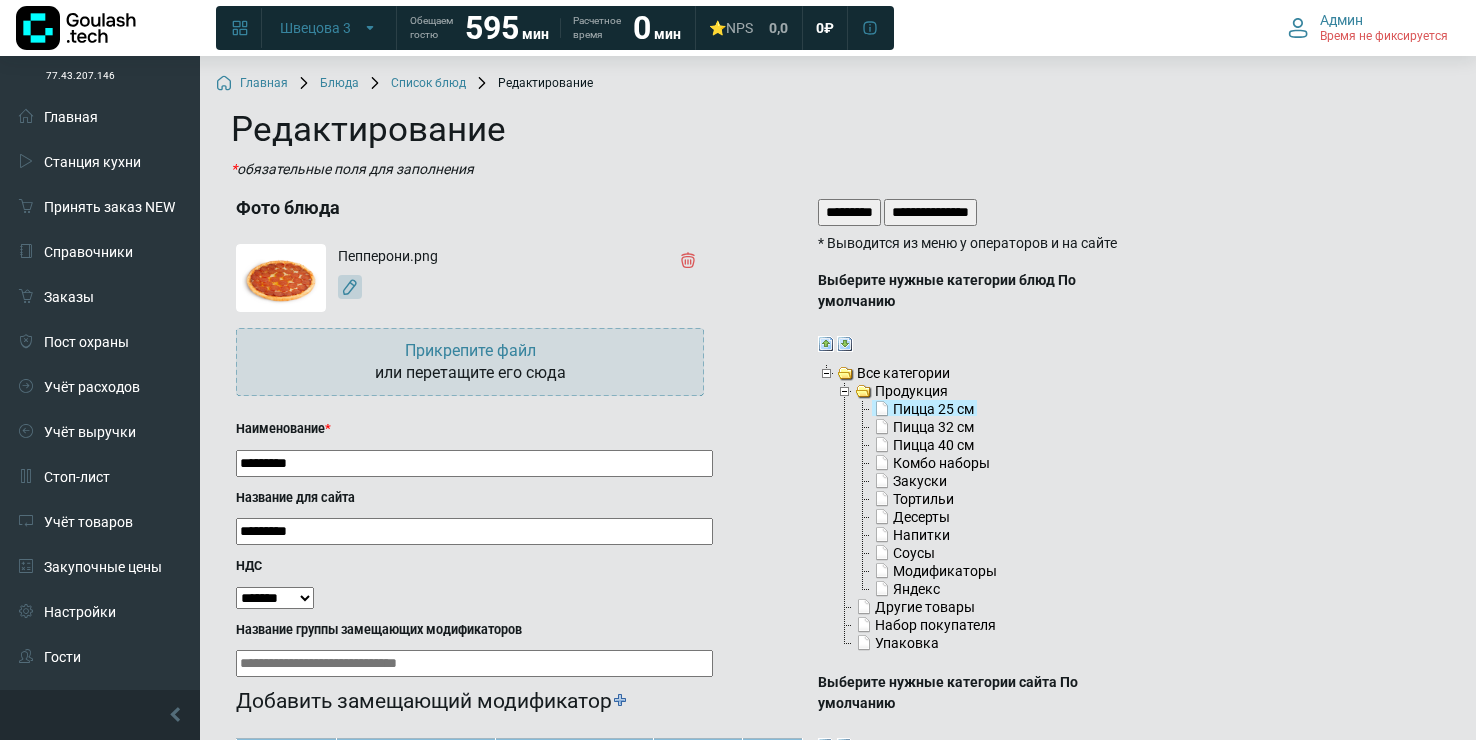 scroll, scrollTop: 1483, scrollLeft: 0, axis: vertical 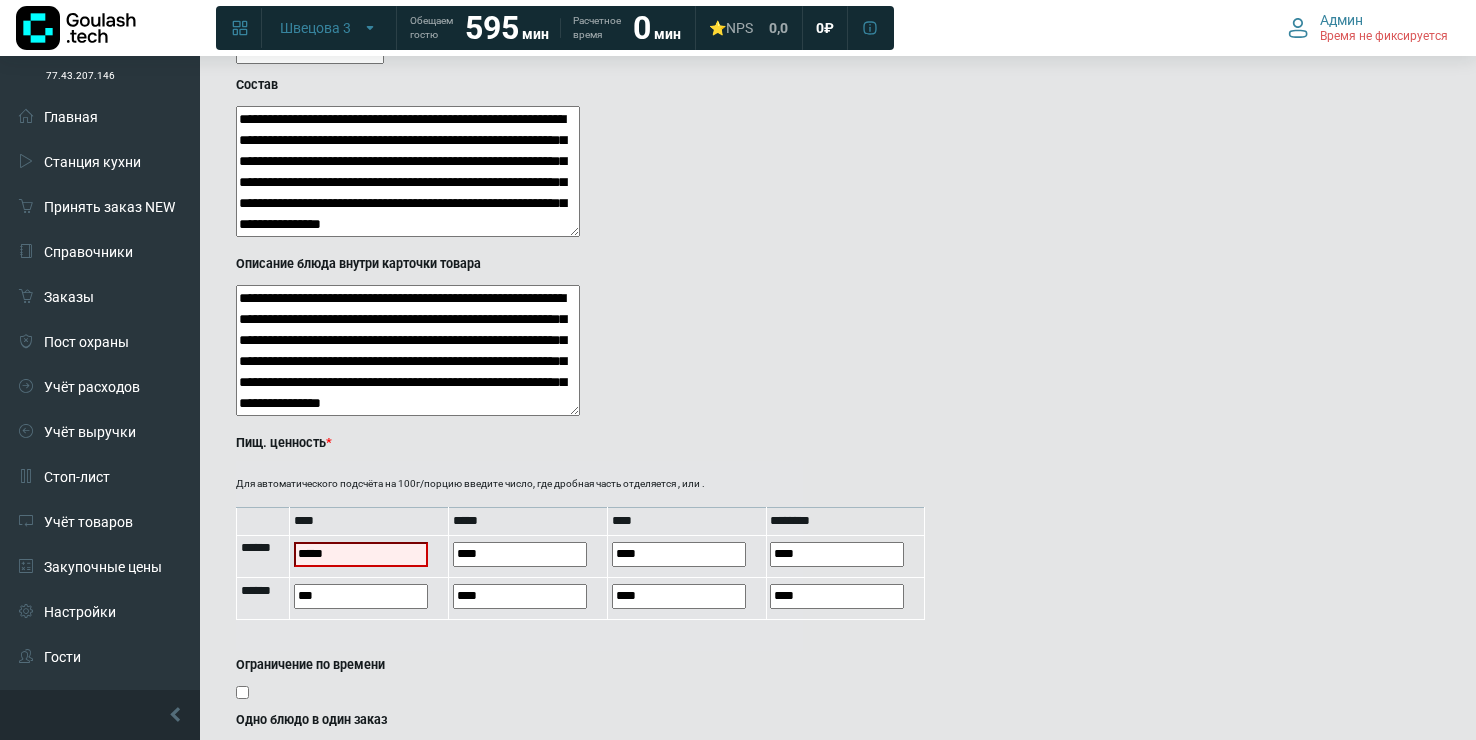 type on "*****" 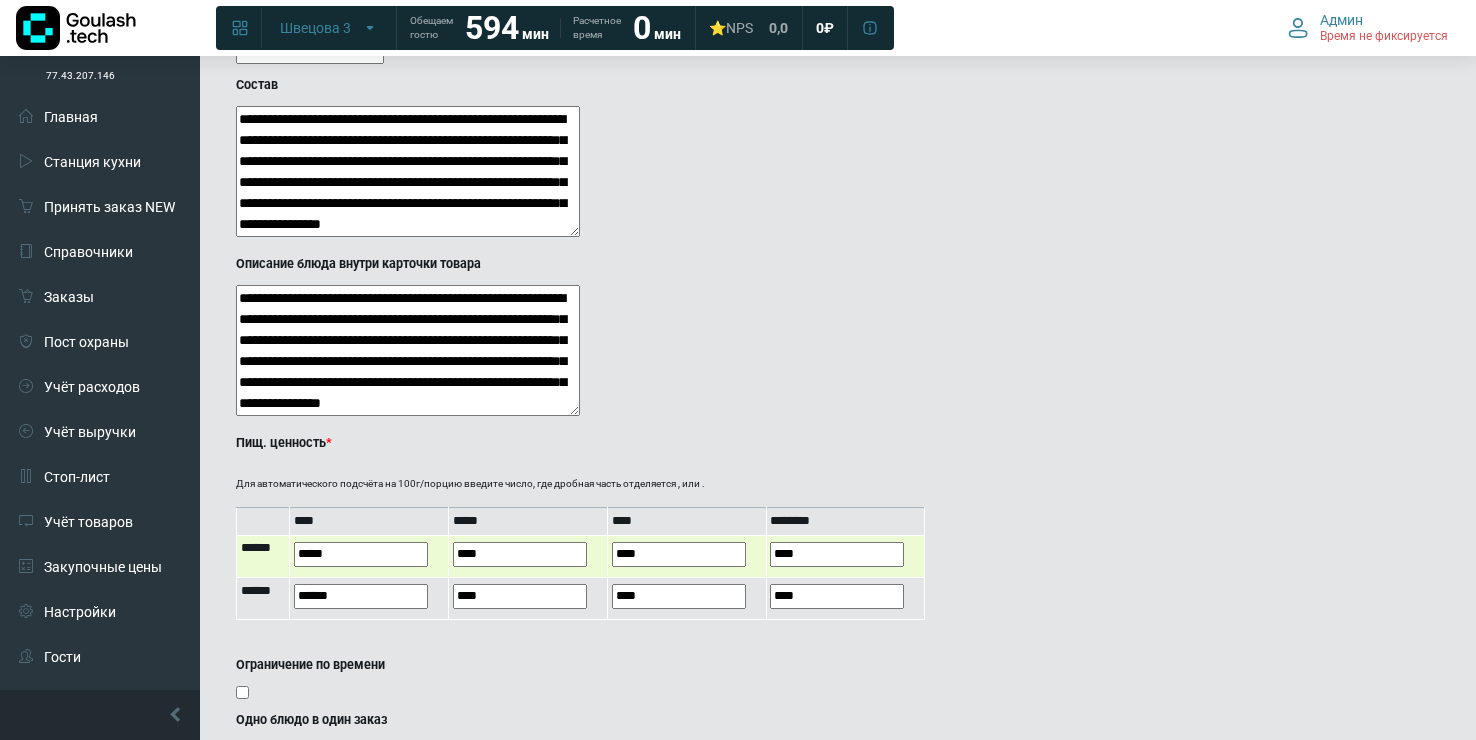 click on "****" at bounding box center (520, 554) 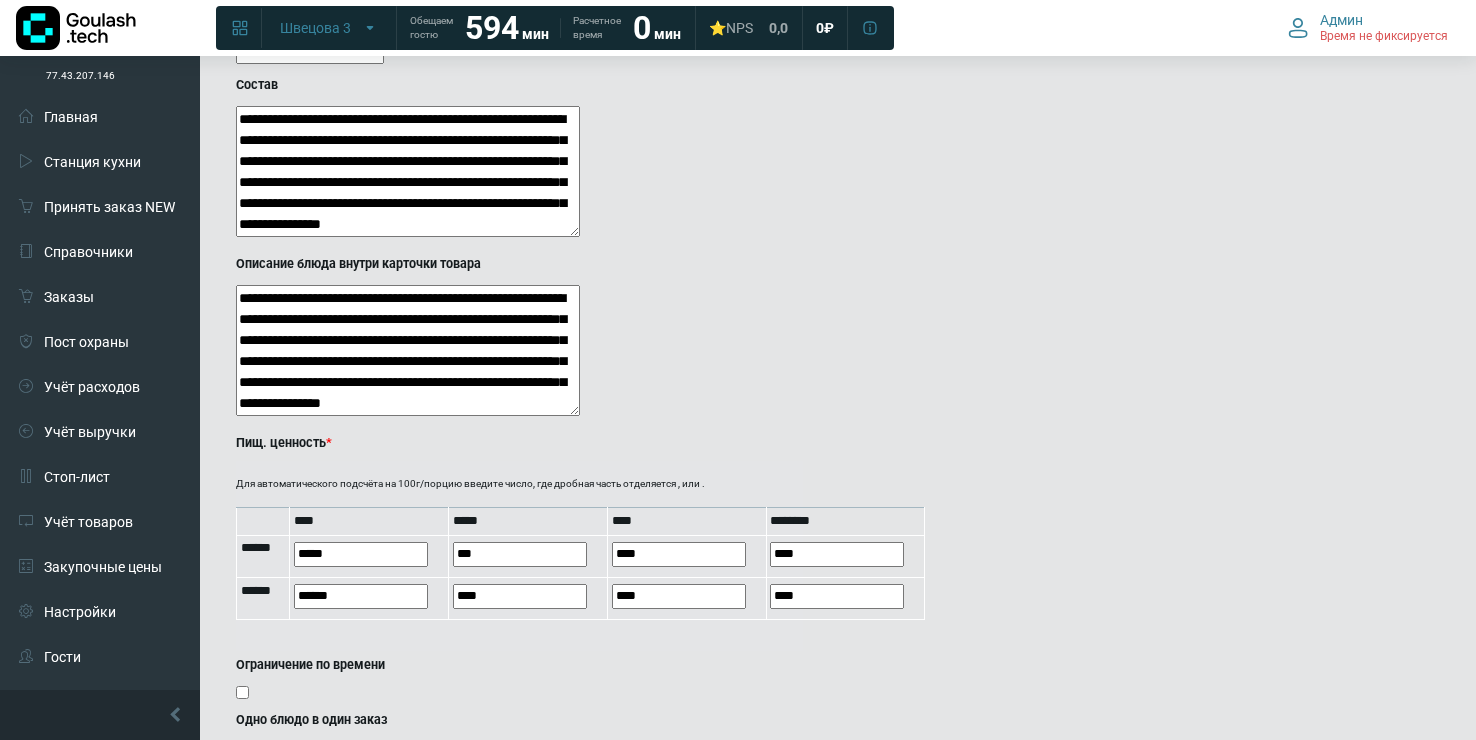 type on "***" 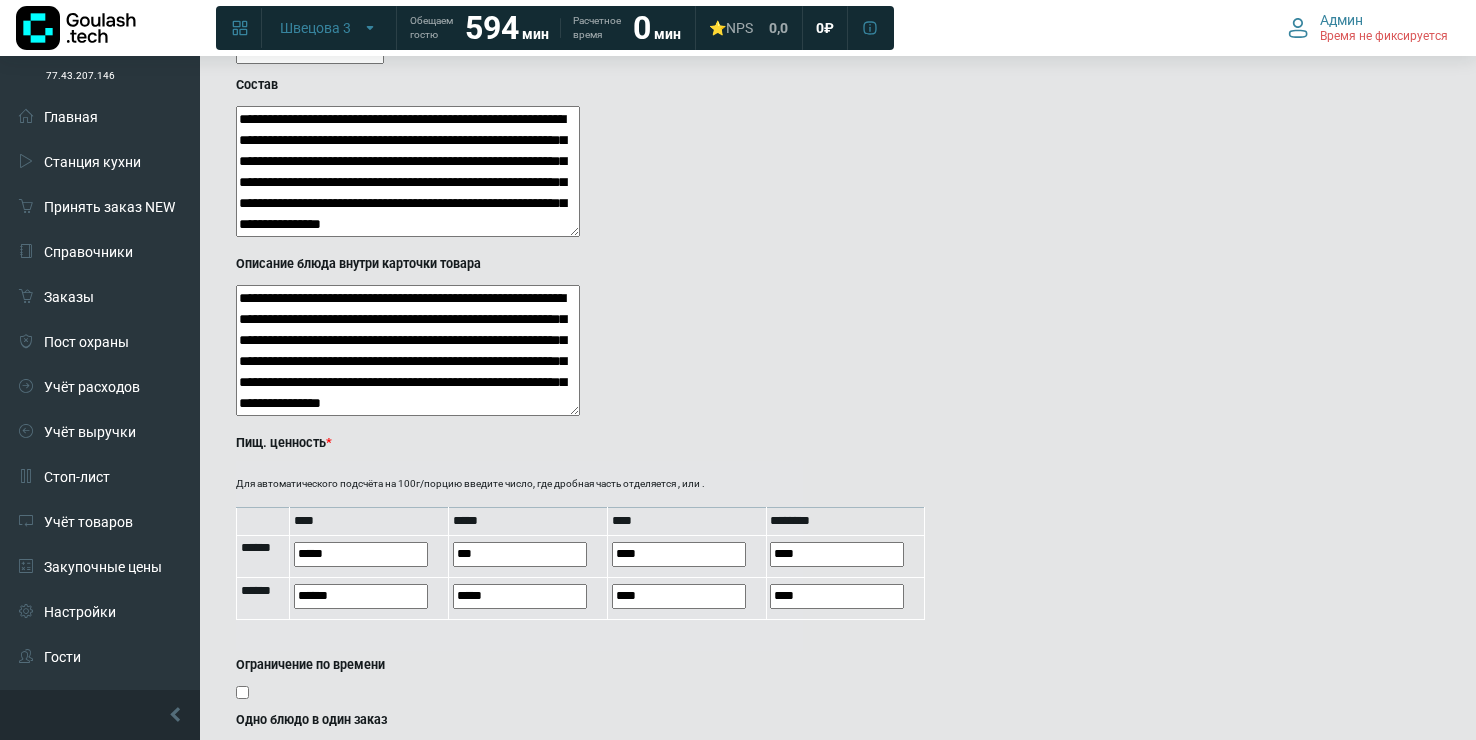 click on "**********" at bounding box center (682, -162) 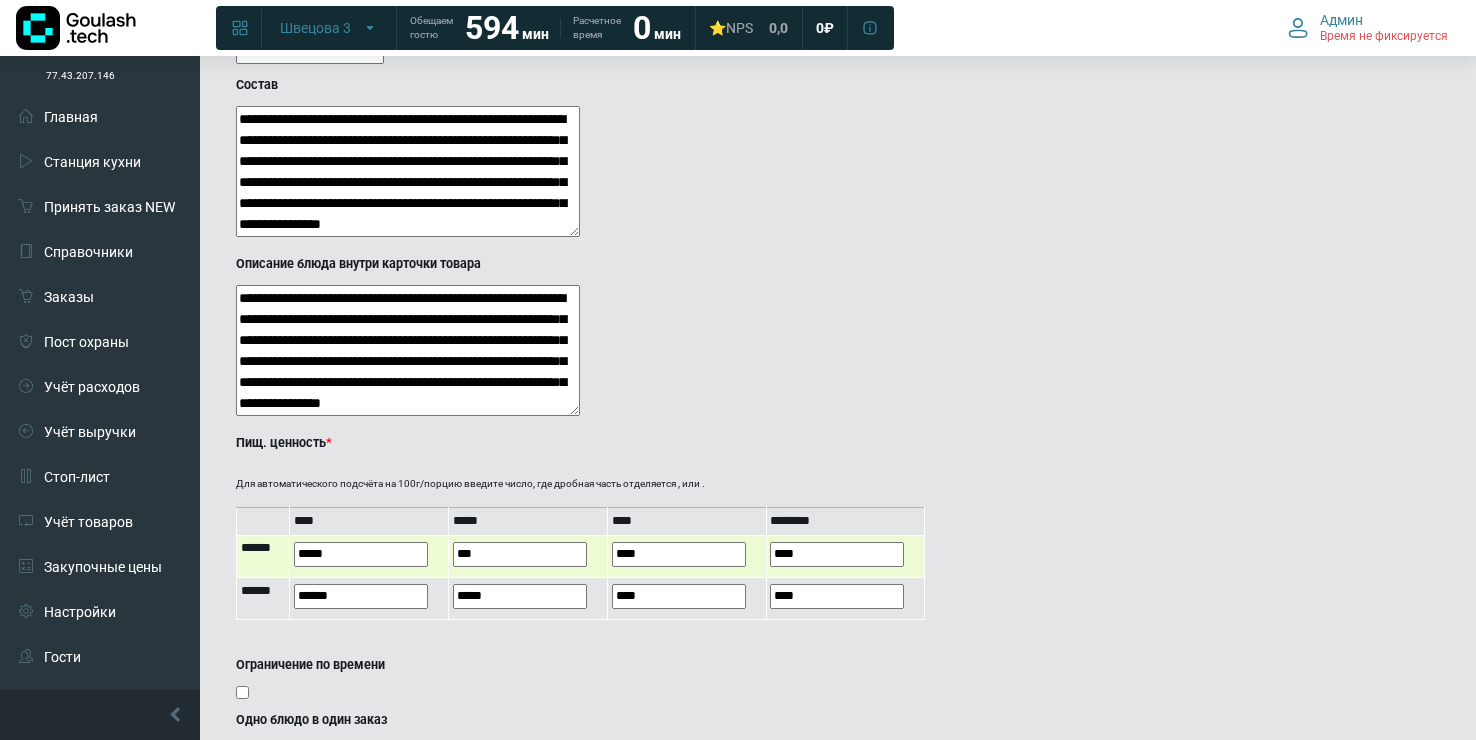 click on "****" at bounding box center [679, 554] 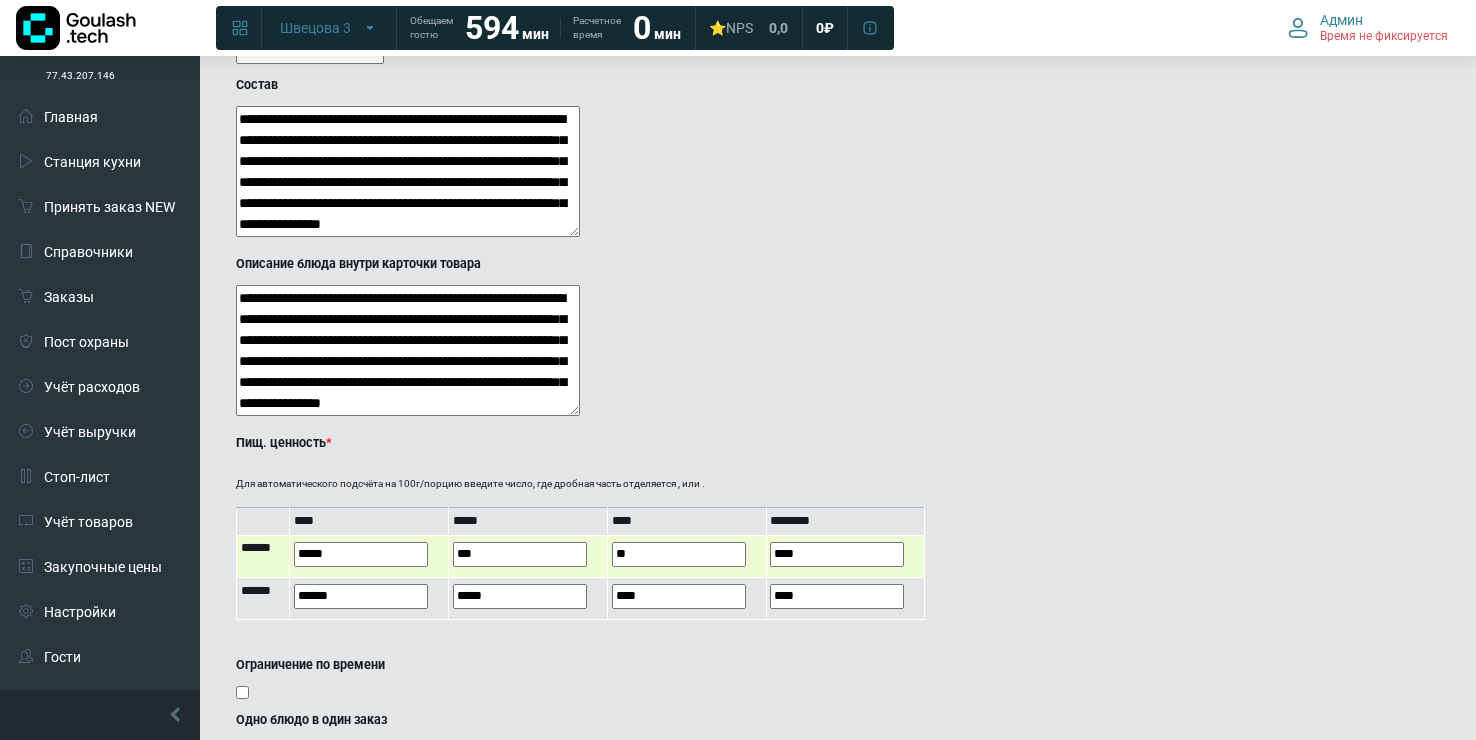 type on "*" 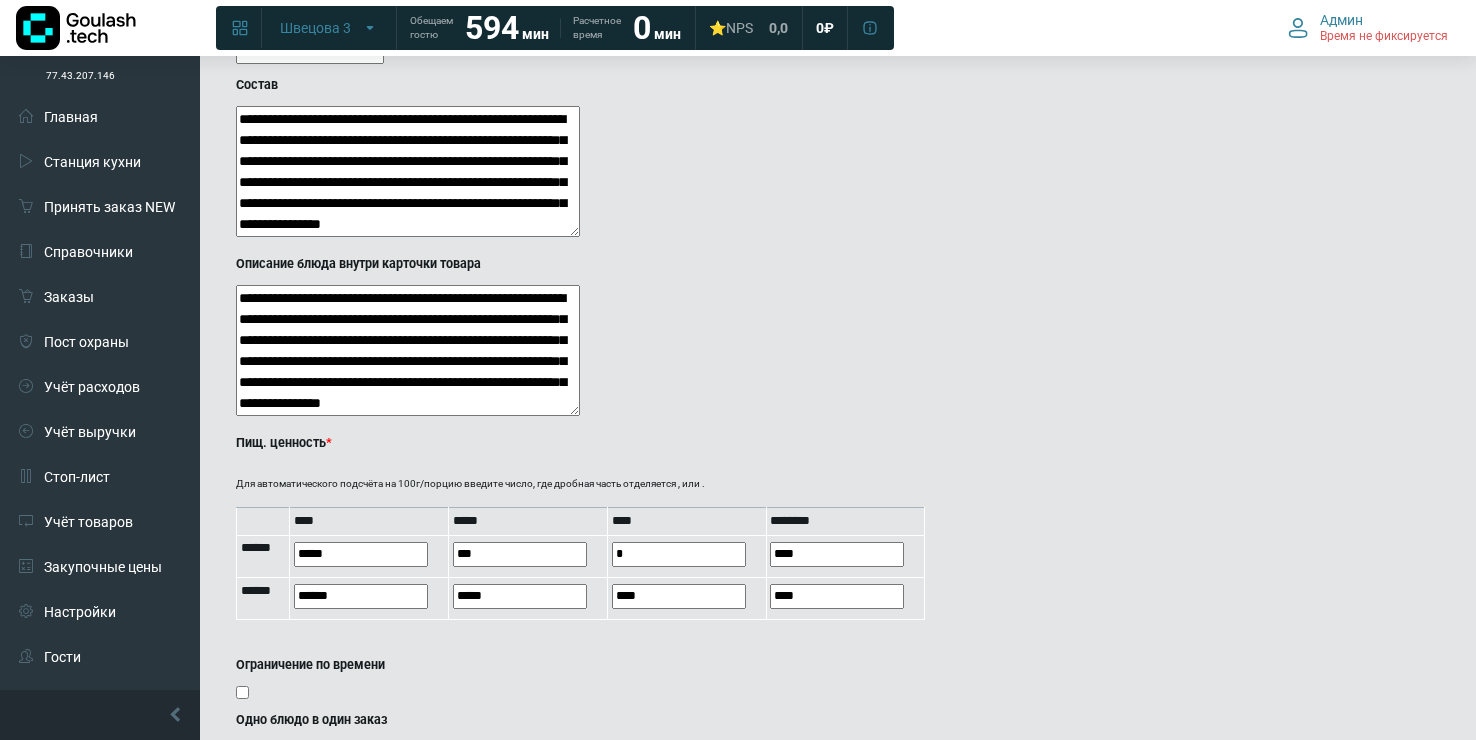 type on "*" 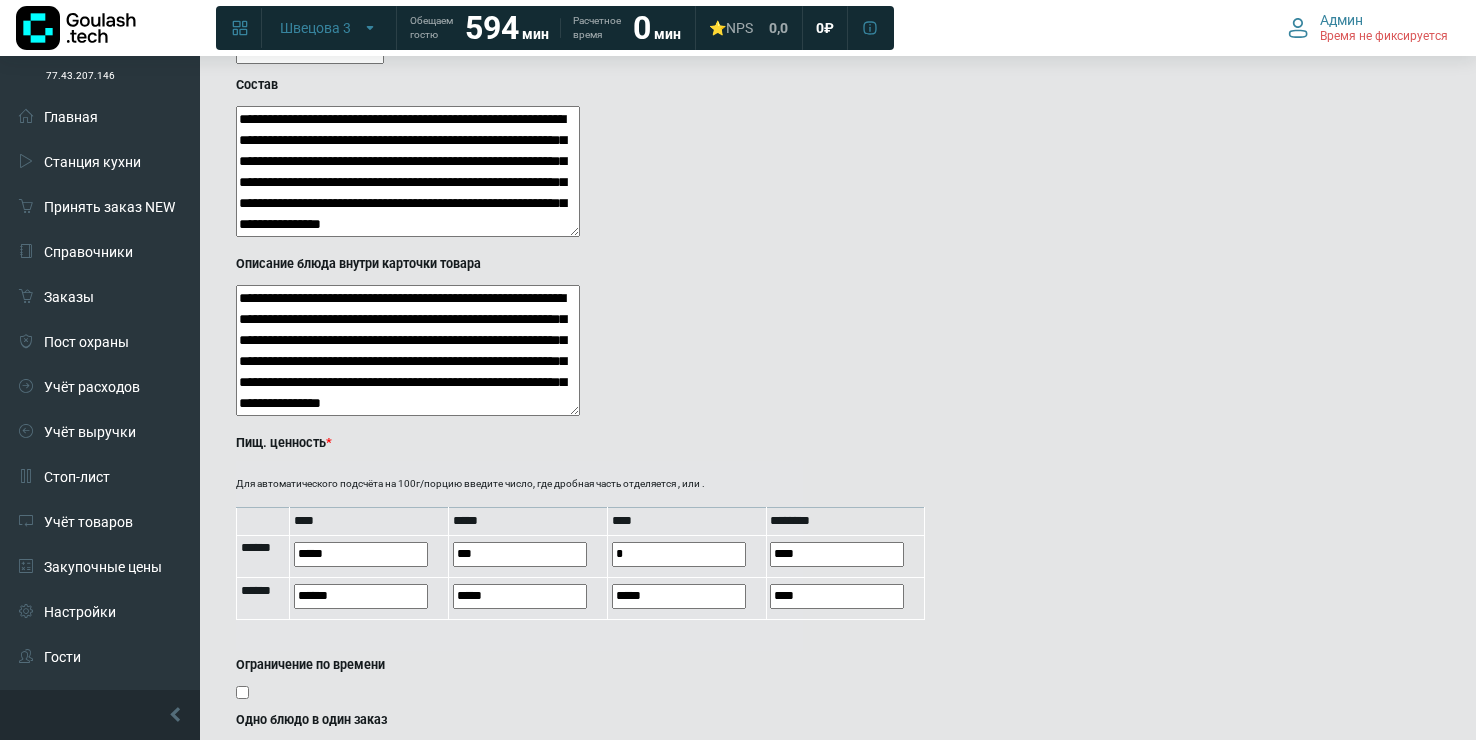 click on "**********" at bounding box center [682, -162] 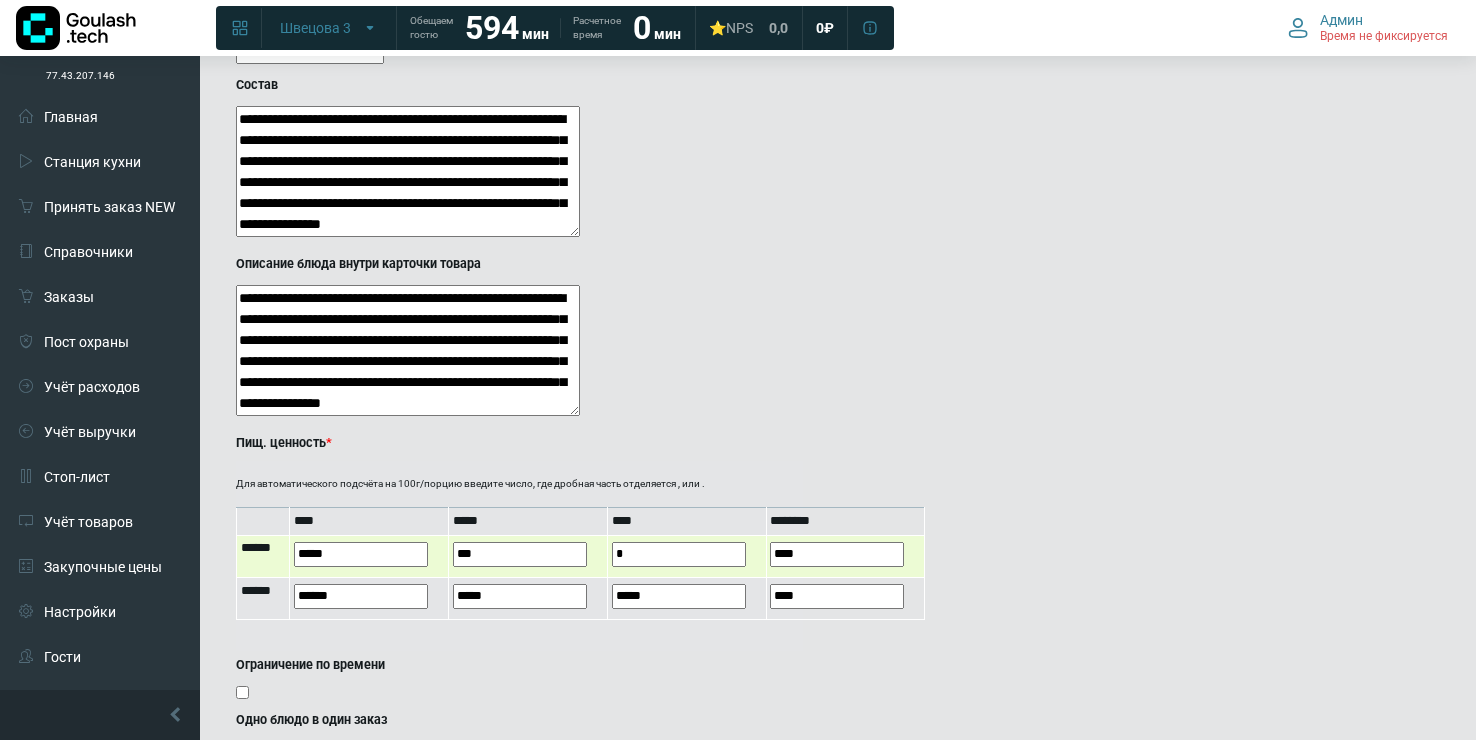 click on "****" at bounding box center [837, 554] 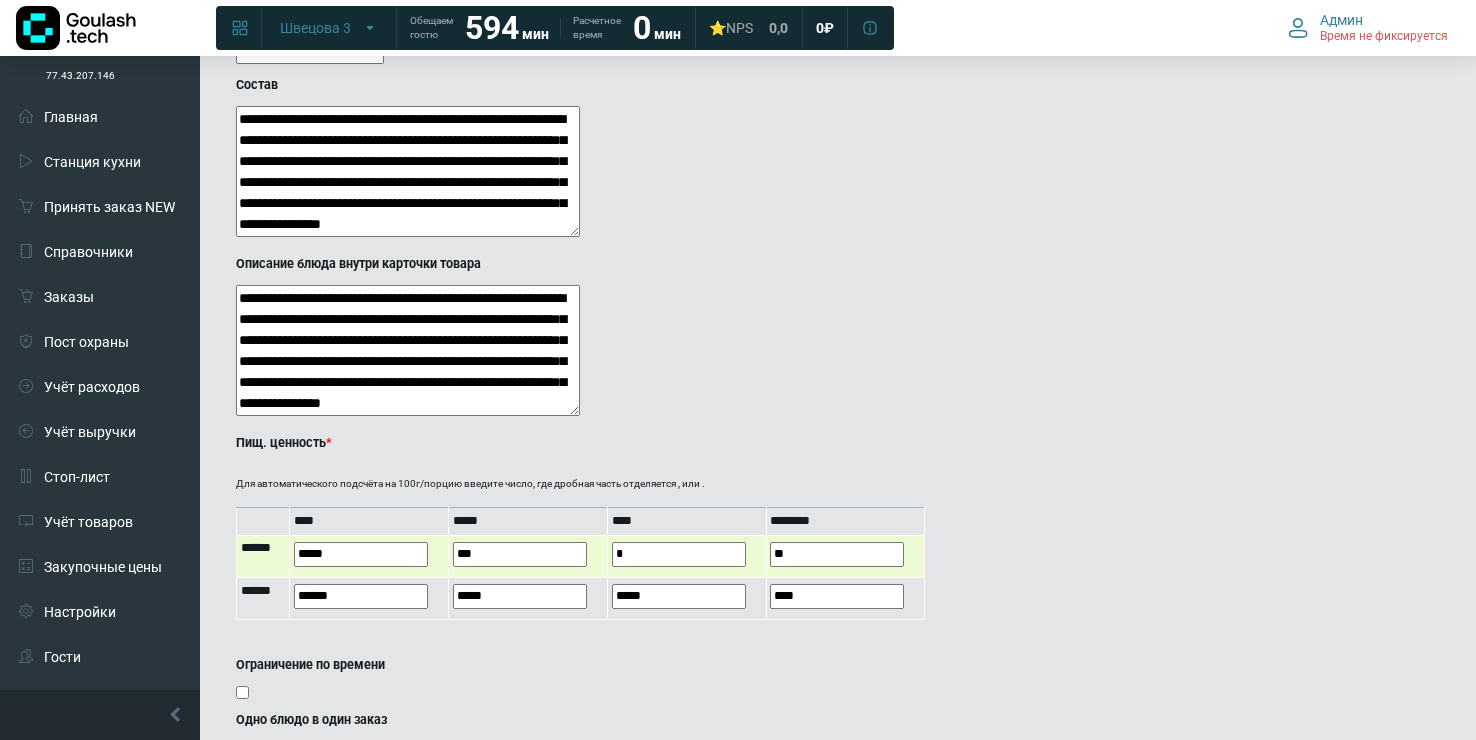 type on "*" 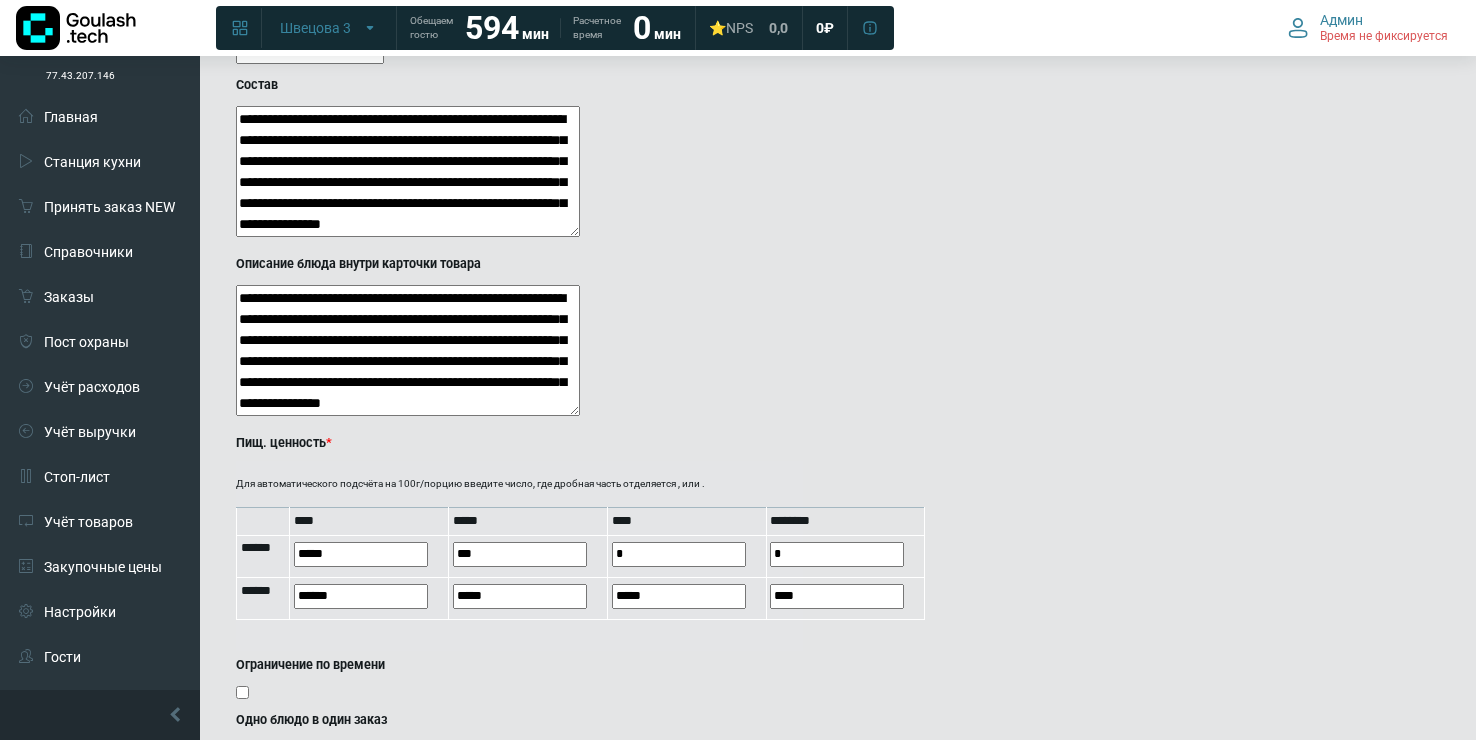 type on "*" 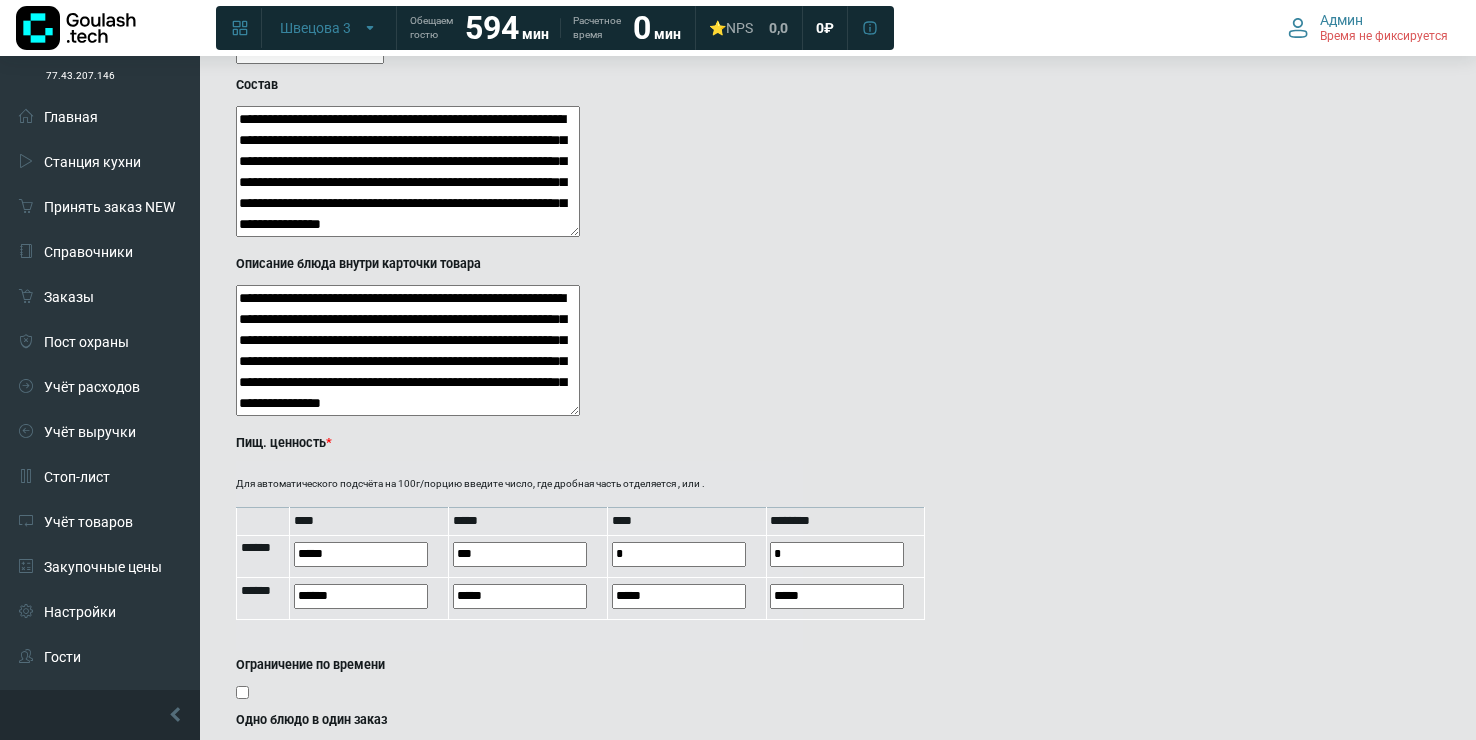 click on "**********" at bounding box center (682, -162) 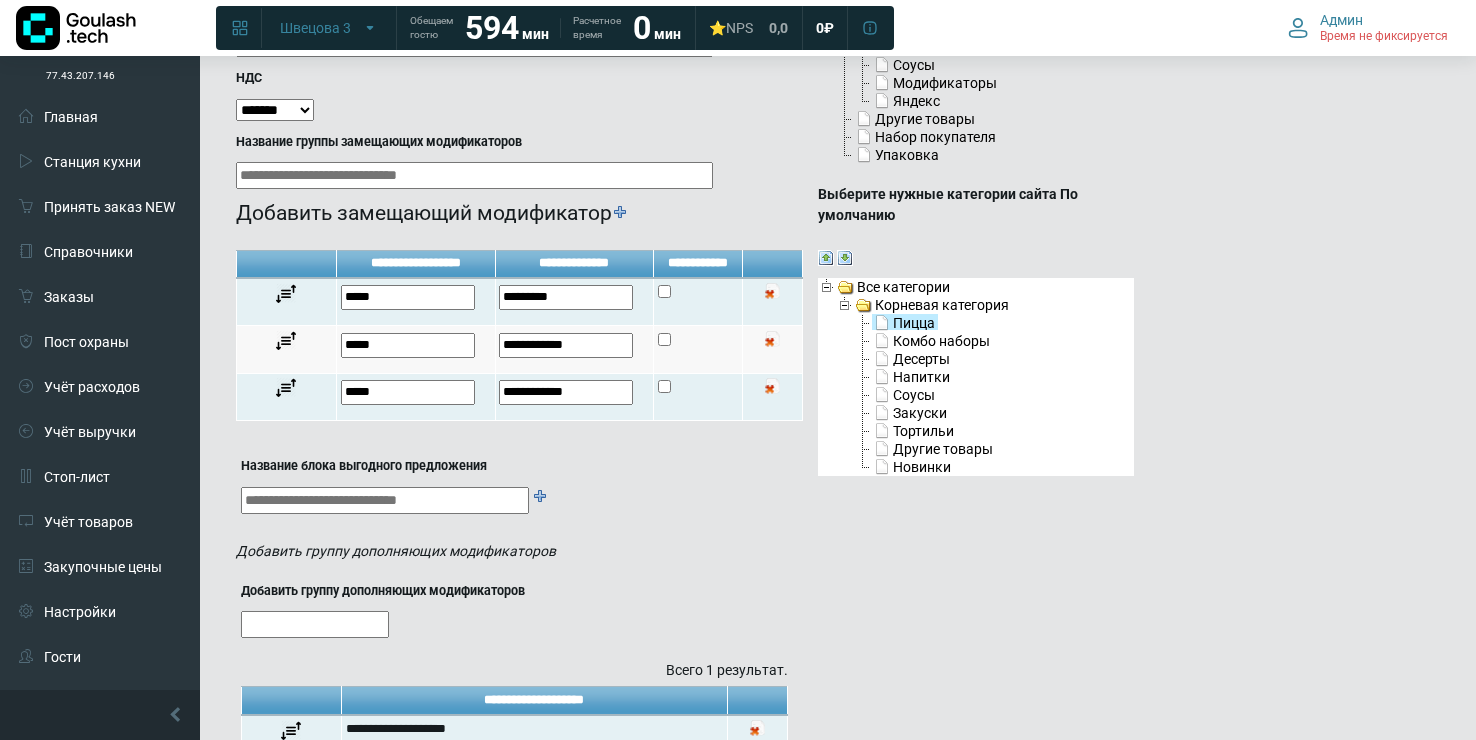 scroll, scrollTop: 0, scrollLeft: 0, axis: both 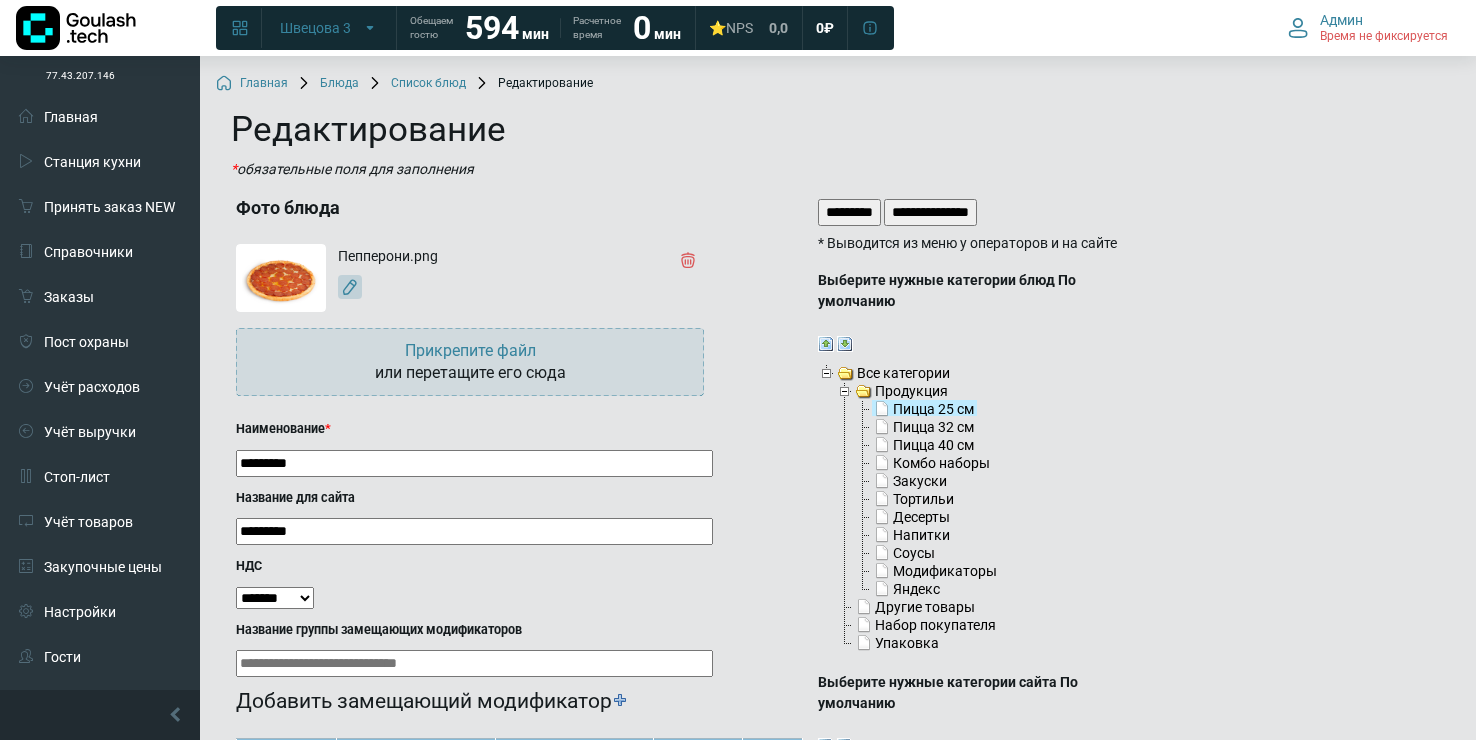 click on "*********" at bounding box center [849, 212] 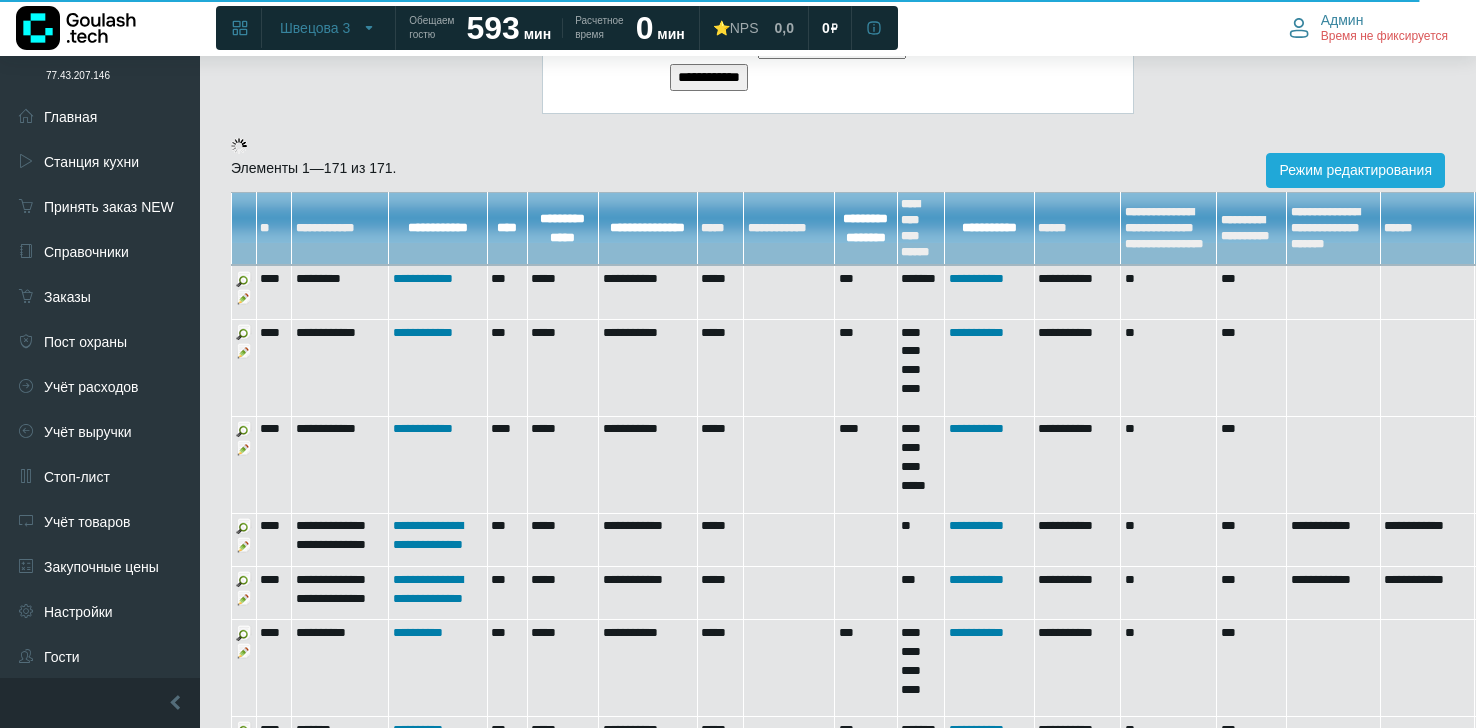 scroll, scrollTop: 750, scrollLeft: 0, axis: vertical 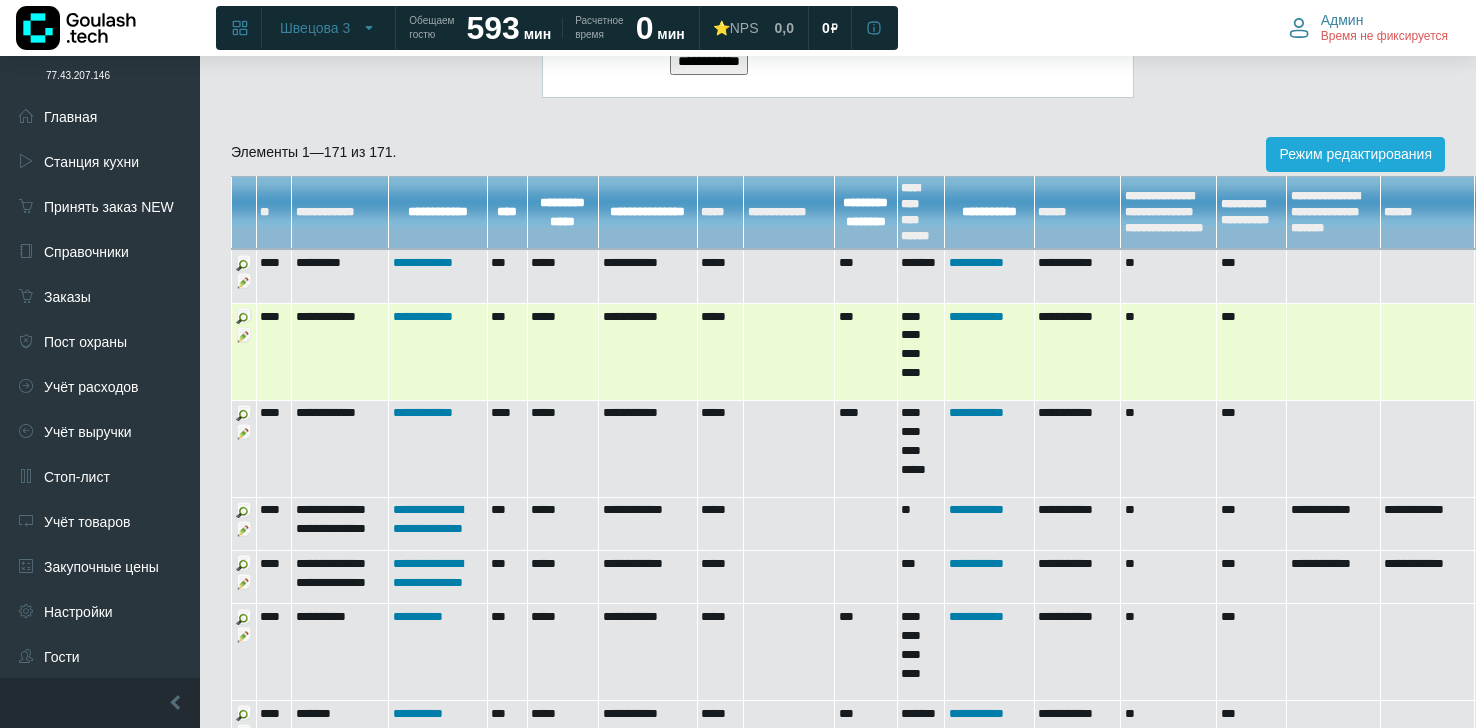 click at bounding box center [244, 335] 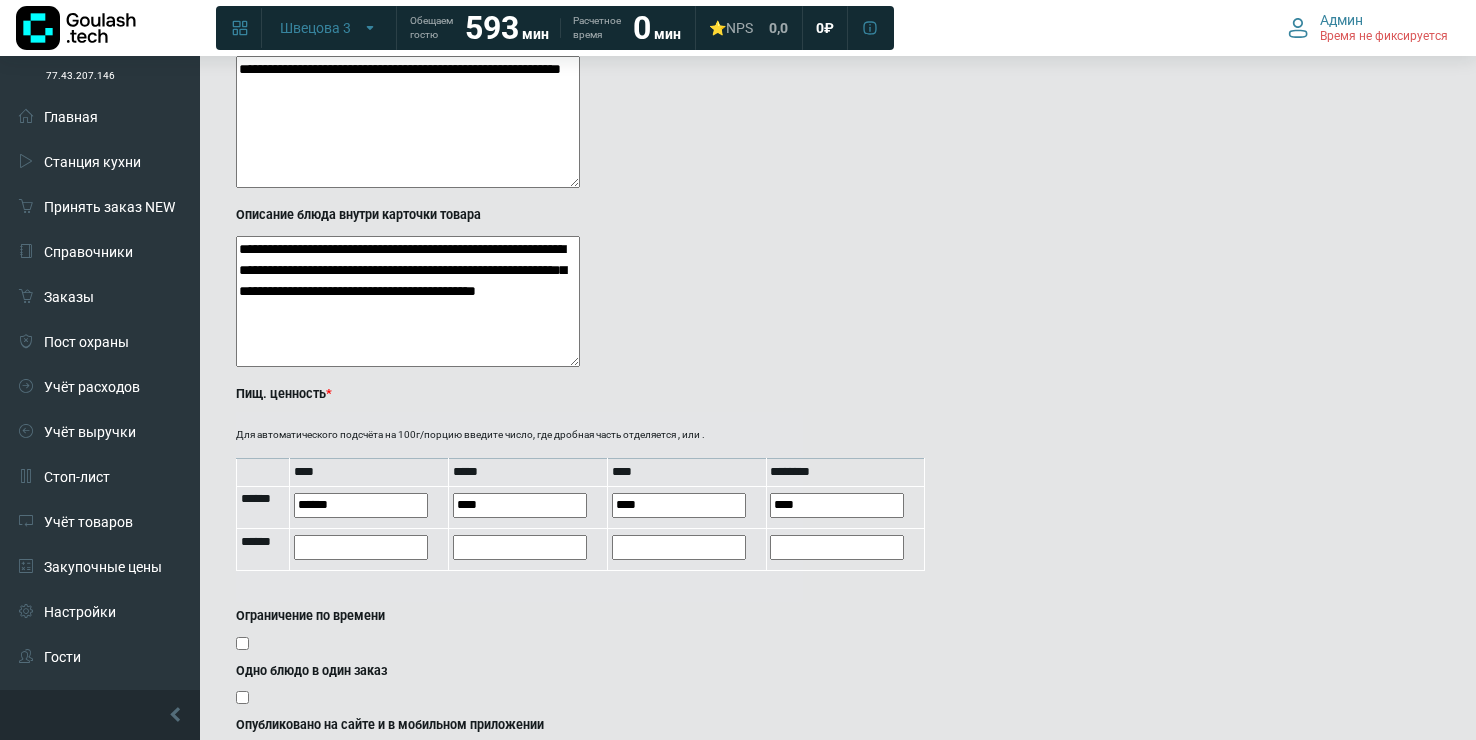 scroll, scrollTop: 1416, scrollLeft: 0, axis: vertical 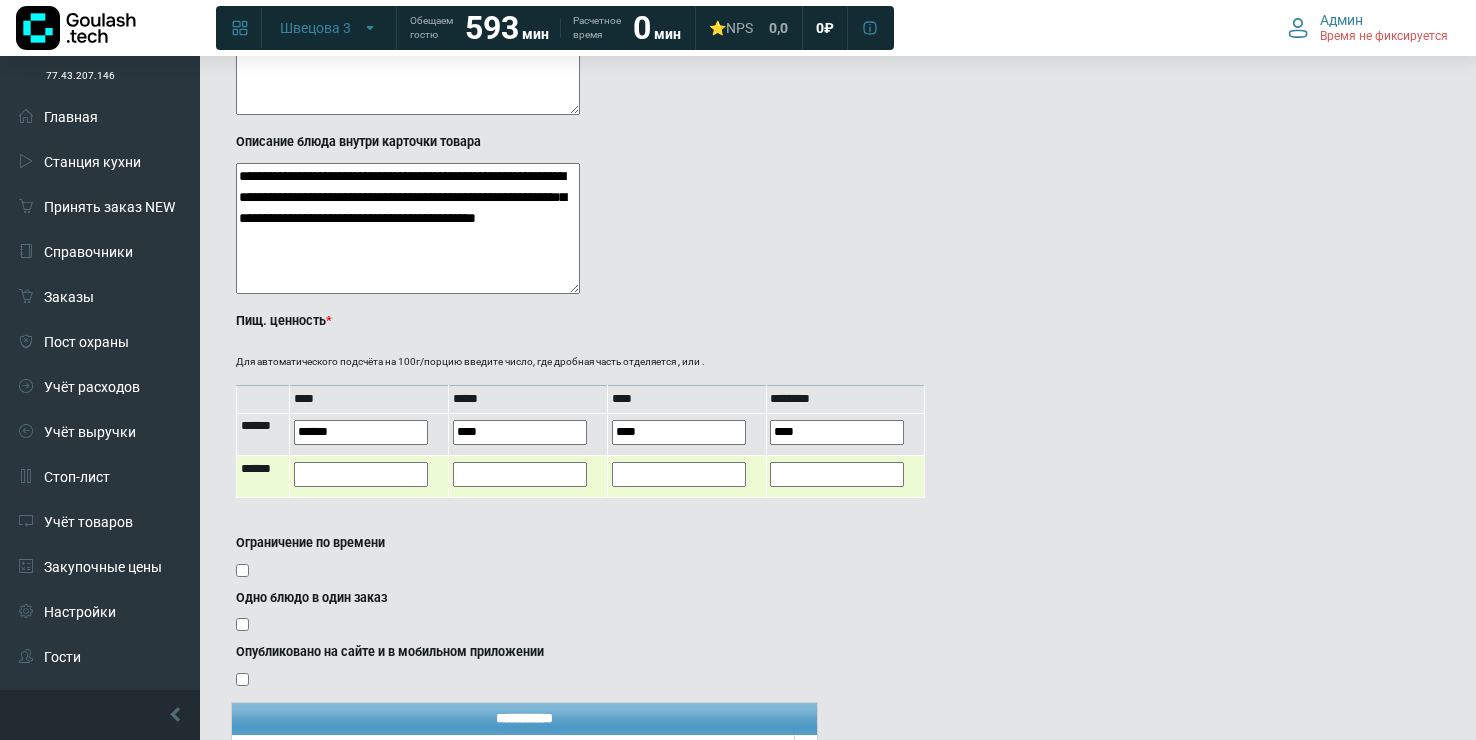 click at bounding box center [520, 474] 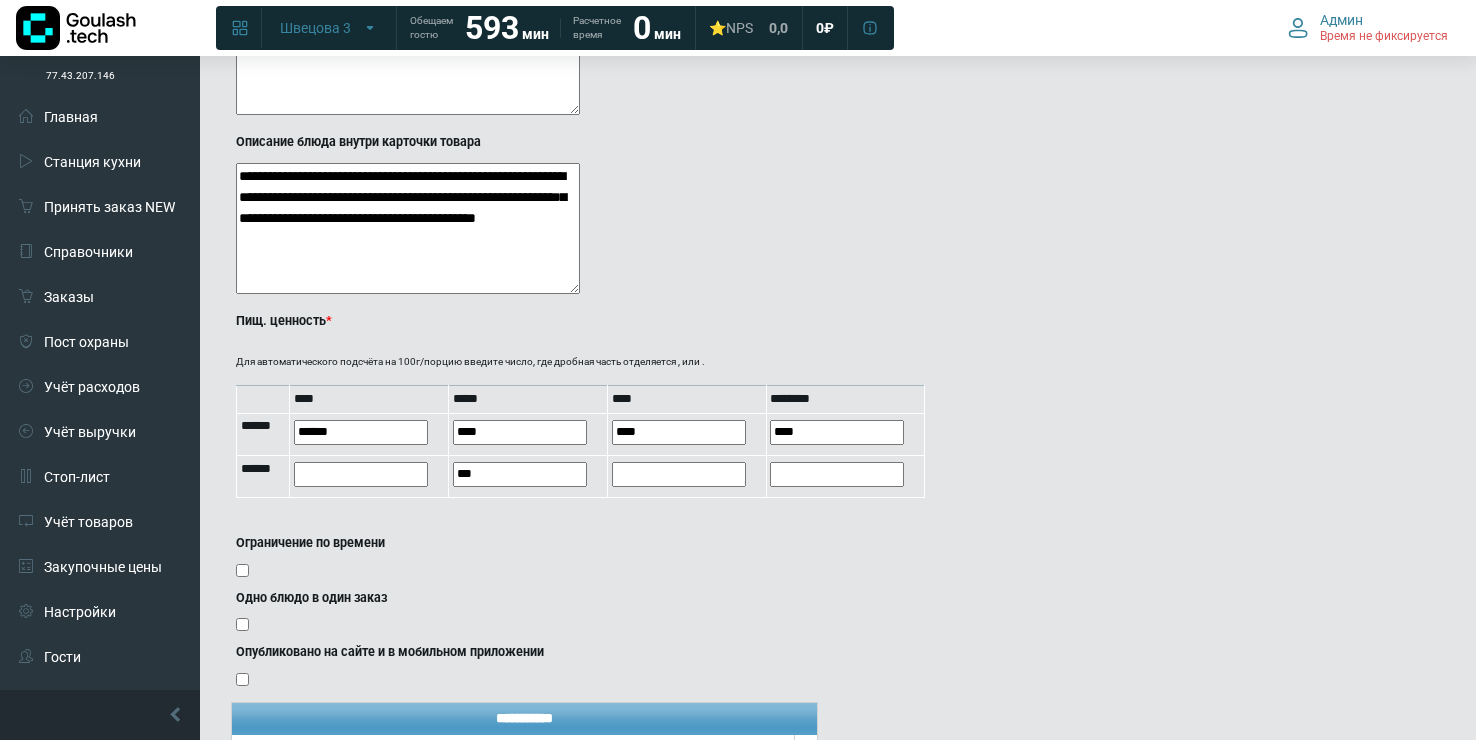 type on "***" 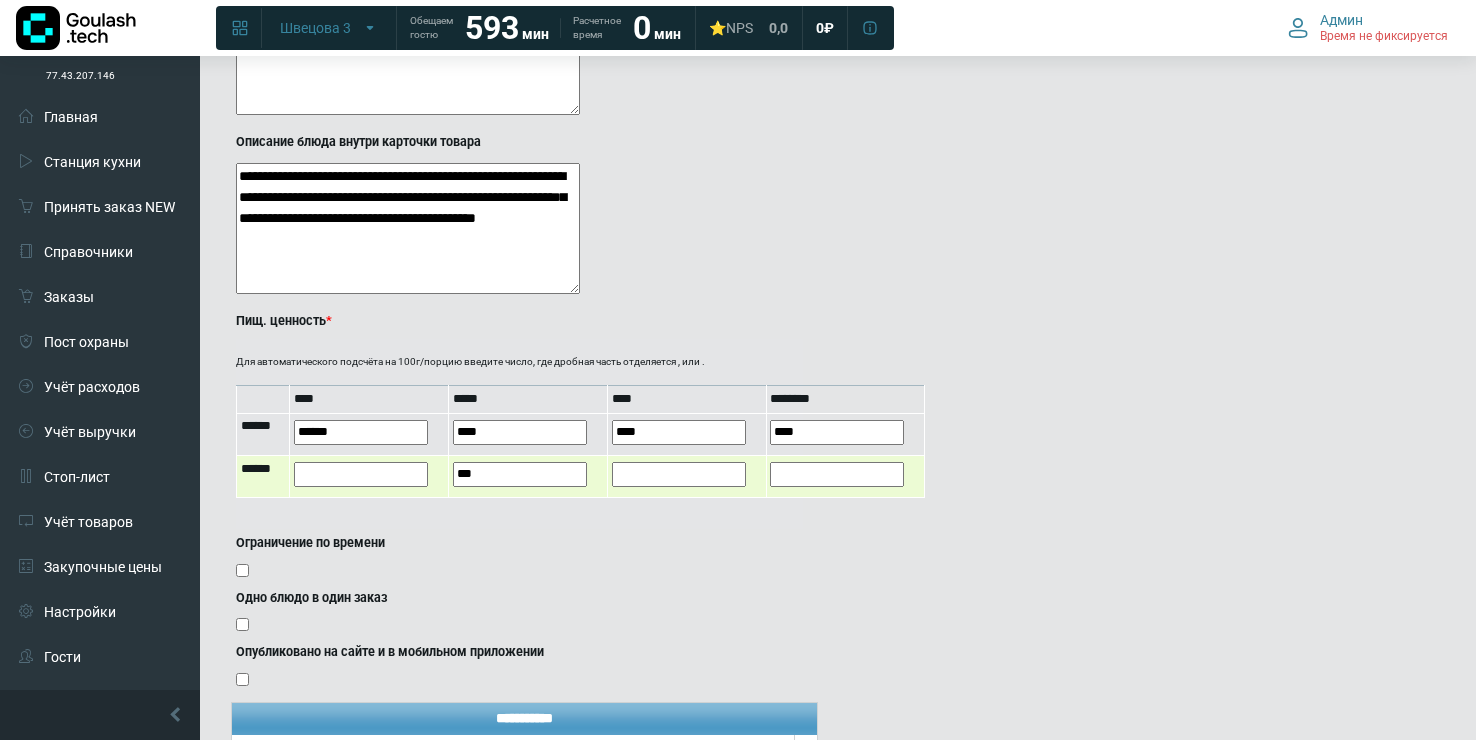 click at bounding box center [361, 474] 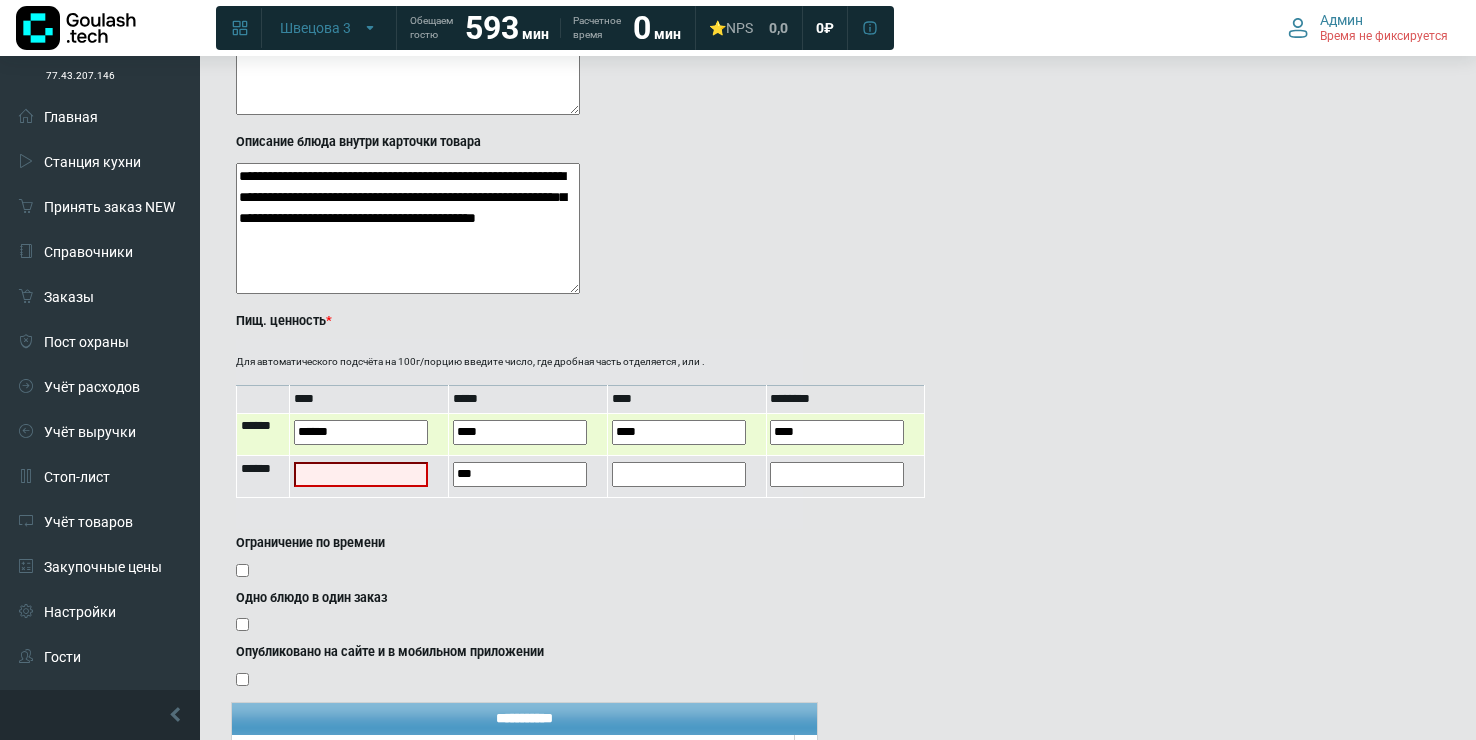 click on "******" at bounding box center (361, 432) 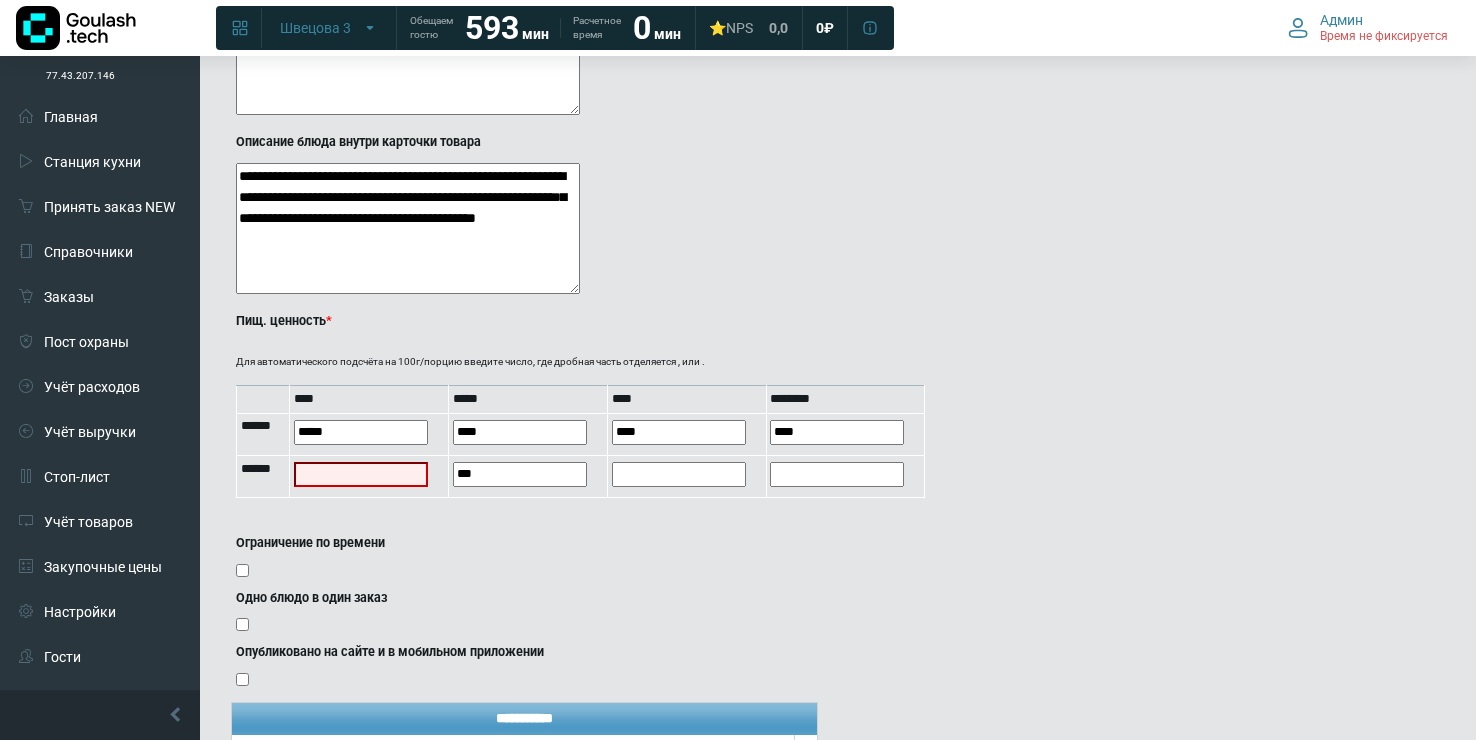 type on "*****" 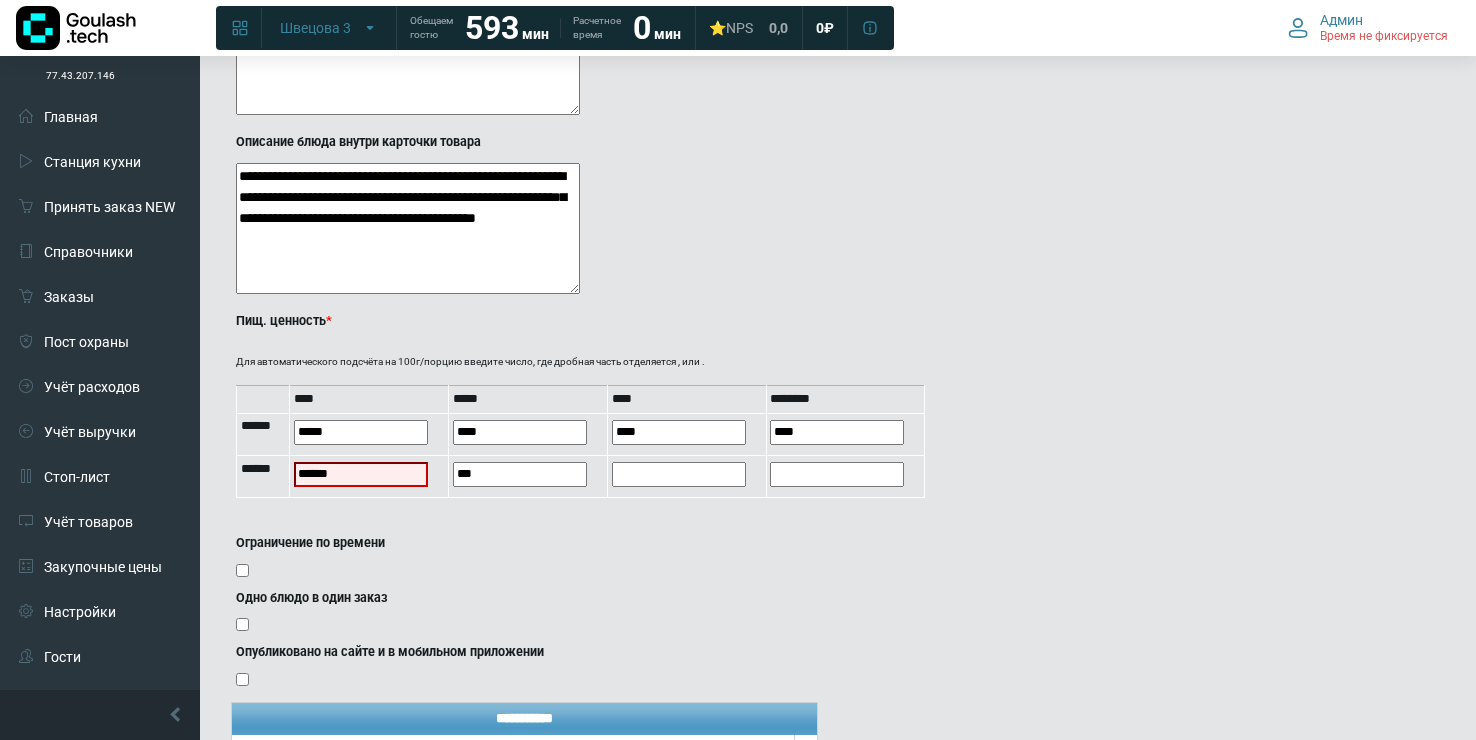 click on "Ограничение по времени" at bounding box center [519, 559] 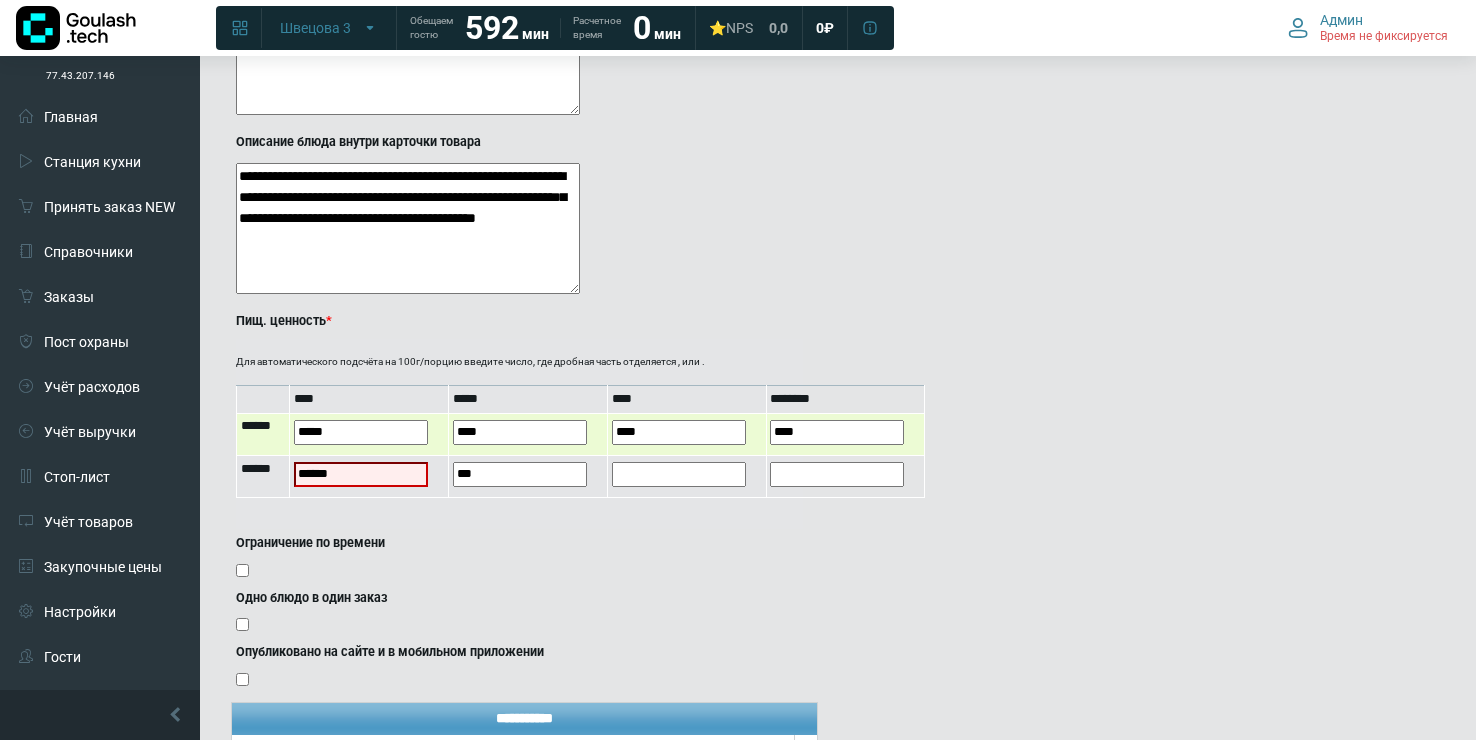 click on "****" at bounding box center (528, 434) 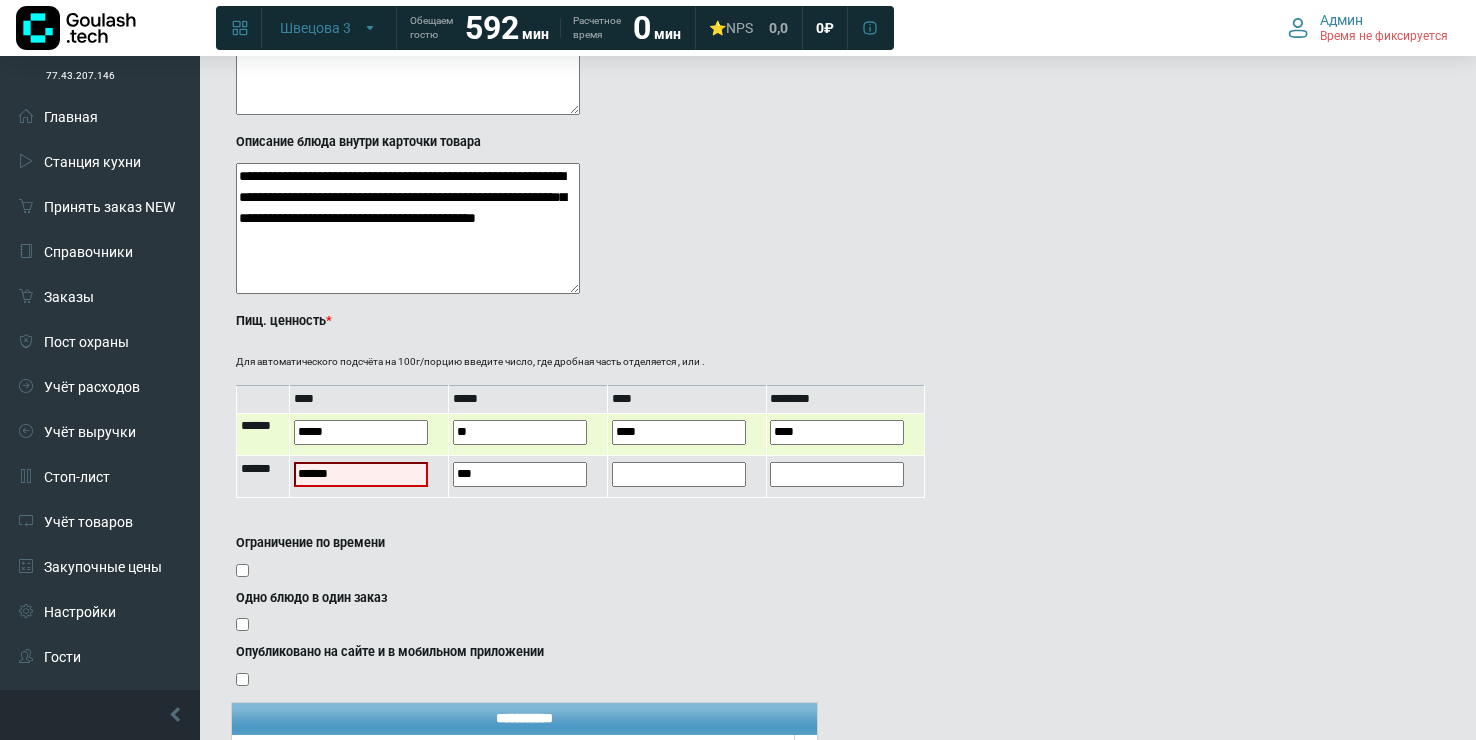 type on "*" 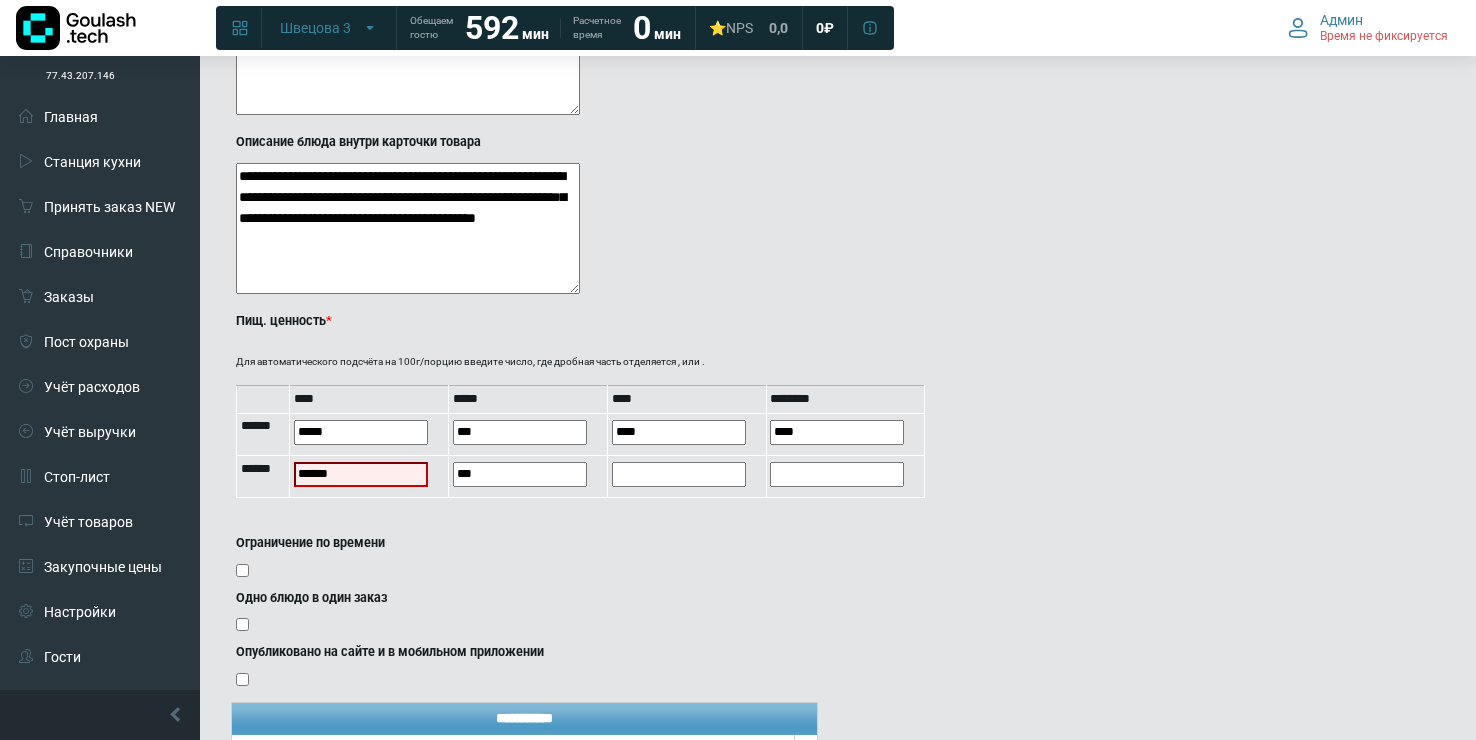 type on "***" 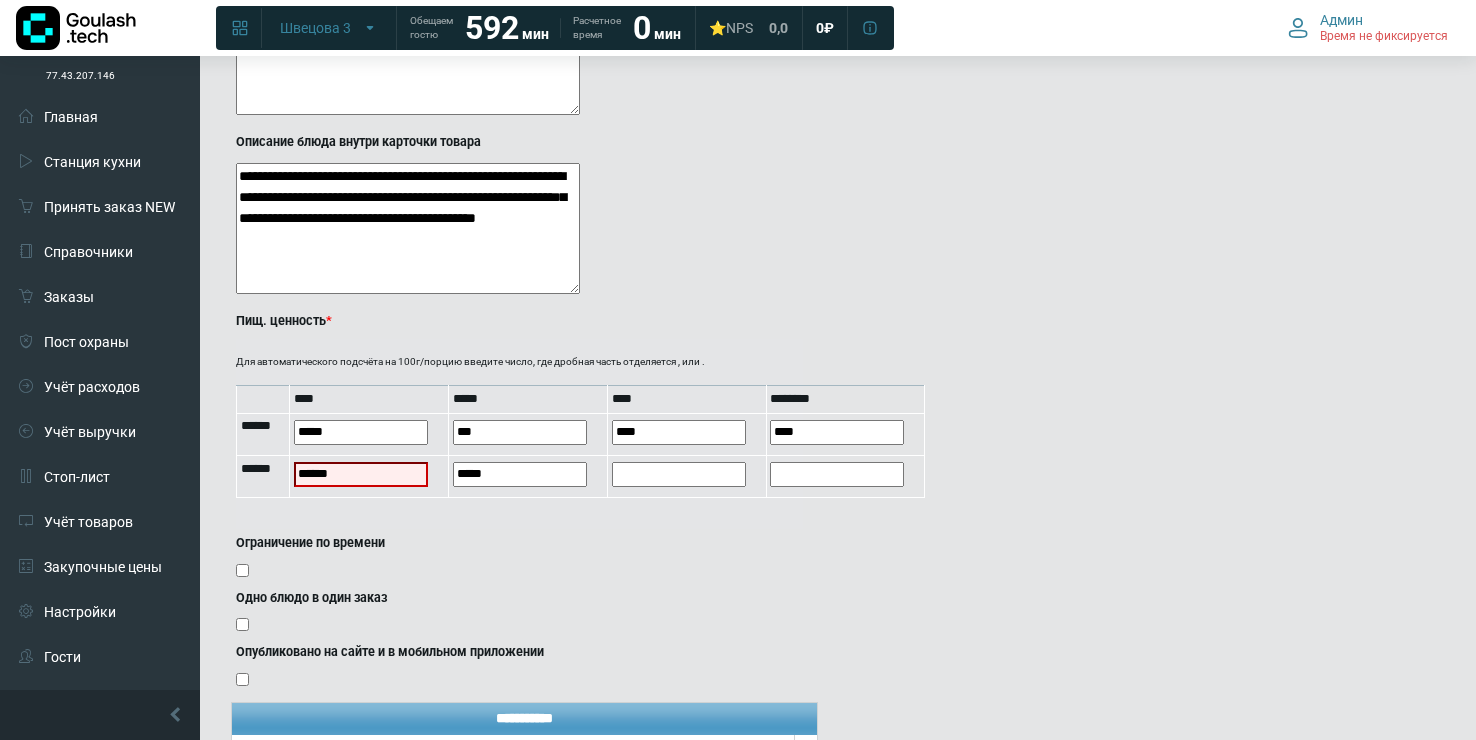 click on "Ограничение по времени" at bounding box center [519, 559] 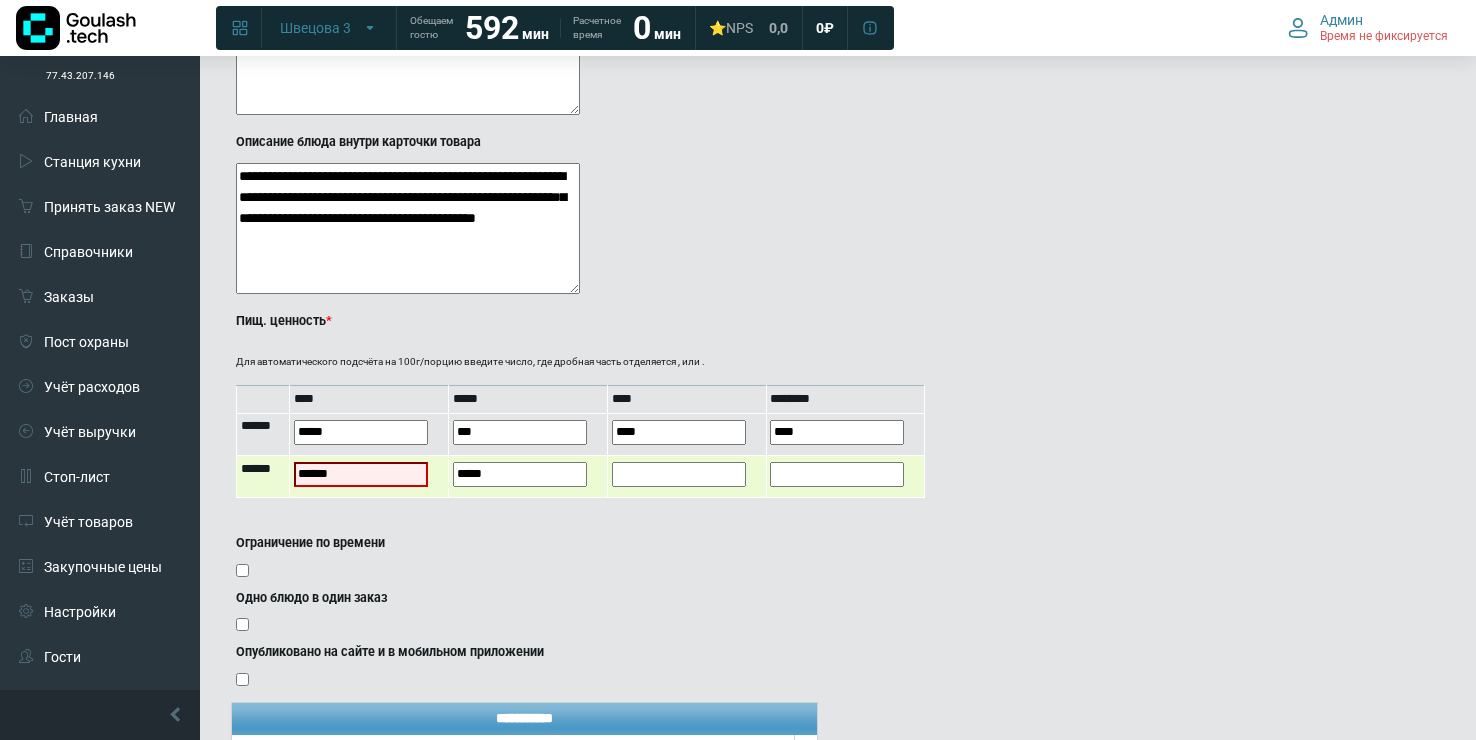 click on "******" at bounding box center (361, 474) 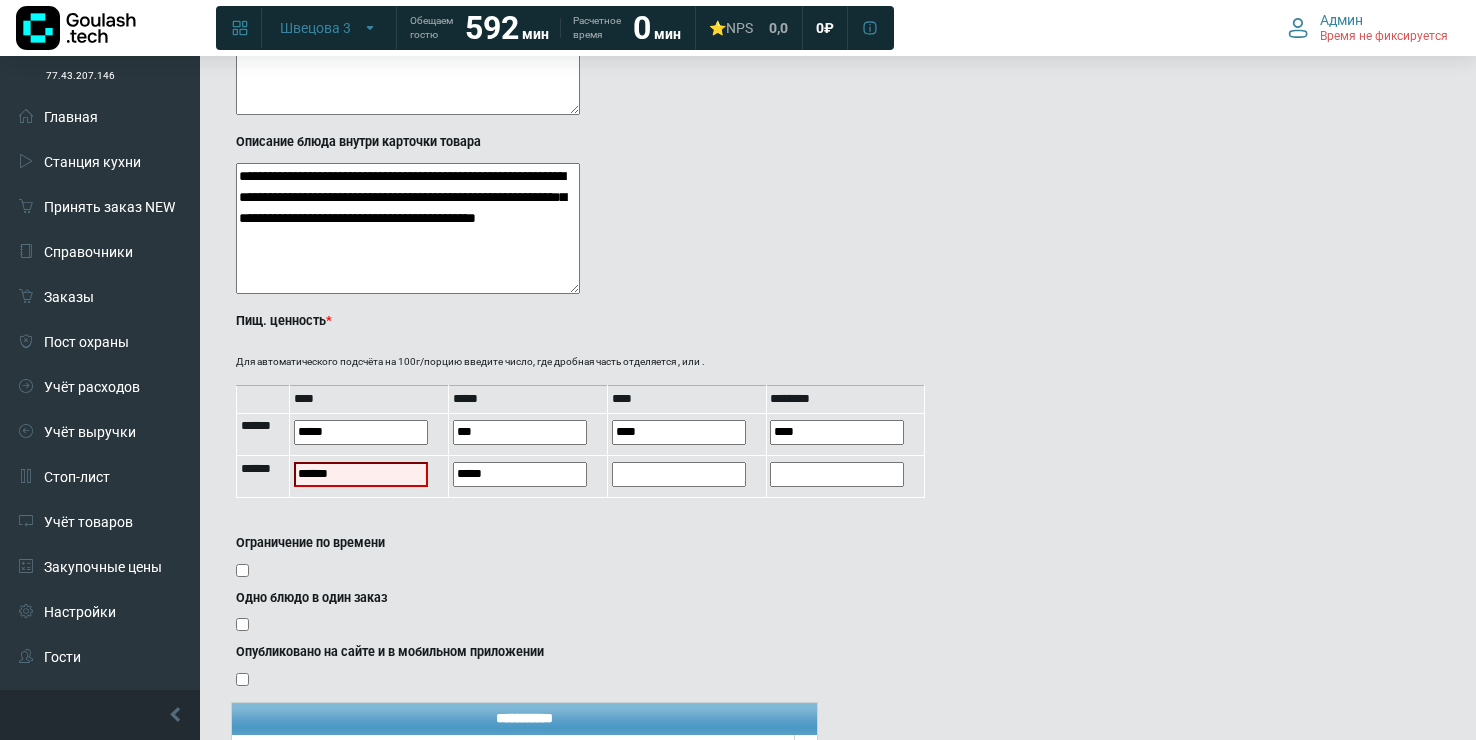 type on "******" 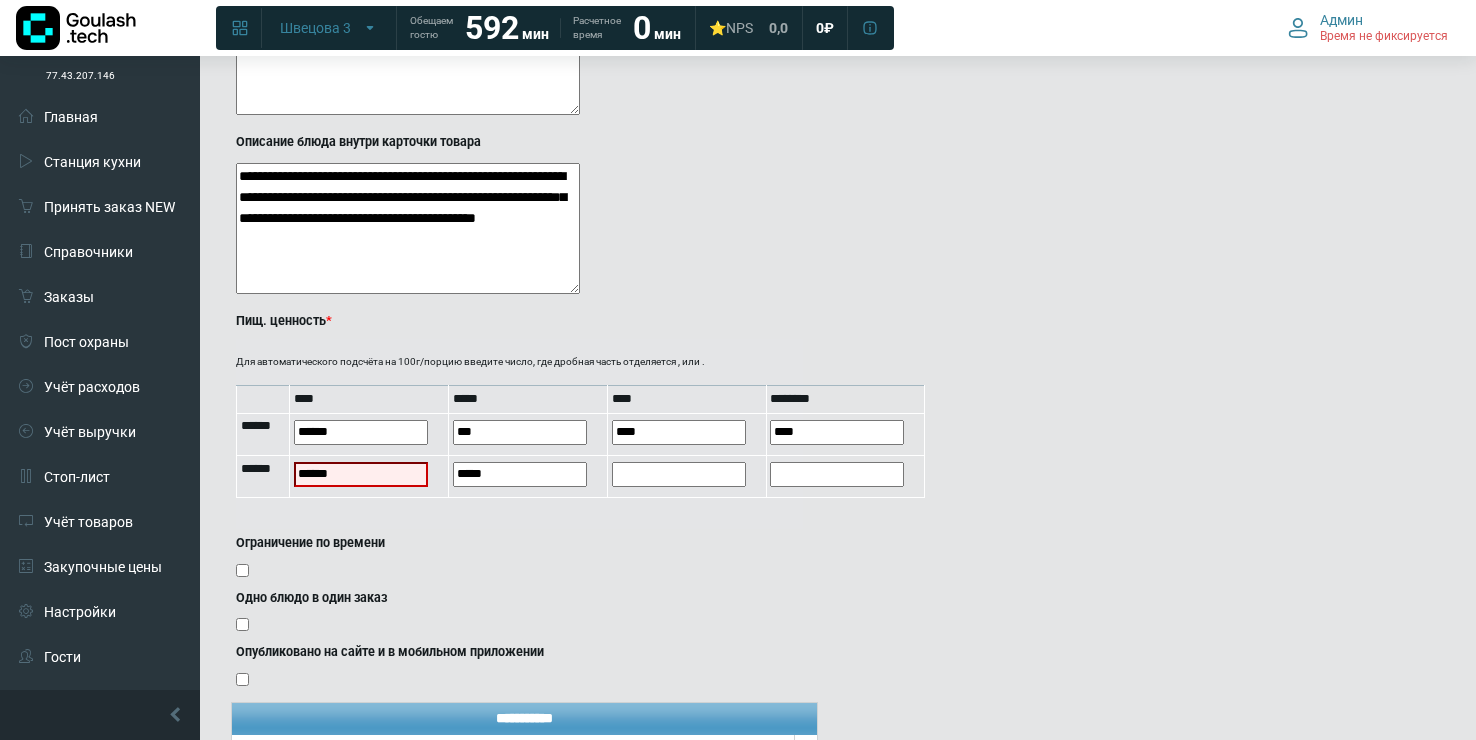 click on "Ограничение по времени" at bounding box center [519, 559] 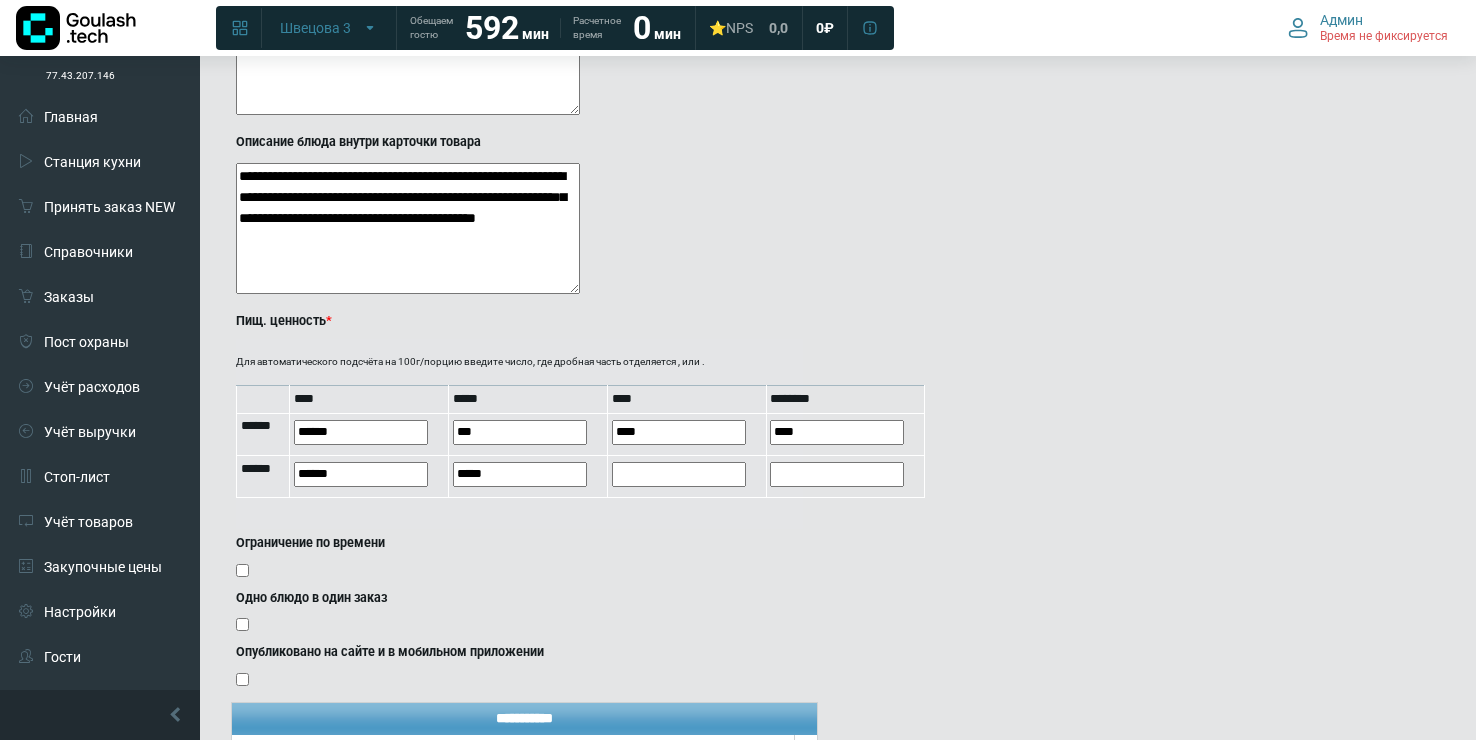 click on "Ограничение по времени" at bounding box center [519, 559] 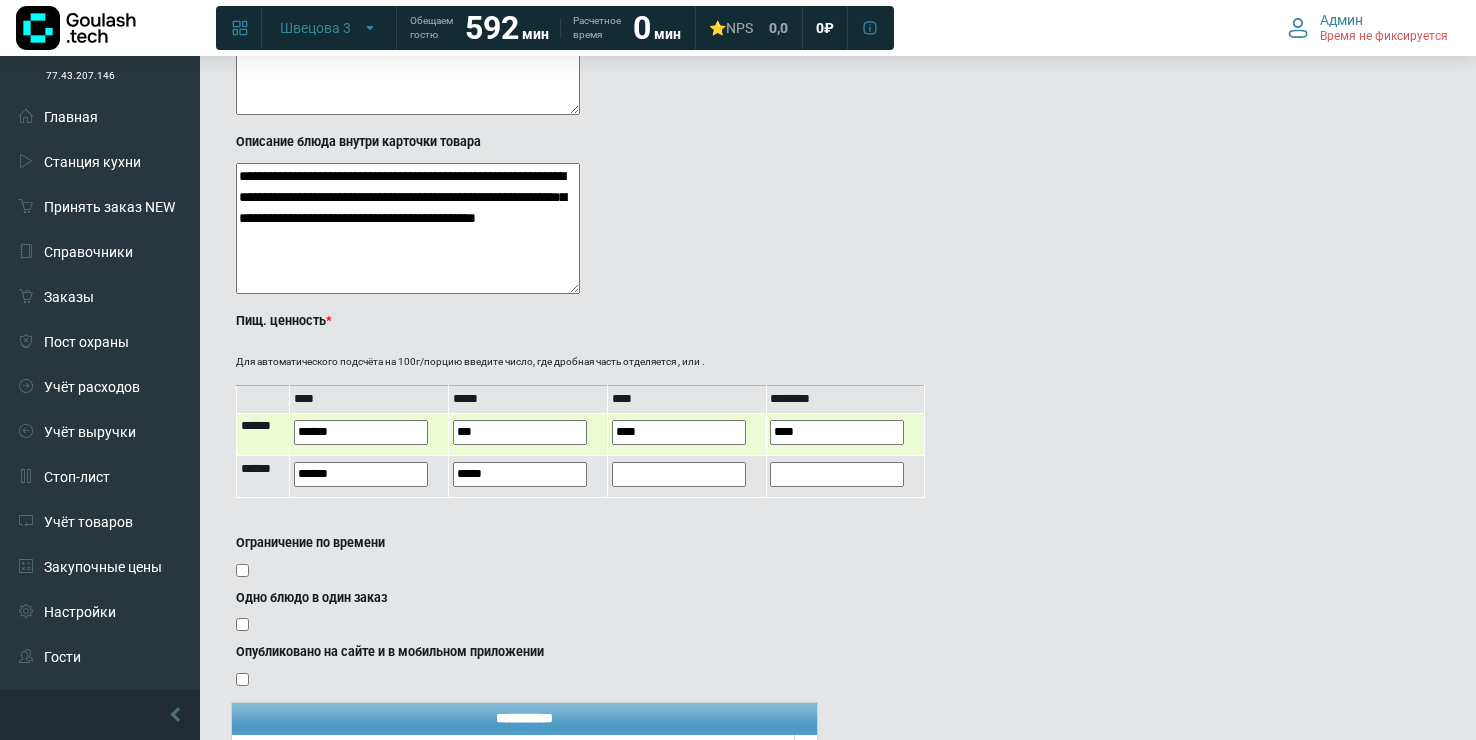 click on "****" at bounding box center [679, 432] 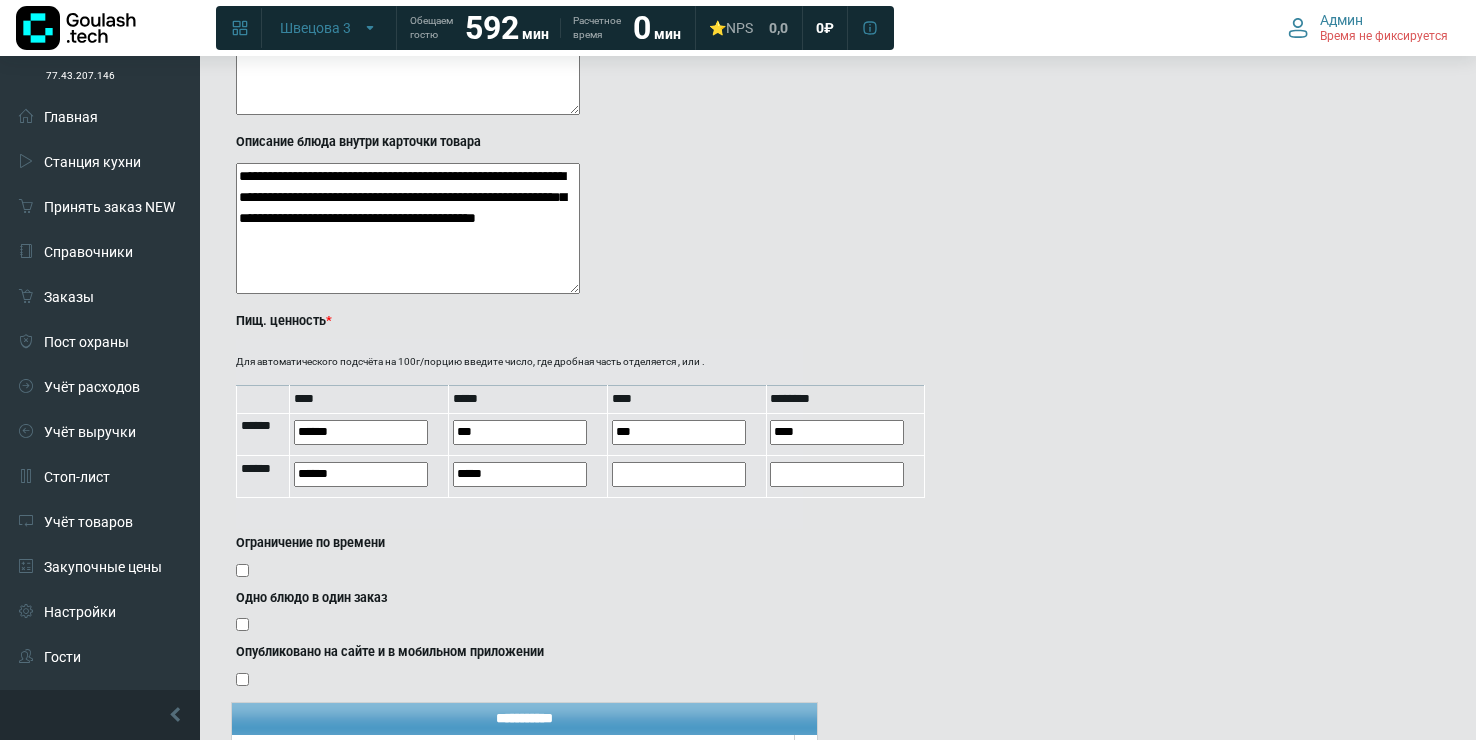 type on "***" 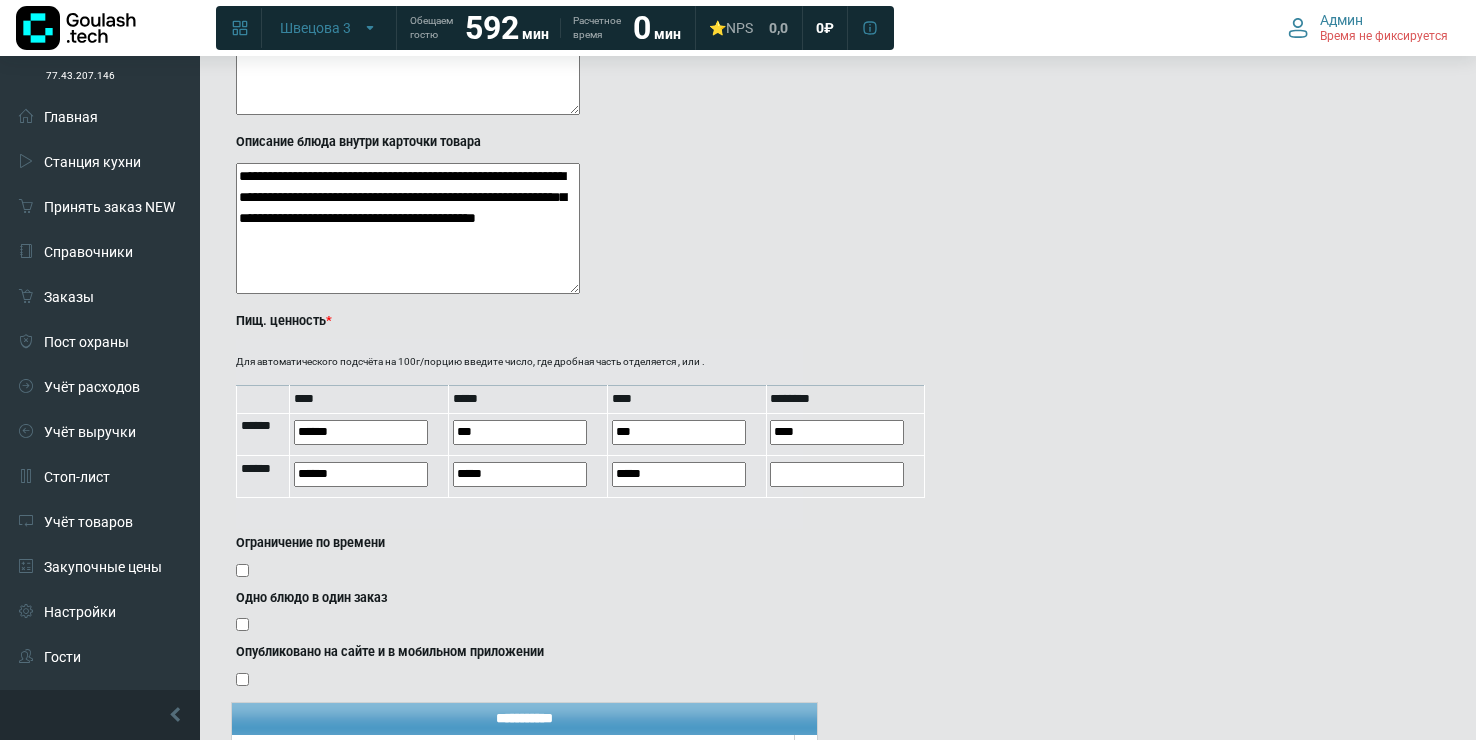 click on "**********" at bounding box center (682, -189) 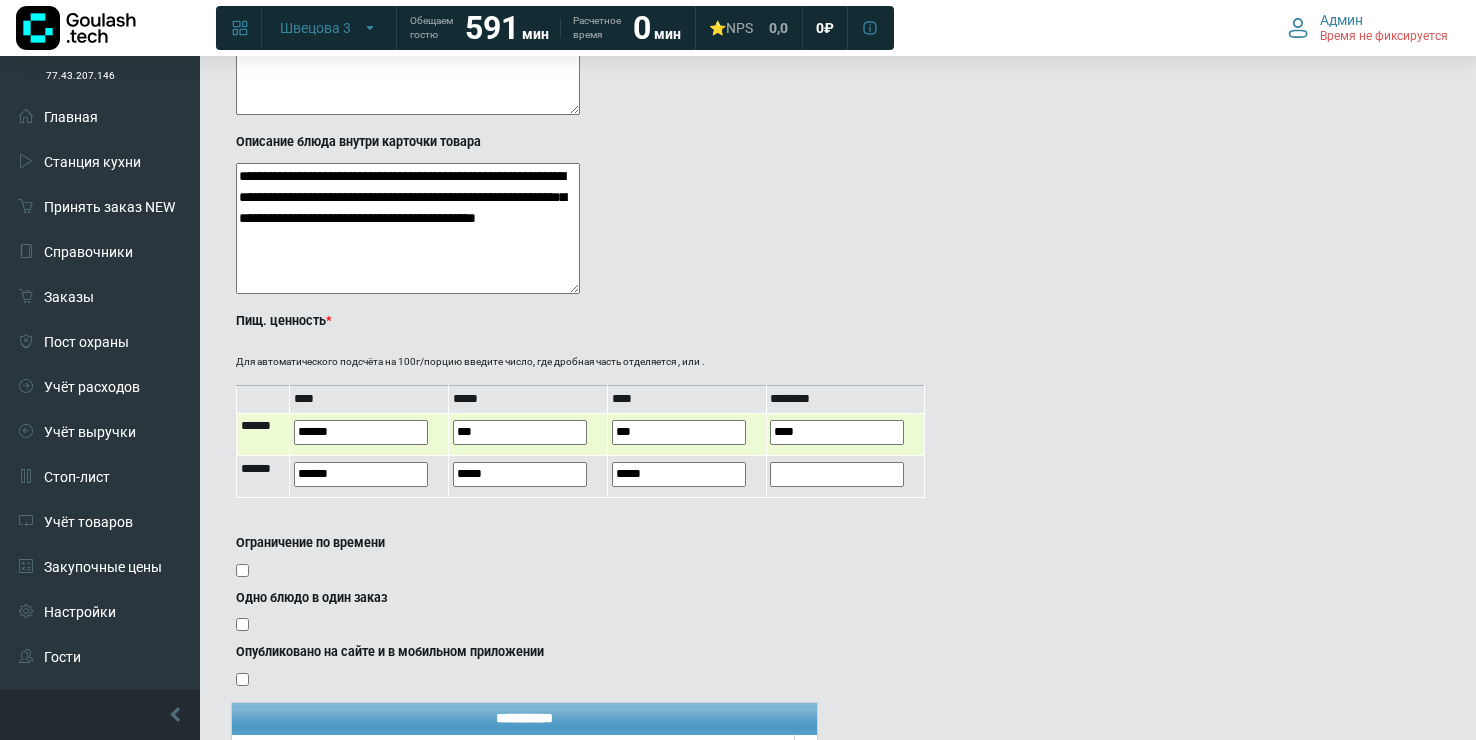 click on "****" at bounding box center [837, 432] 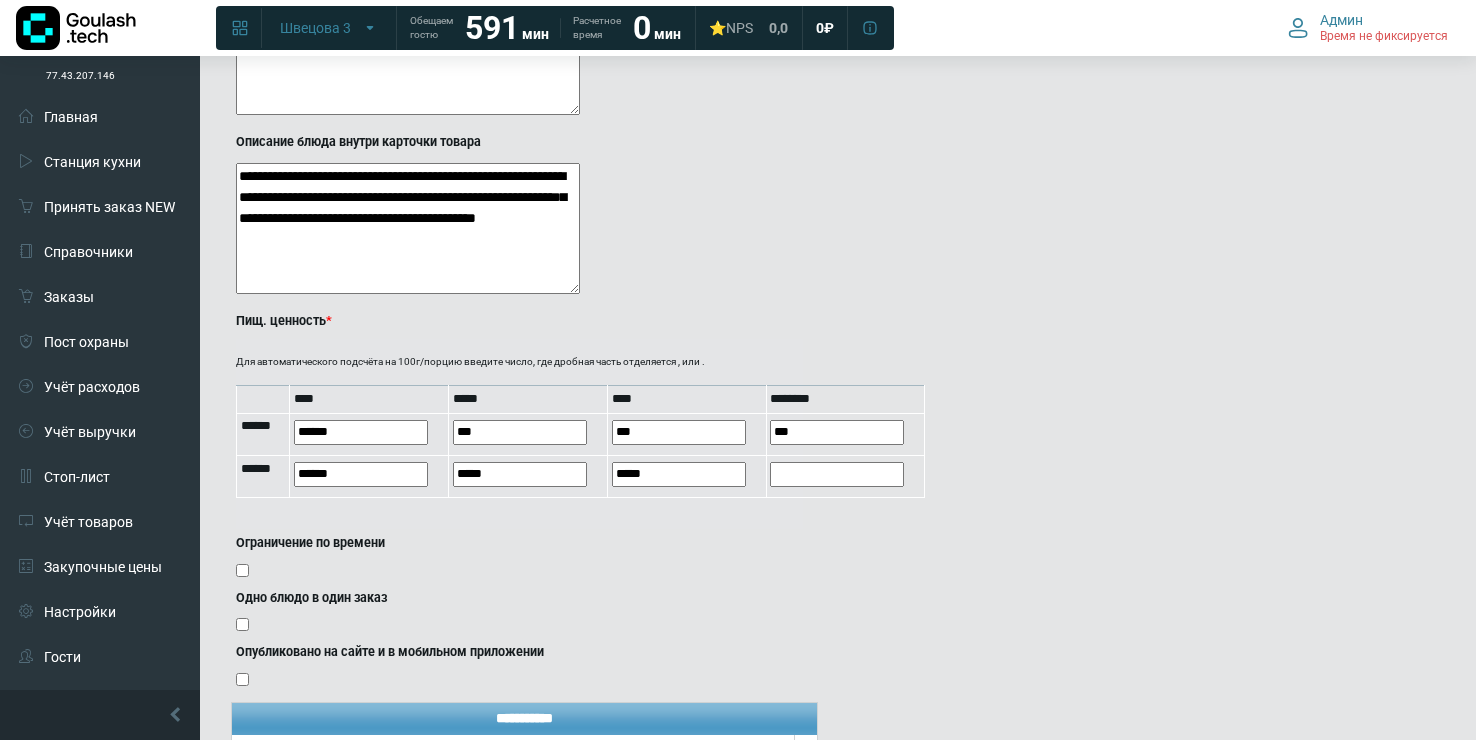 type on "***" 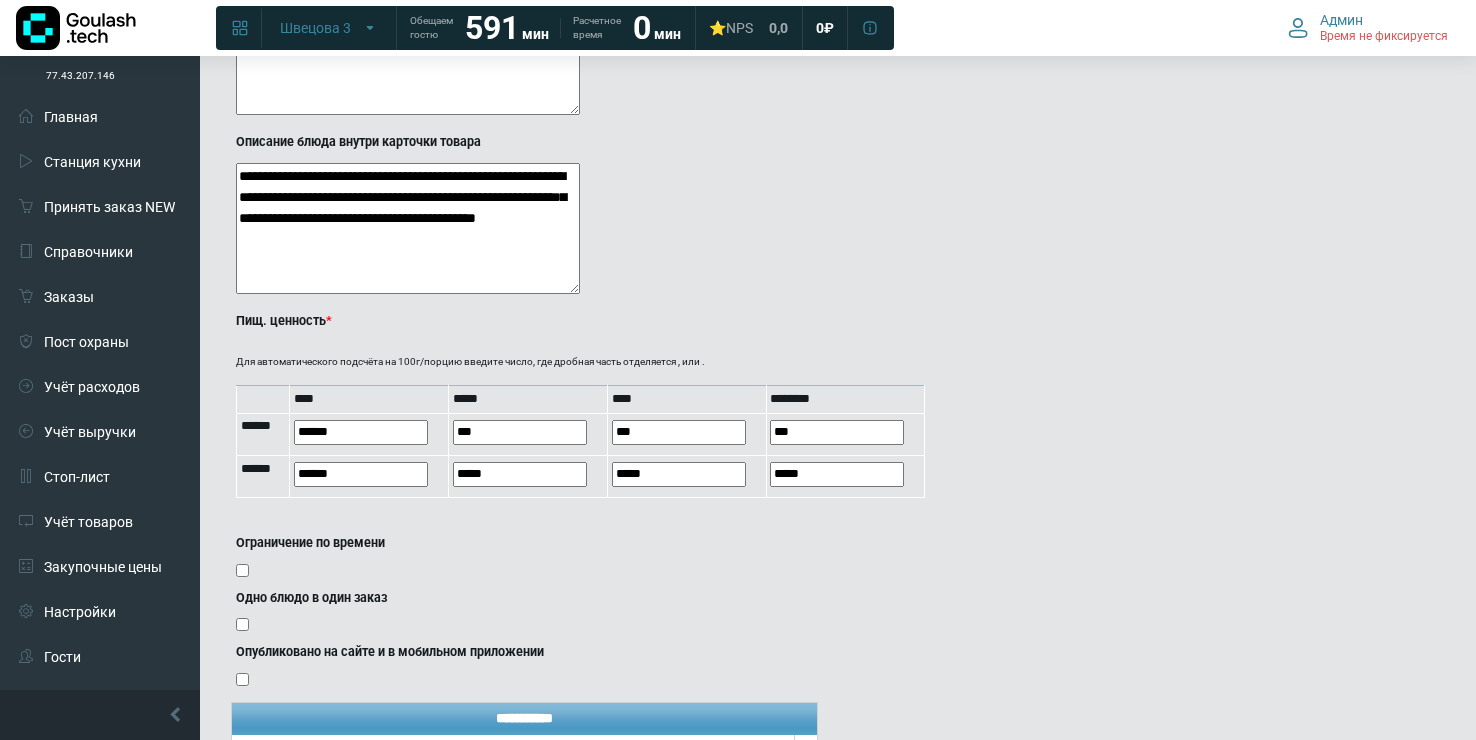 click on "**********" at bounding box center [682, -189] 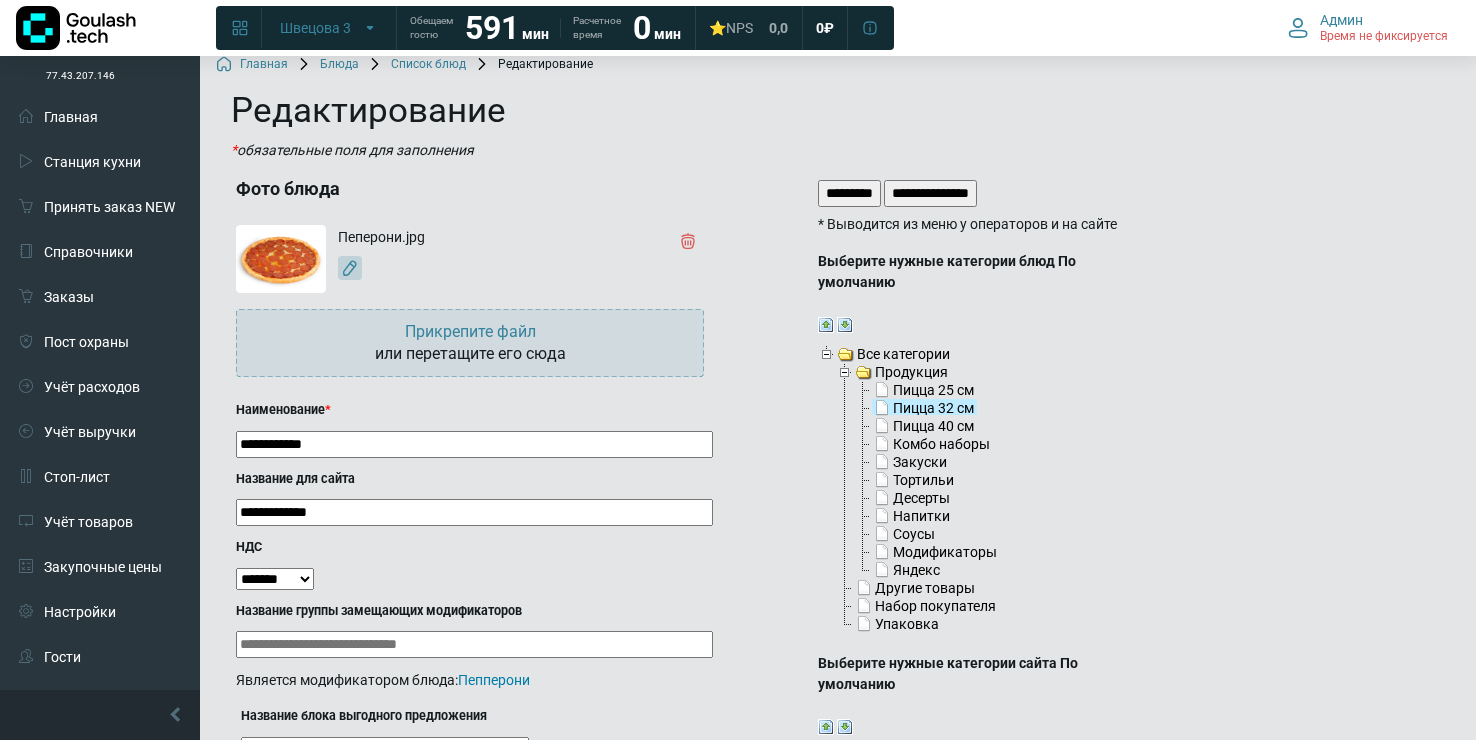 scroll, scrollTop: 0, scrollLeft: 0, axis: both 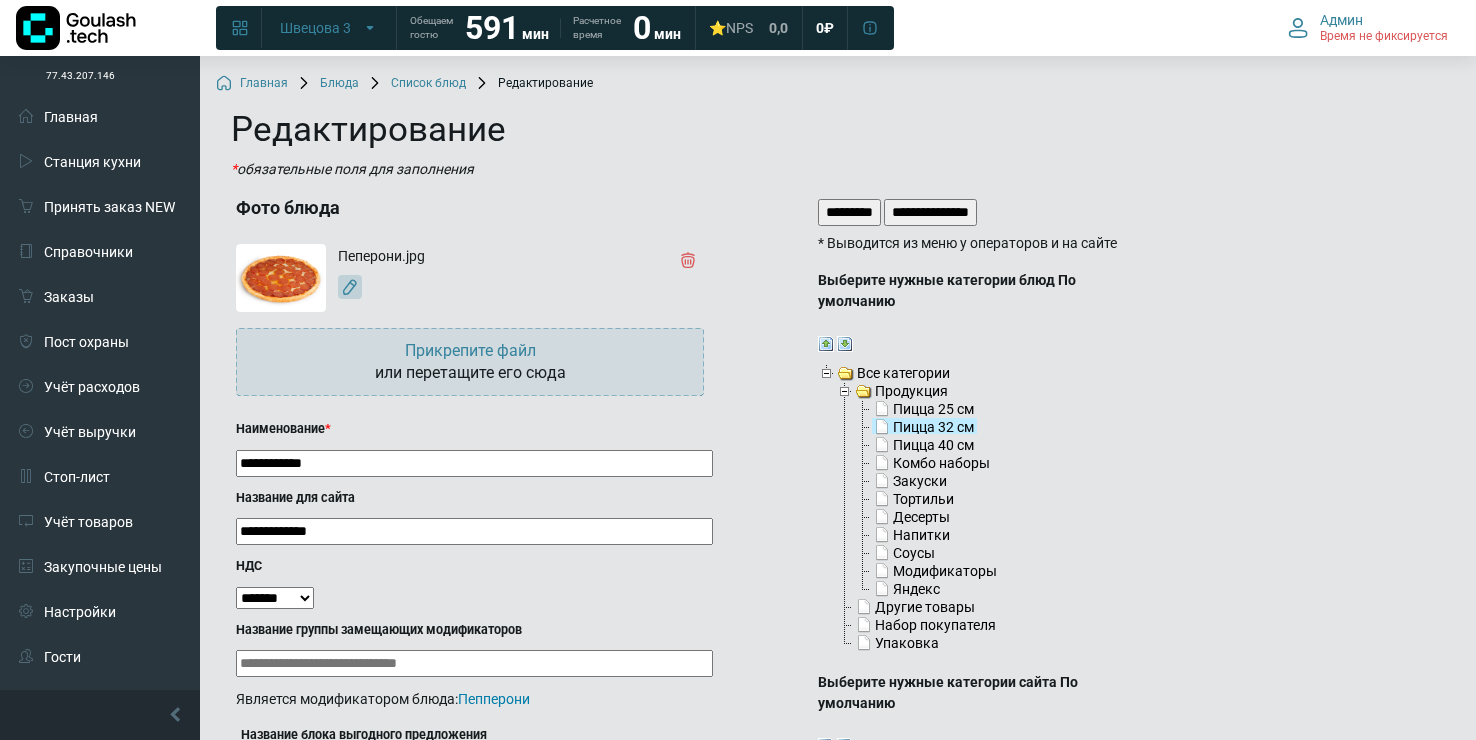 click on "*********" at bounding box center [849, 212] 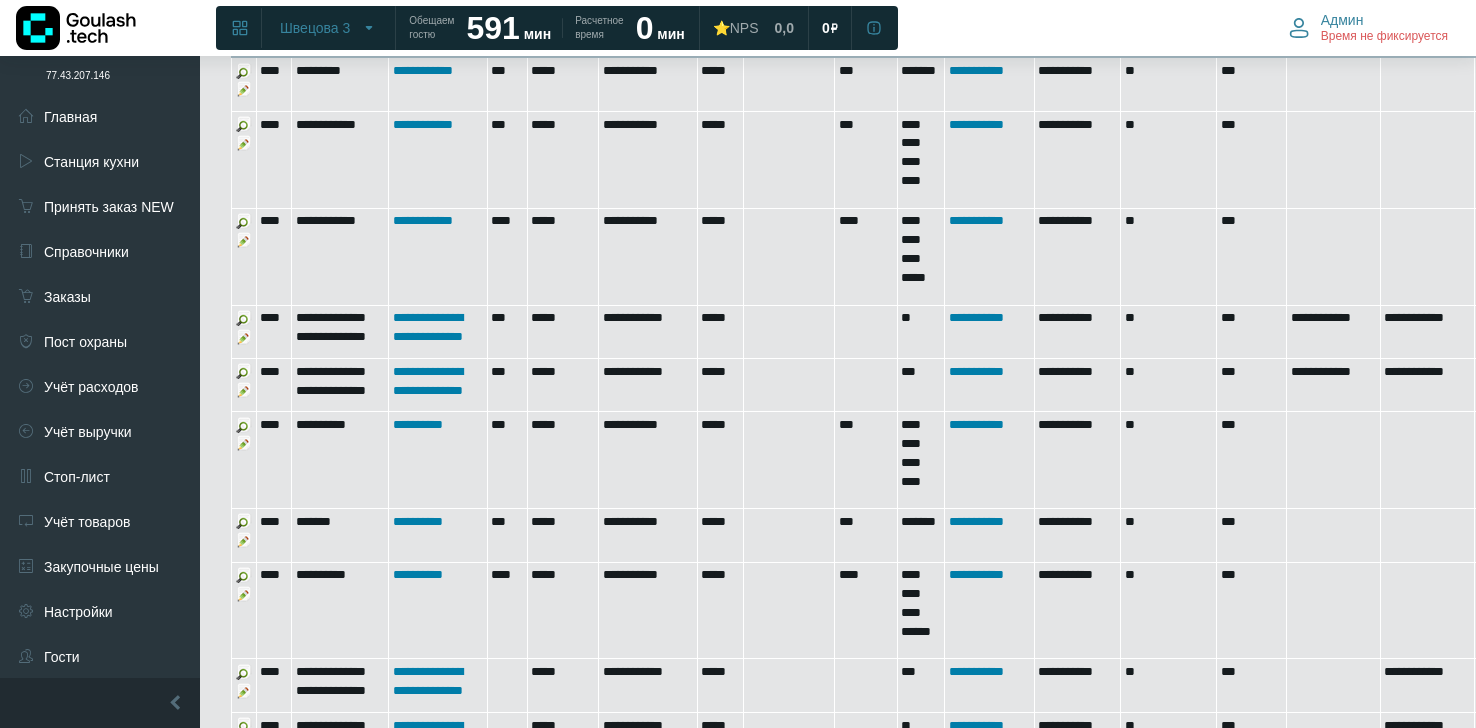 scroll, scrollTop: 852, scrollLeft: 0, axis: vertical 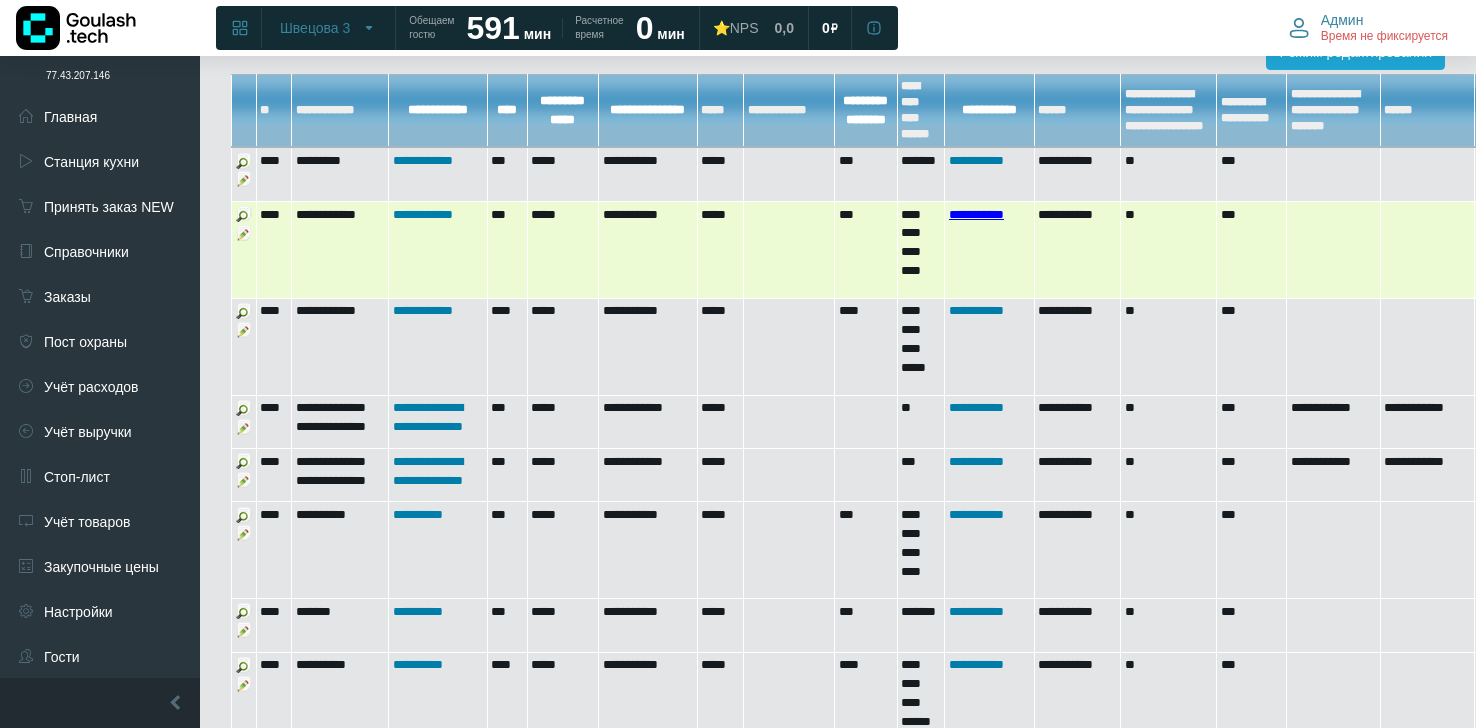 click on "**********" at bounding box center [976, 214] 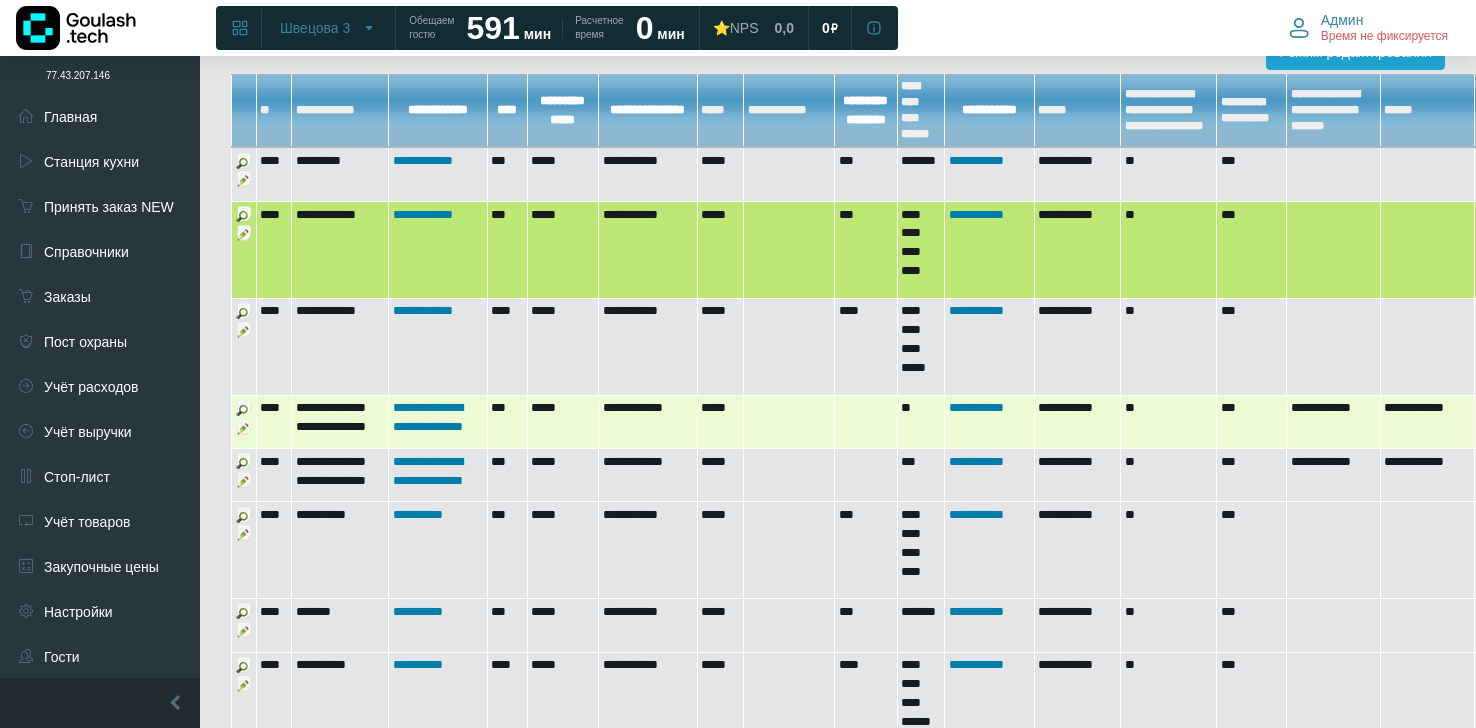 click on "**" at bounding box center (1169, 421) 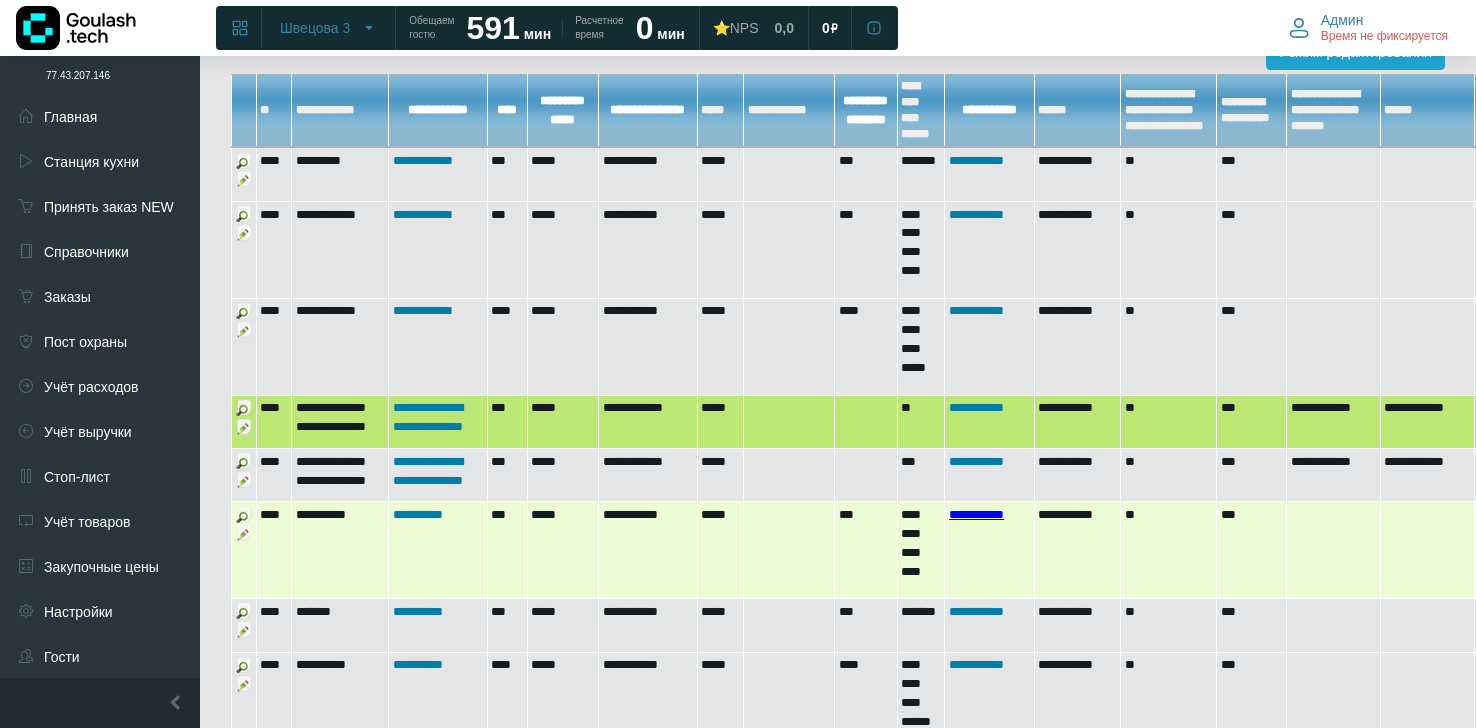 click on "**********" at bounding box center (976, 514) 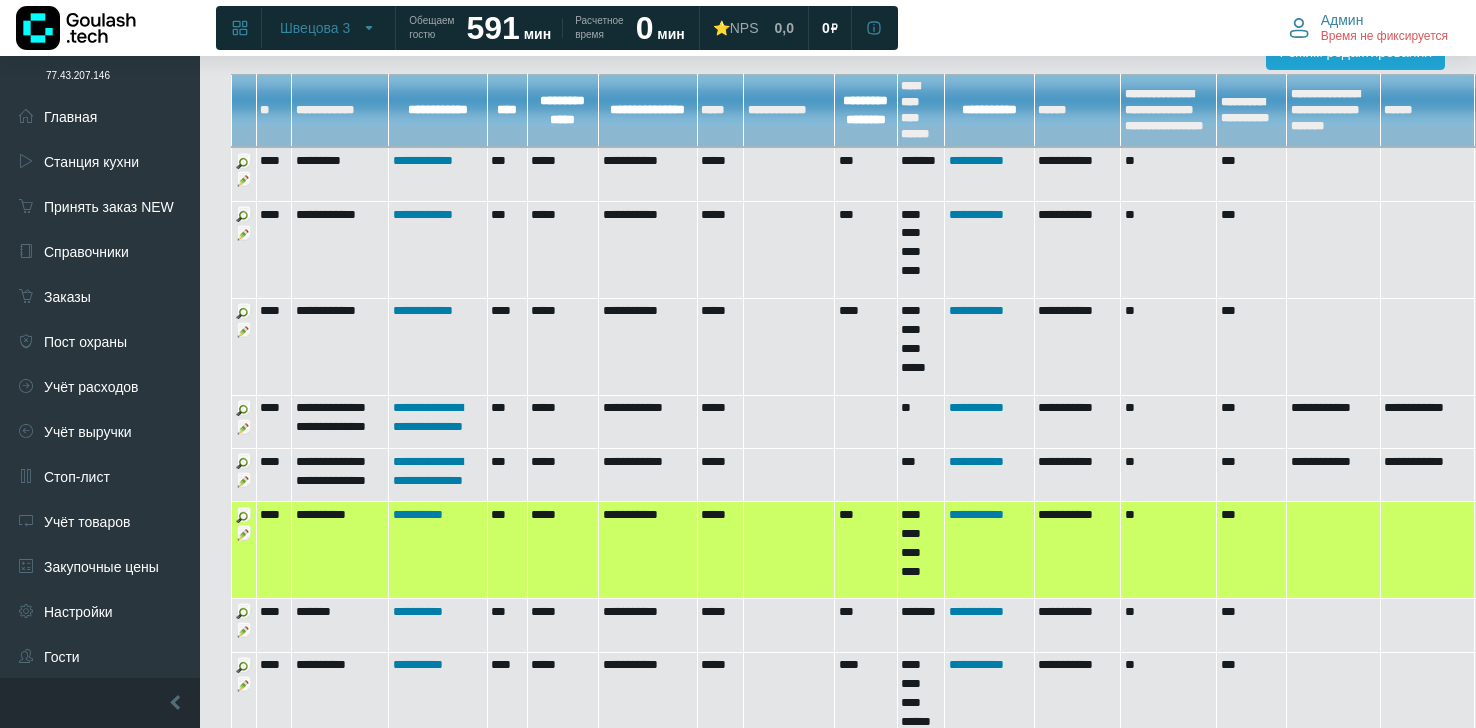 click on "**********" at bounding box center [989, 550] 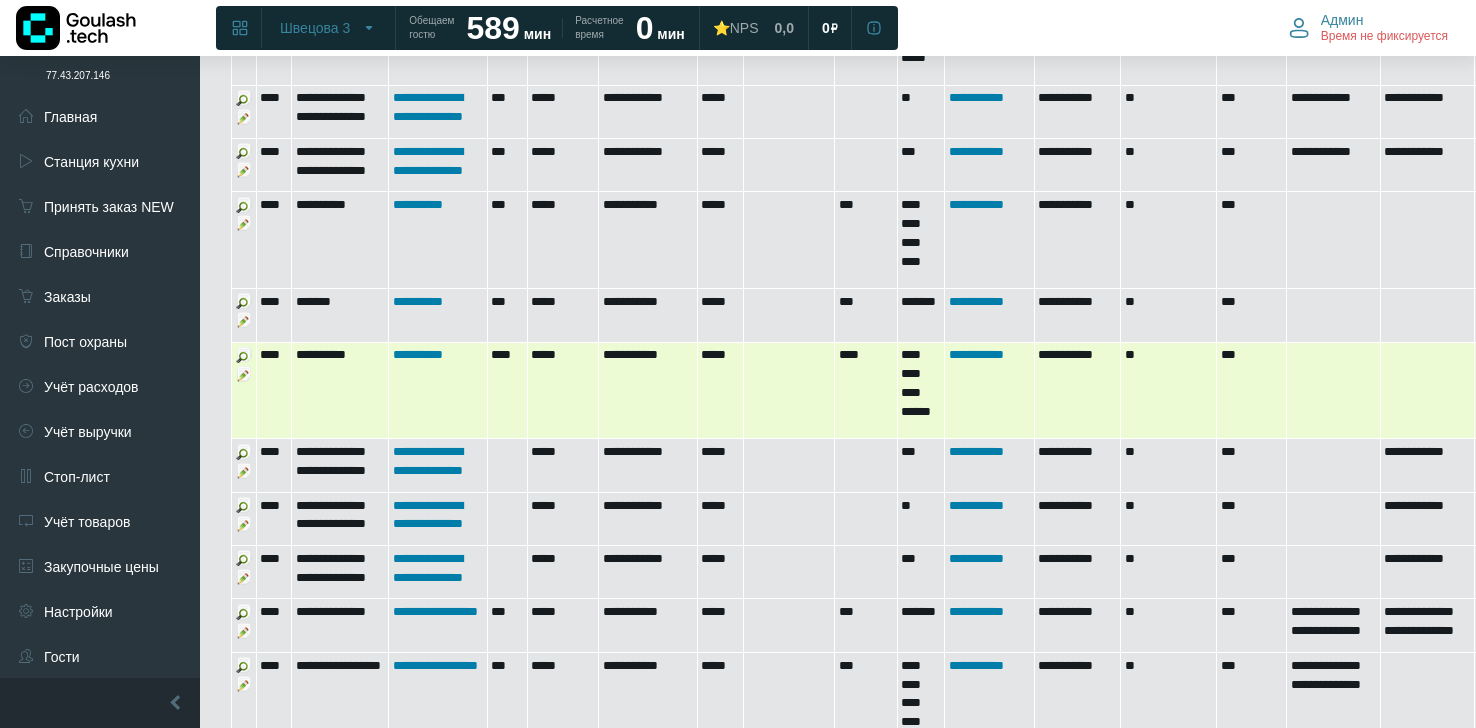 scroll, scrollTop: 1166, scrollLeft: 0, axis: vertical 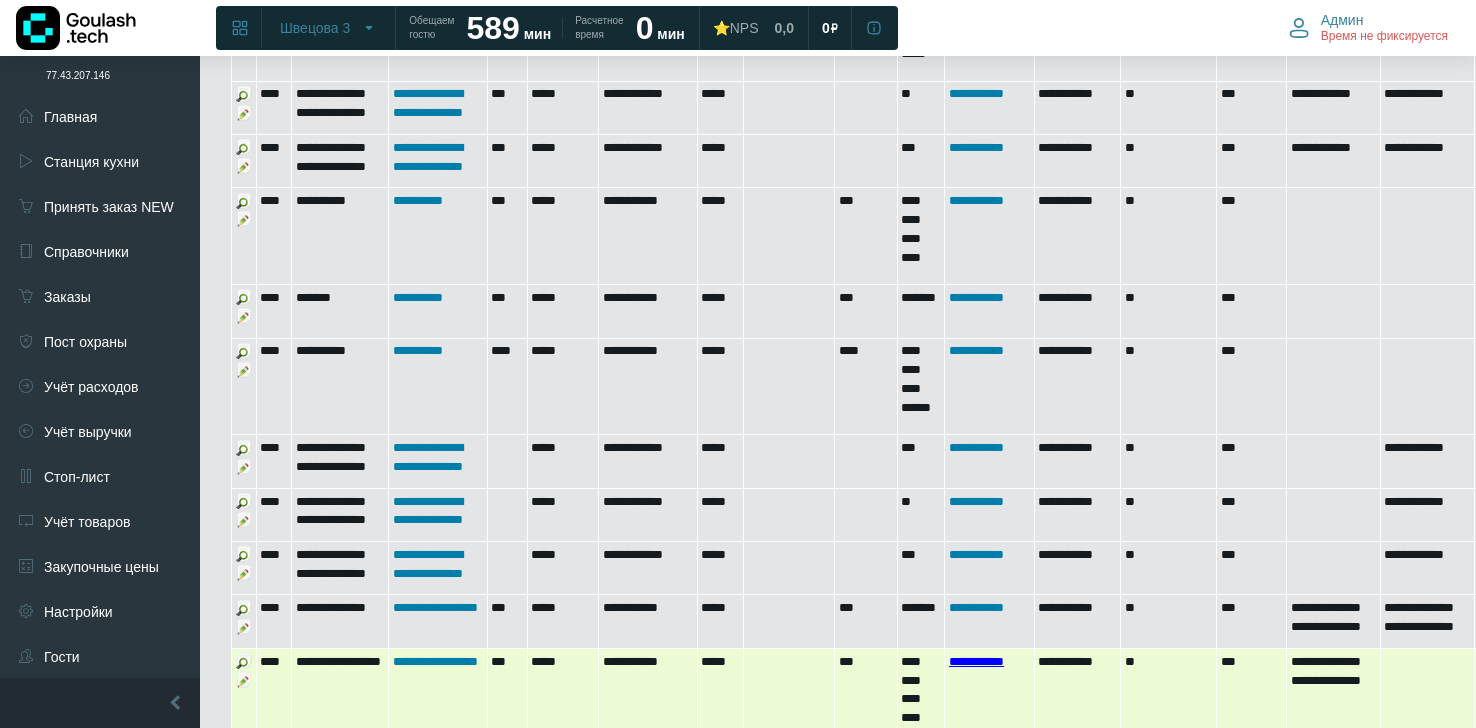 click on "**********" at bounding box center [976, 661] 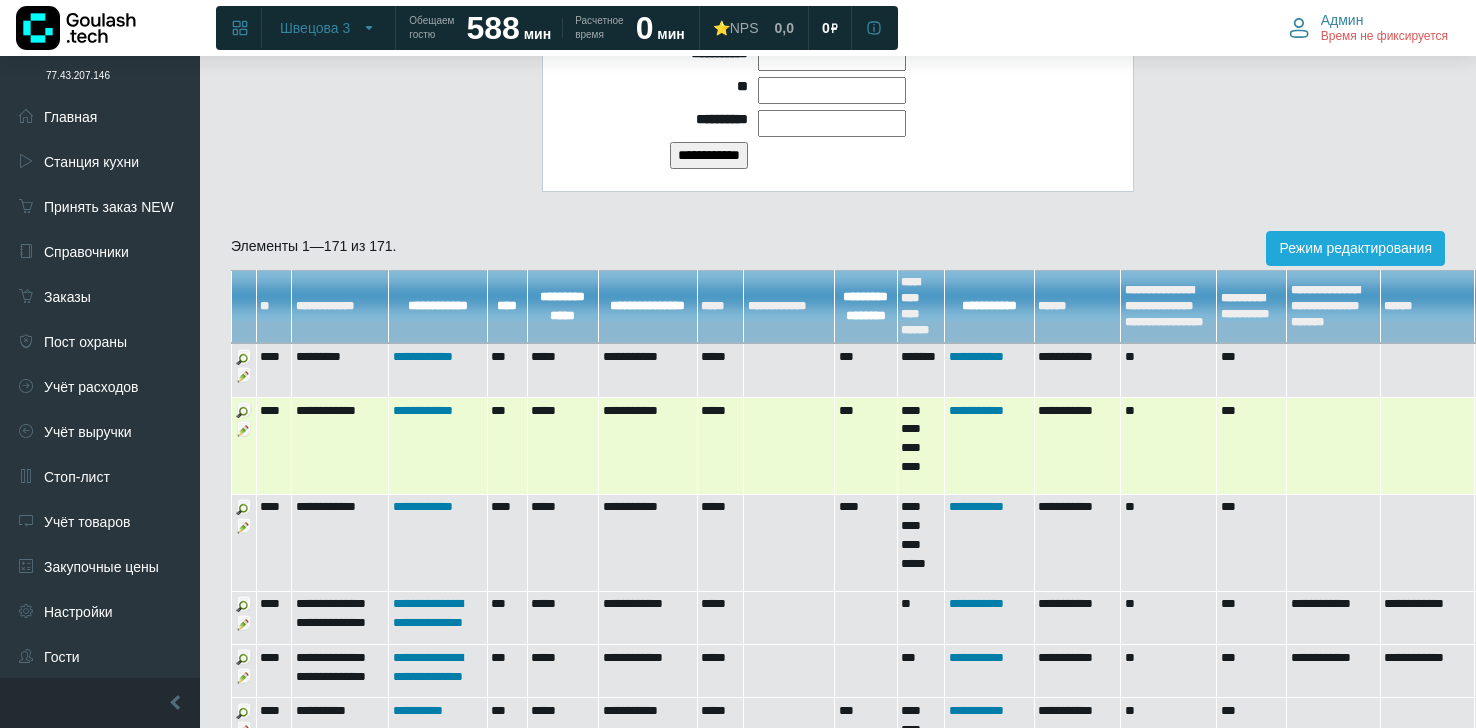 scroll, scrollTop: 655, scrollLeft: 0, axis: vertical 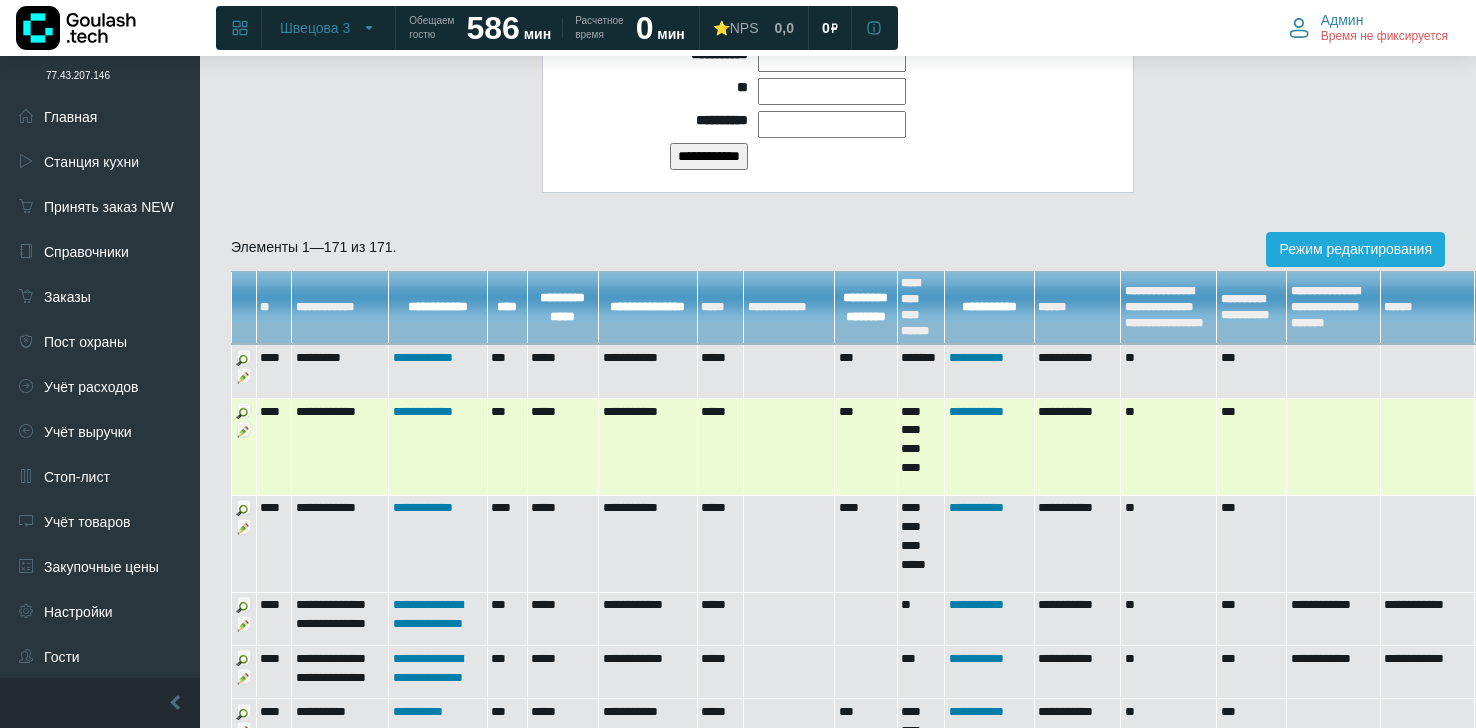 click at bounding box center (244, 430) 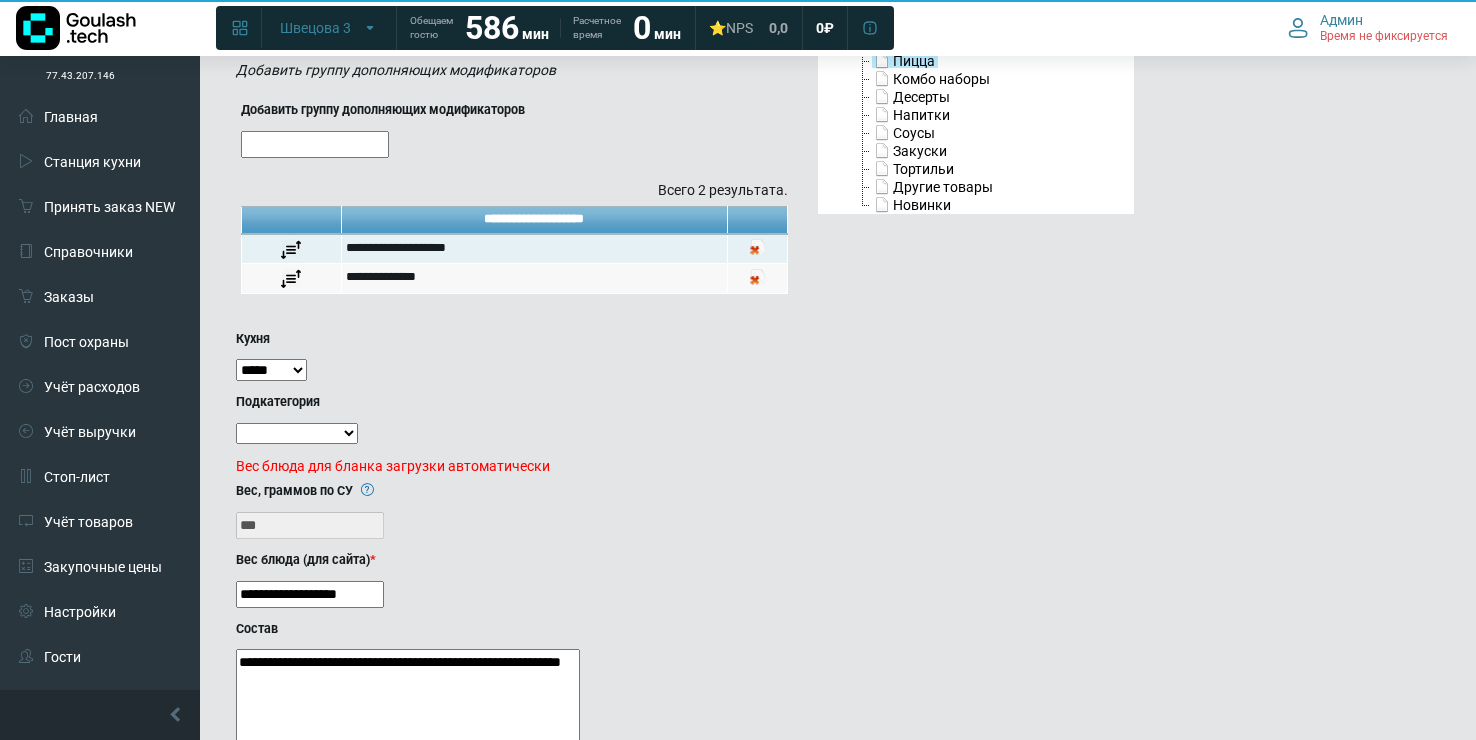 scroll, scrollTop: 747, scrollLeft: 0, axis: vertical 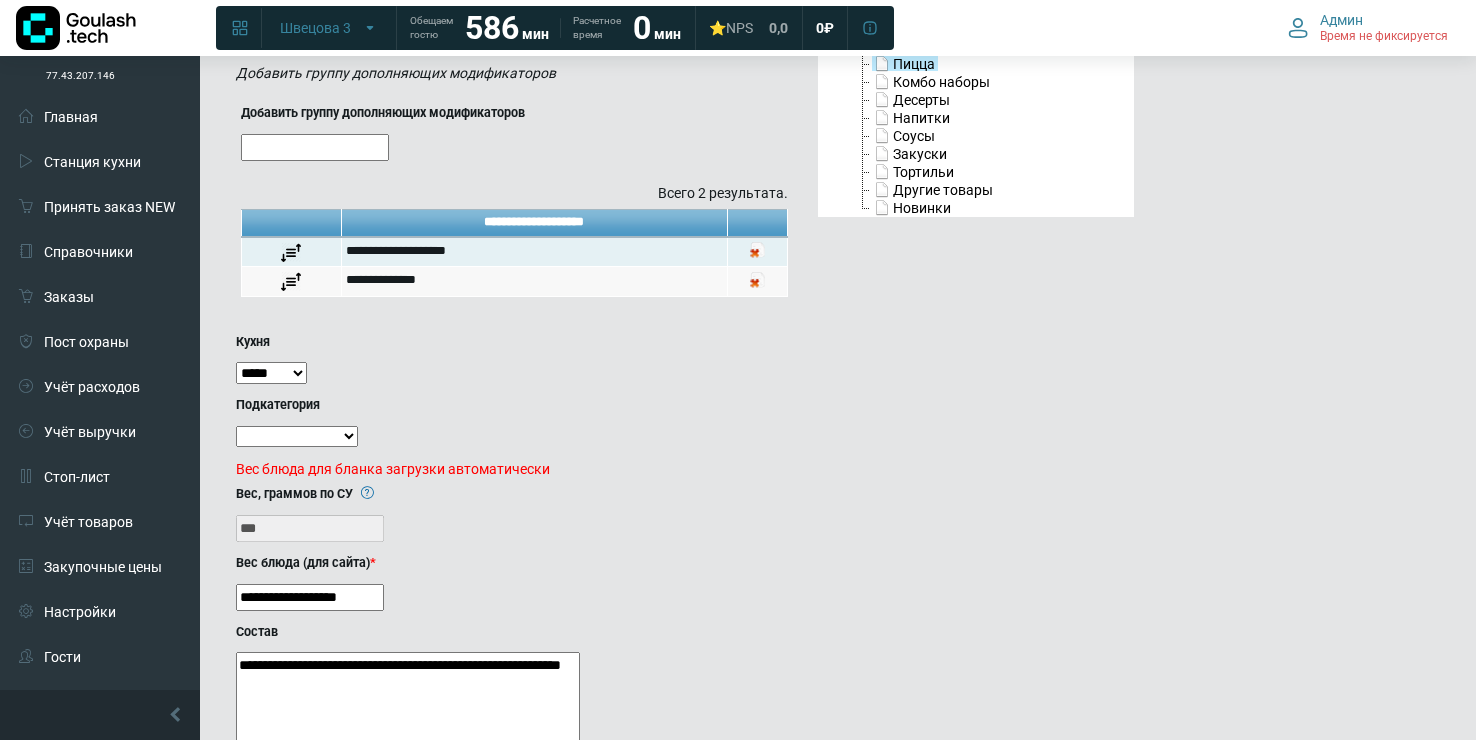 click on "**********" at bounding box center [310, 597] 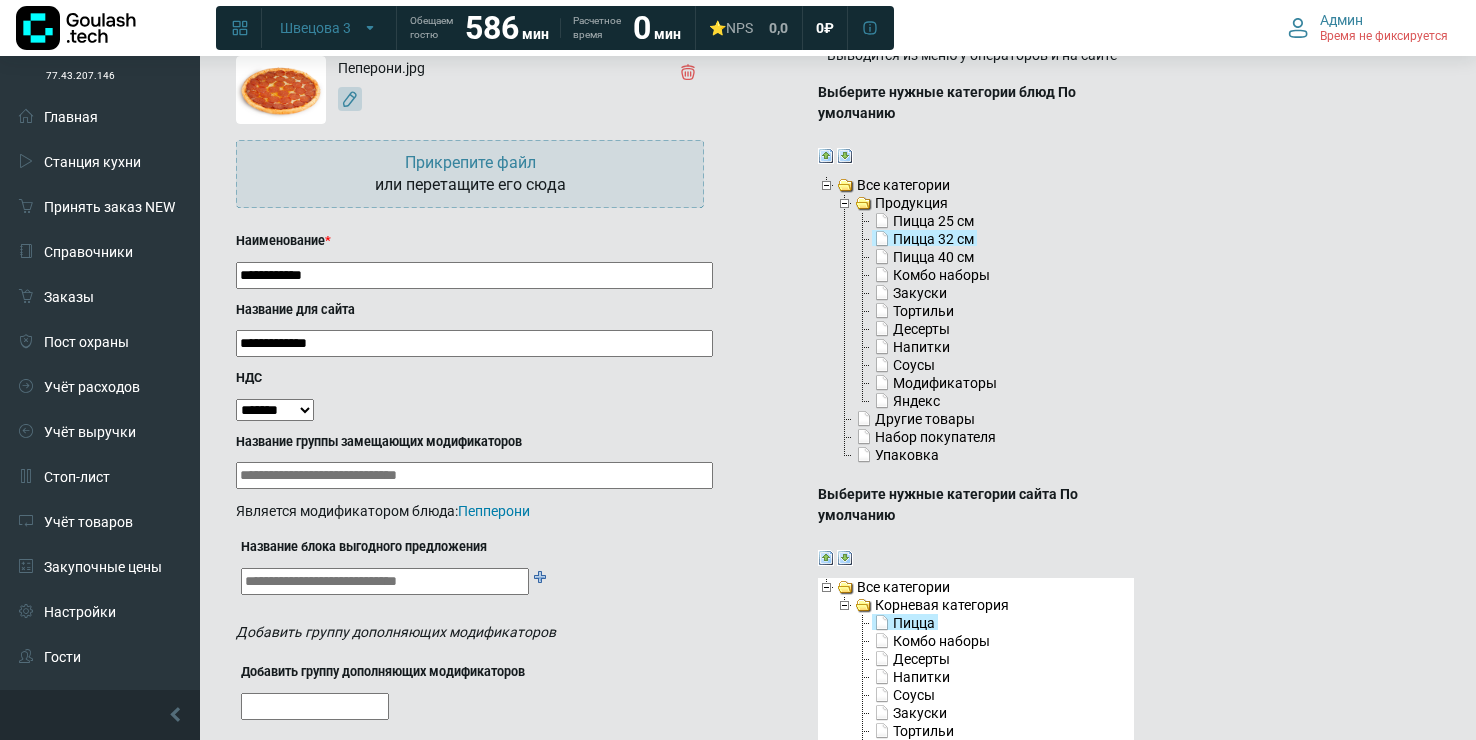 scroll, scrollTop: 0, scrollLeft: 0, axis: both 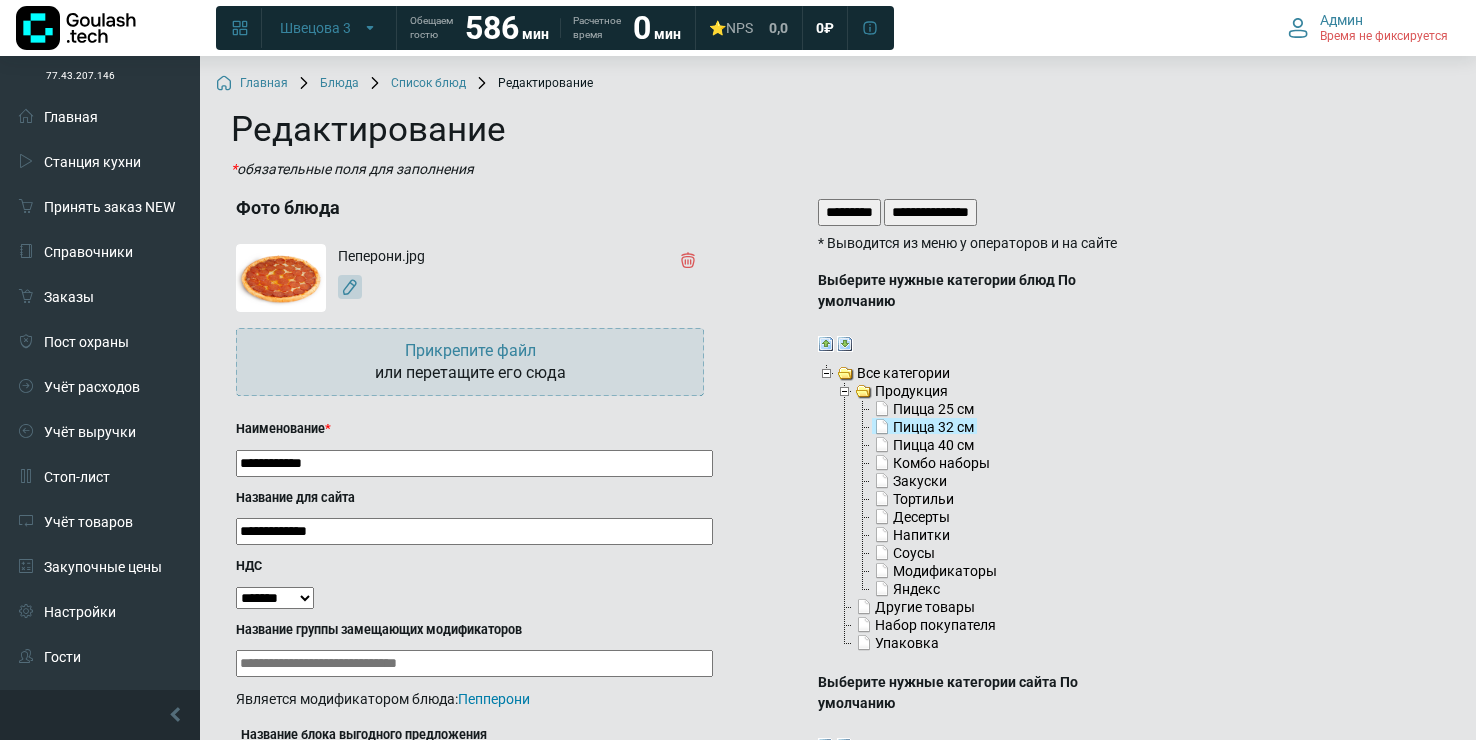 click on "*********" at bounding box center (849, 212) 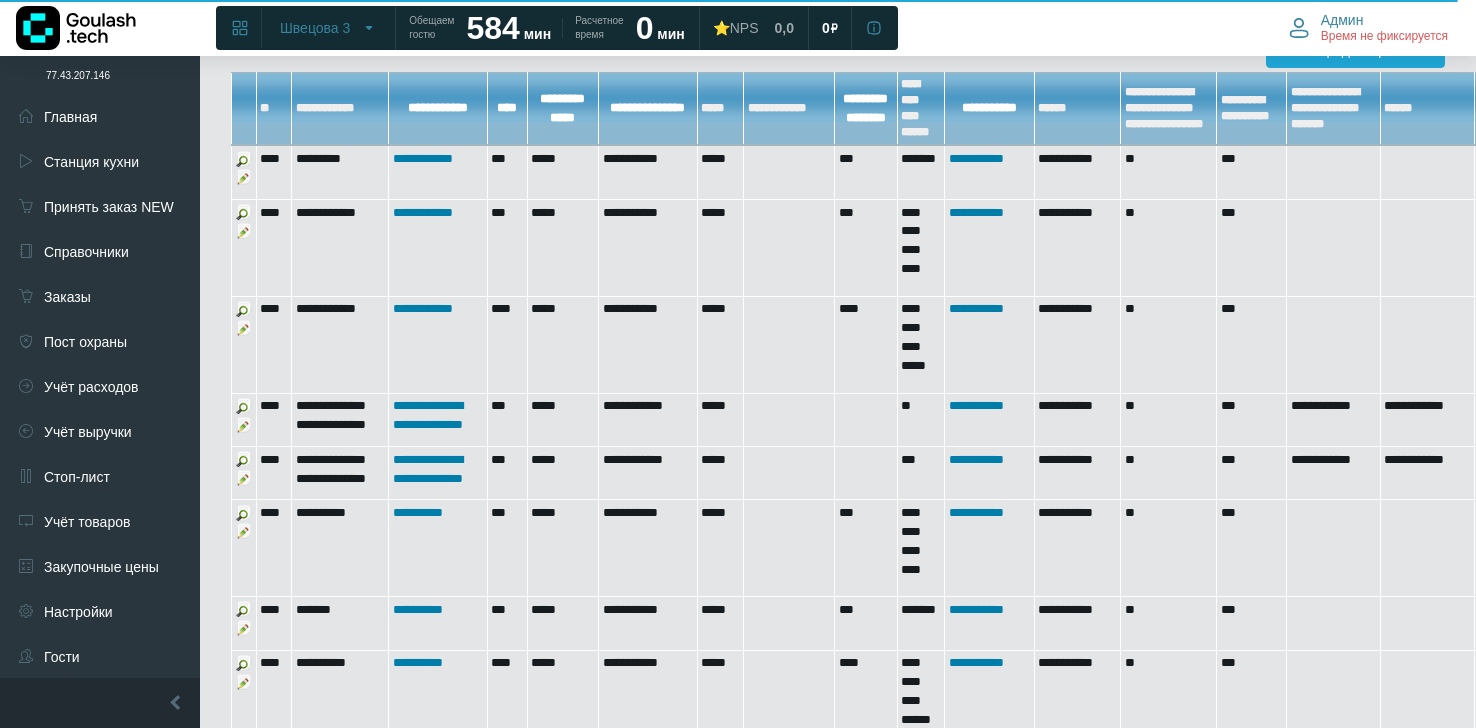 scroll, scrollTop: 855, scrollLeft: 0, axis: vertical 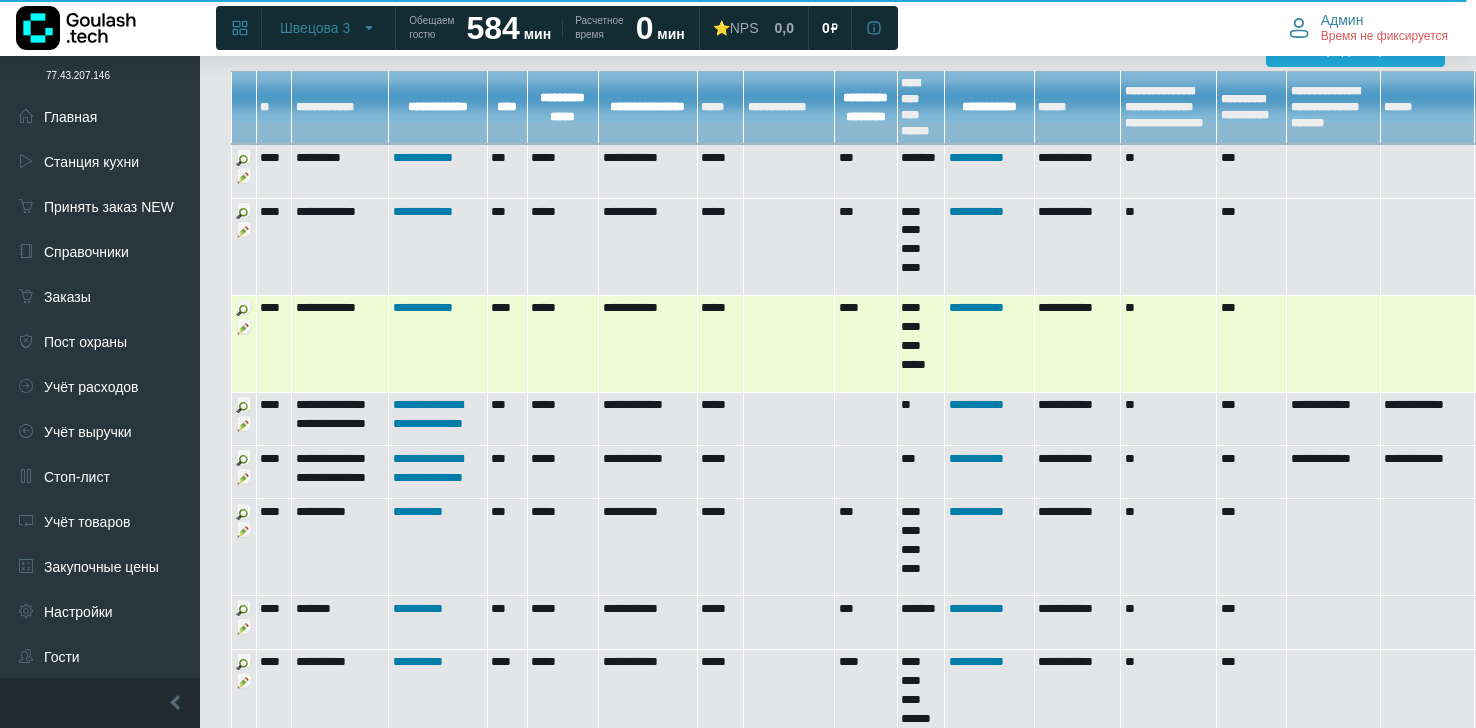 click at bounding box center [244, 327] 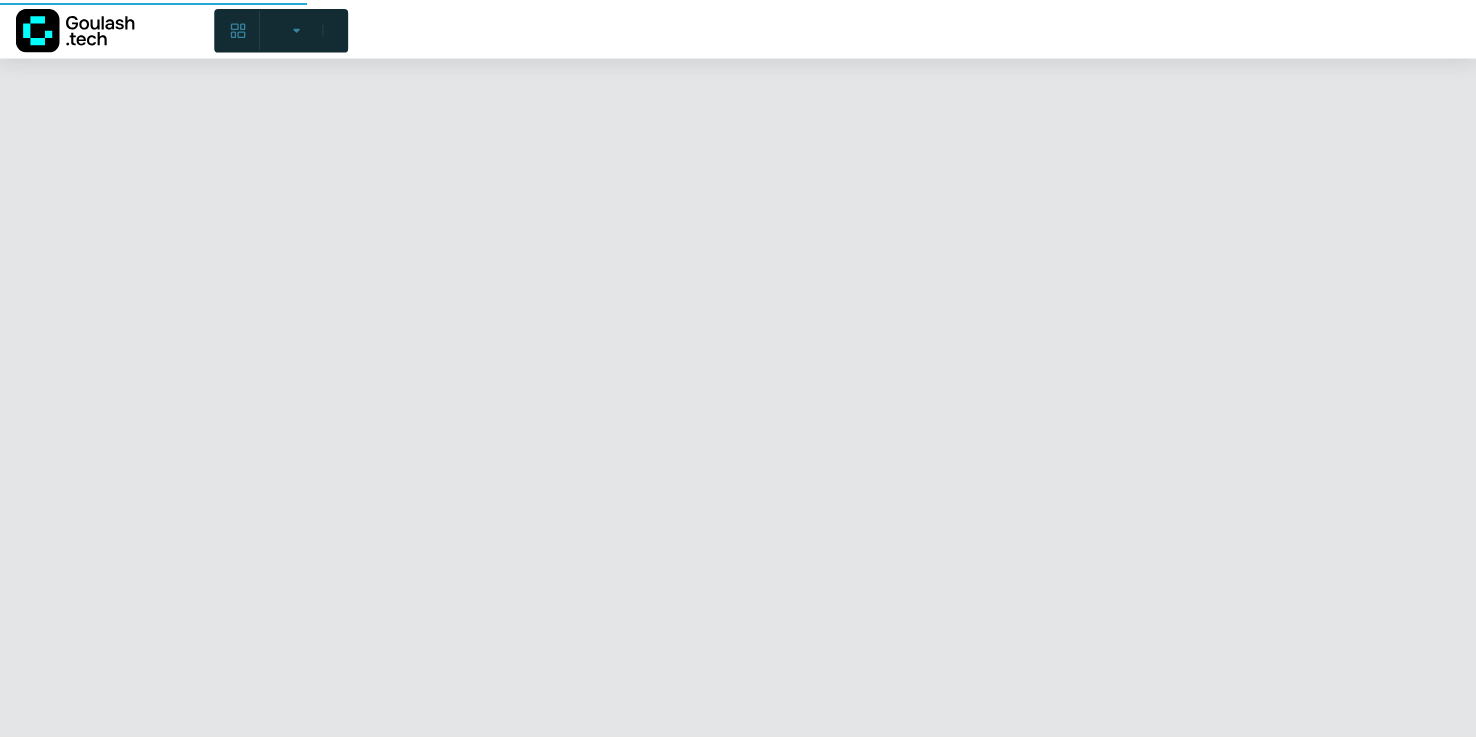 scroll, scrollTop: 0, scrollLeft: 0, axis: both 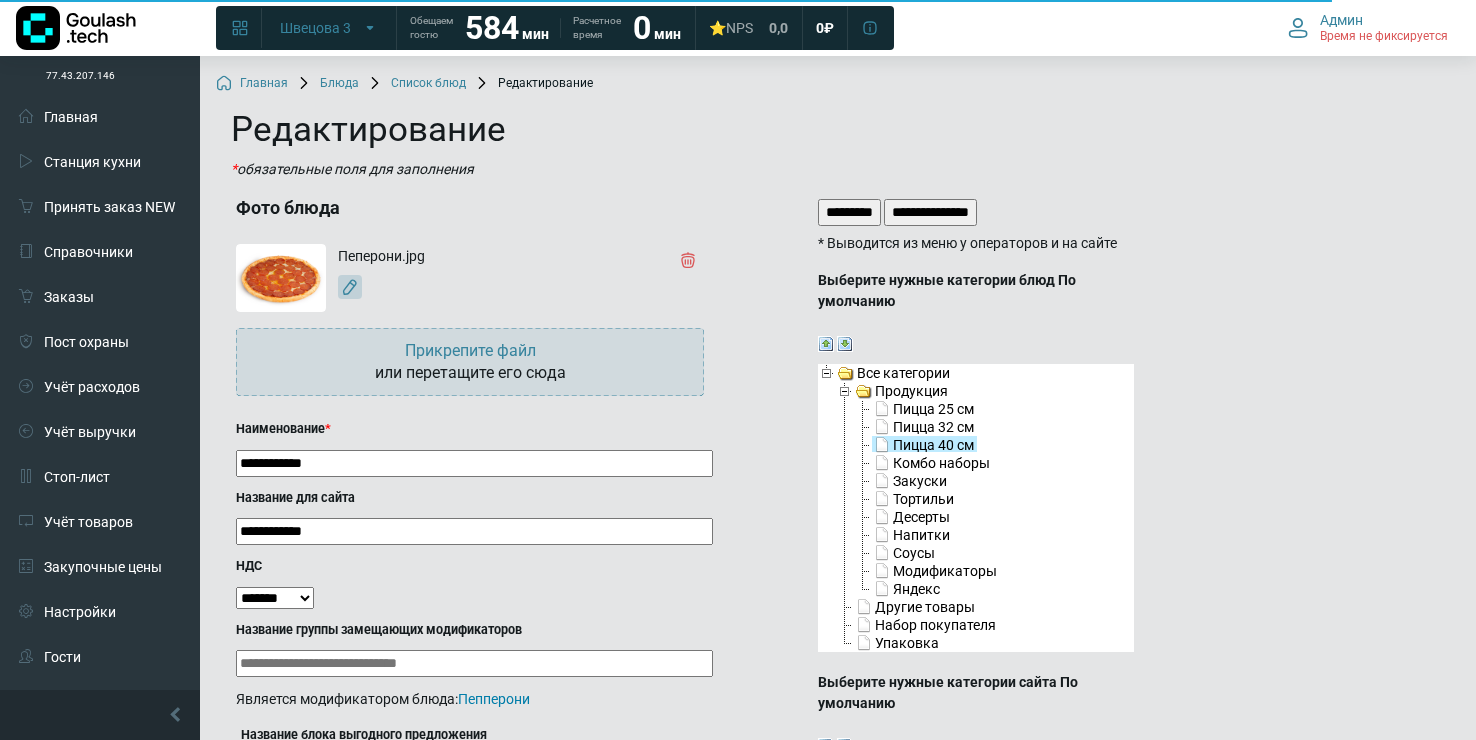 click at bounding box center [863, 571] 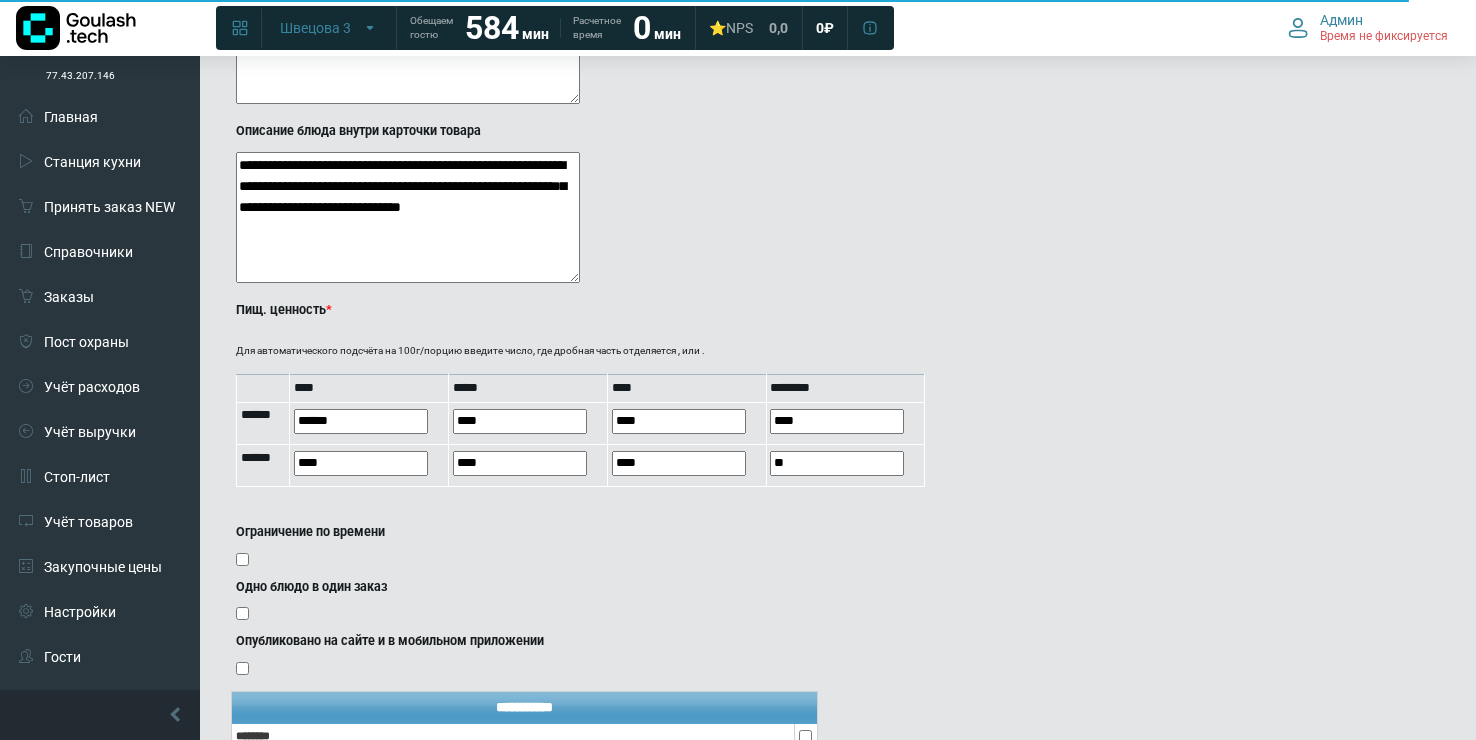 scroll, scrollTop: 1436, scrollLeft: 0, axis: vertical 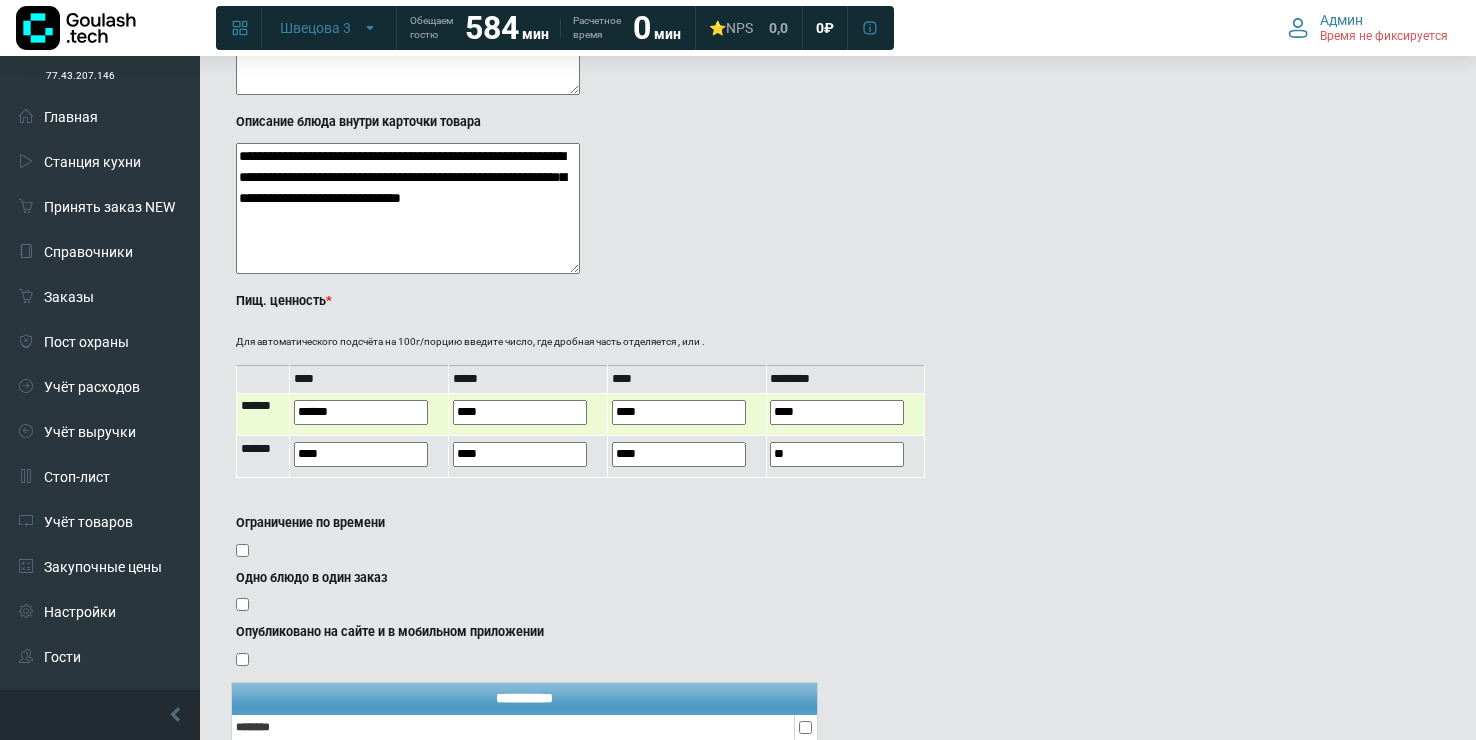 click on "****" at bounding box center (520, 412) 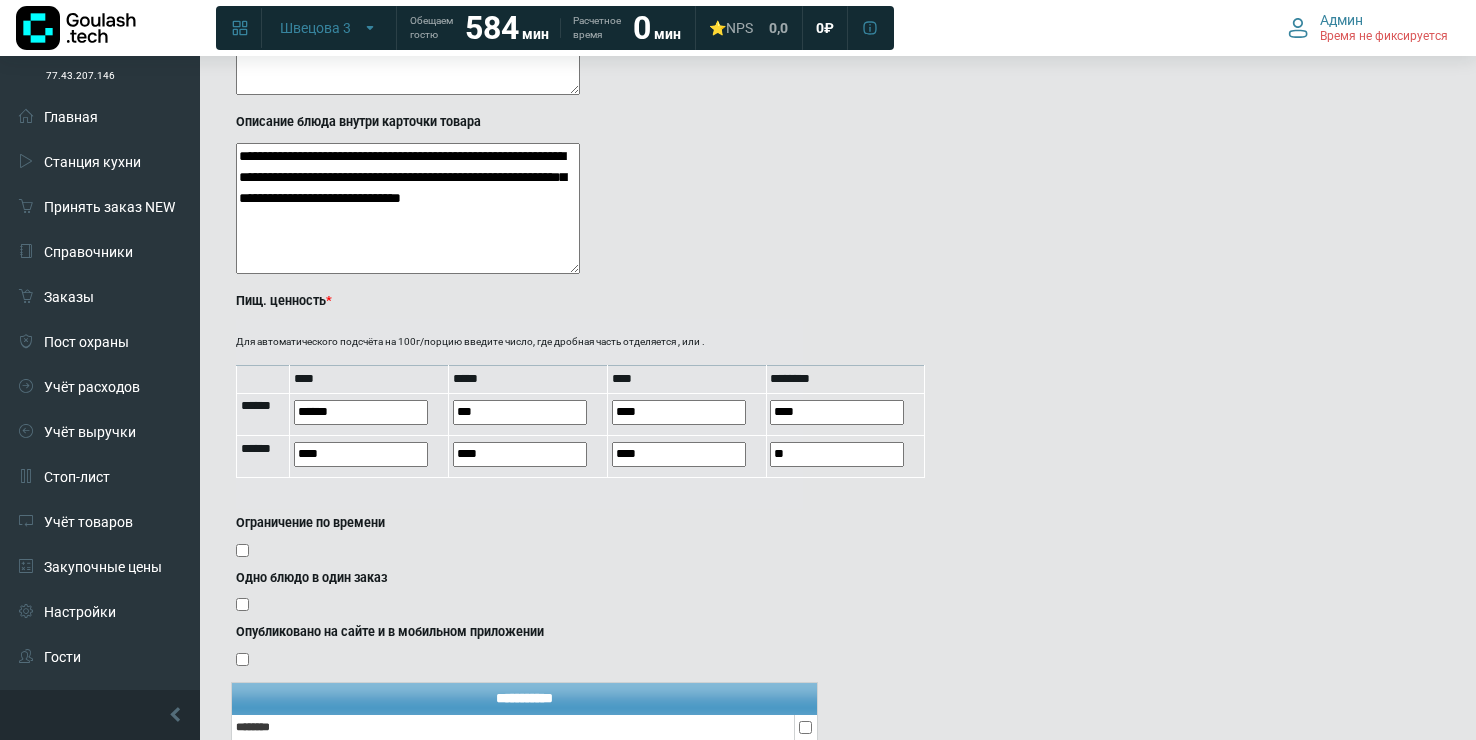 type on "***" 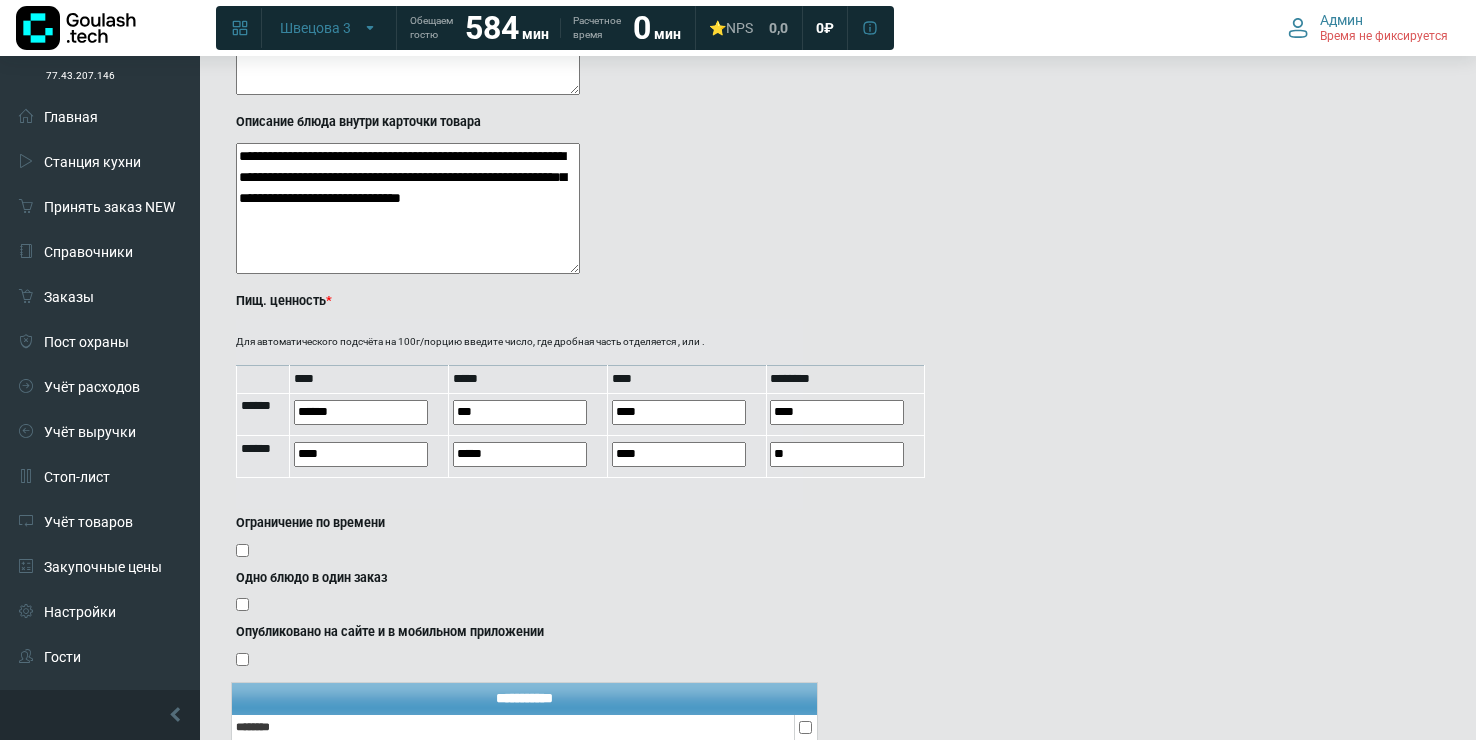 click on "Ограничение по времени" at bounding box center [519, 539] 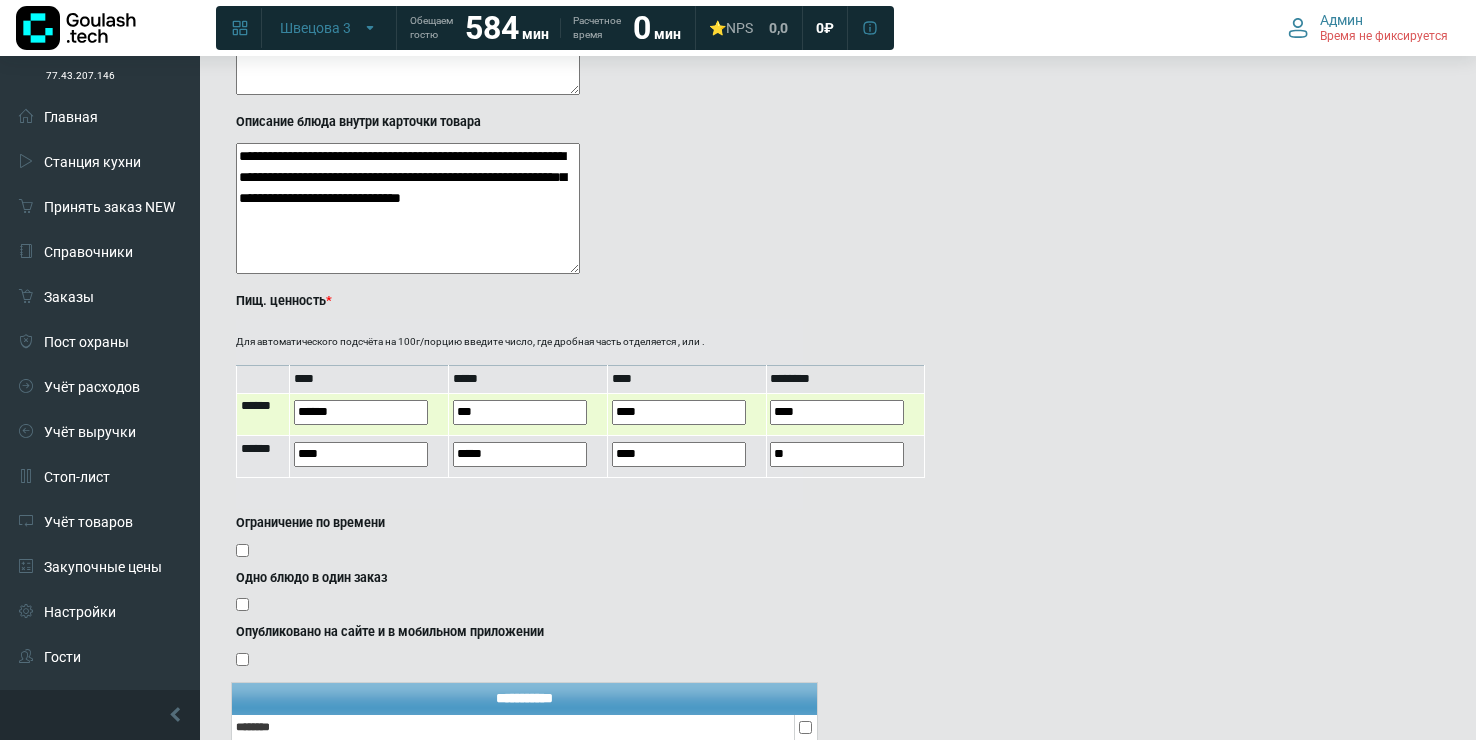 click on "****" at bounding box center [679, 412] 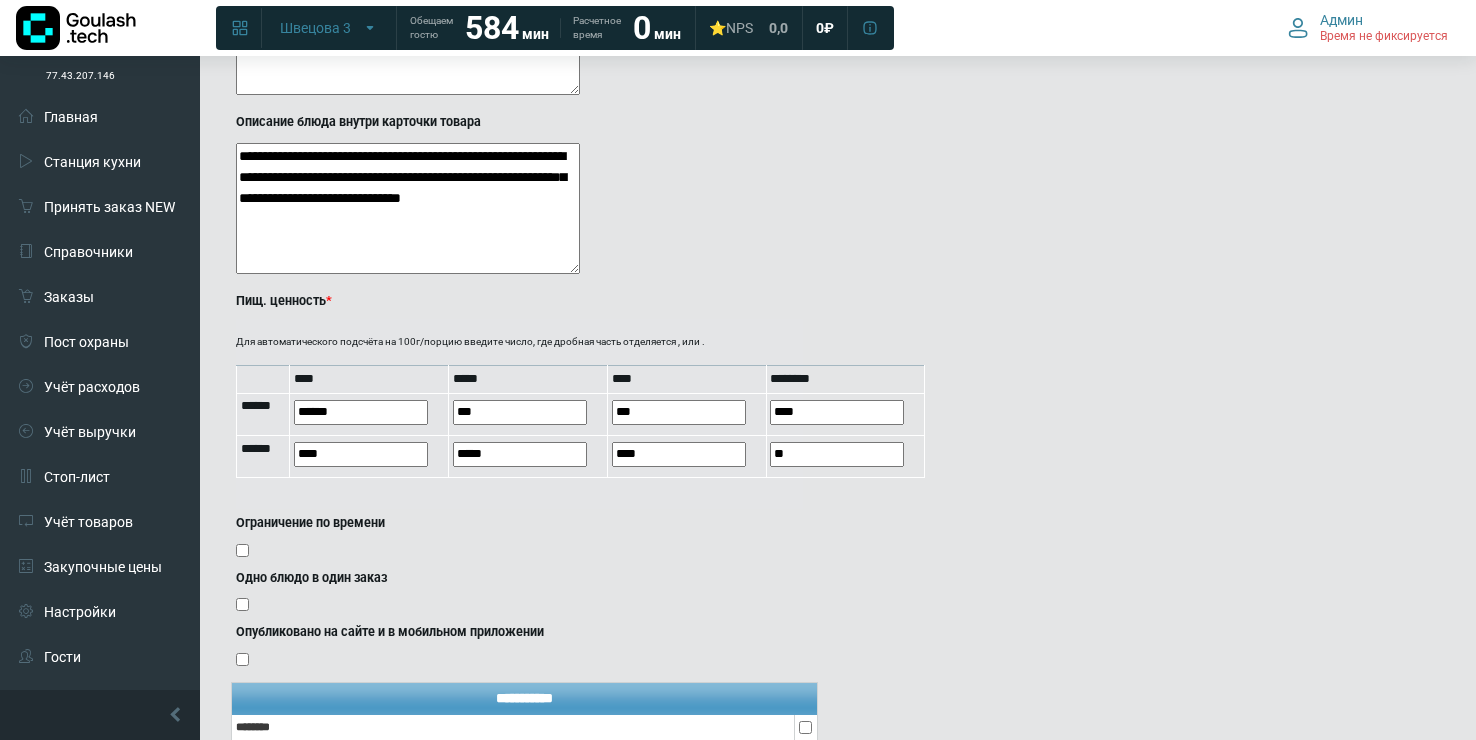 type on "***" 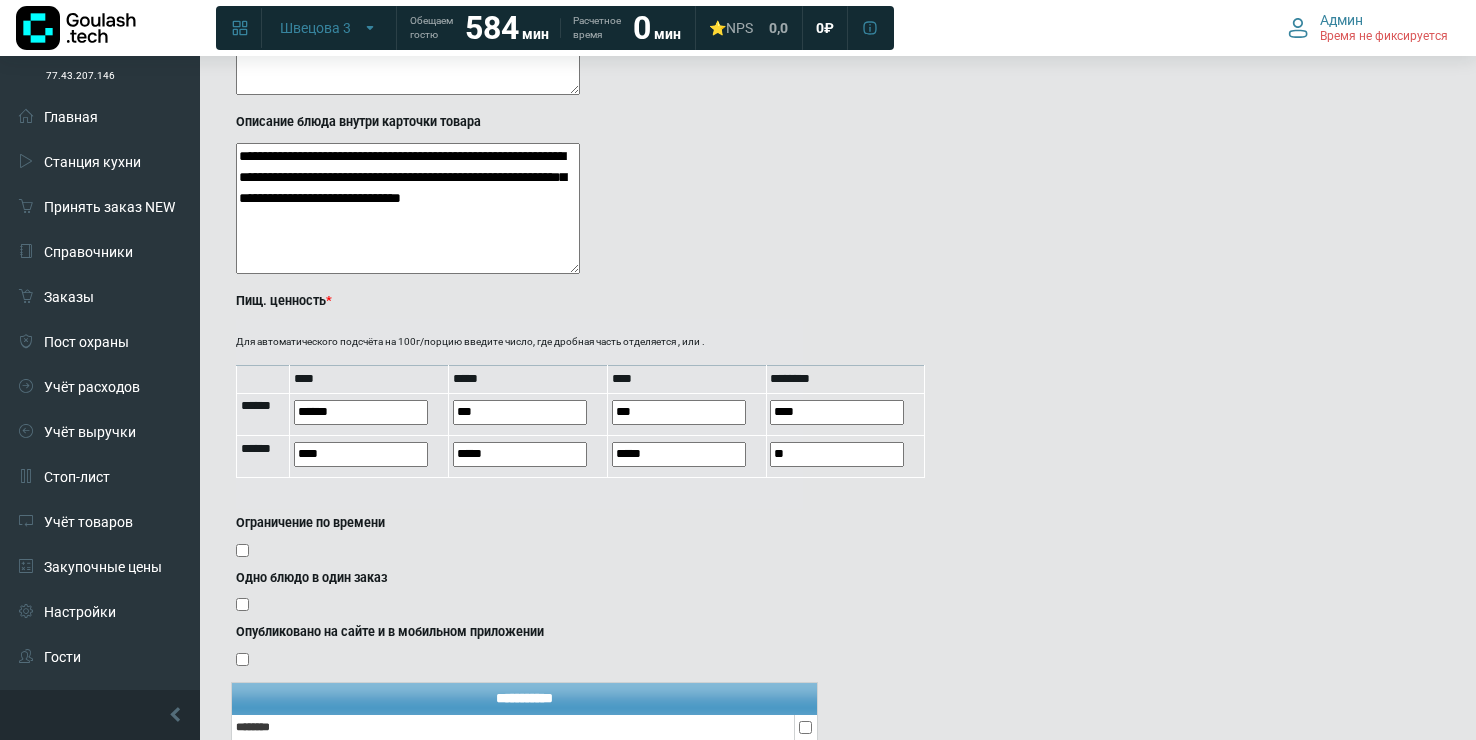 click on "Одно блюдо в один заказ" at bounding box center (519, 594) 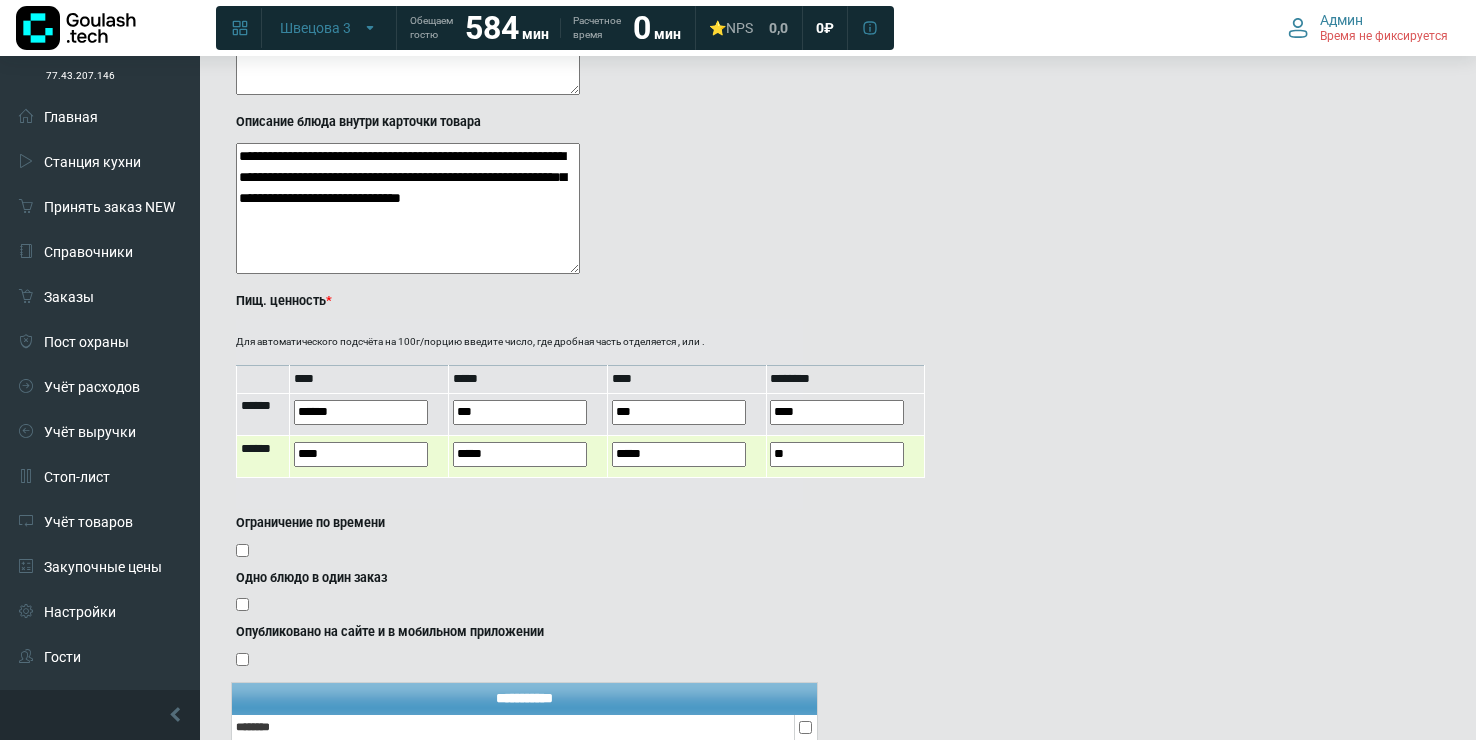 click on "**" at bounding box center [837, 454] 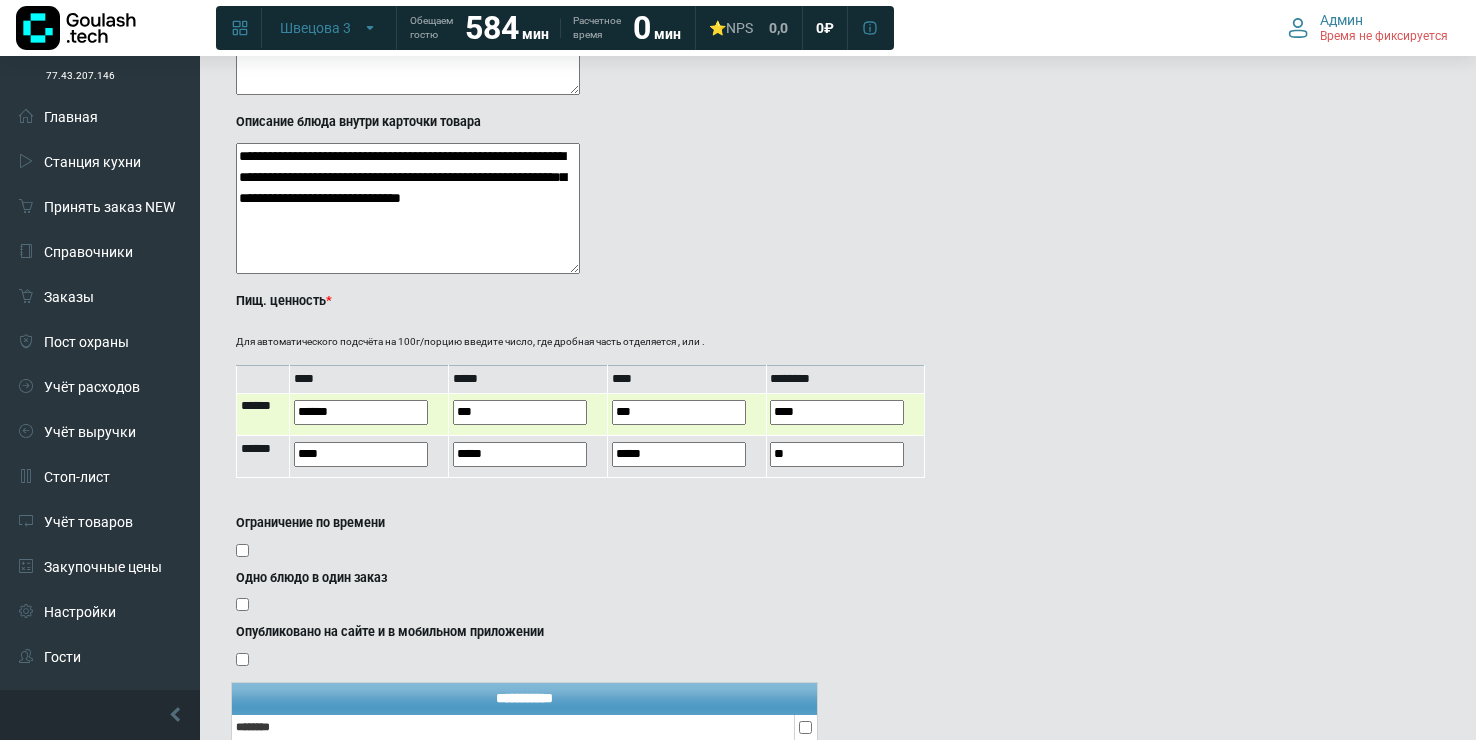 click on "****" at bounding box center (837, 412) 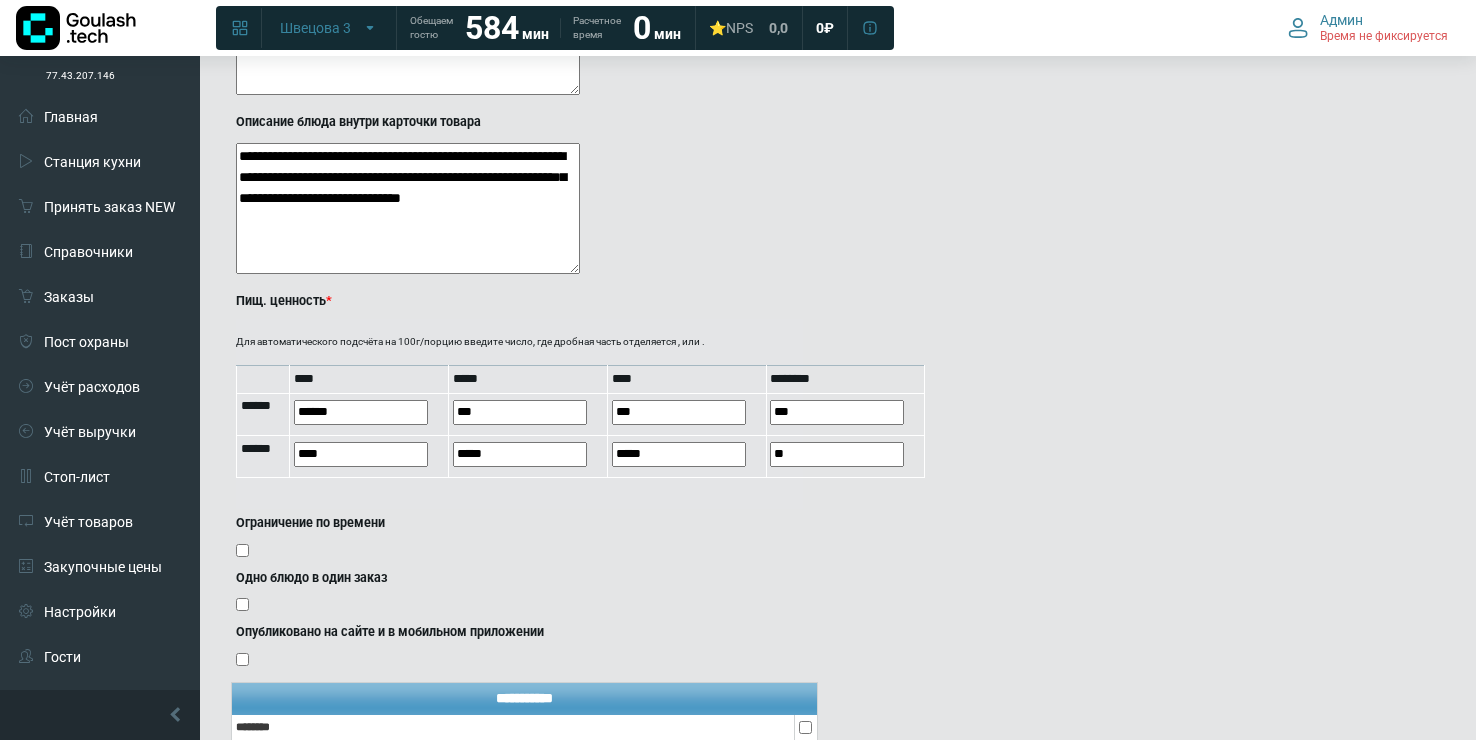 type on "***" 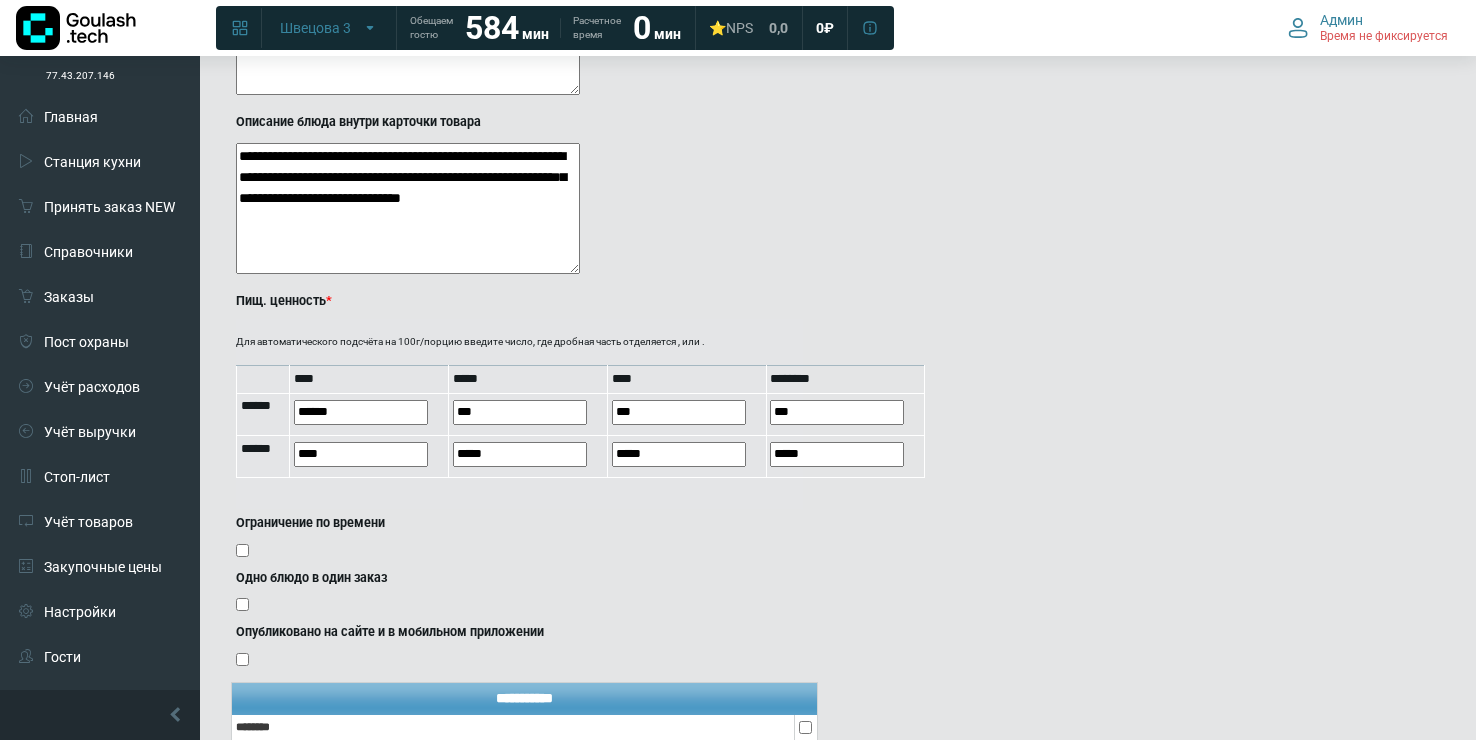 click on "**********" at bounding box center (682, -209) 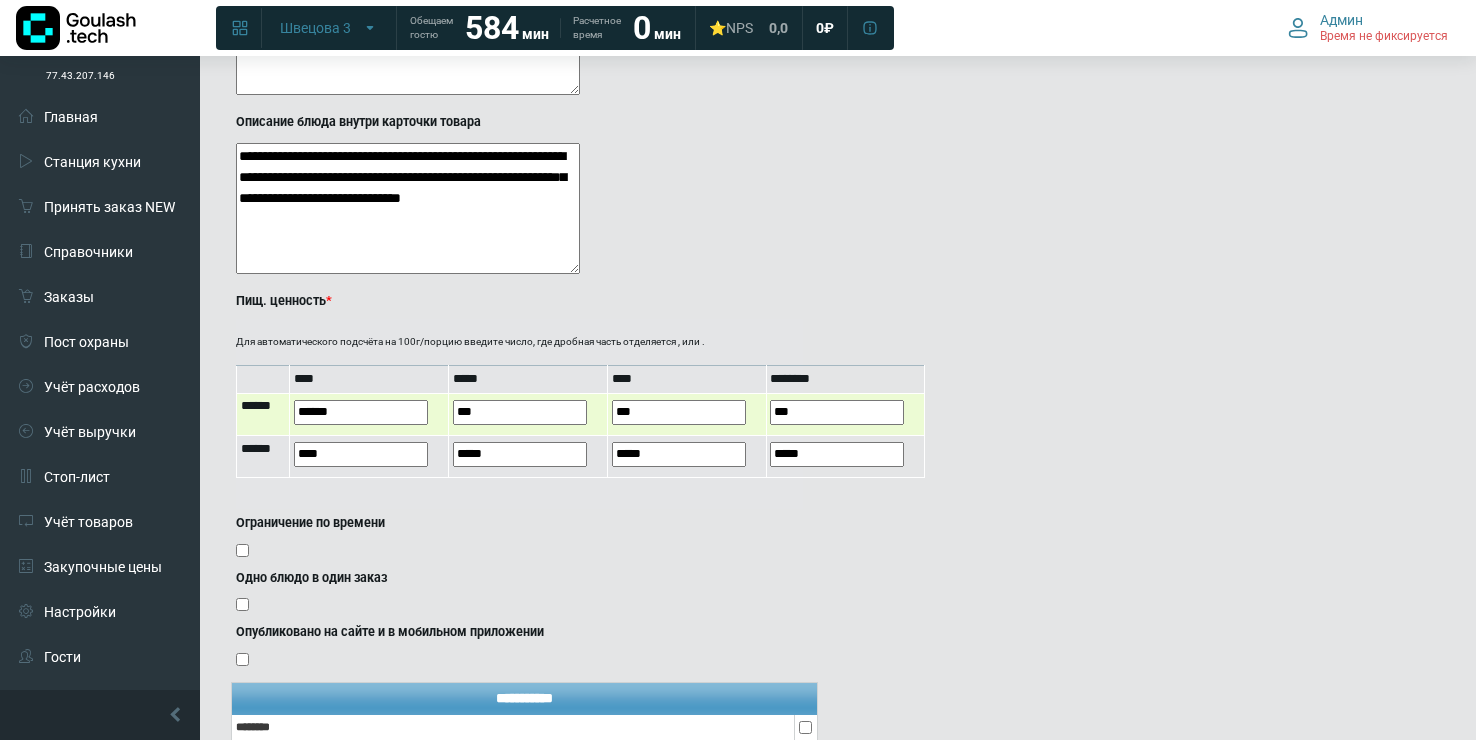 click on "******" at bounding box center [361, 412] 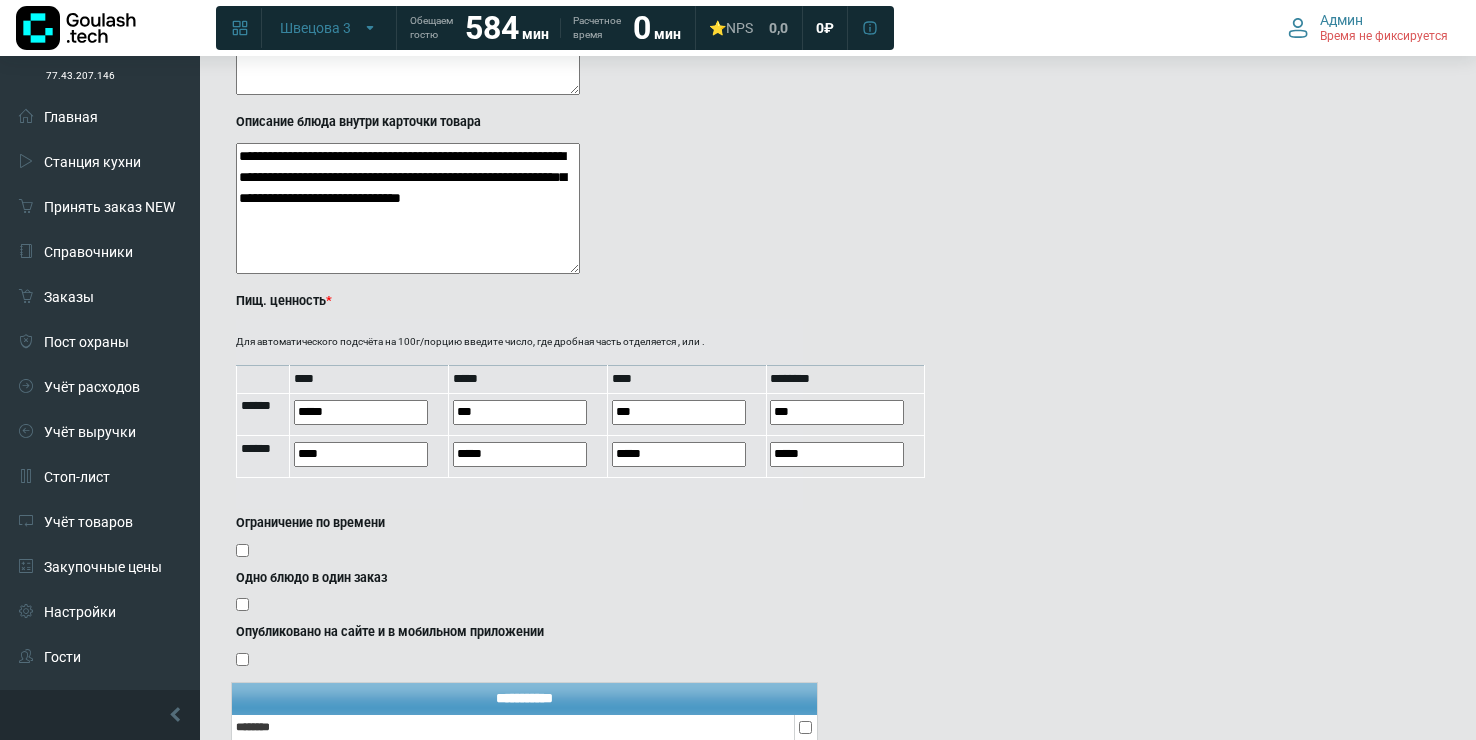 type on "*****" 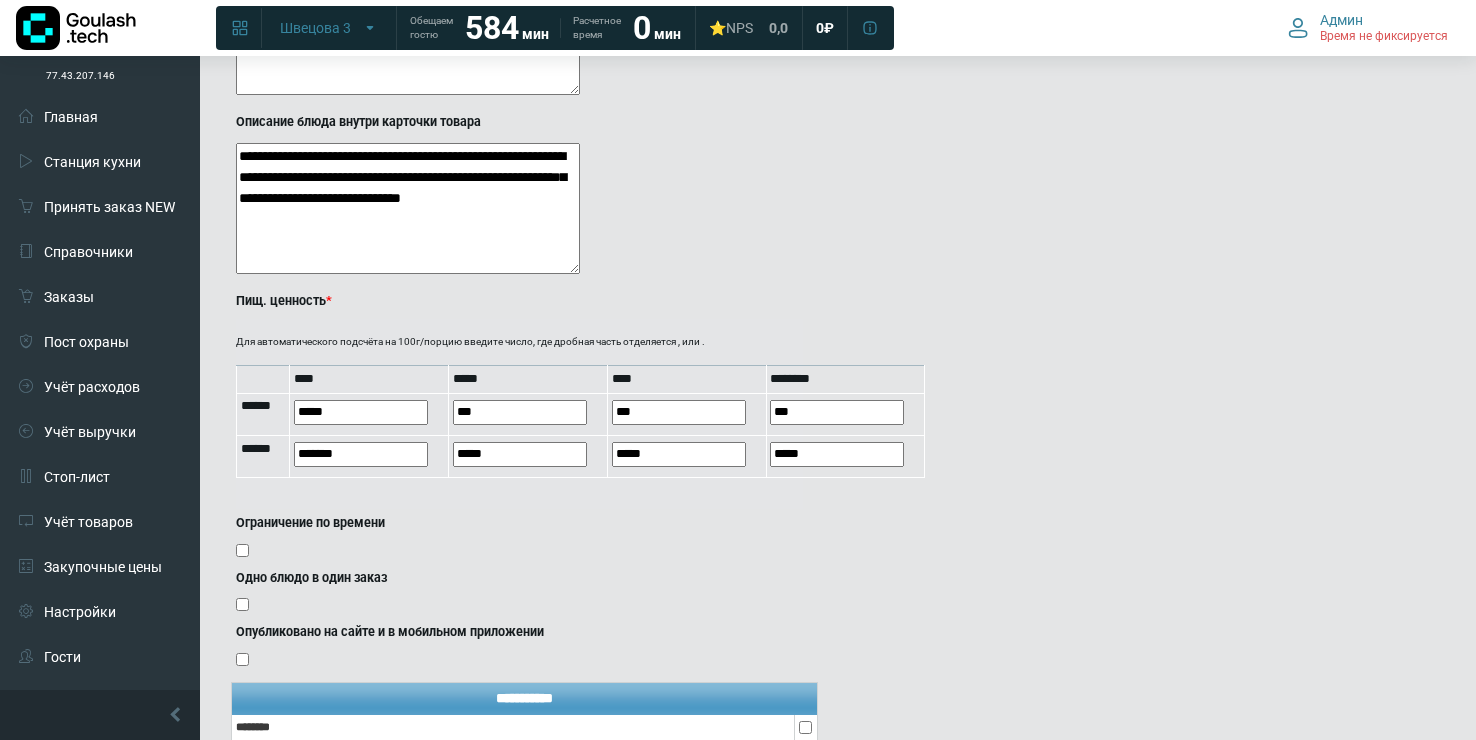 click on "**********" at bounding box center [524, -166] 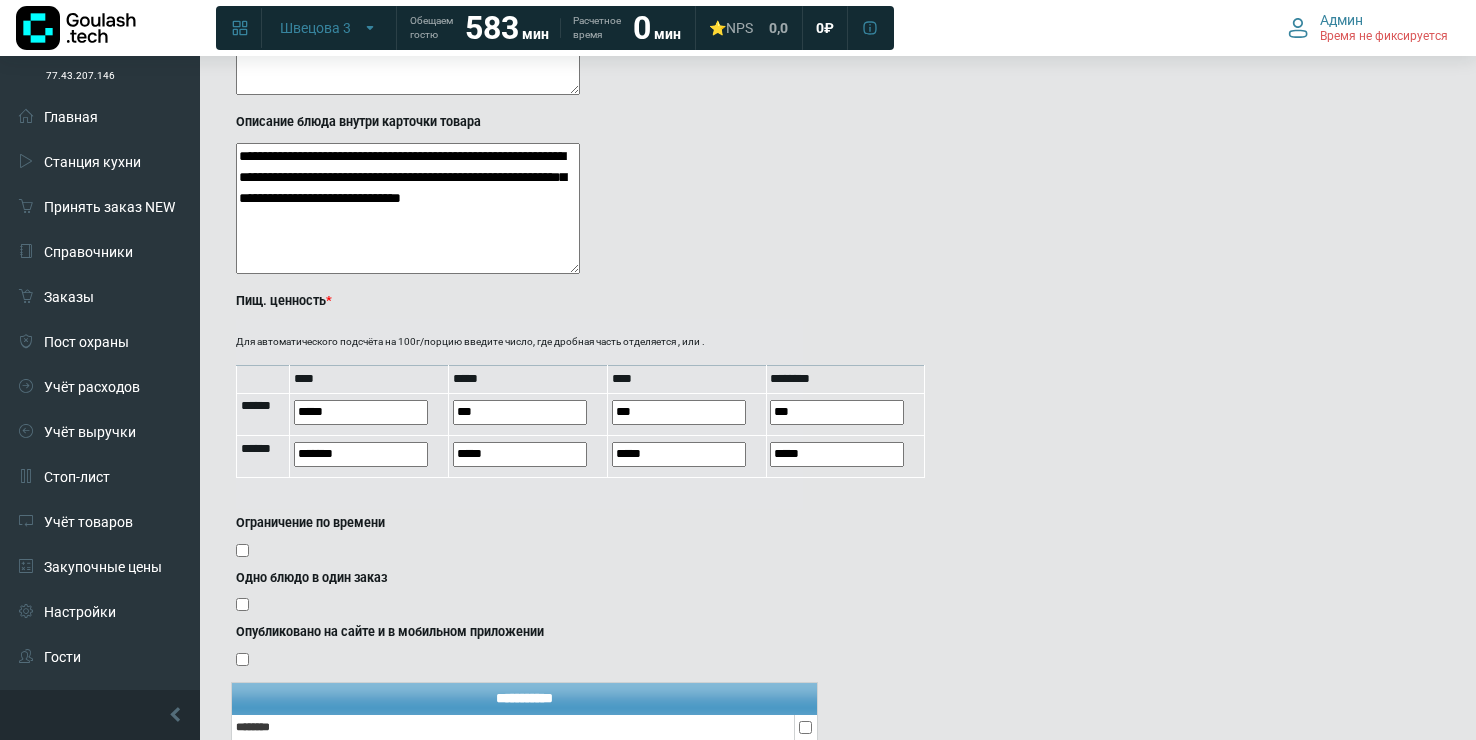 click on "**********" at bounding box center (524, -166) 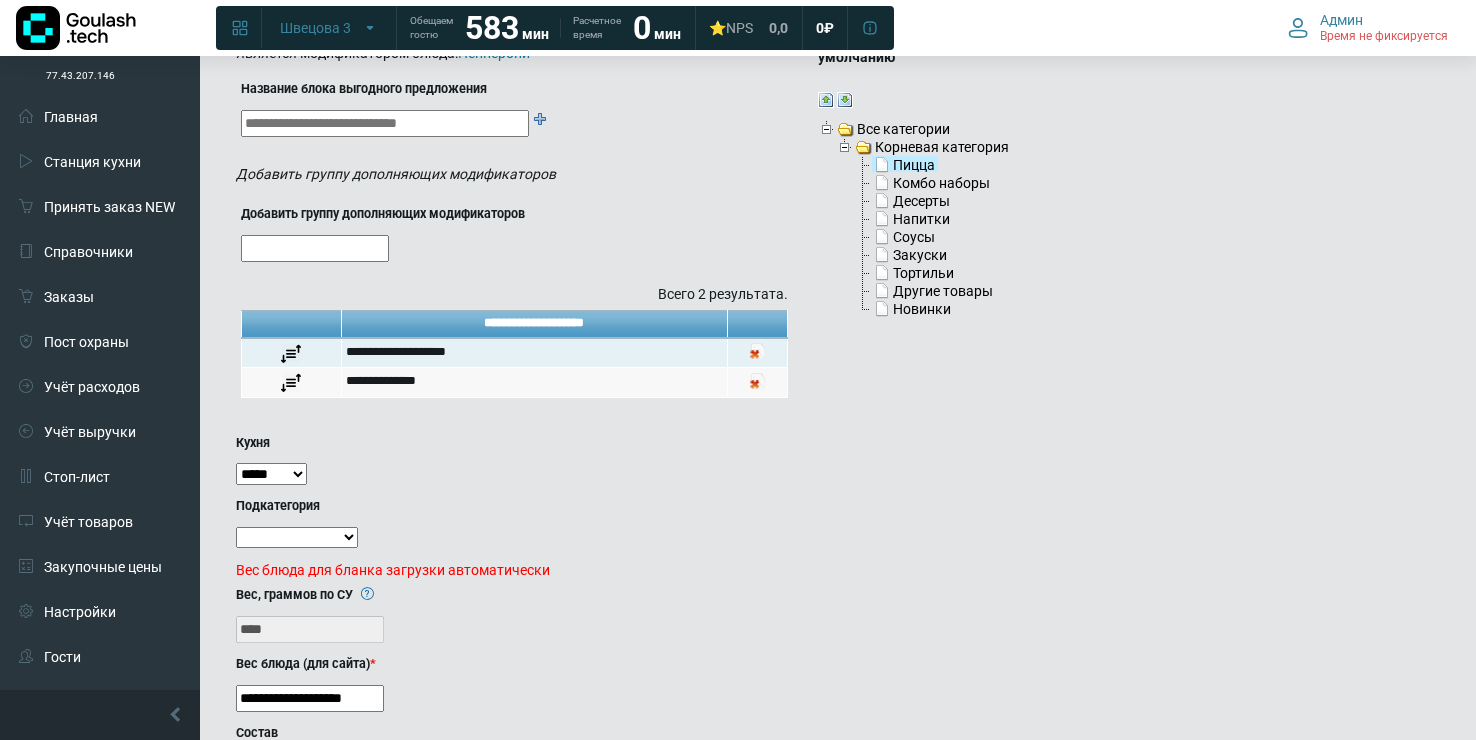 scroll, scrollTop: 0, scrollLeft: 0, axis: both 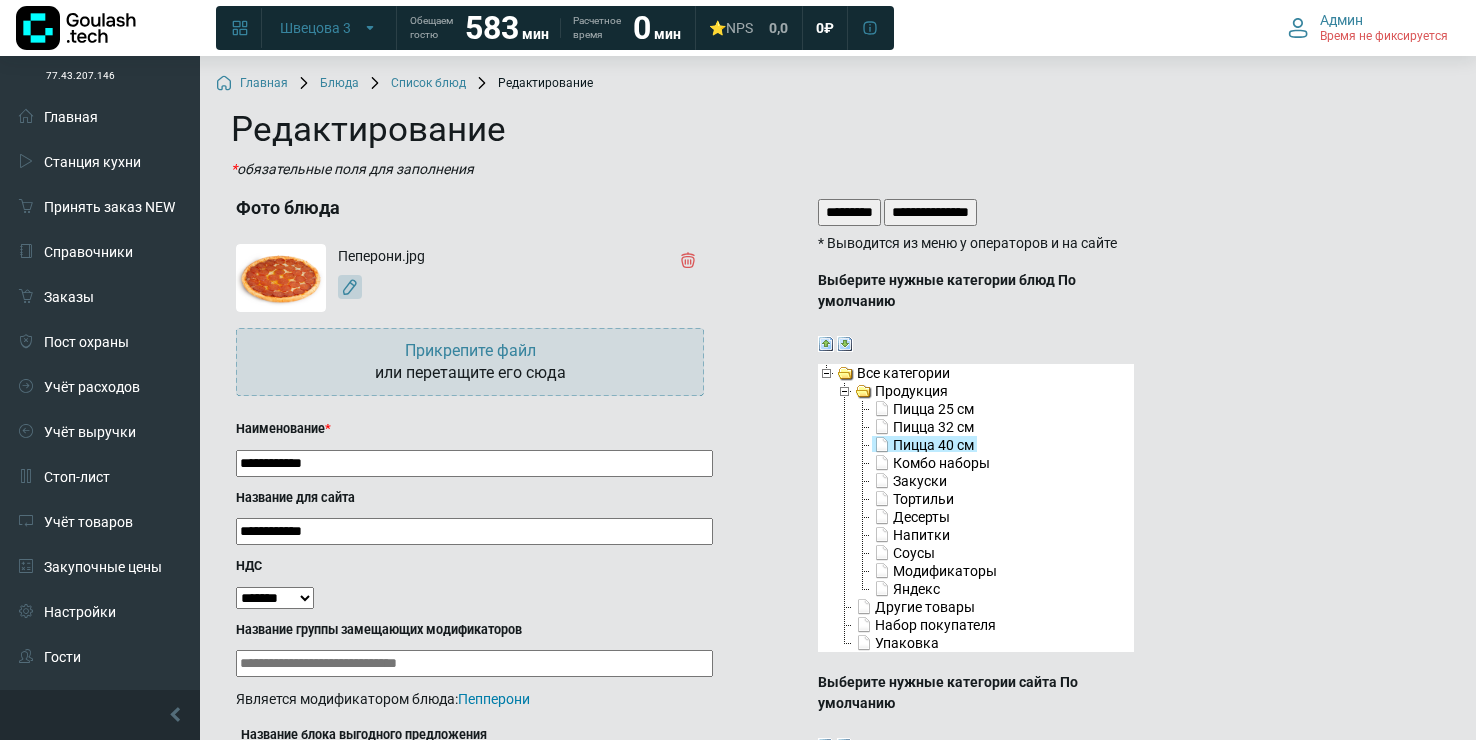 click on "*********" at bounding box center [849, 212] 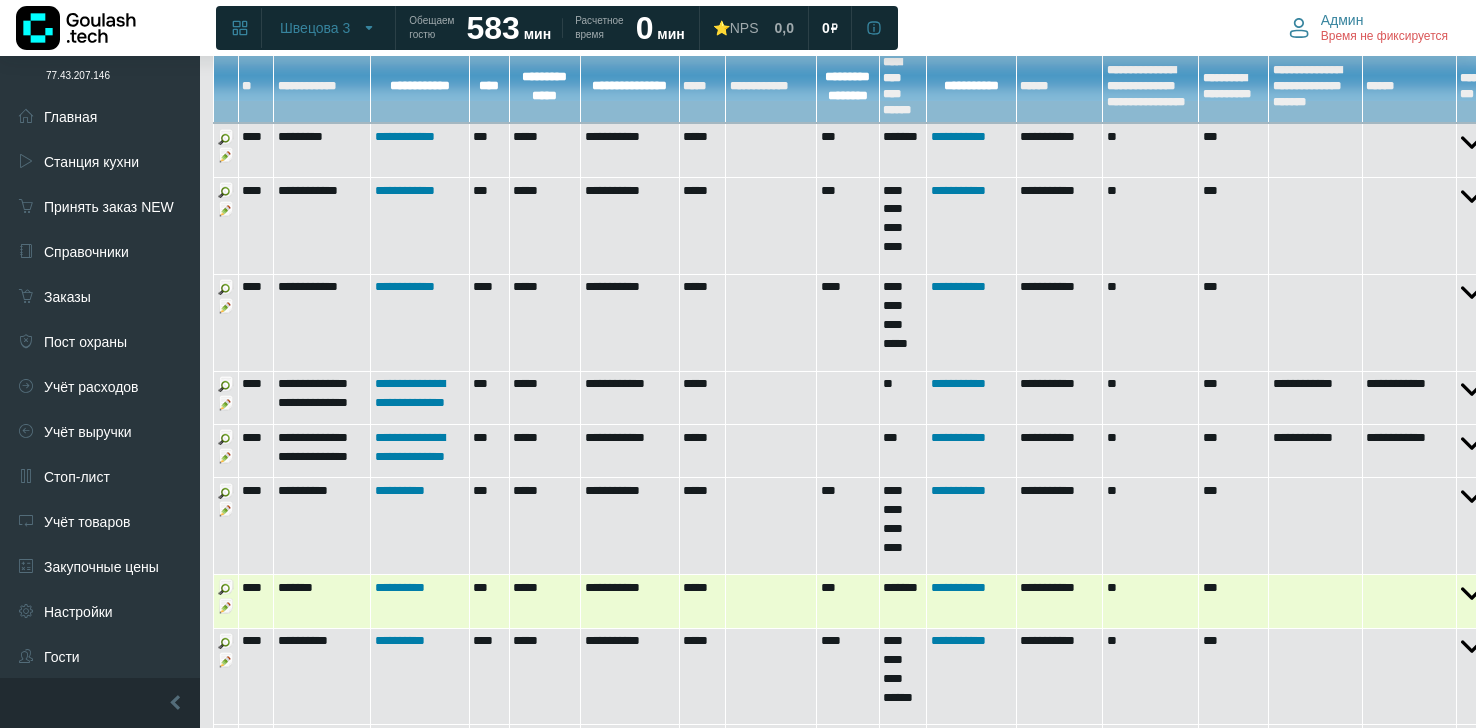 scroll, scrollTop: 876, scrollLeft: 224, axis: both 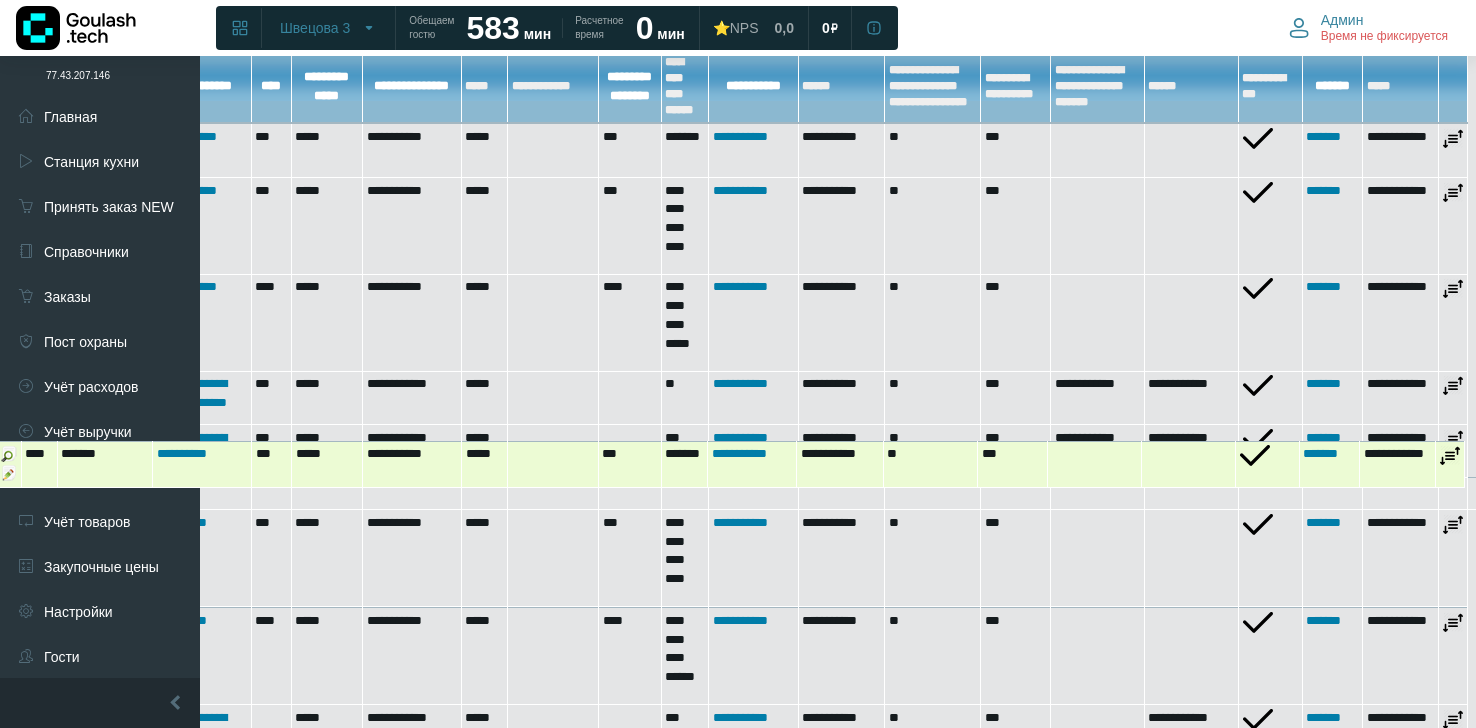 drag, startPoint x: 1460, startPoint y: 526, endPoint x: 1460, endPoint y: 458, distance: 68 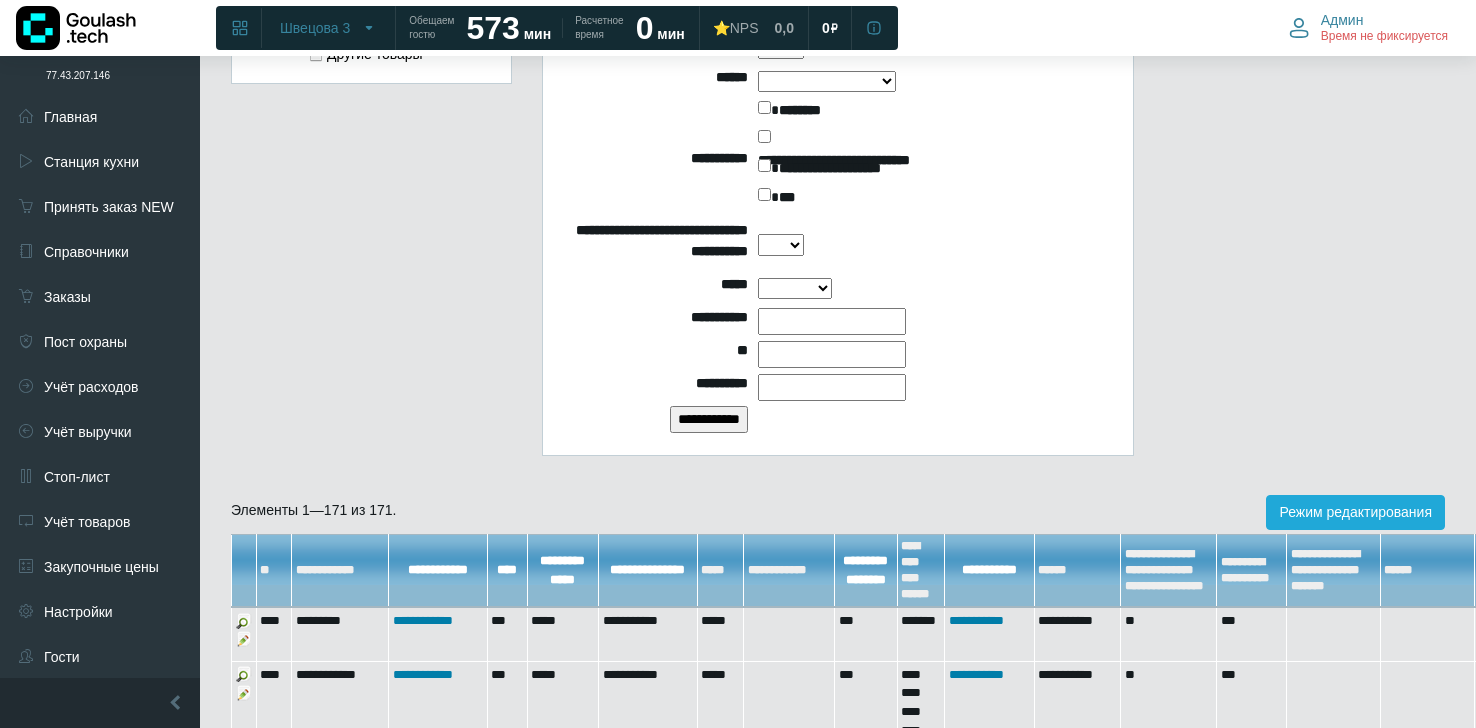 scroll, scrollTop: 379, scrollLeft: 0, axis: vertical 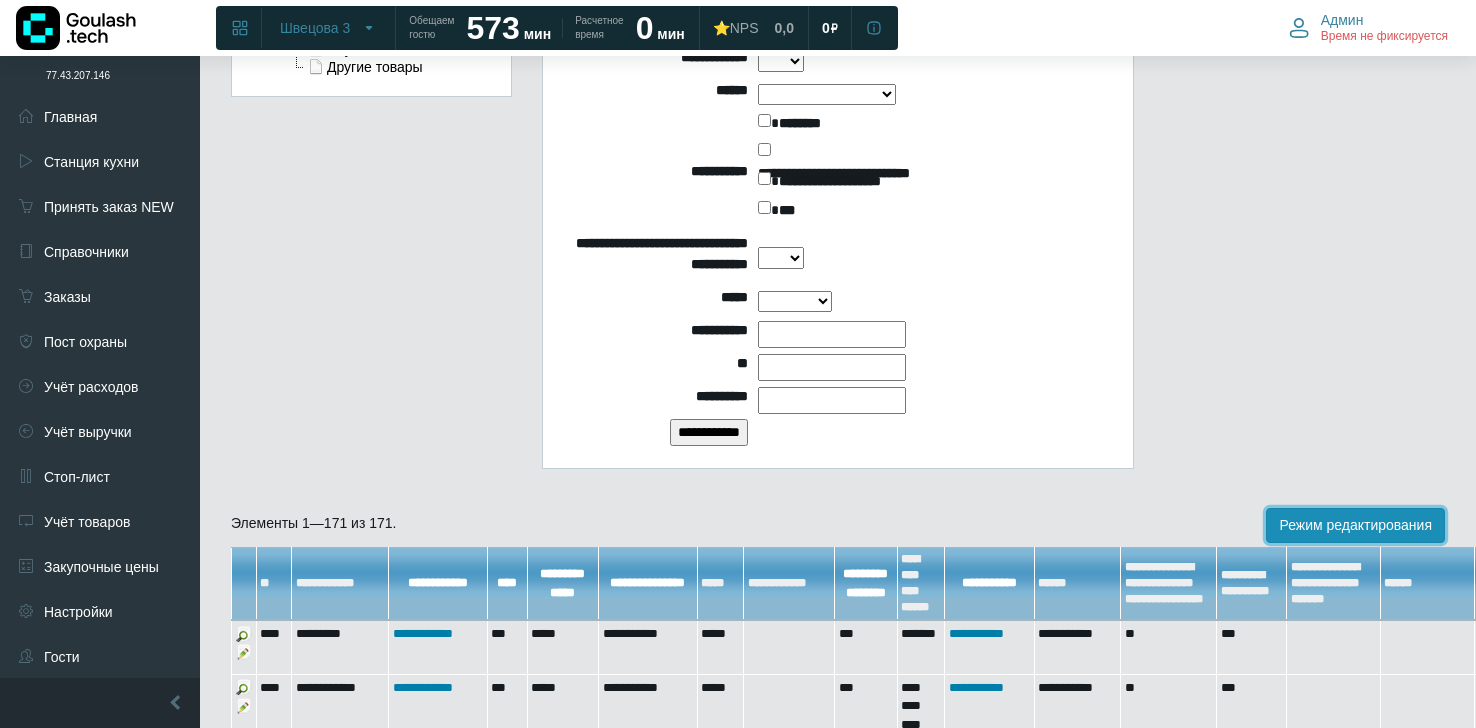 click on "Режим редактирования" at bounding box center [1355, 525] 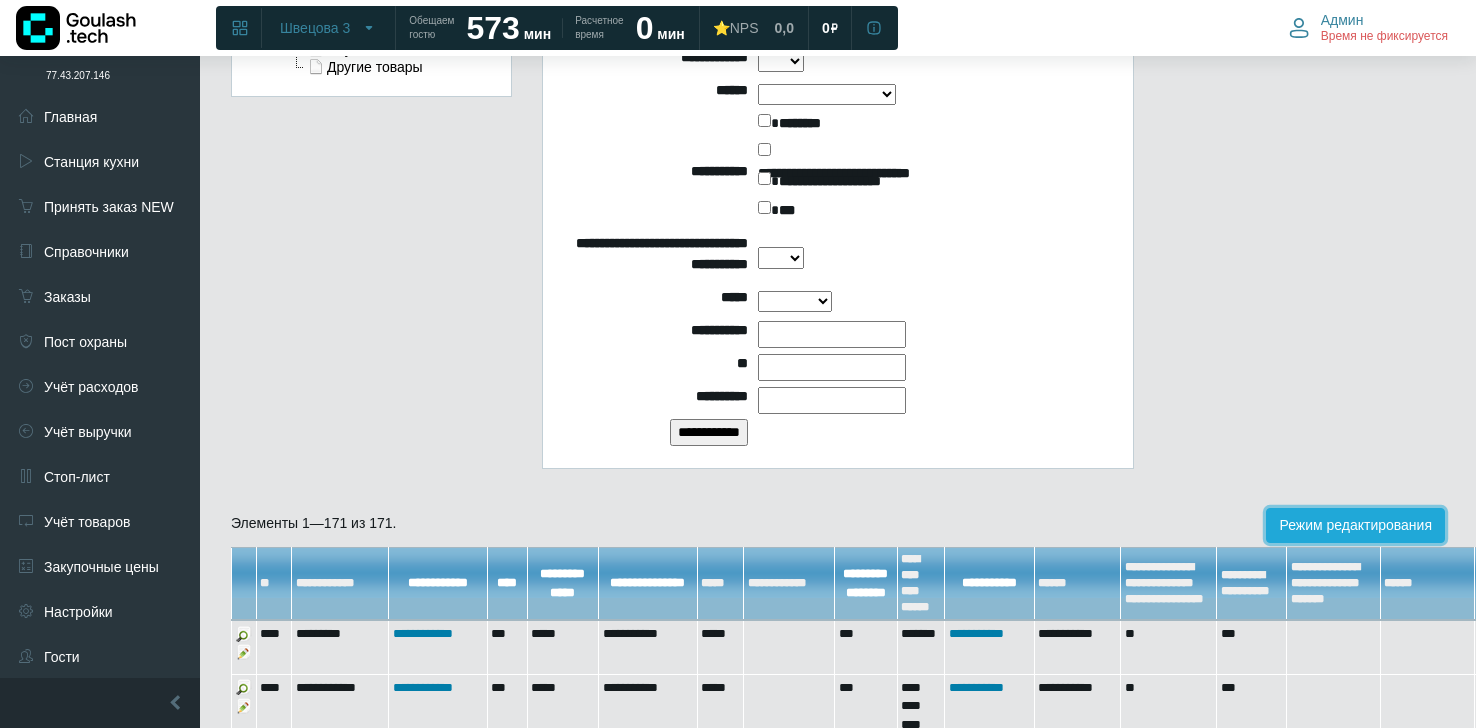scroll, scrollTop: 641, scrollLeft: 0, axis: vertical 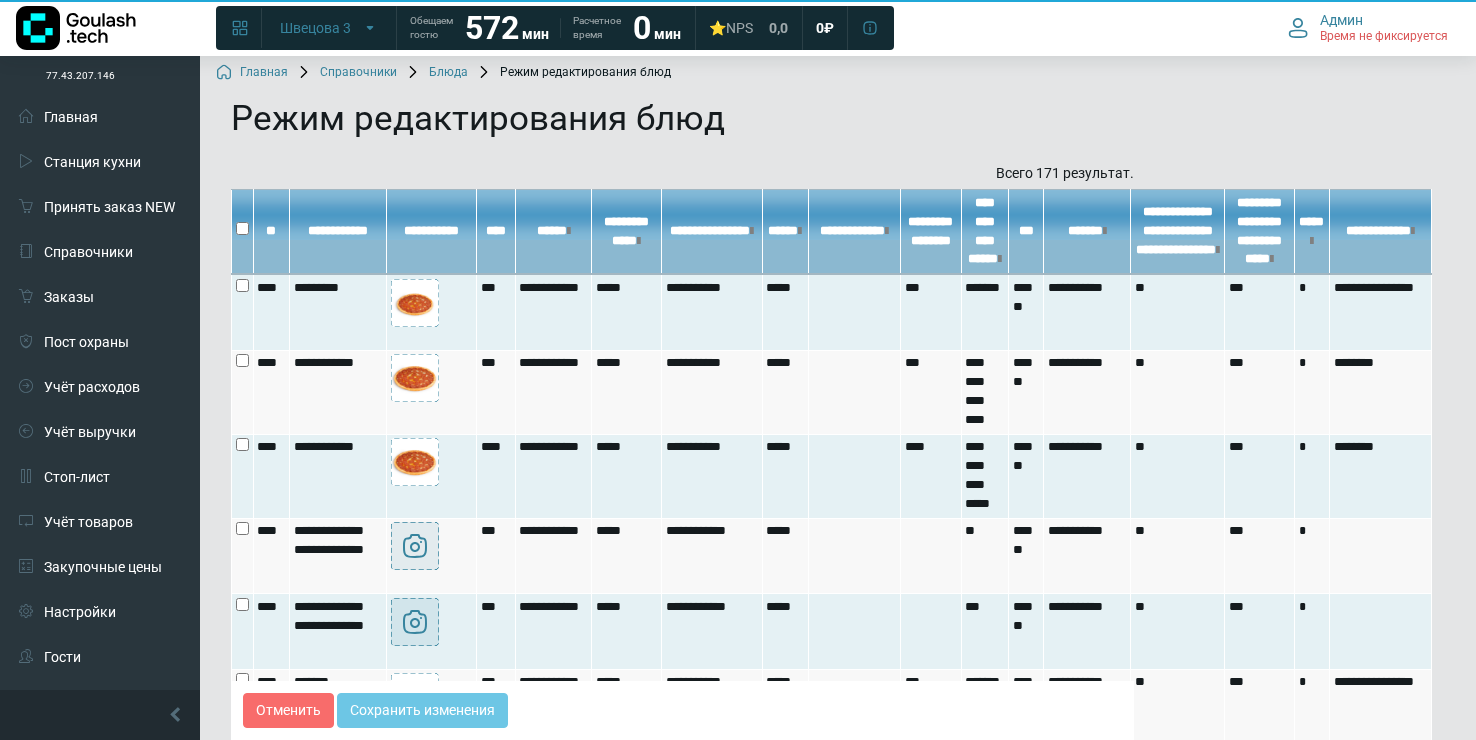 click at bounding box center [1000, 259] 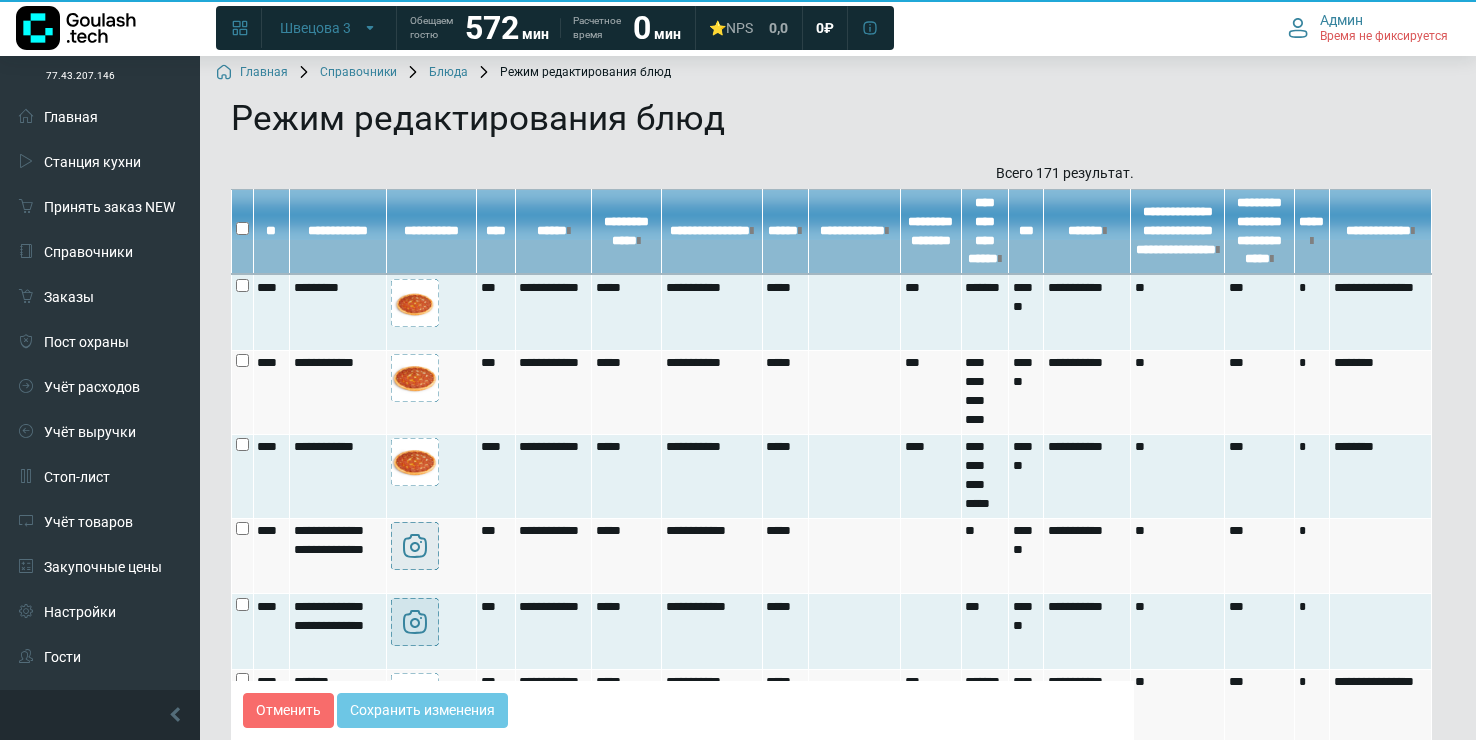 click at bounding box center [1000, 259] 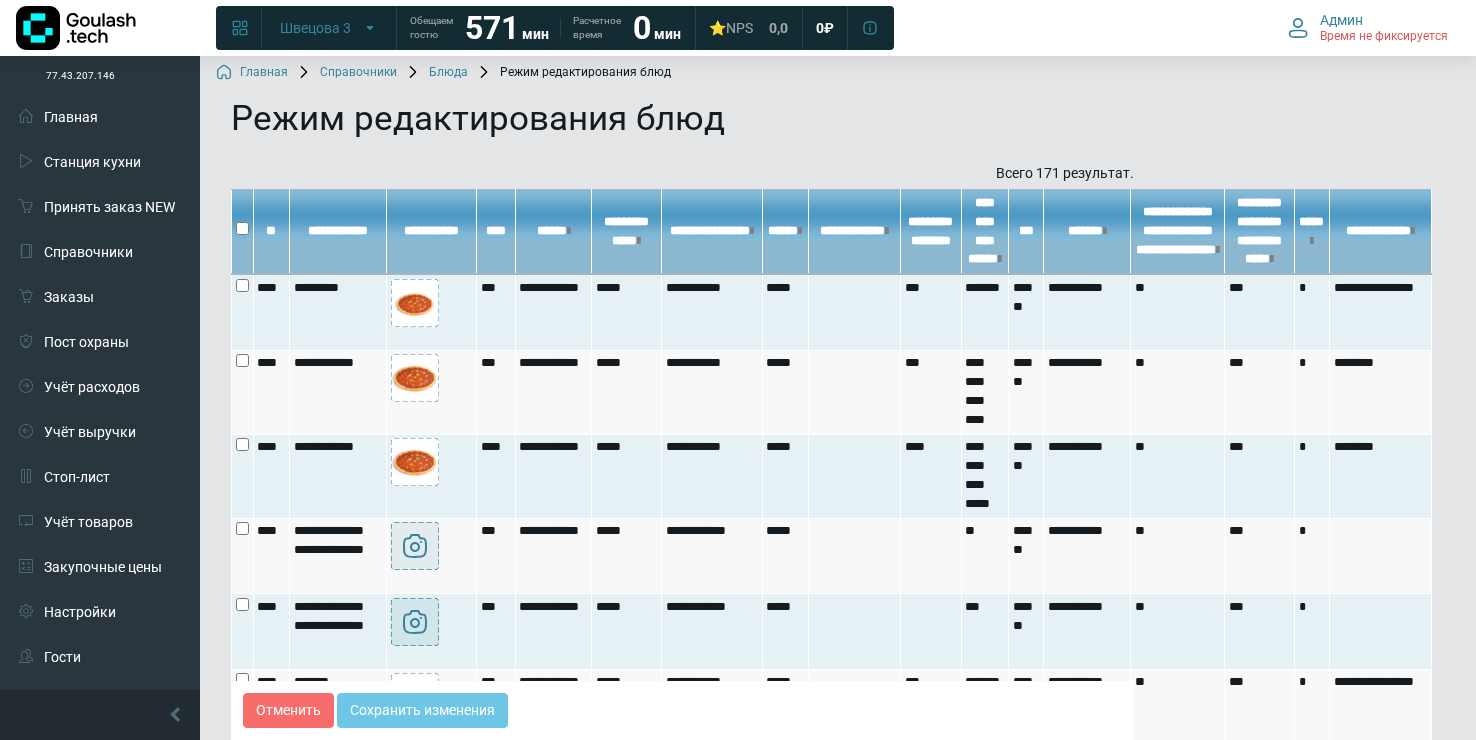 scroll, scrollTop: 0, scrollLeft: 0, axis: both 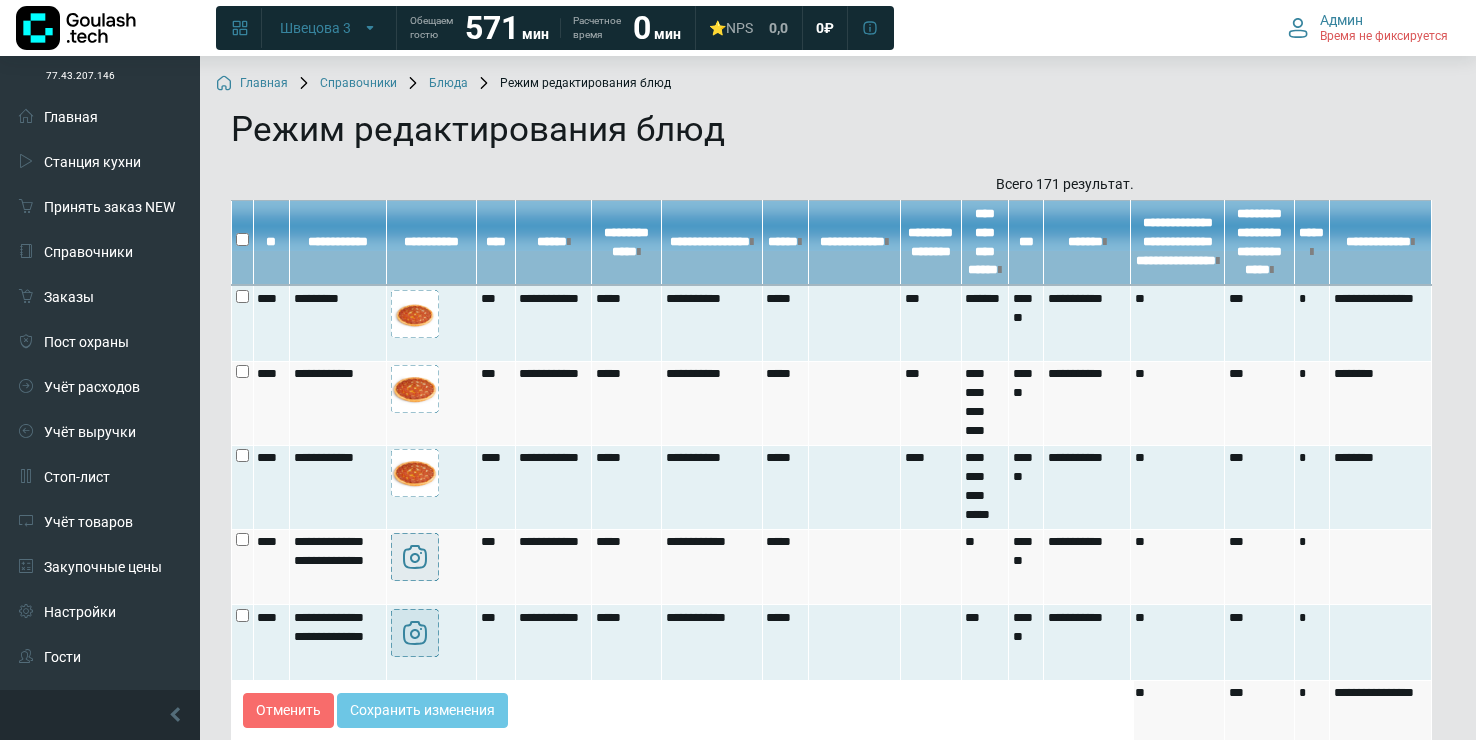 click on "Блюда" at bounding box center (436, 84) 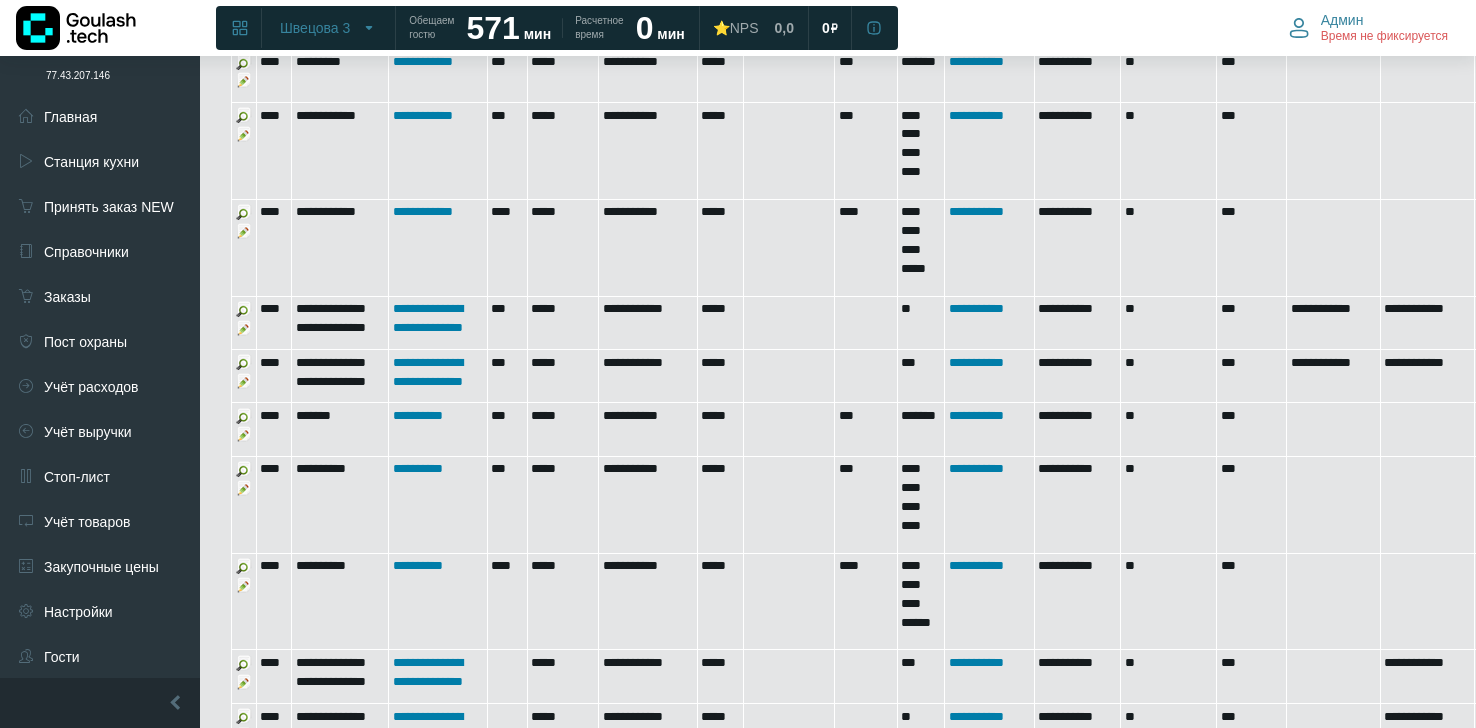 scroll, scrollTop: 952, scrollLeft: 0, axis: vertical 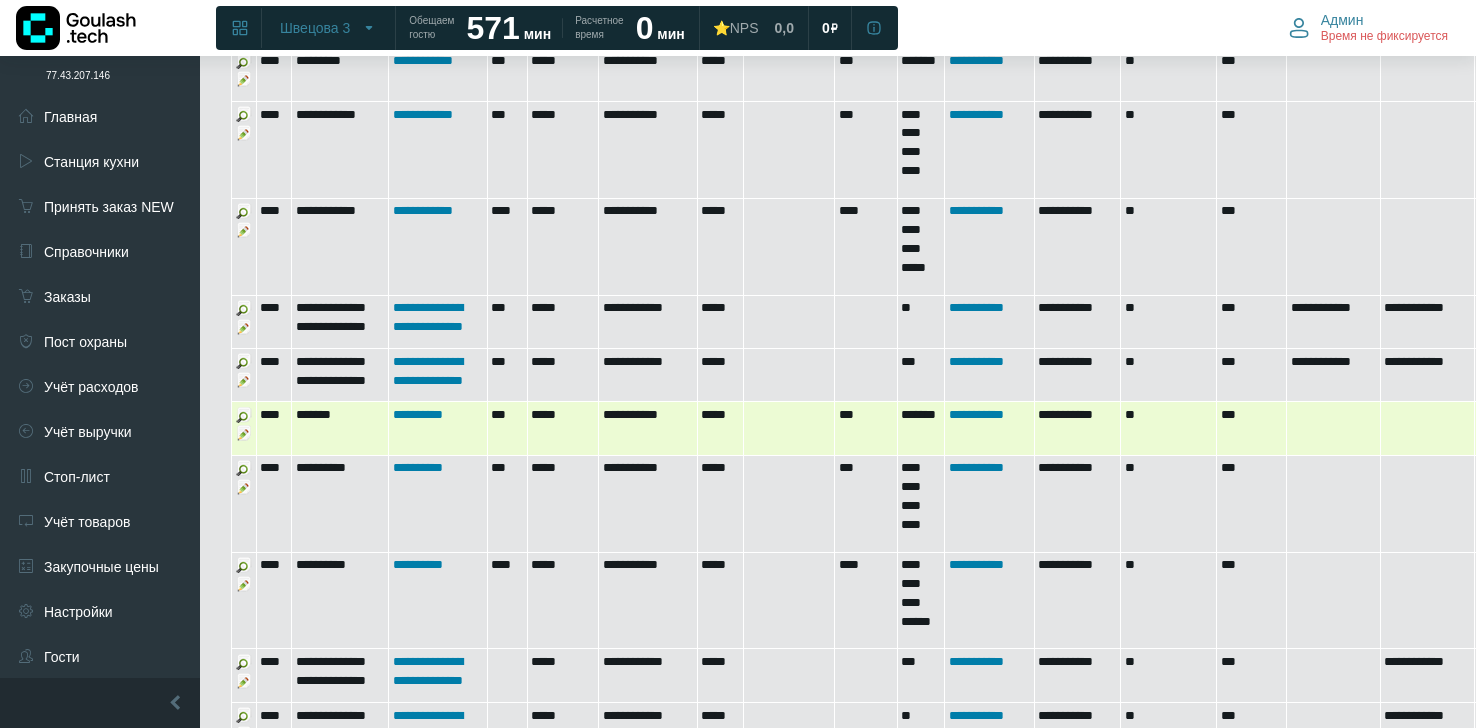 click at bounding box center (244, 433) 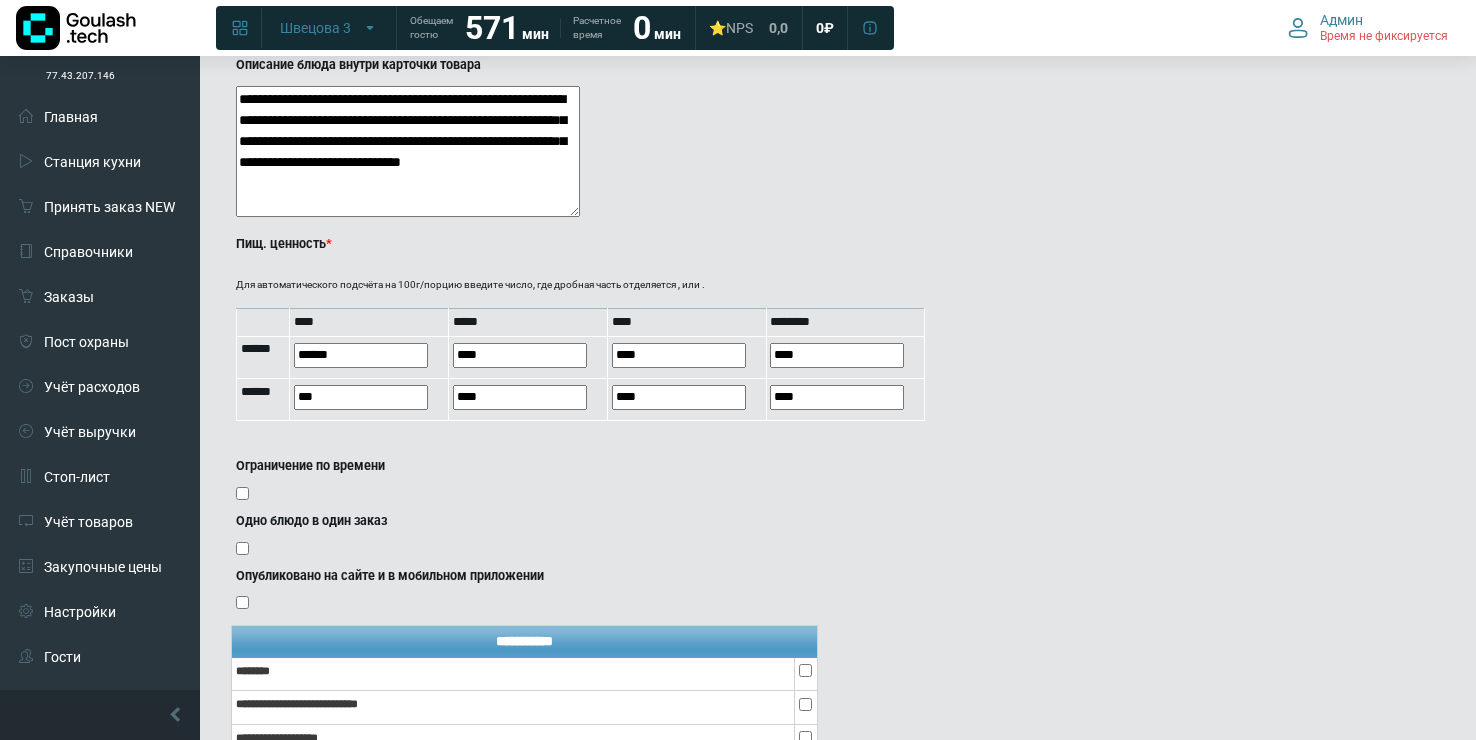 scroll, scrollTop: 1681, scrollLeft: 0, axis: vertical 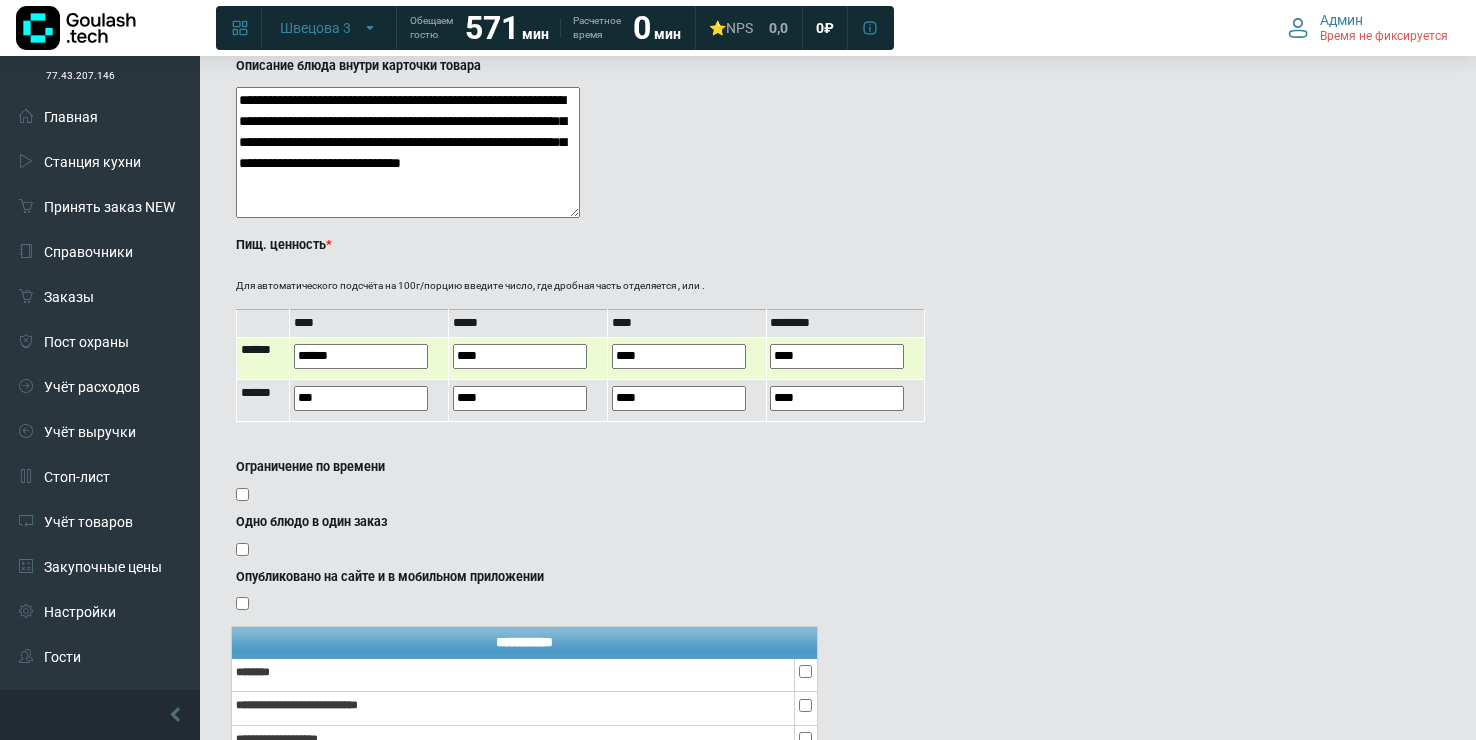 click on "****" at bounding box center (520, 356) 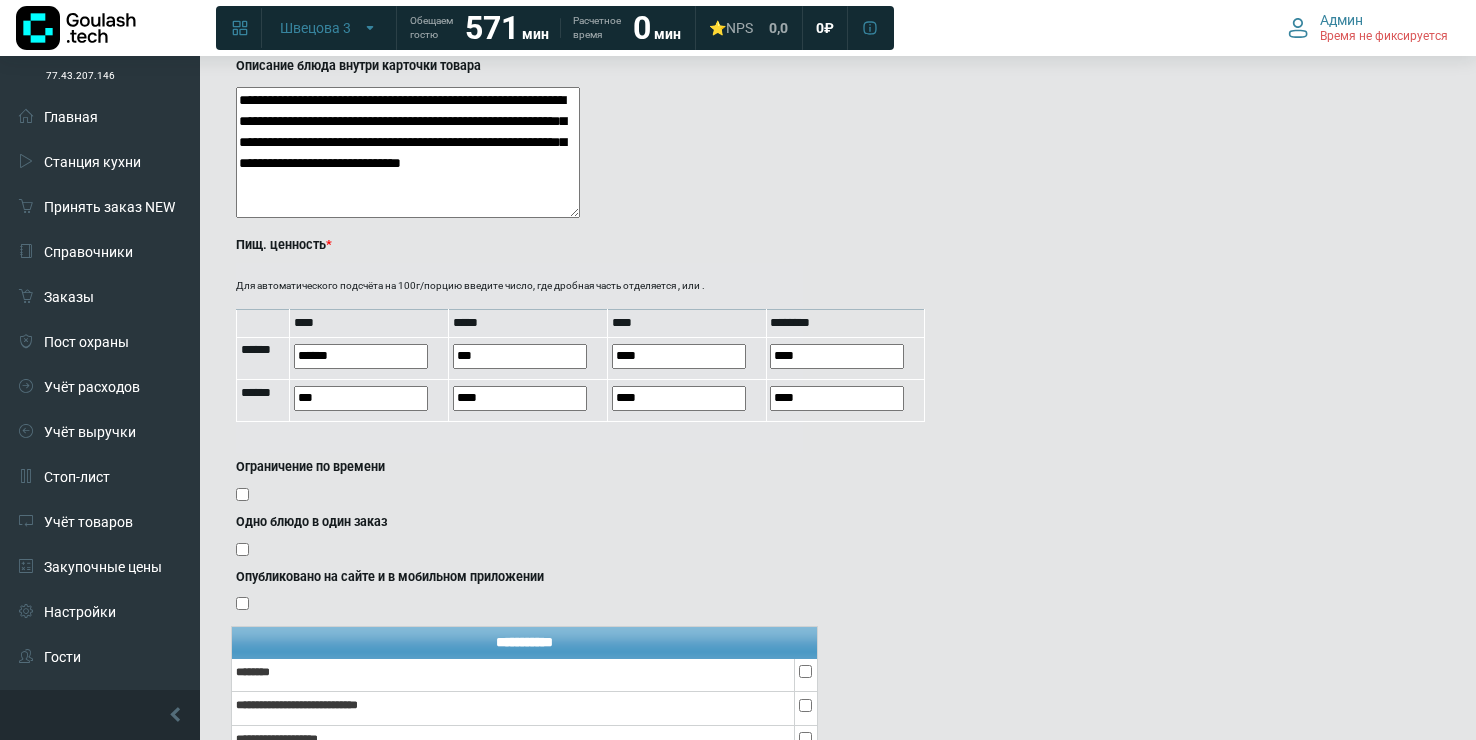 type on "***" 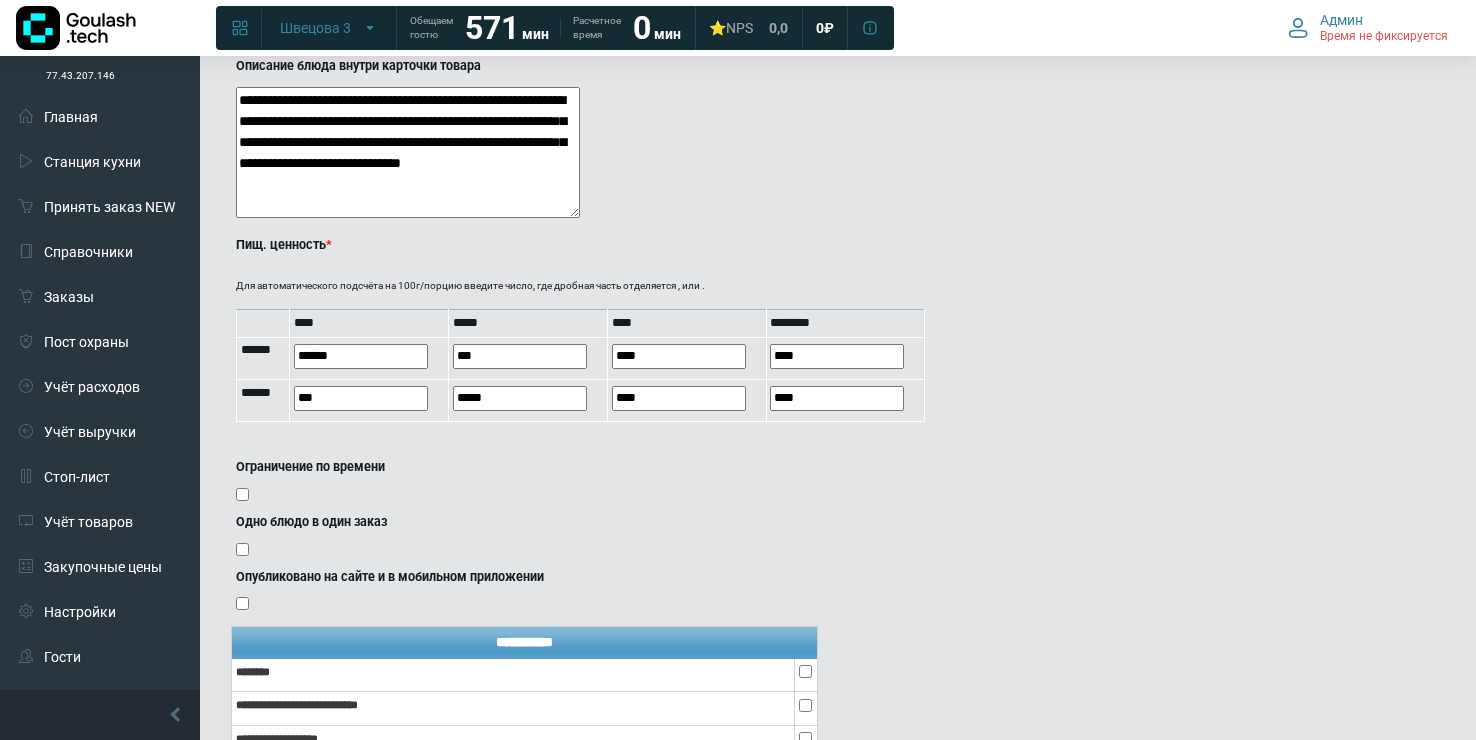 click on "Одно блюдо в один заказ" at bounding box center (519, 522) 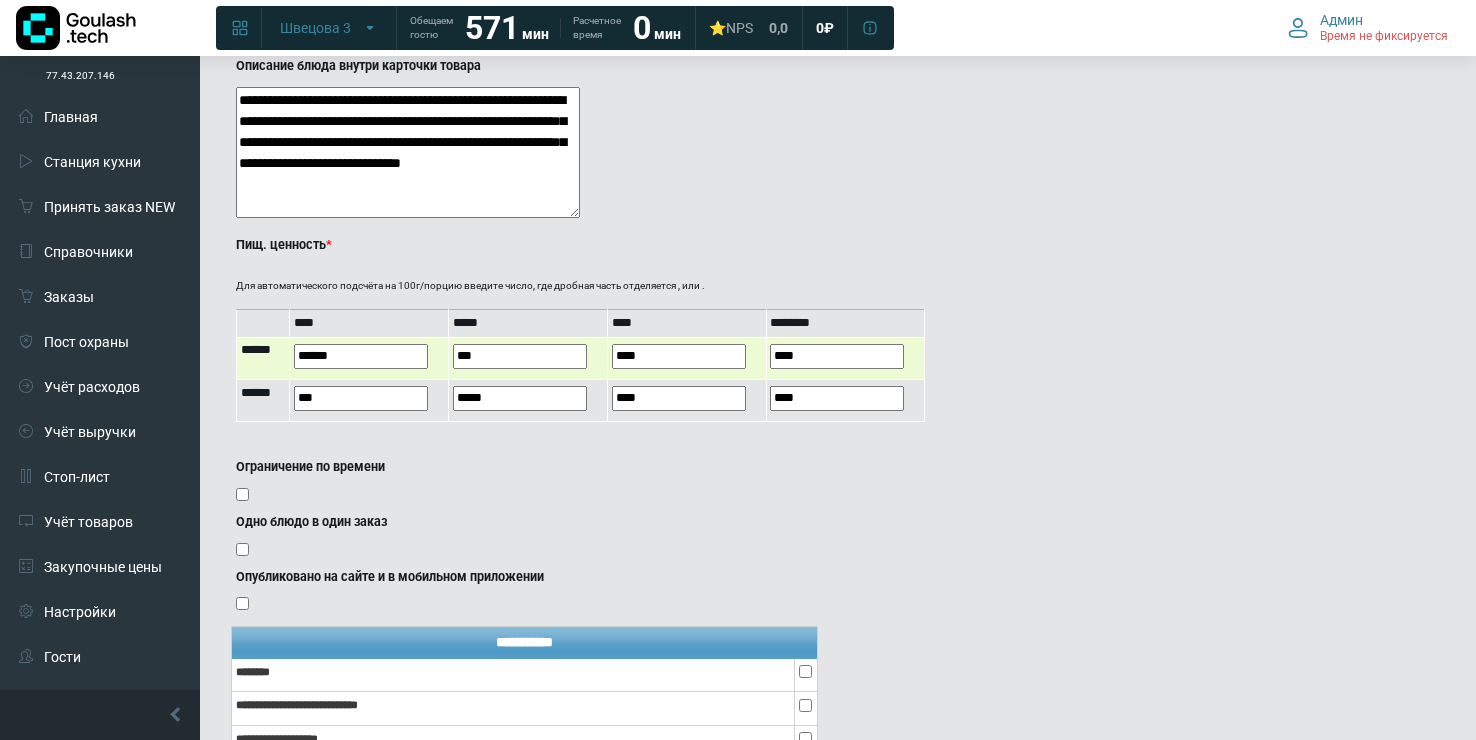 click on "****" at bounding box center [679, 356] 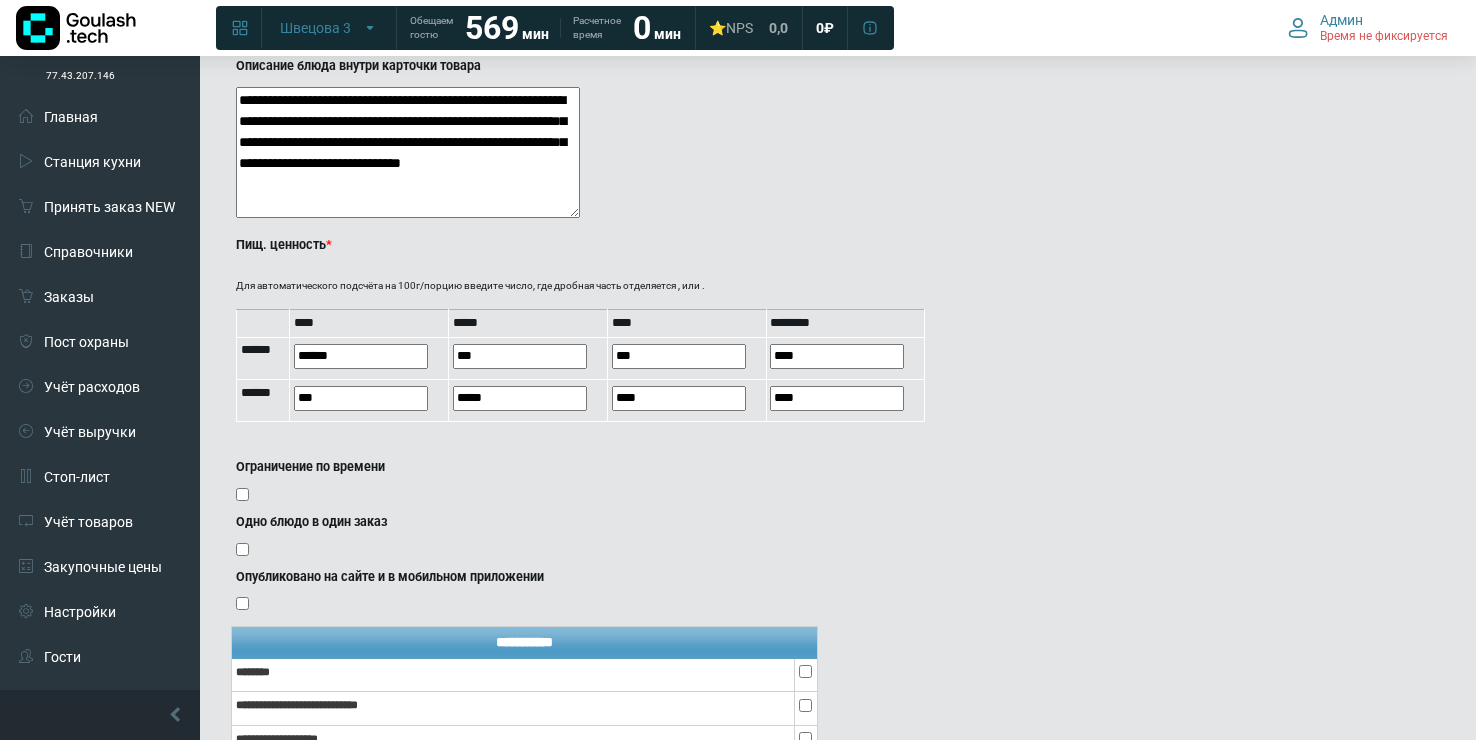 type on "***" 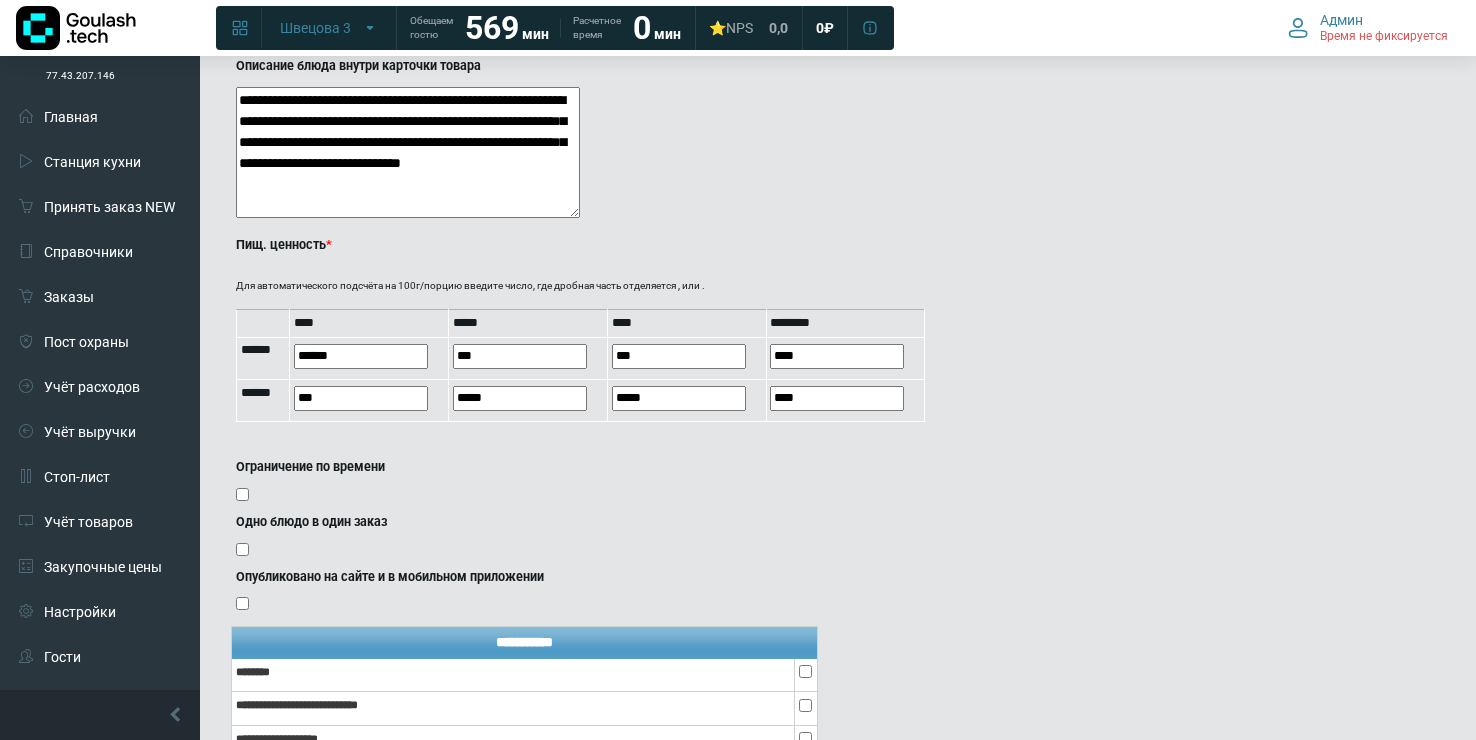 click on "Ограничение по времени" at bounding box center (519, 483) 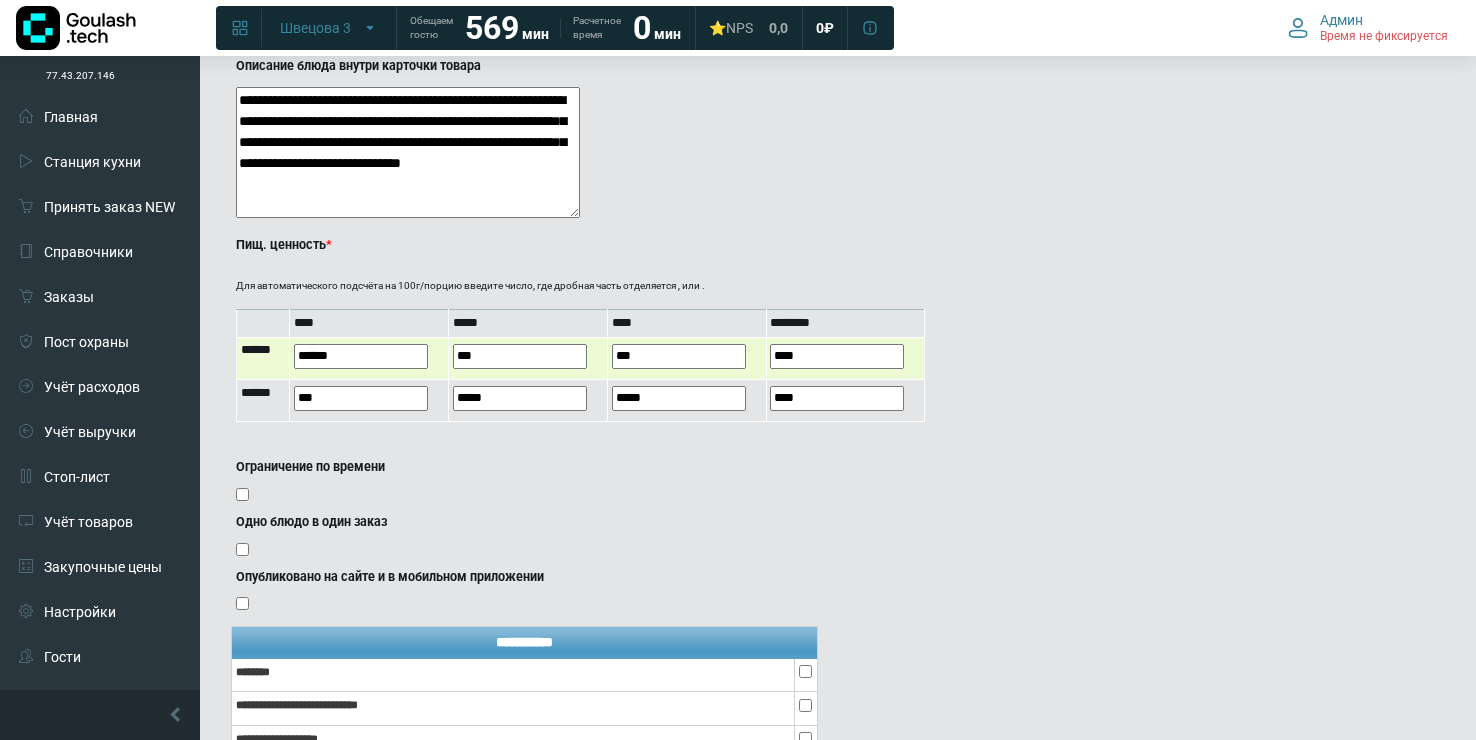 click on "****" at bounding box center [837, 356] 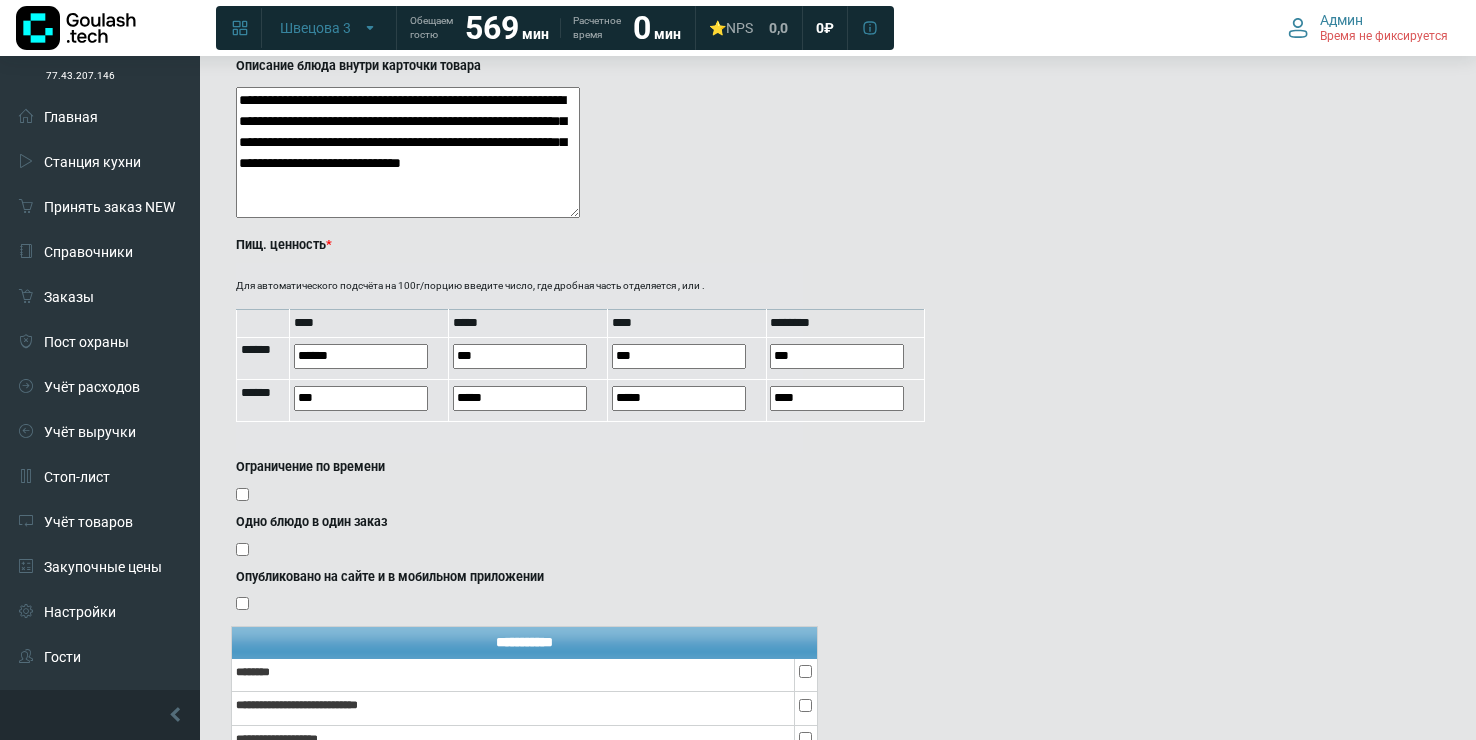 type on "***" 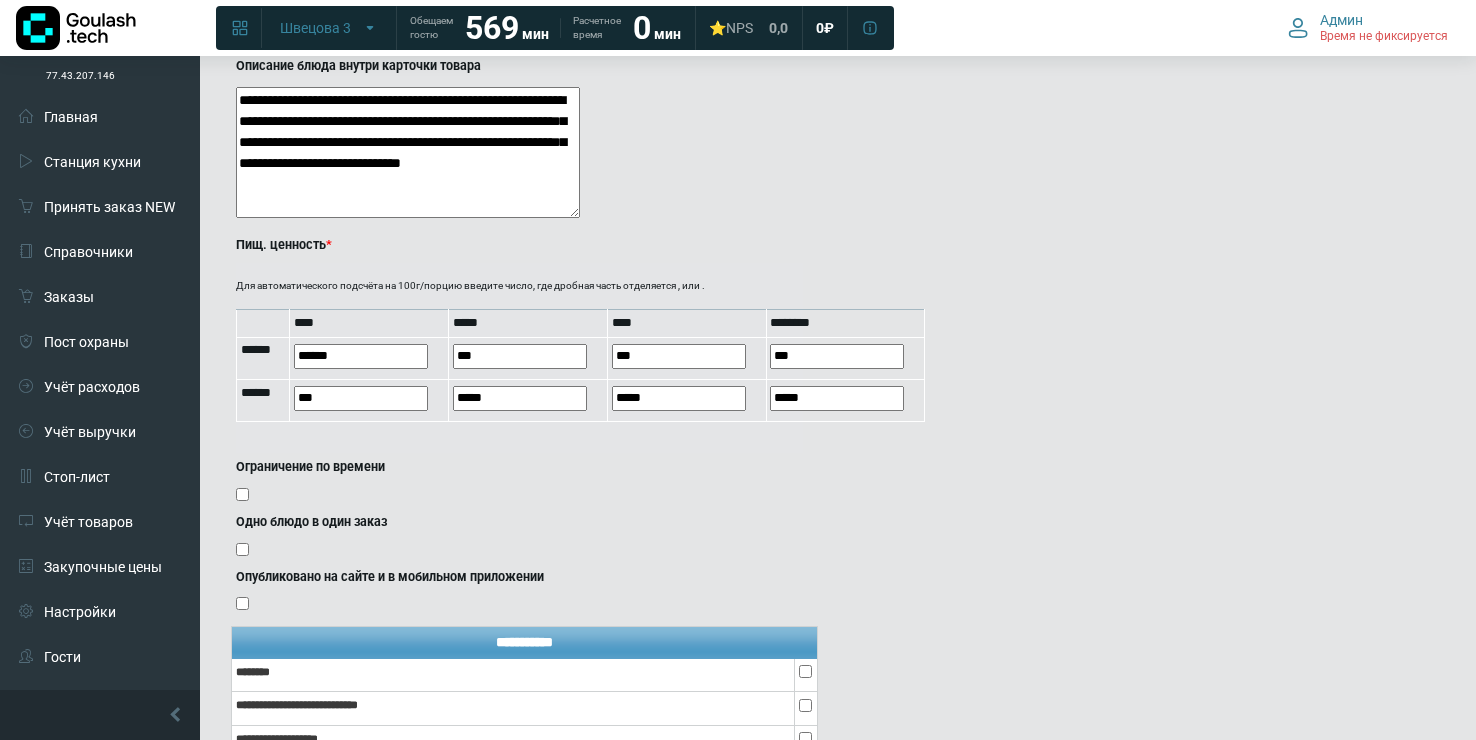 click on "**********" at bounding box center (682, -360) 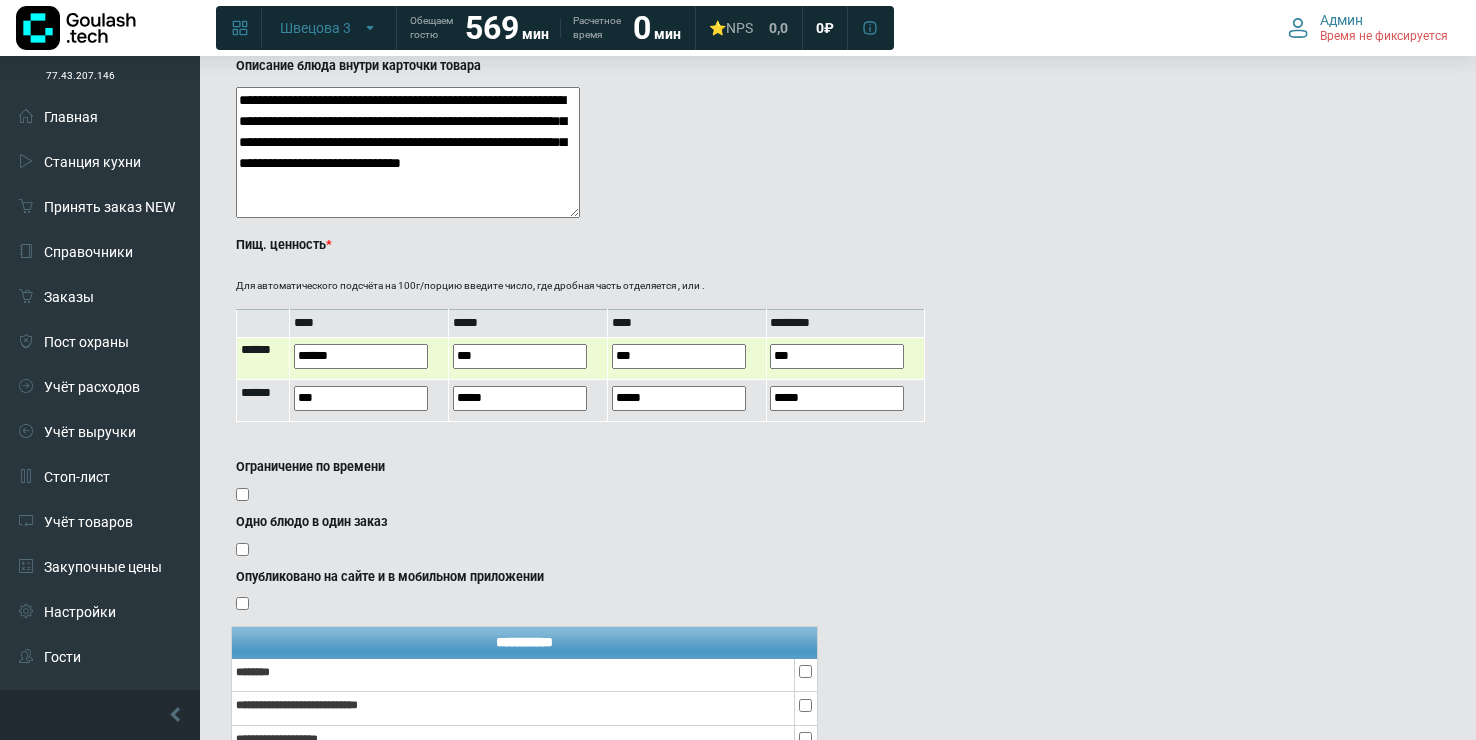click on "******" at bounding box center (361, 356) 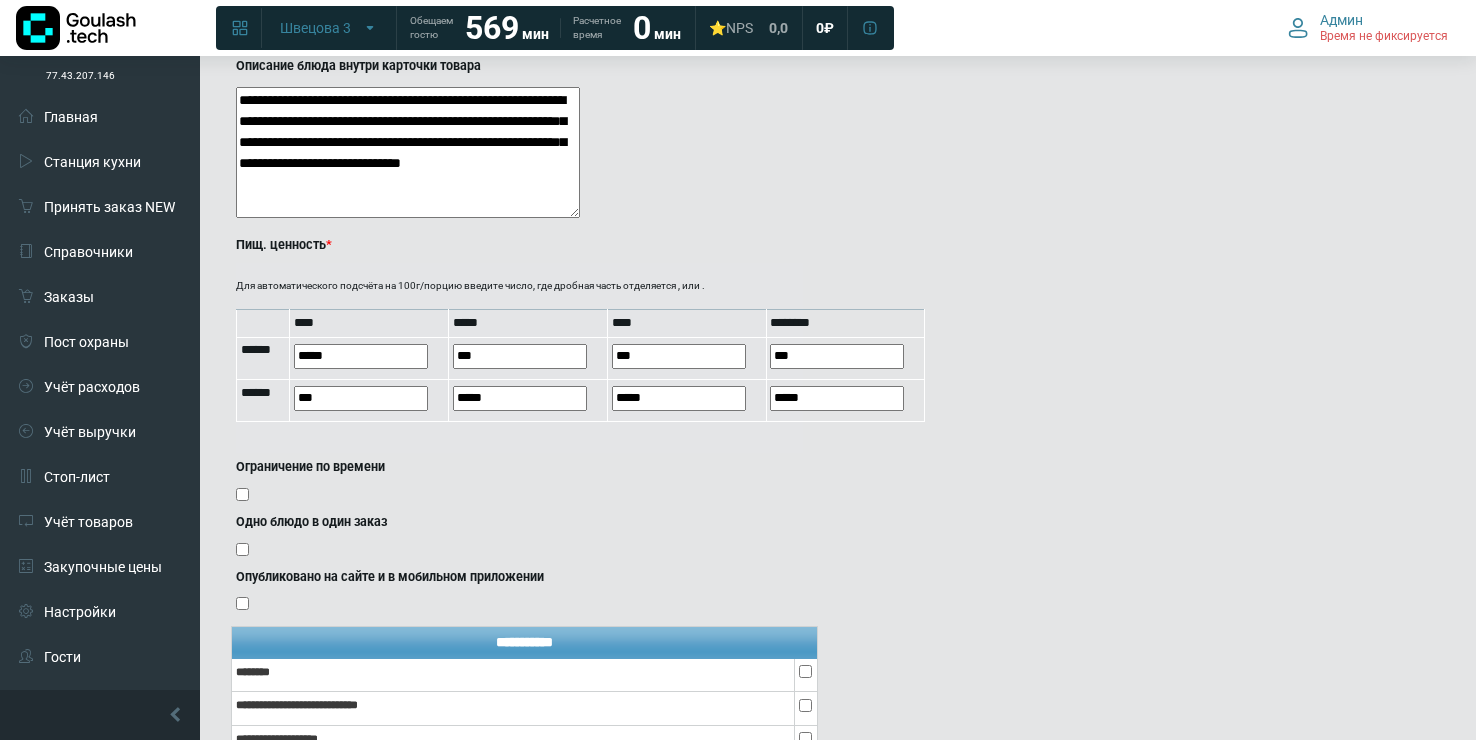 type on "*****" 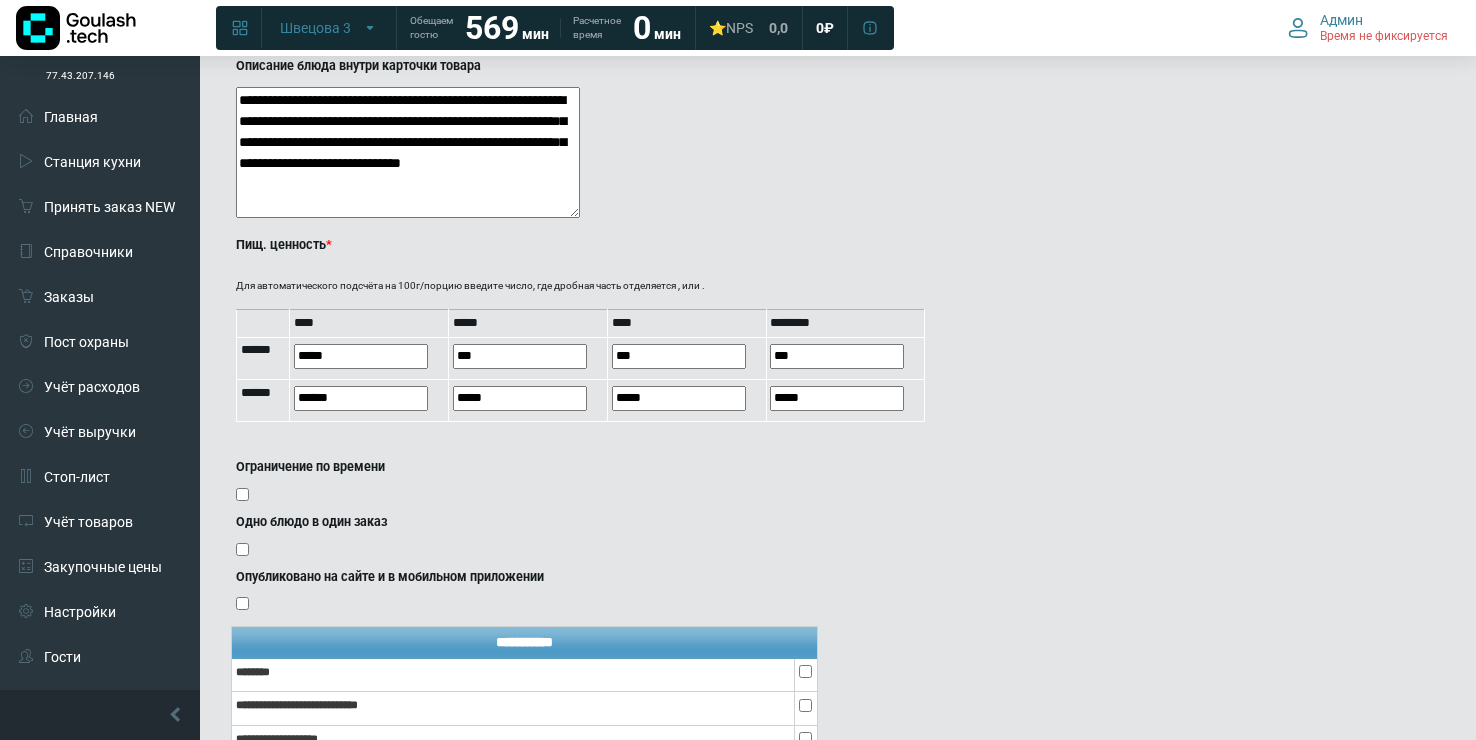 click on "Одно блюдо в один заказ" at bounding box center (519, 538) 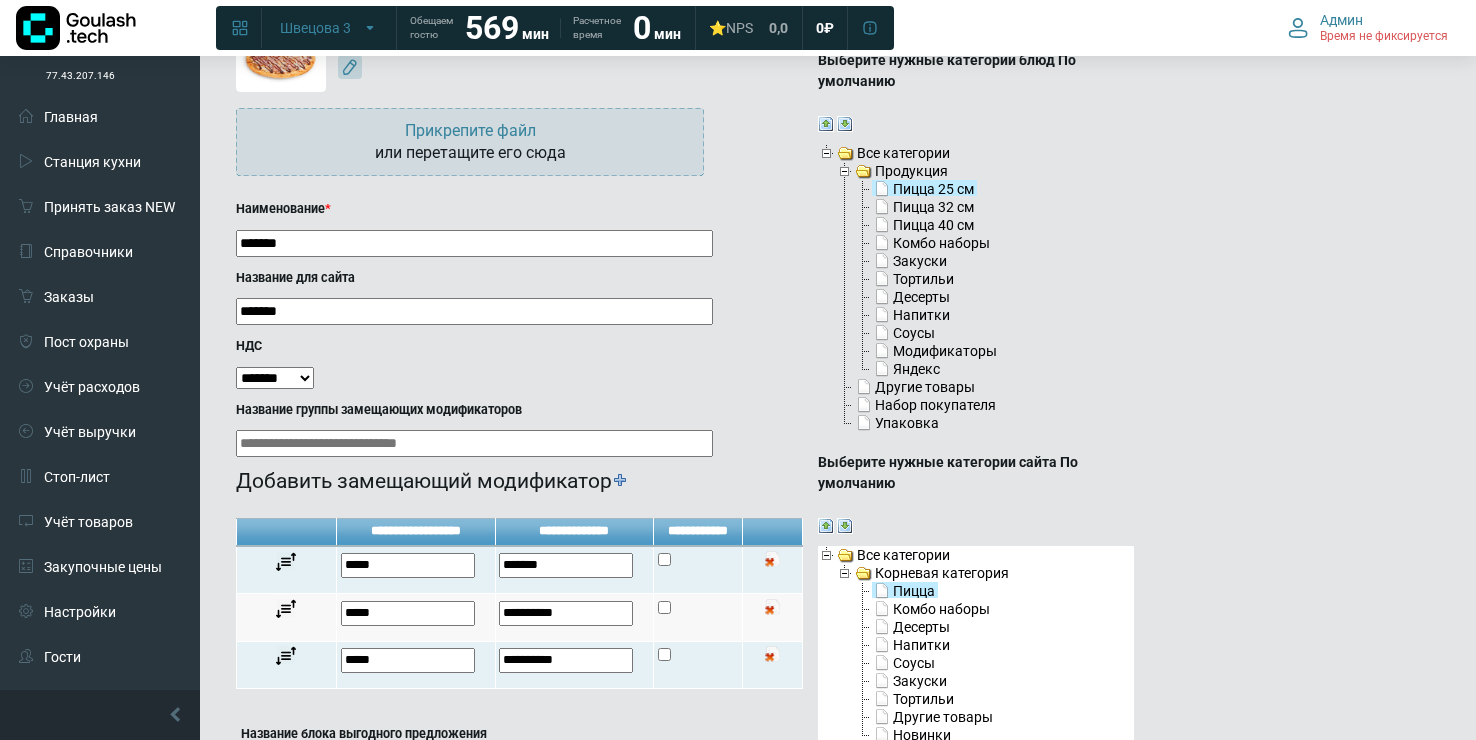 scroll, scrollTop: 0, scrollLeft: 0, axis: both 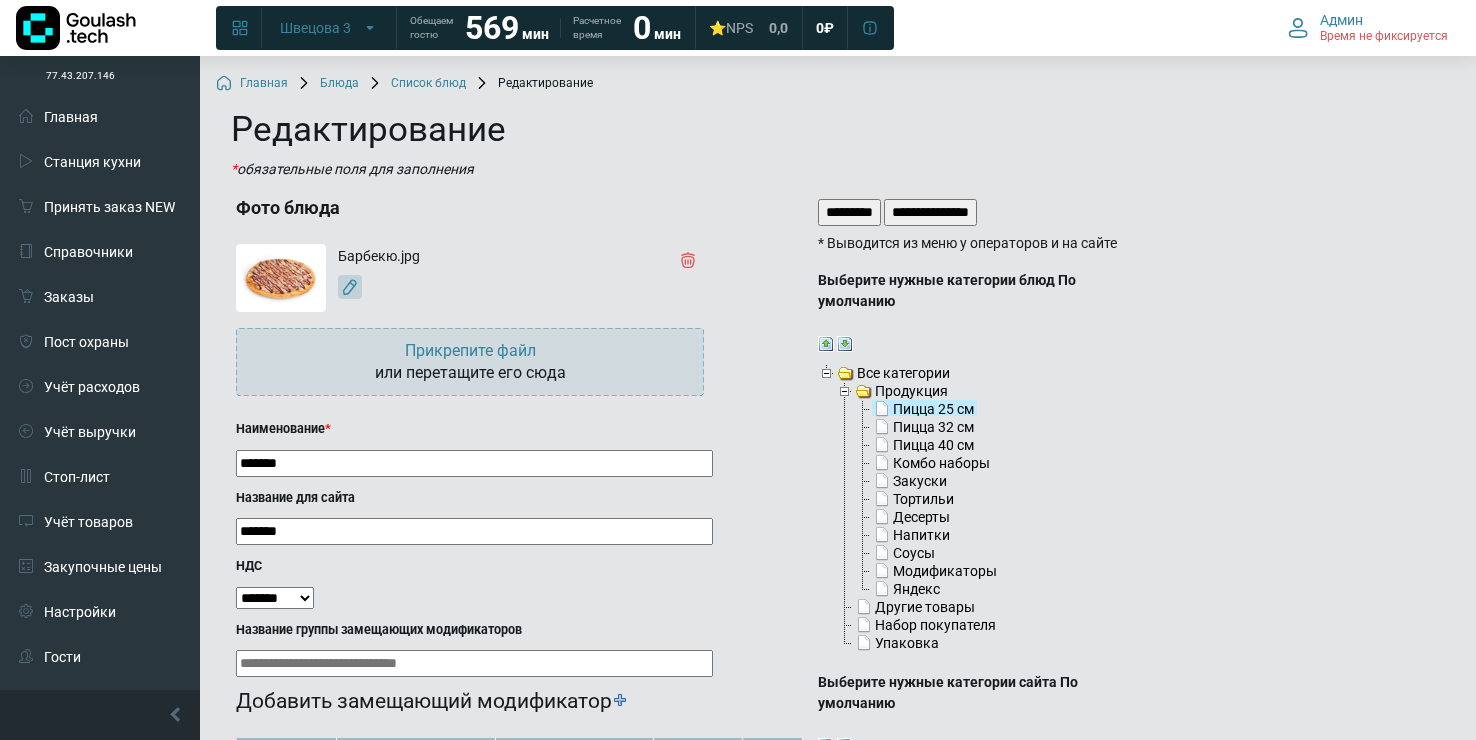 click on "*********" at bounding box center [849, 212] 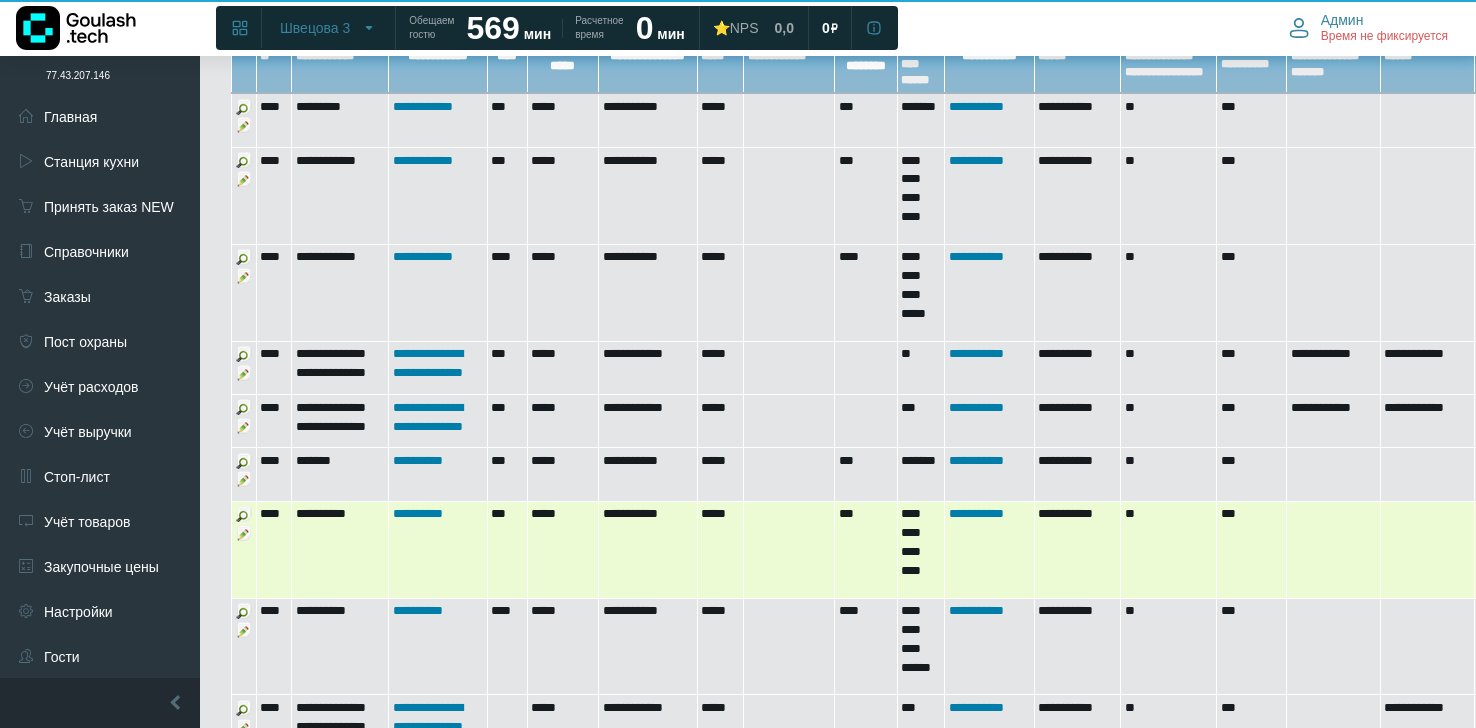 scroll, scrollTop: 1076, scrollLeft: 0, axis: vertical 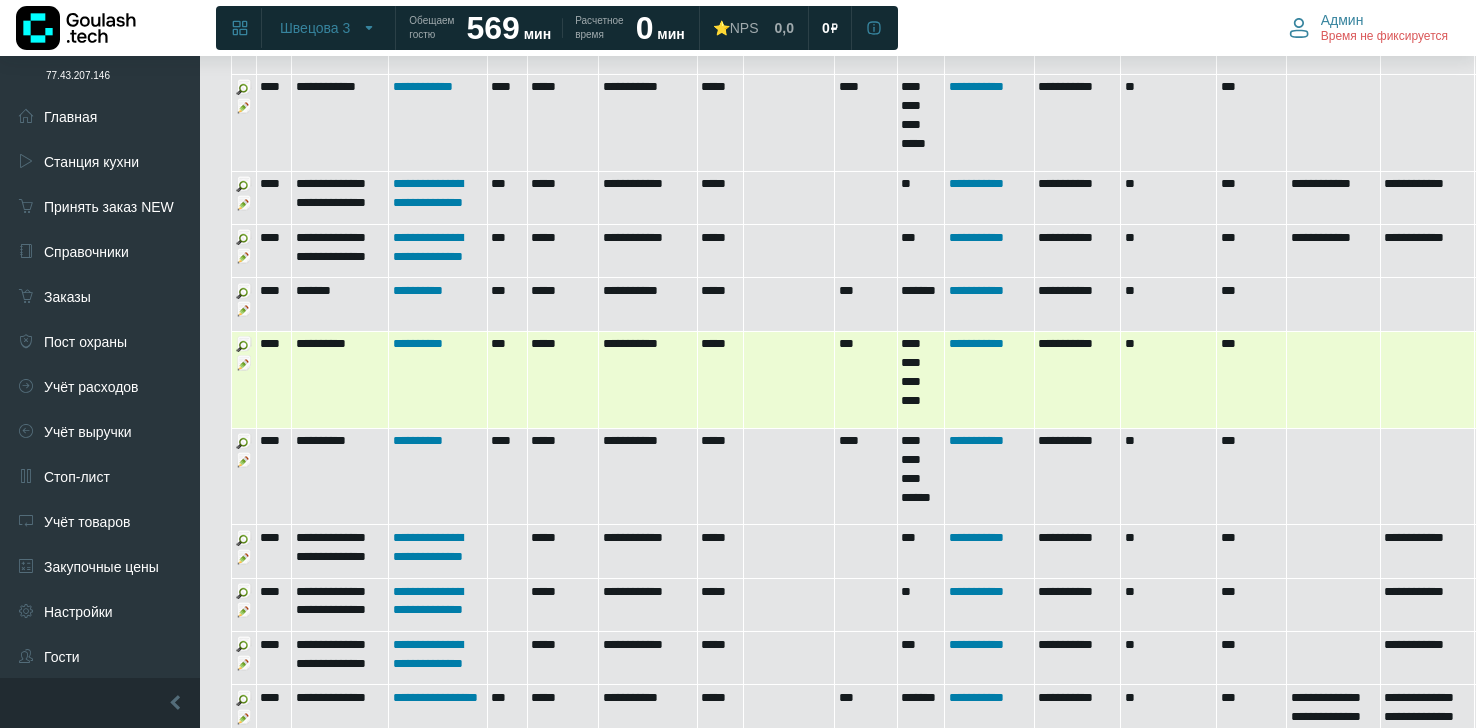 click at bounding box center (244, 363) 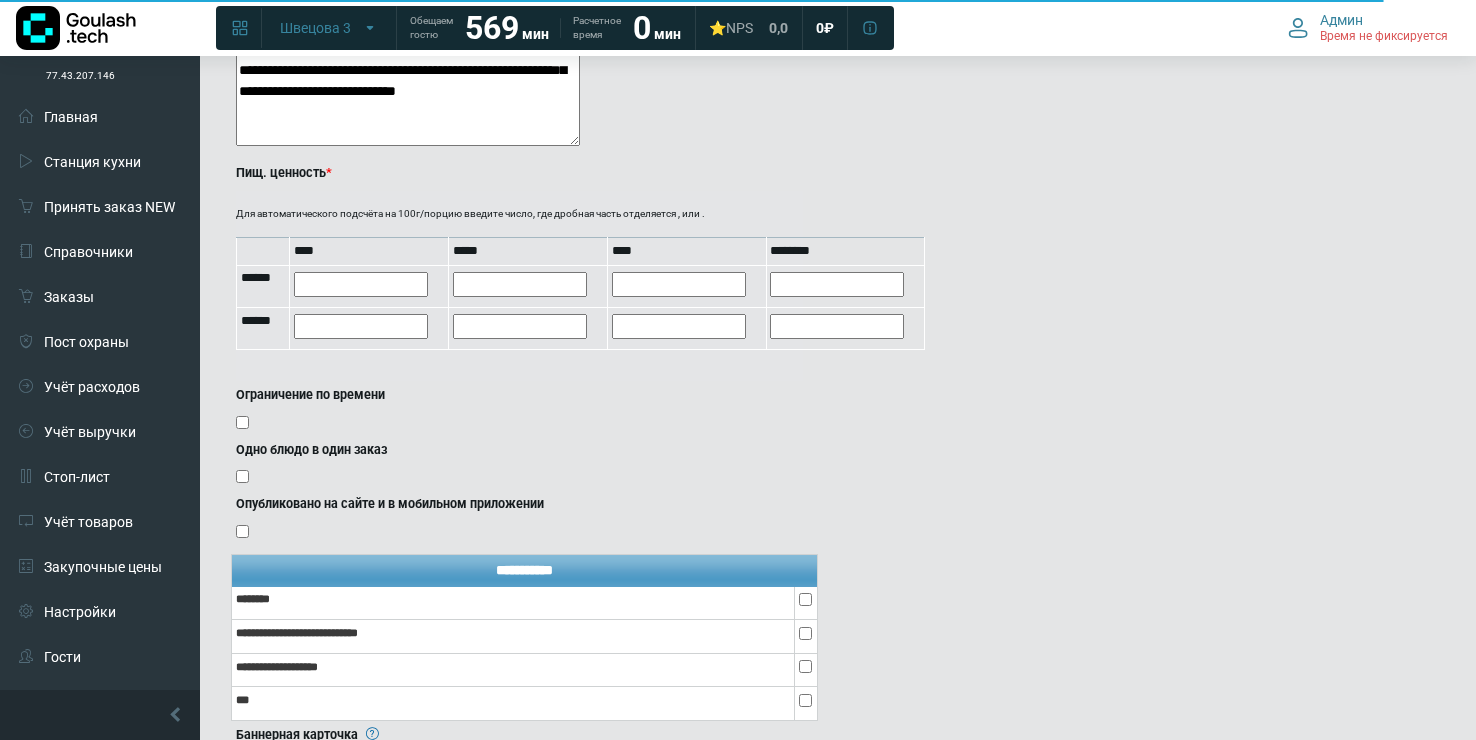 scroll, scrollTop: 1544, scrollLeft: 0, axis: vertical 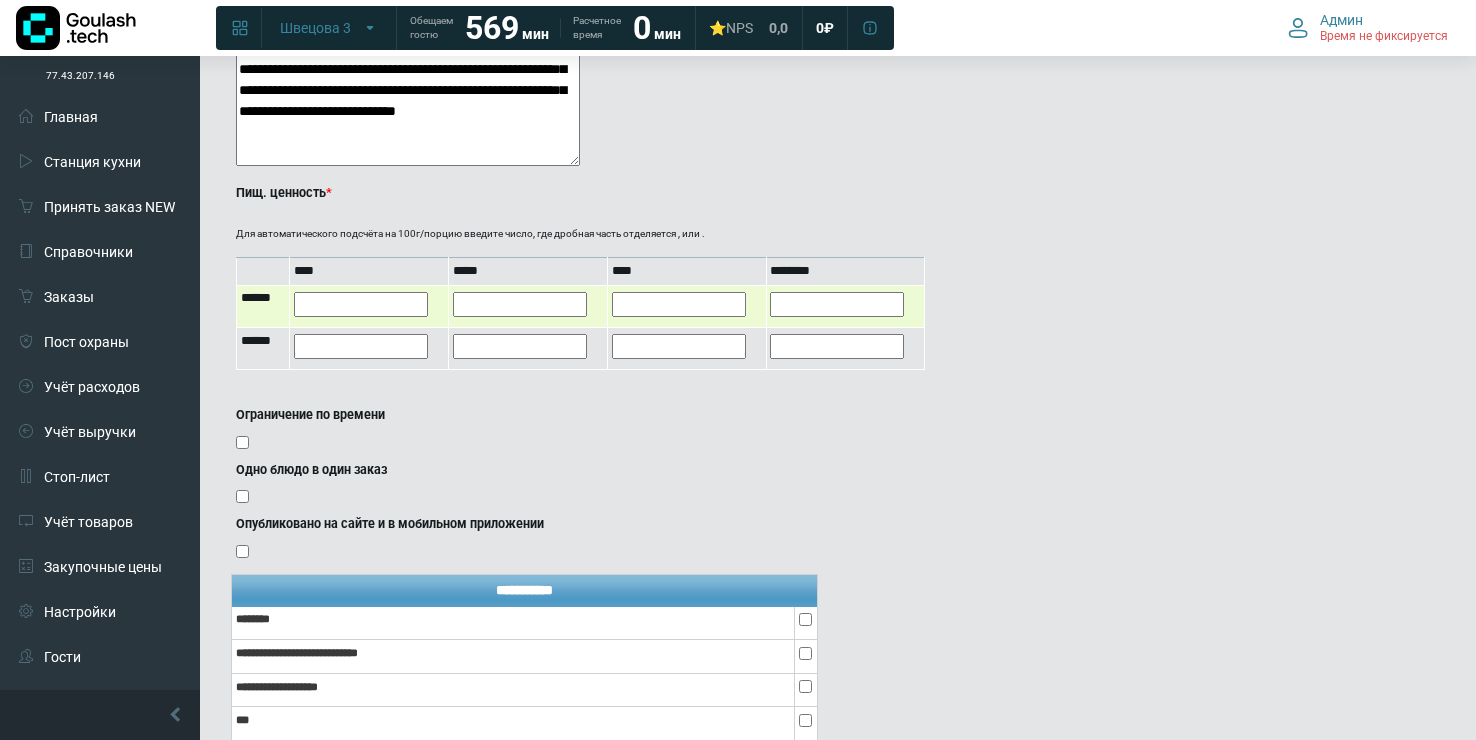 click at bounding box center (361, 304) 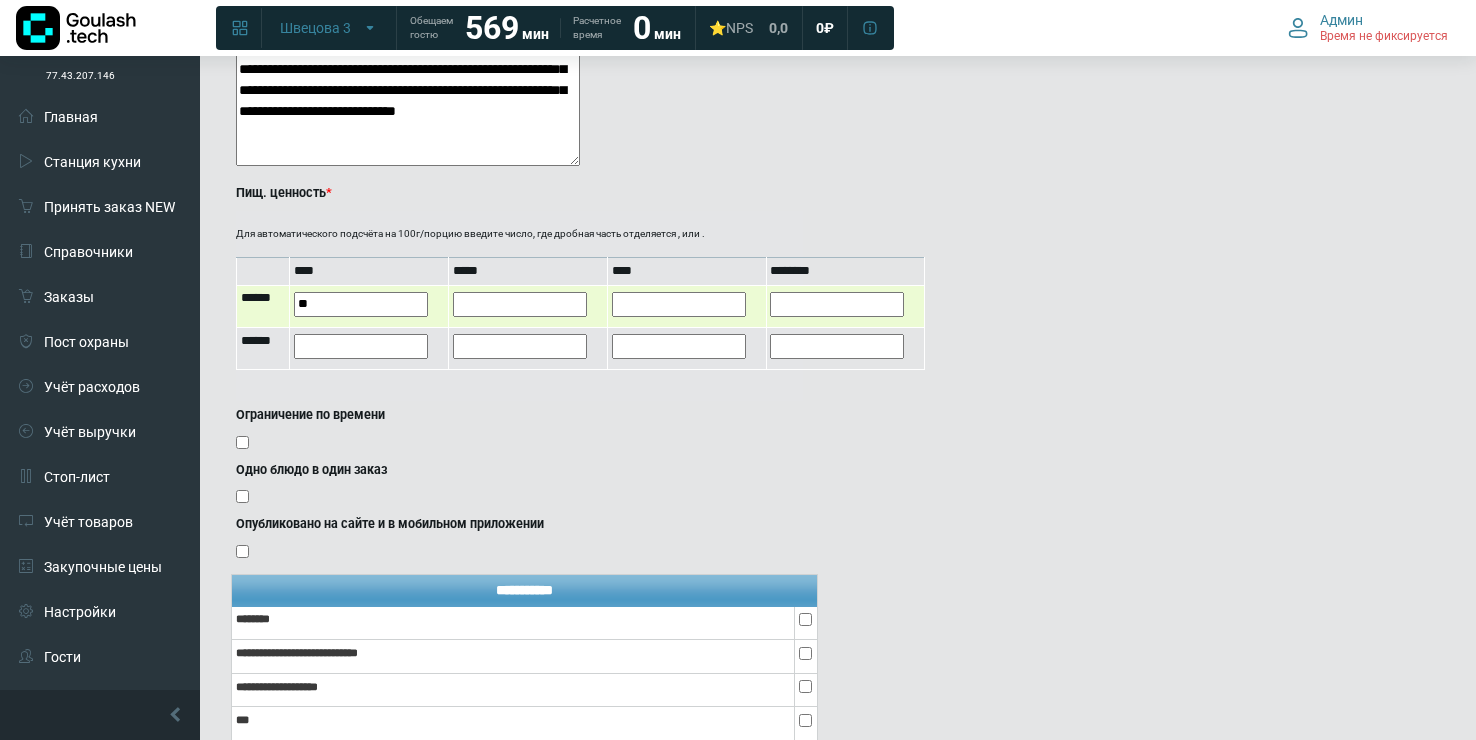 type on "*" 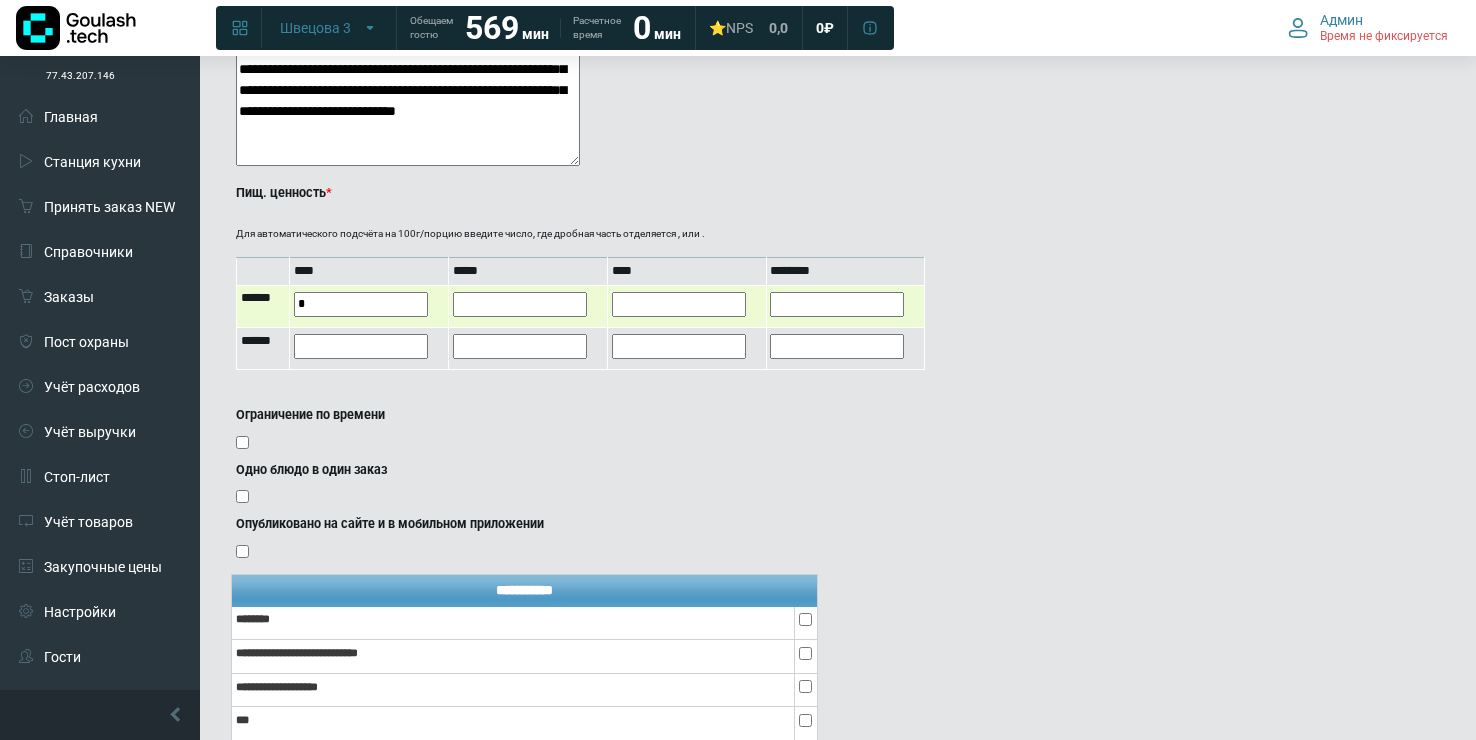 type 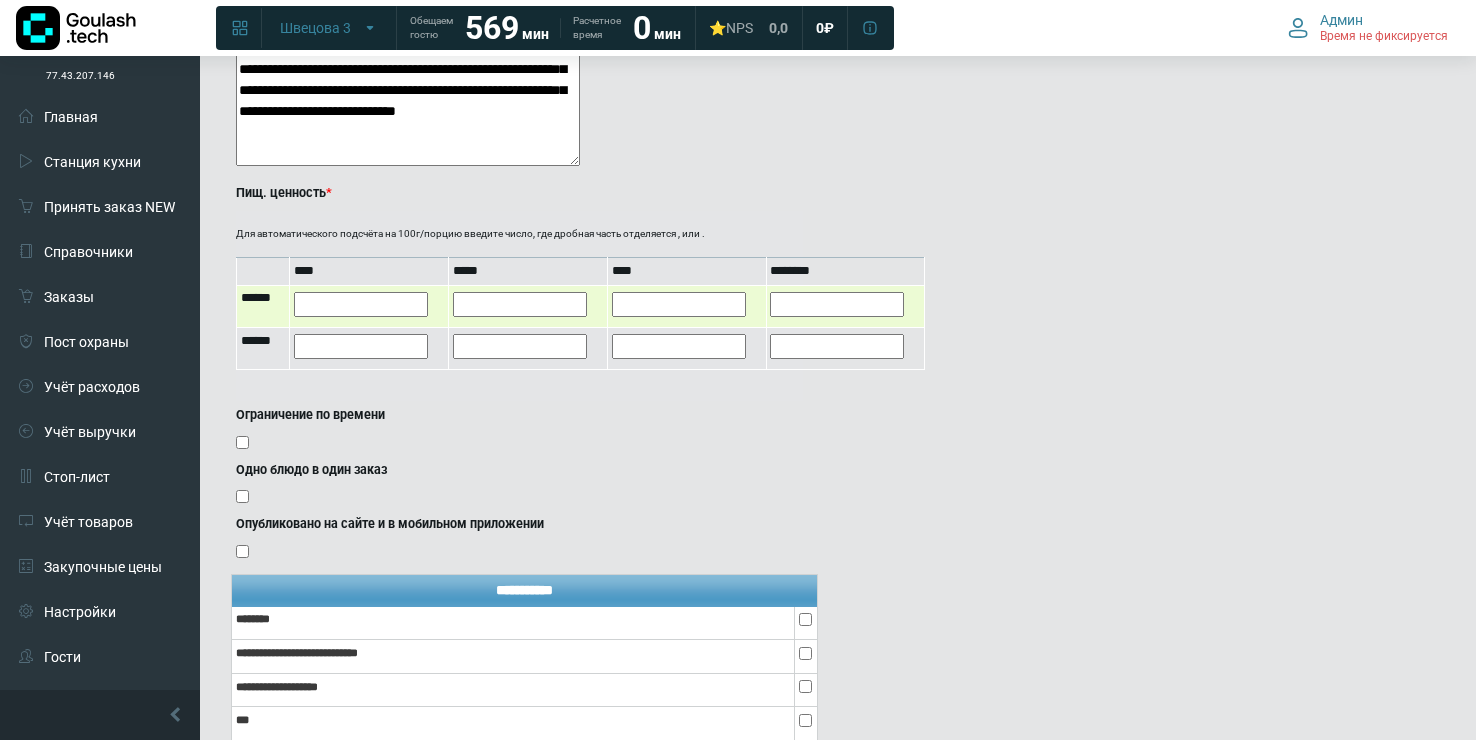 click at bounding box center (520, 304) 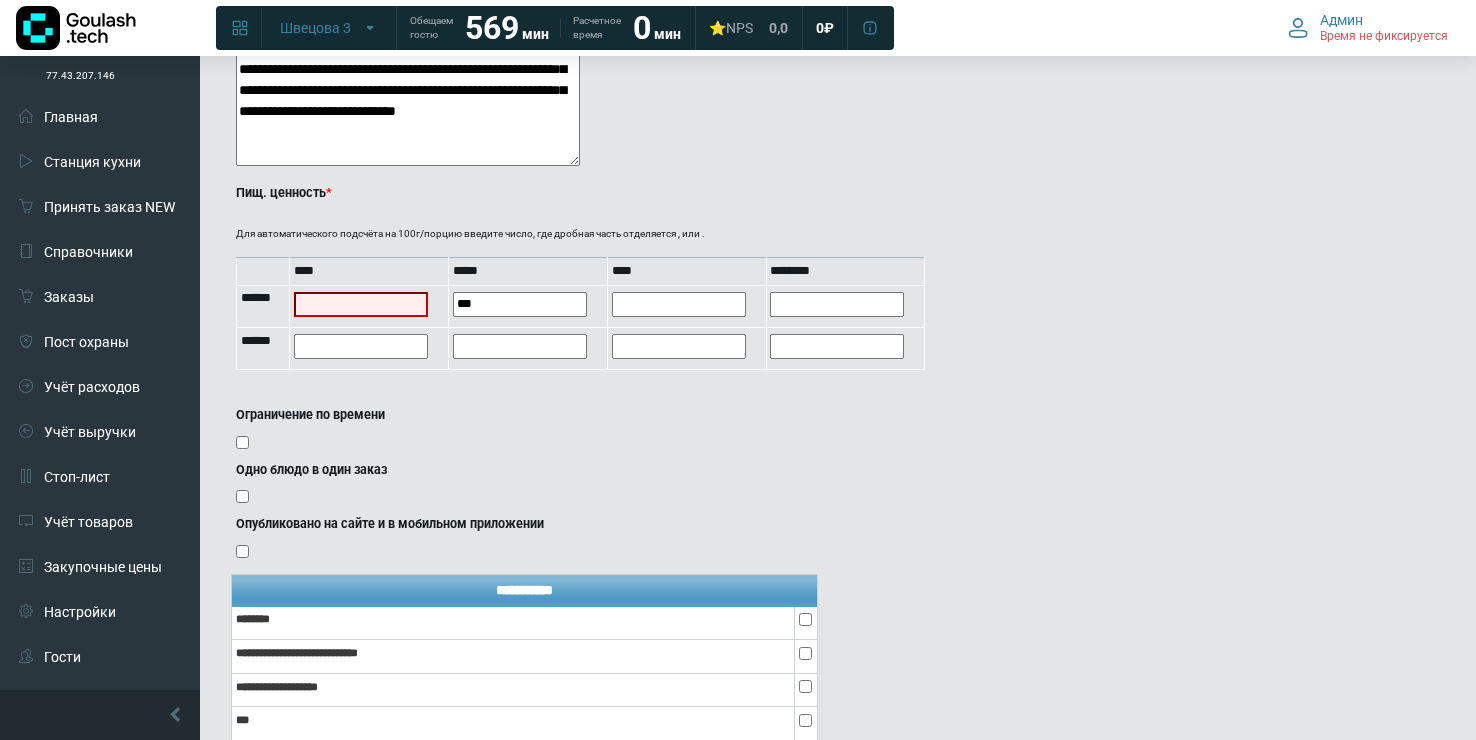 type on "***" 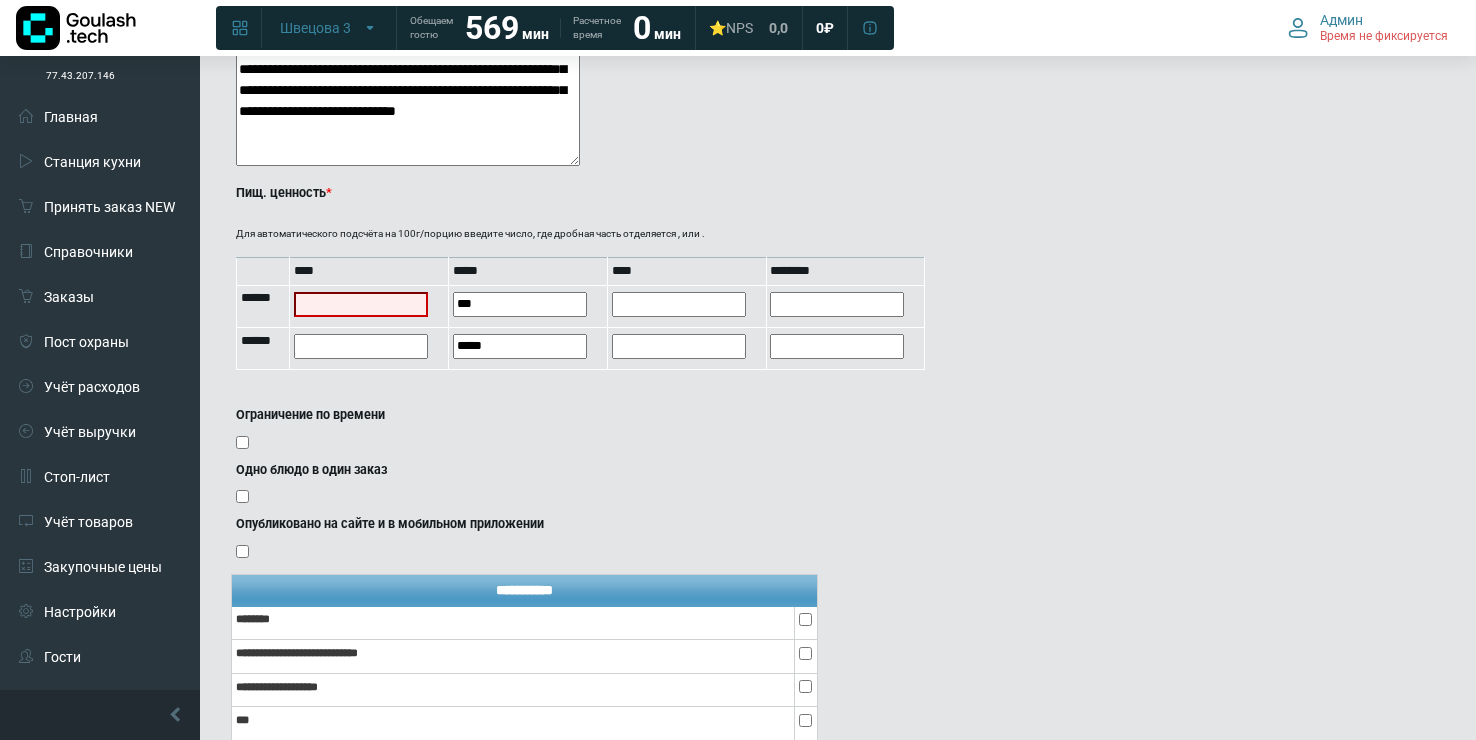 click on "**********" at bounding box center [524, -274] 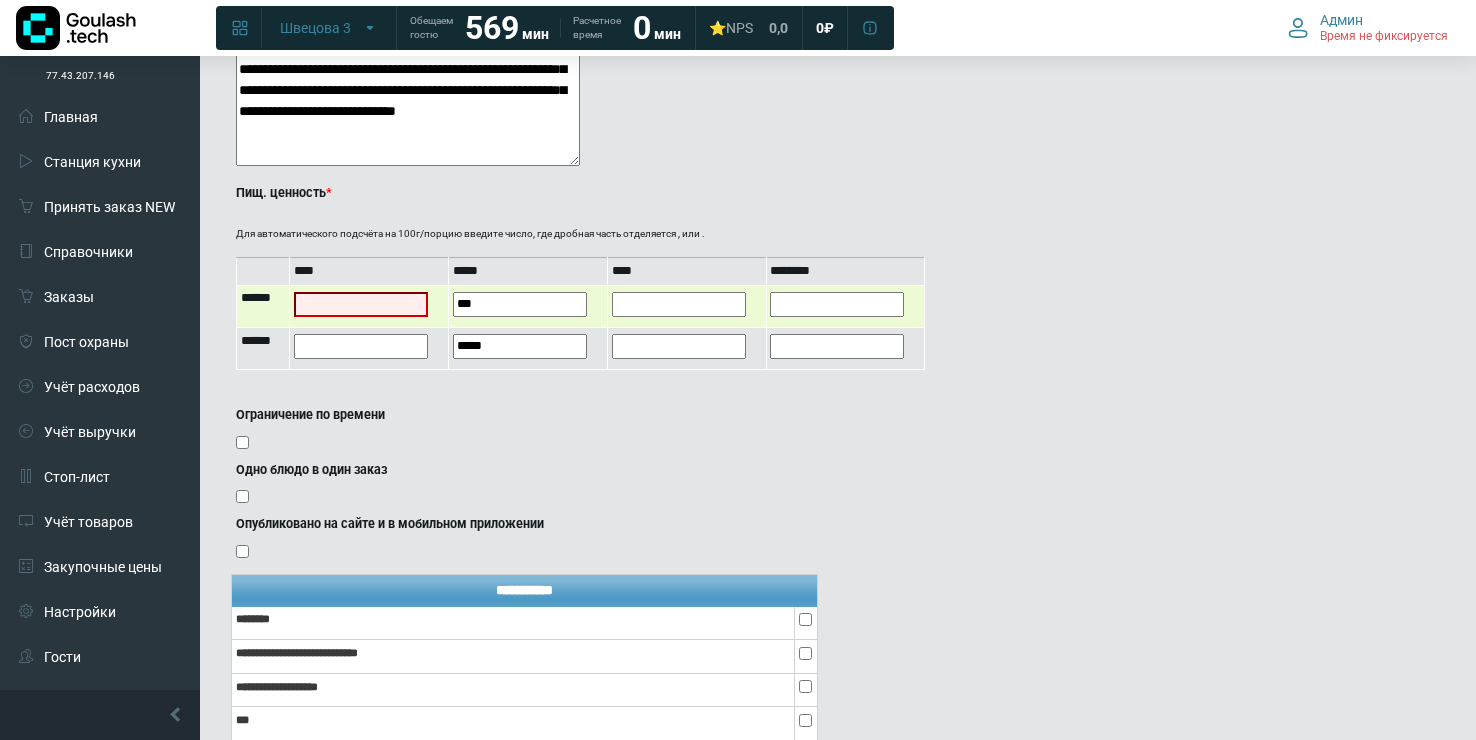 click at bounding box center [679, 304] 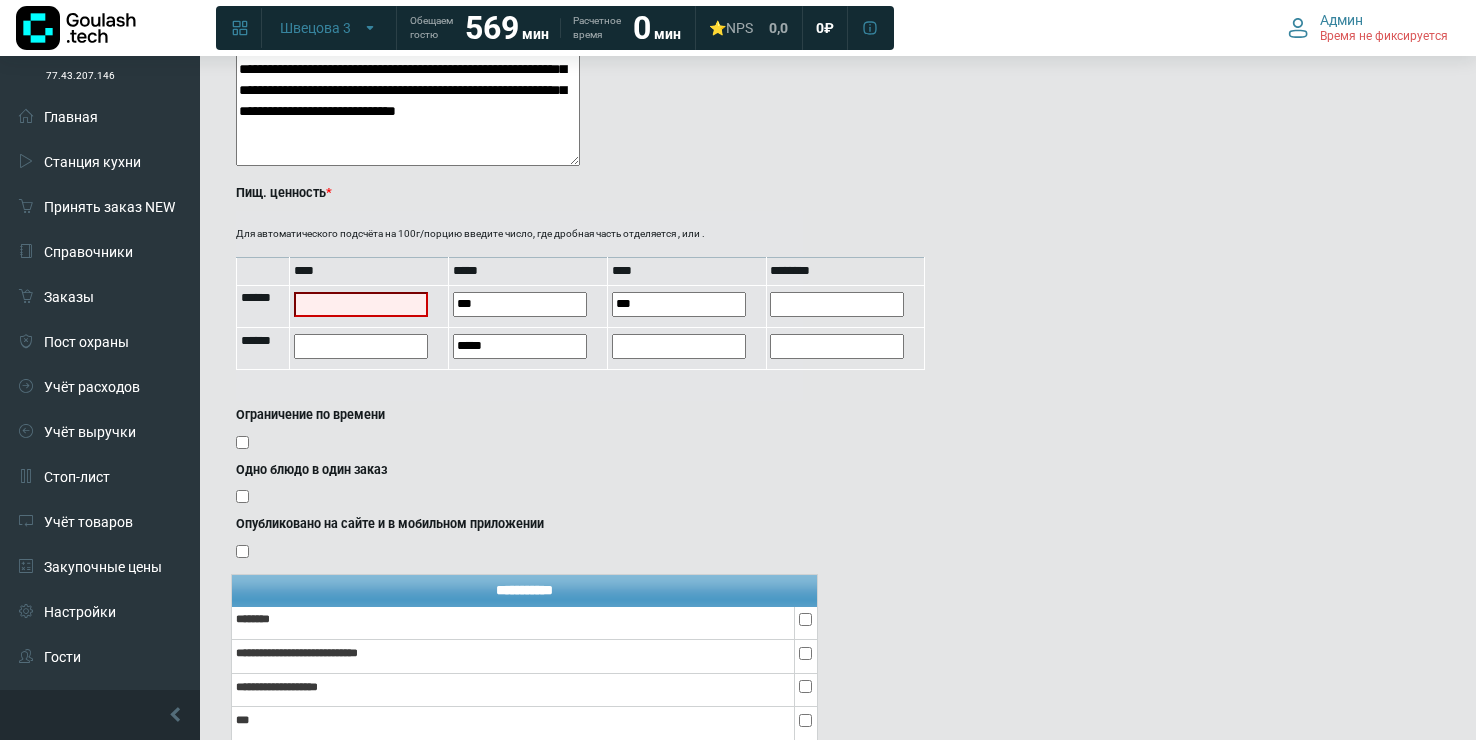 type on "***" 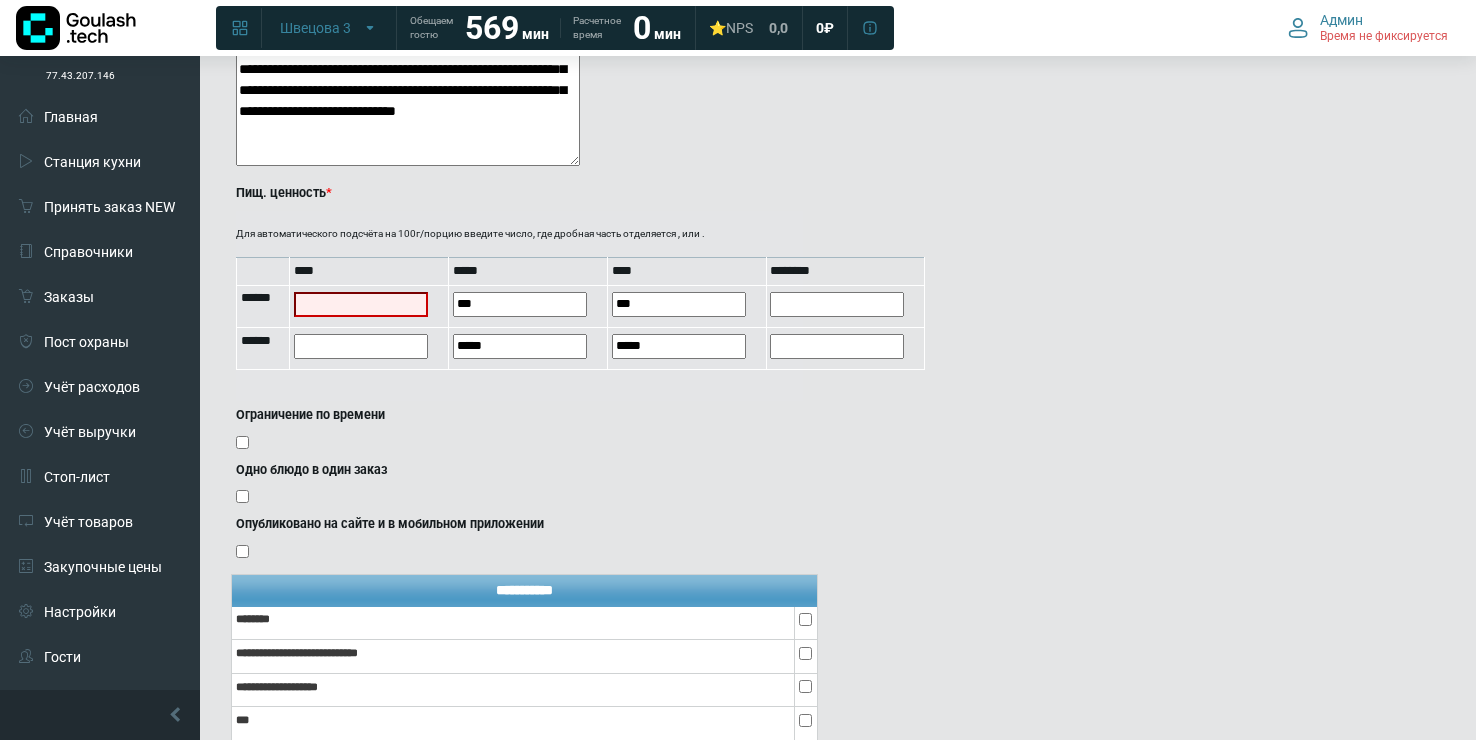 click on "**********" at bounding box center [524, -274] 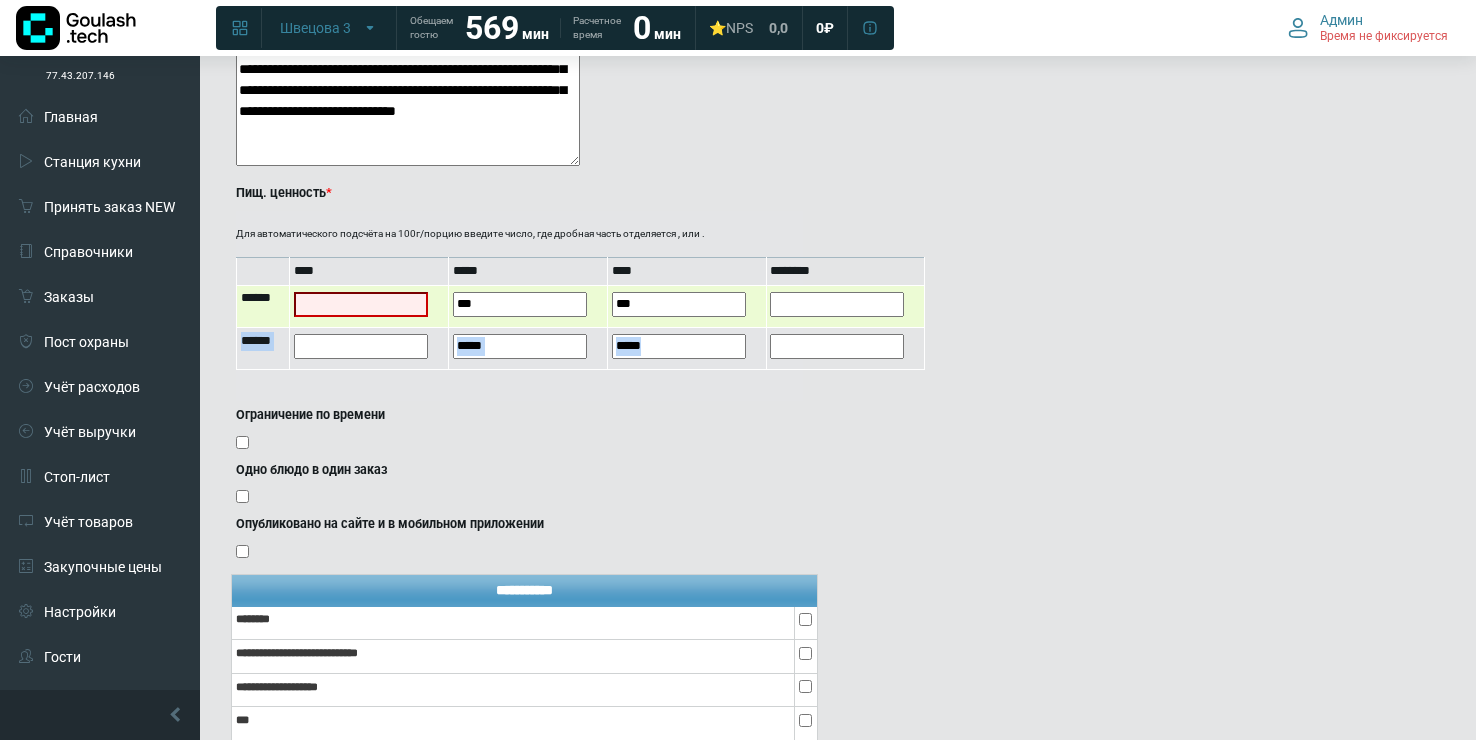 drag, startPoint x: 817, startPoint y: 281, endPoint x: 824, endPoint y: 315, distance: 34.713108 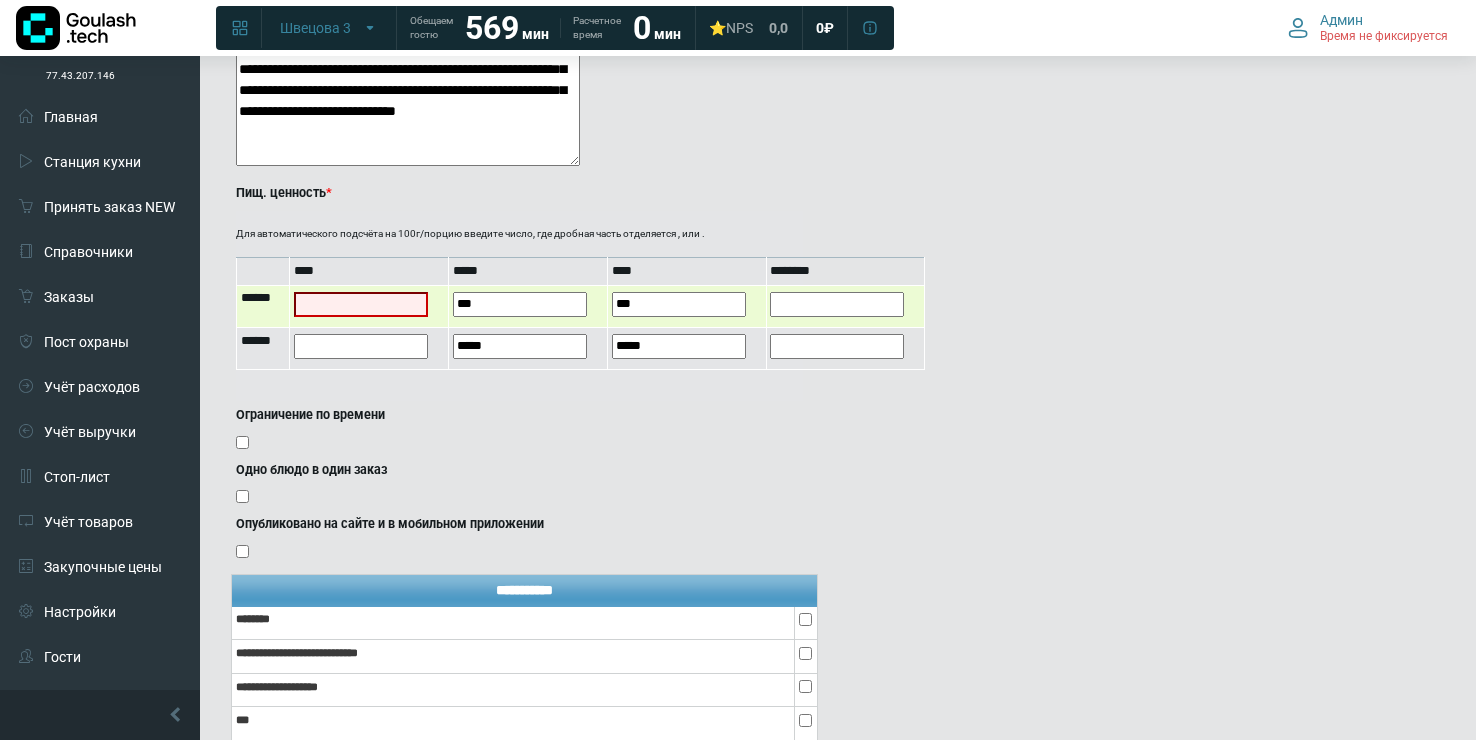 click at bounding box center [837, 304] 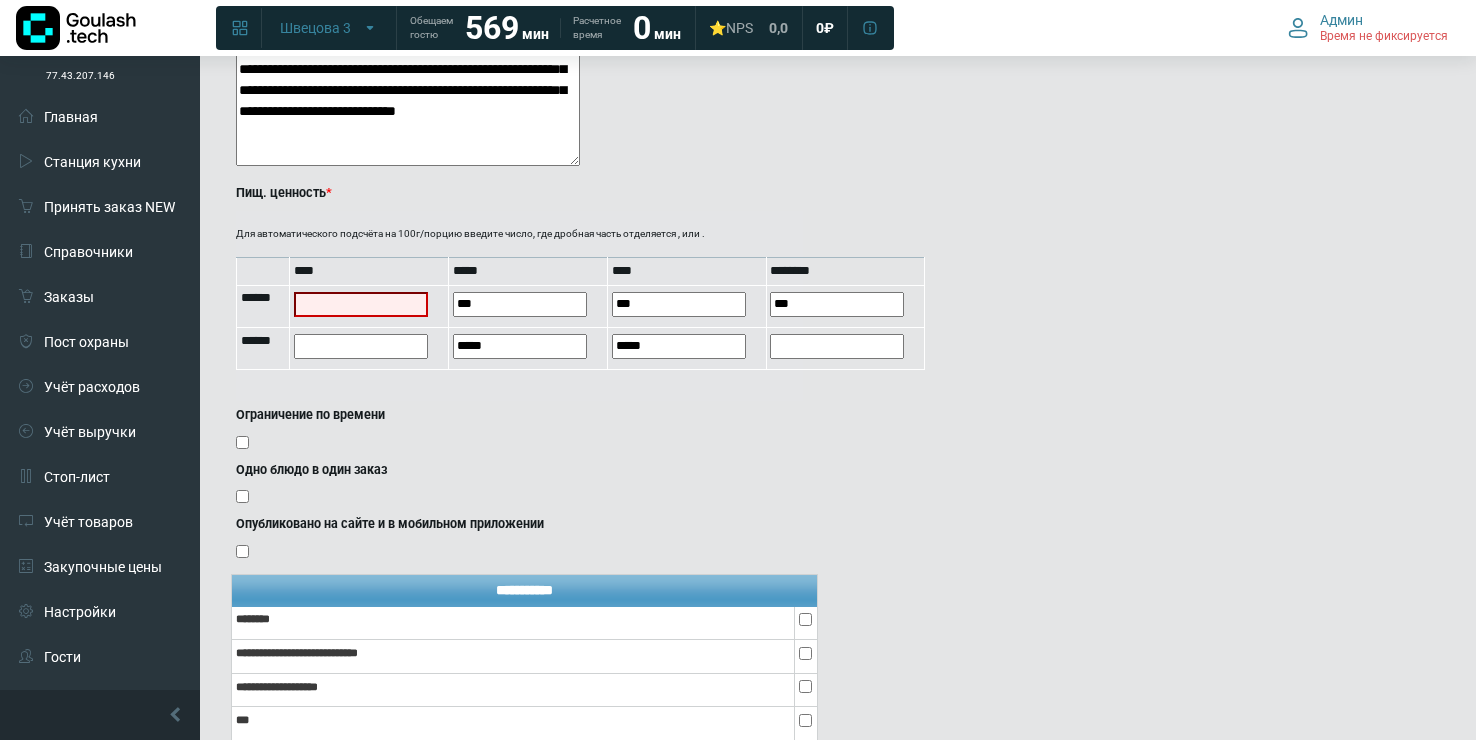 type on "***" 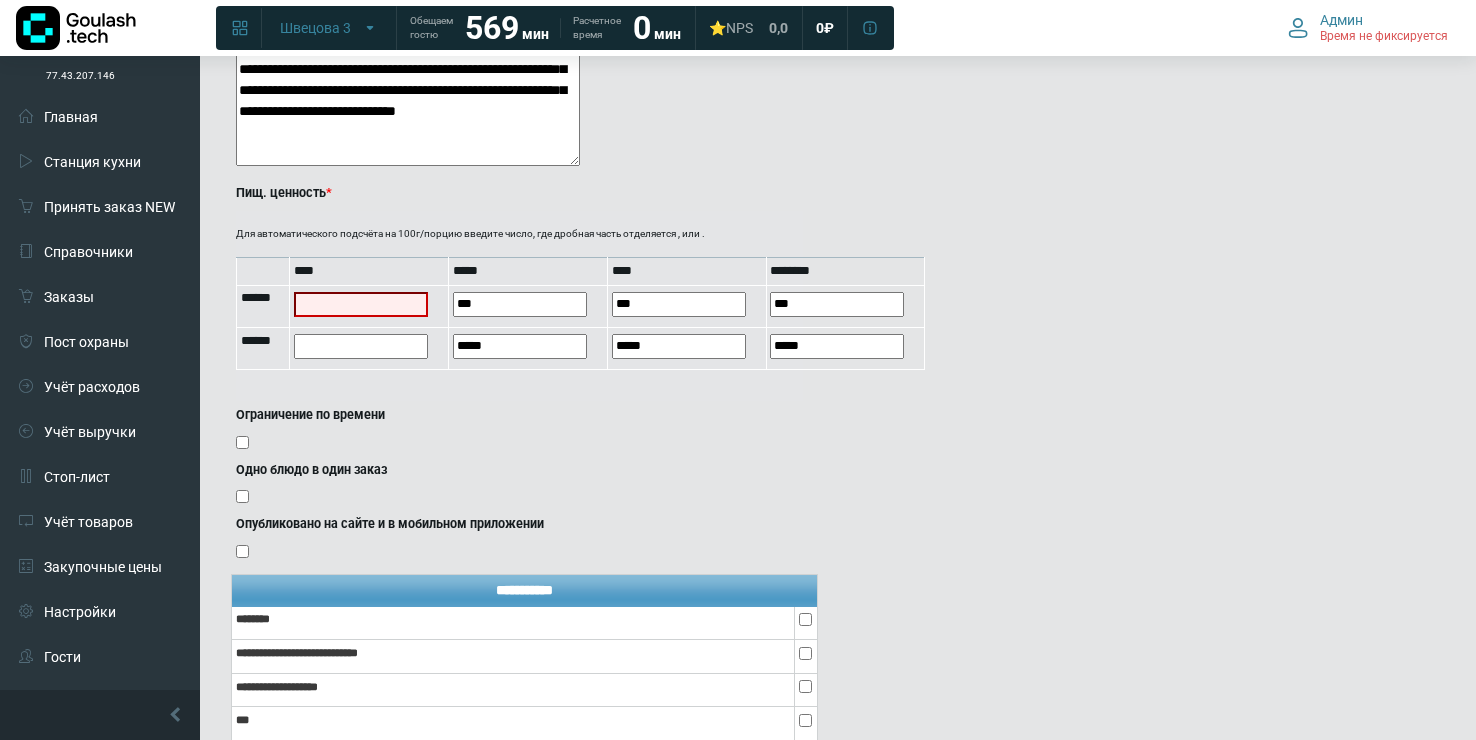 click on "**********" at bounding box center (682, -317) 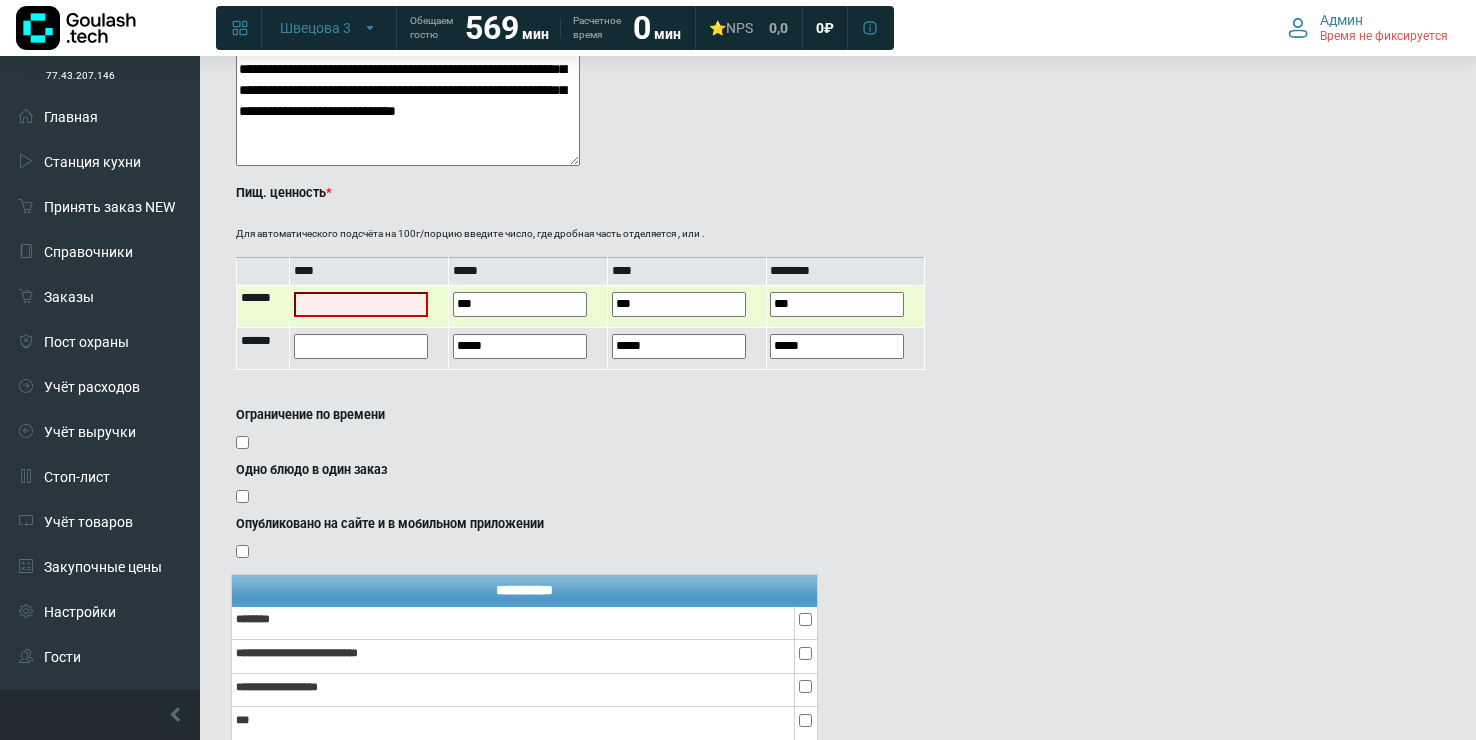 click at bounding box center (361, 304) 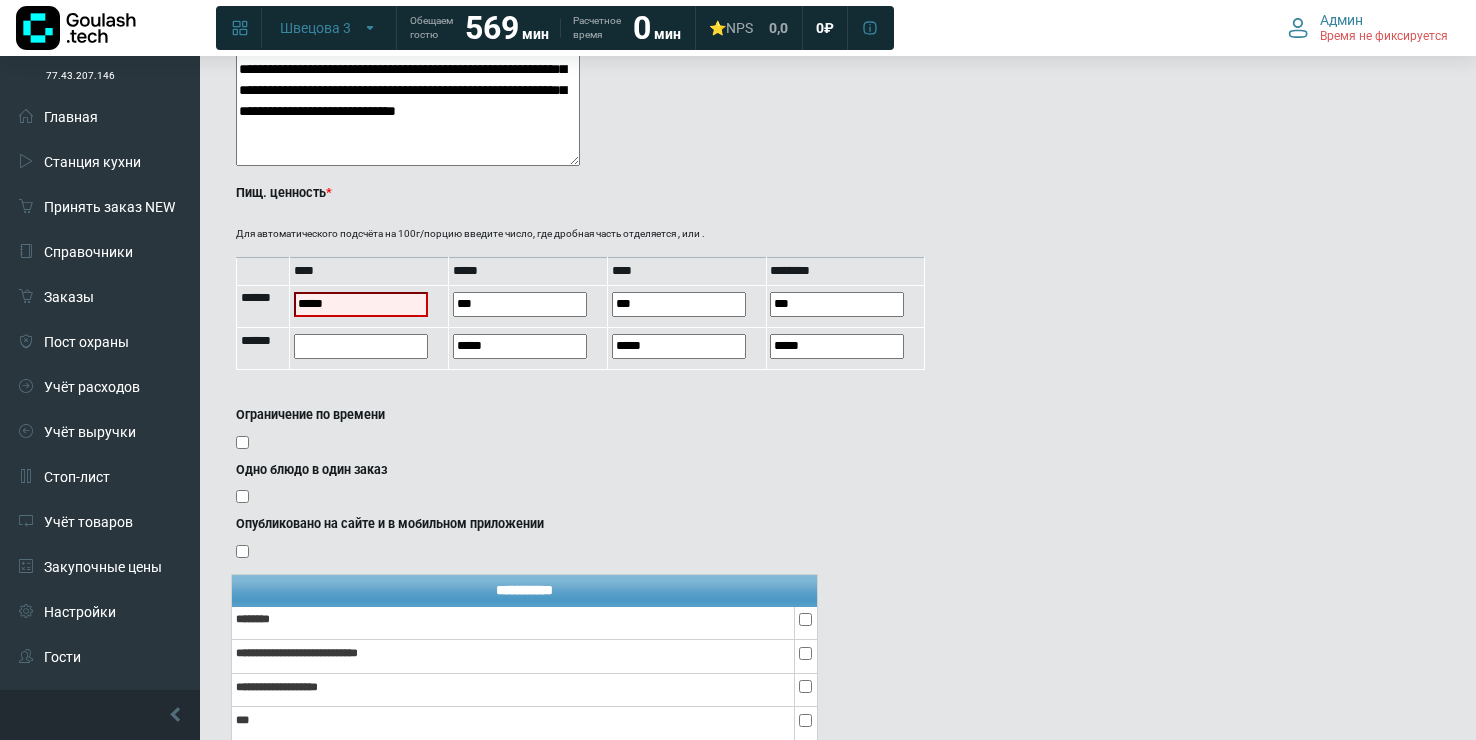 type on "*****" 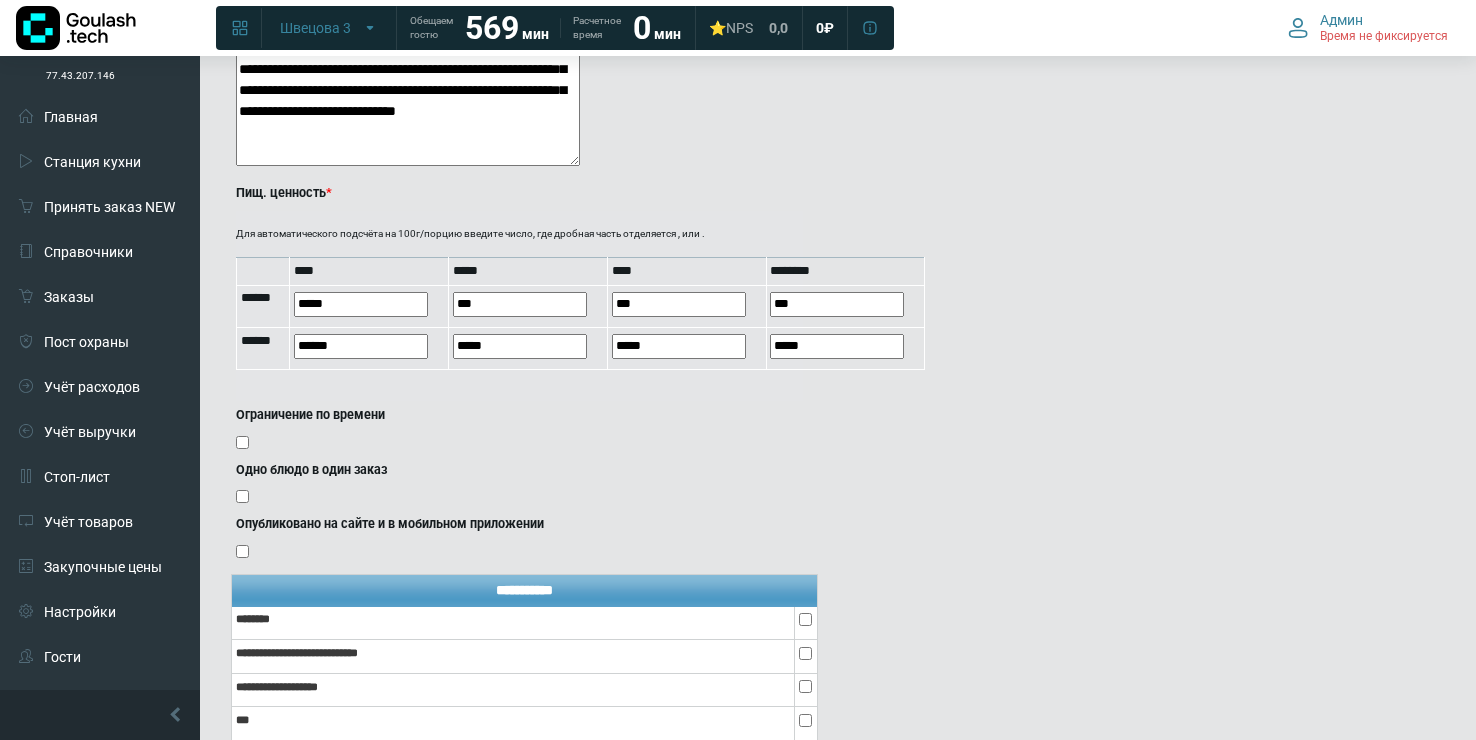 click on "Одно блюдо в один заказ" at bounding box center (519, 486) 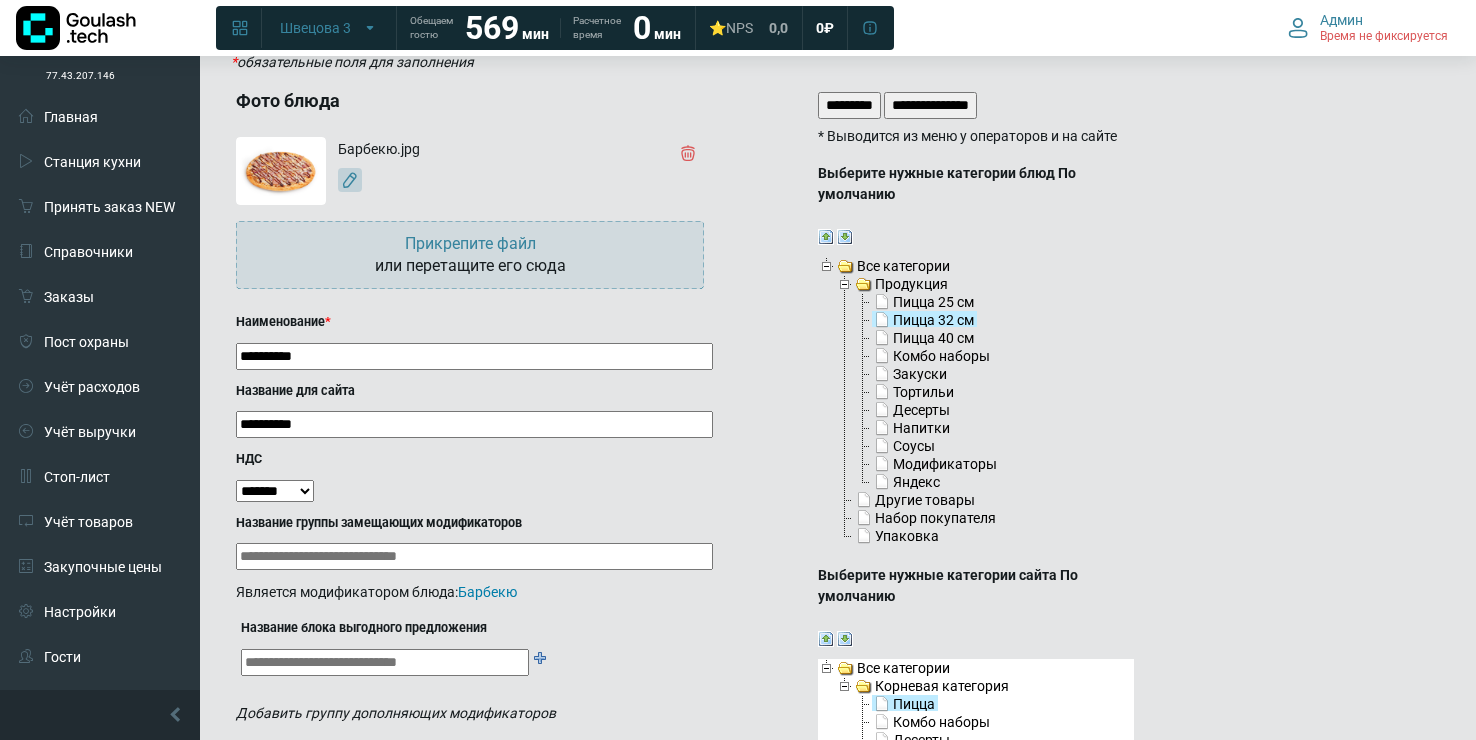 scroll, scrollTop: 108, scrollLeft: 0, axis: vertical 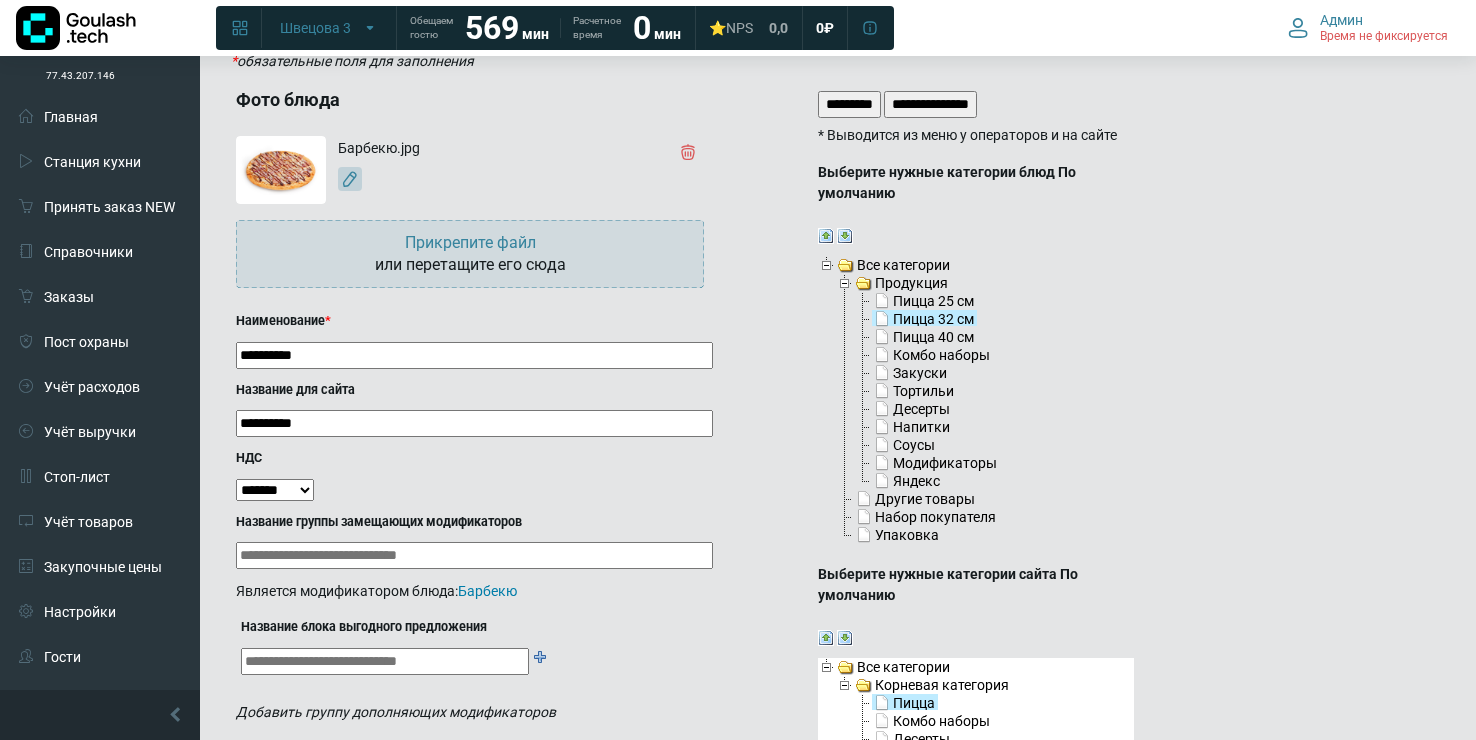 click on "*********" at bounding box center [849, 104] 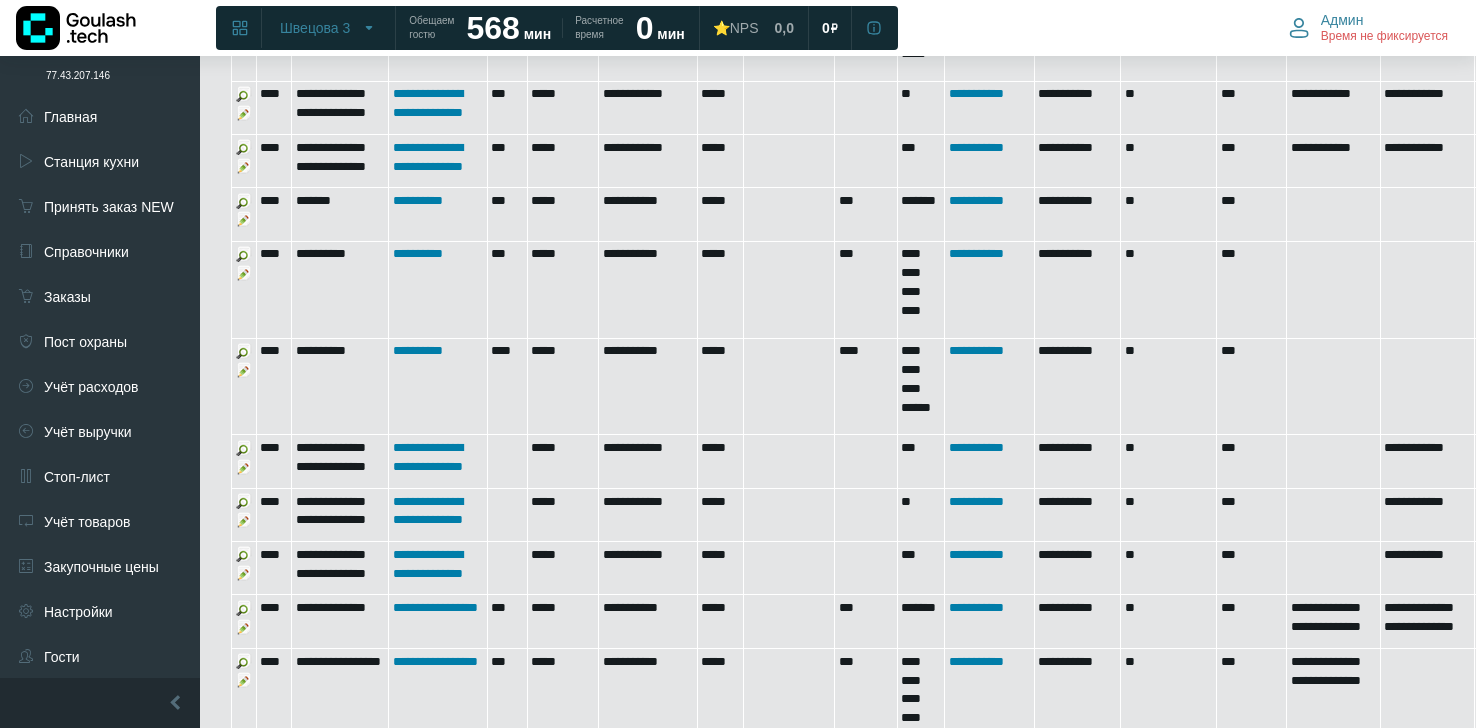 scroll, scrollTop: 1164, scrollLeft: 0, axis: vertical 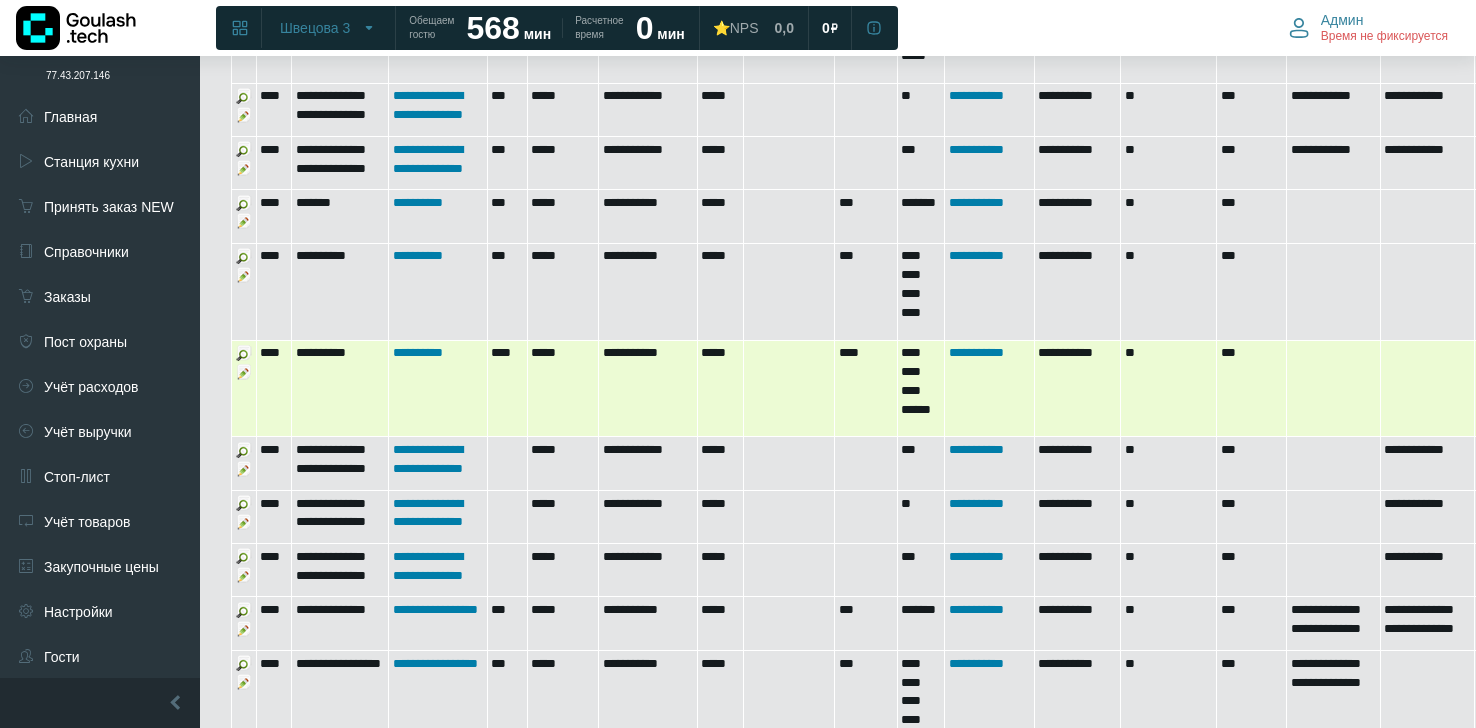 click at bounding box center (244, 372) 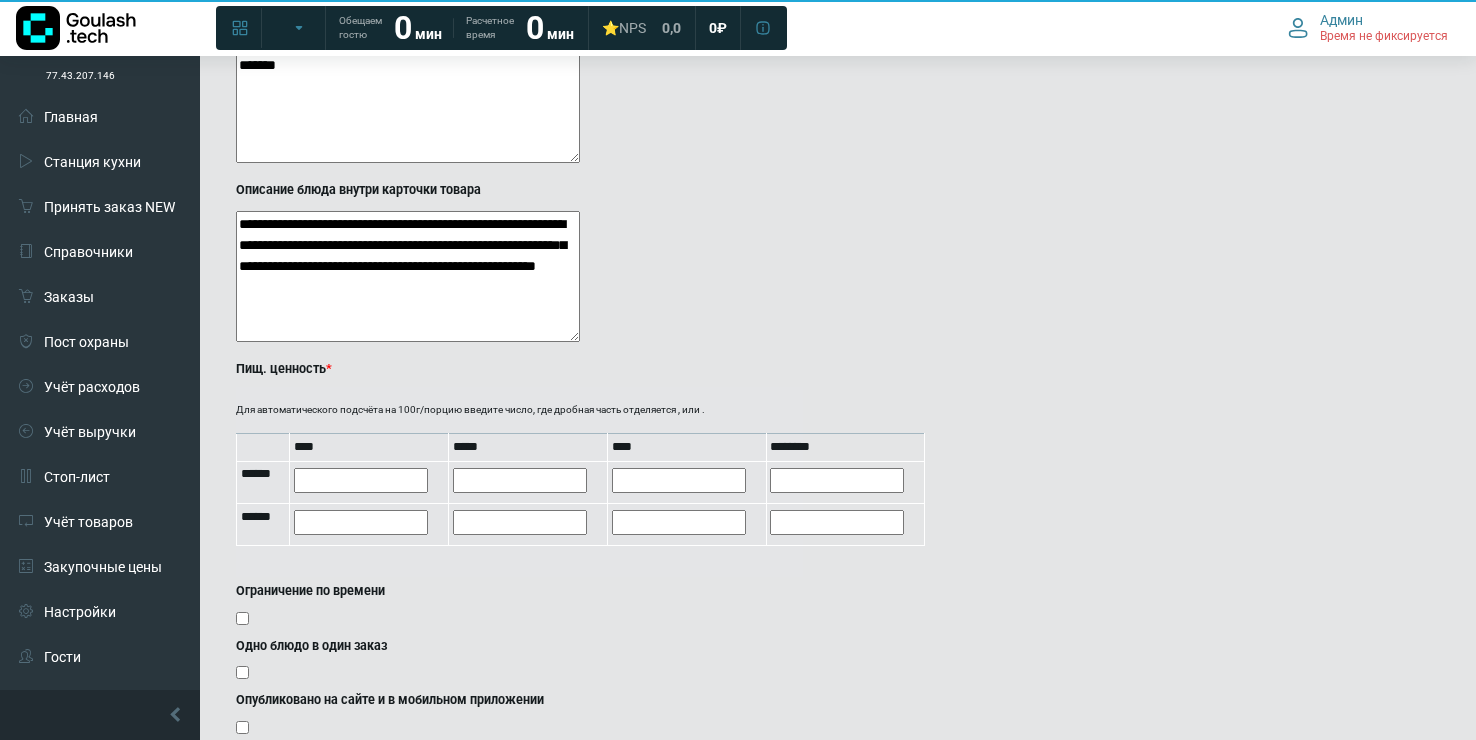 scroll, scrollTop: 1395, scrollLeft: 0, axis: vertical 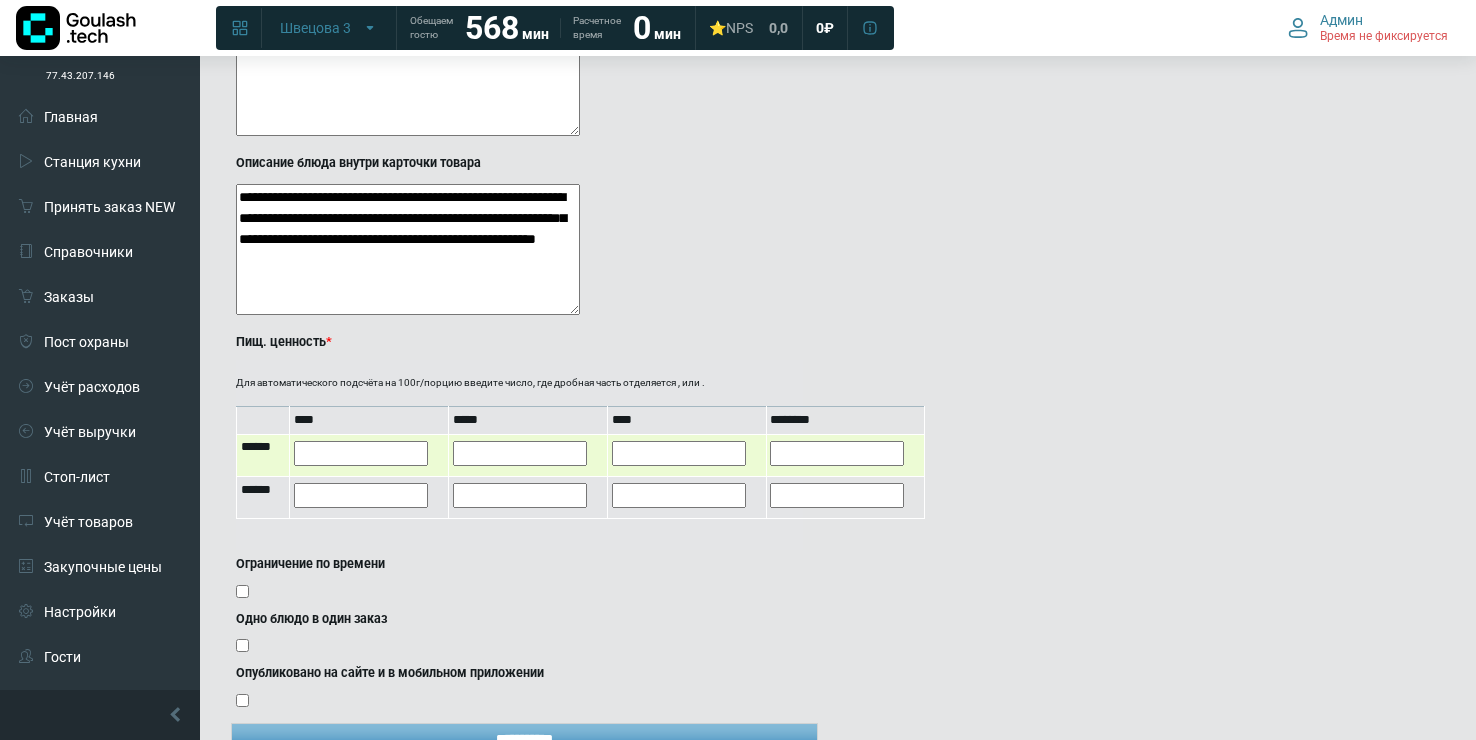 click at bounding box center [520, 453] 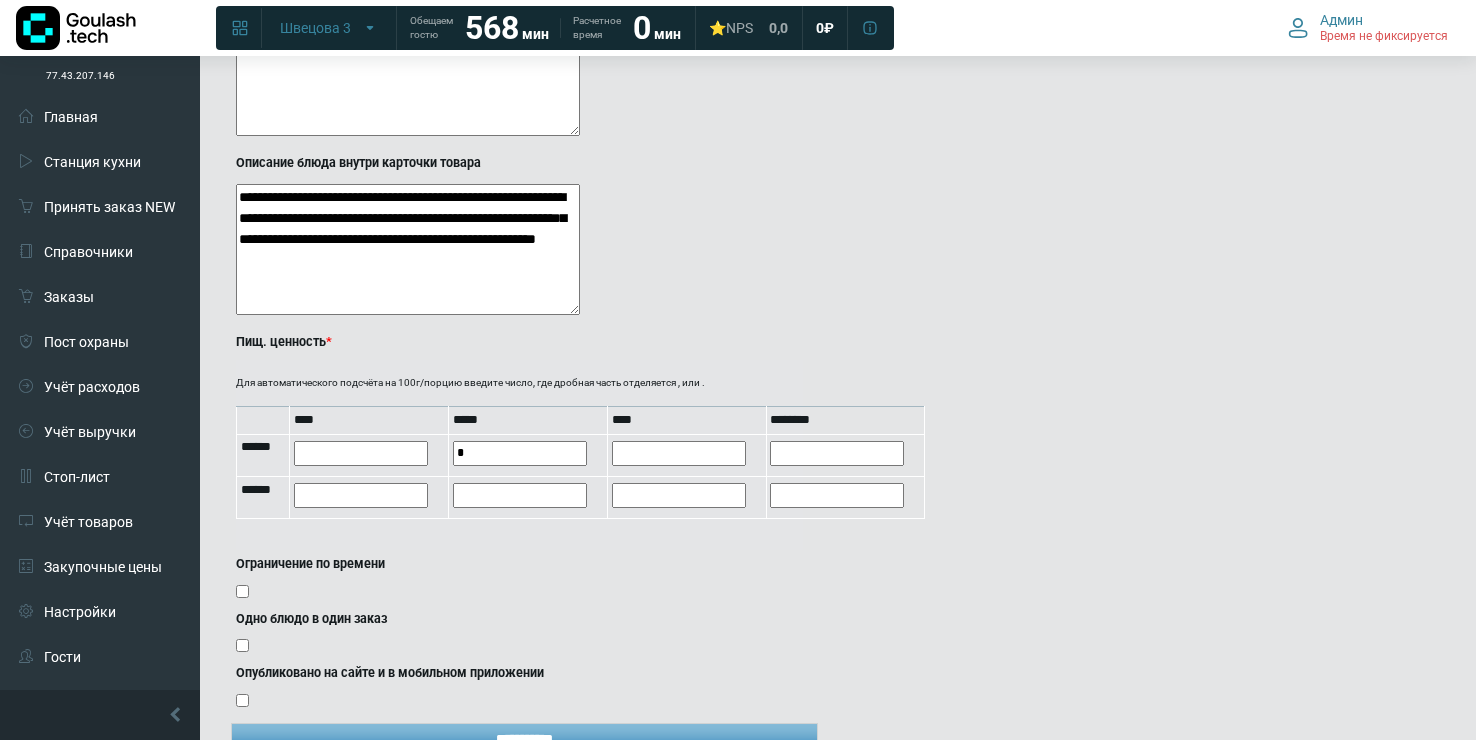 type on "*" 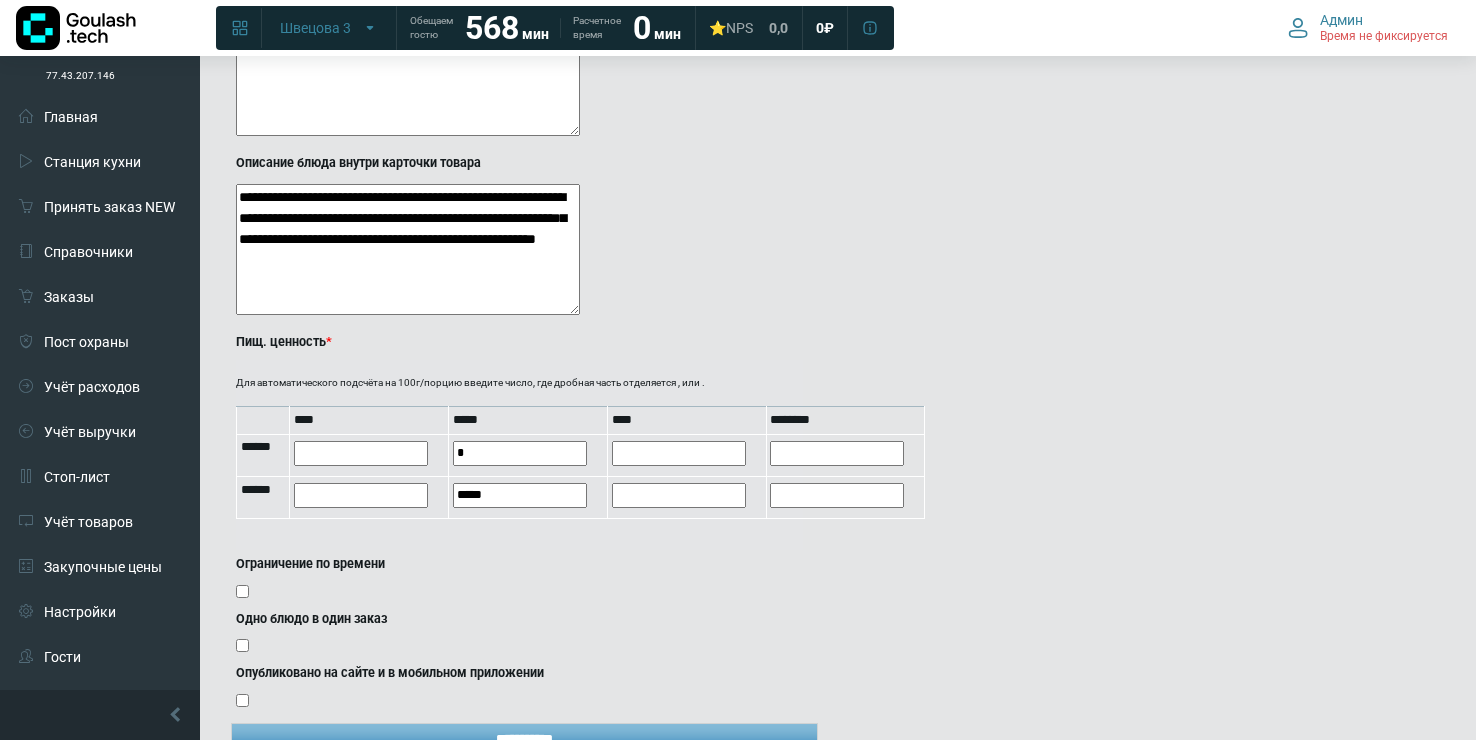 click on "Ограничение по времени" at bounding box center (519, 564) 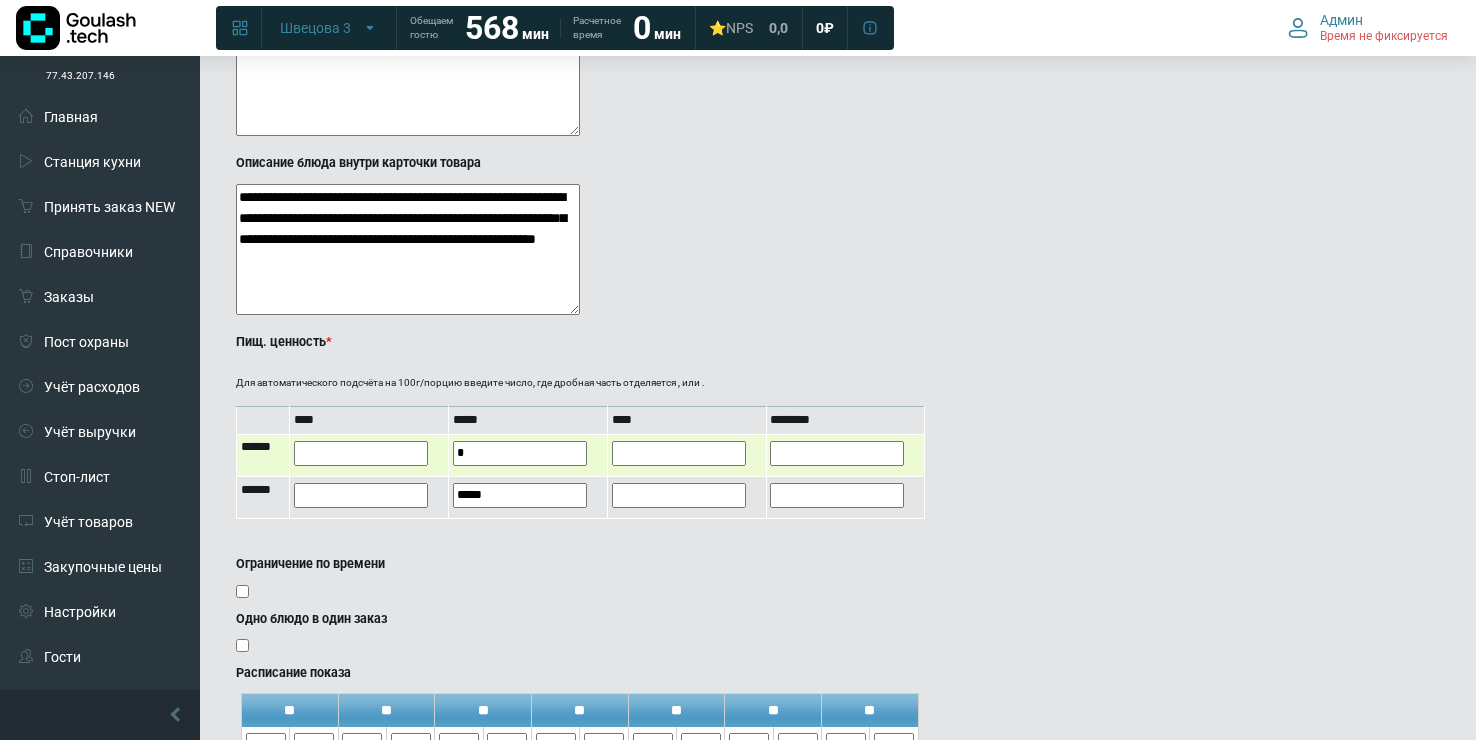 click at bounding box center (679, 453) 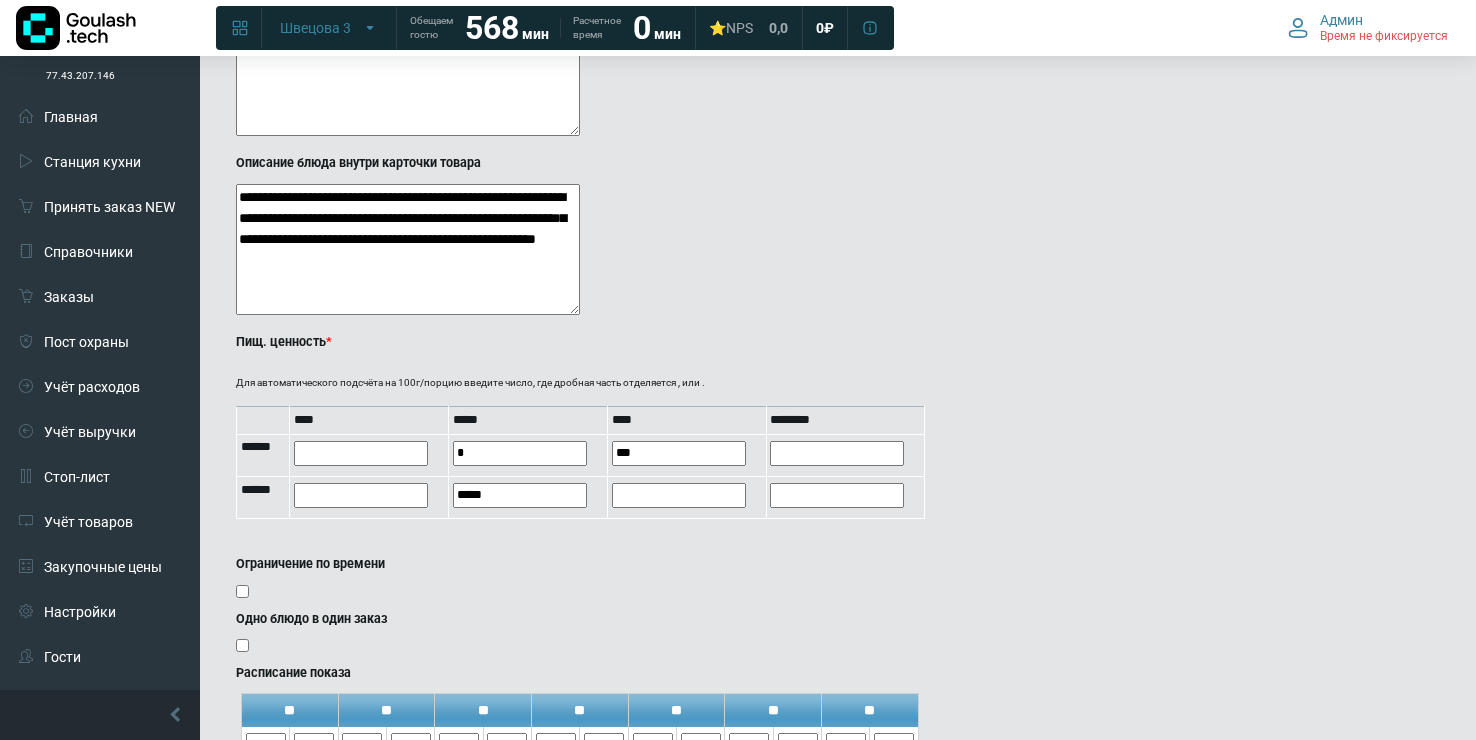 type on "***" 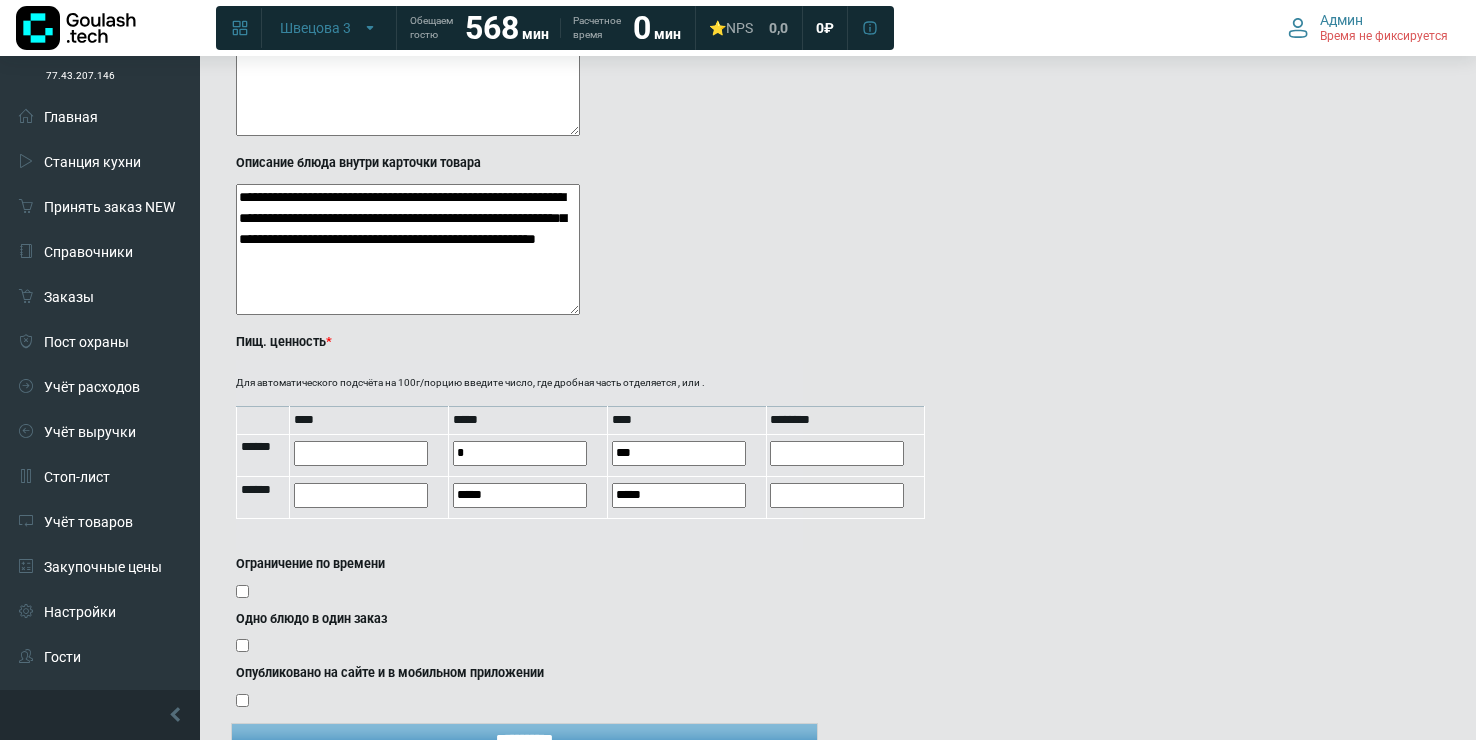 click on "**********" at bounding box center [682, -168] 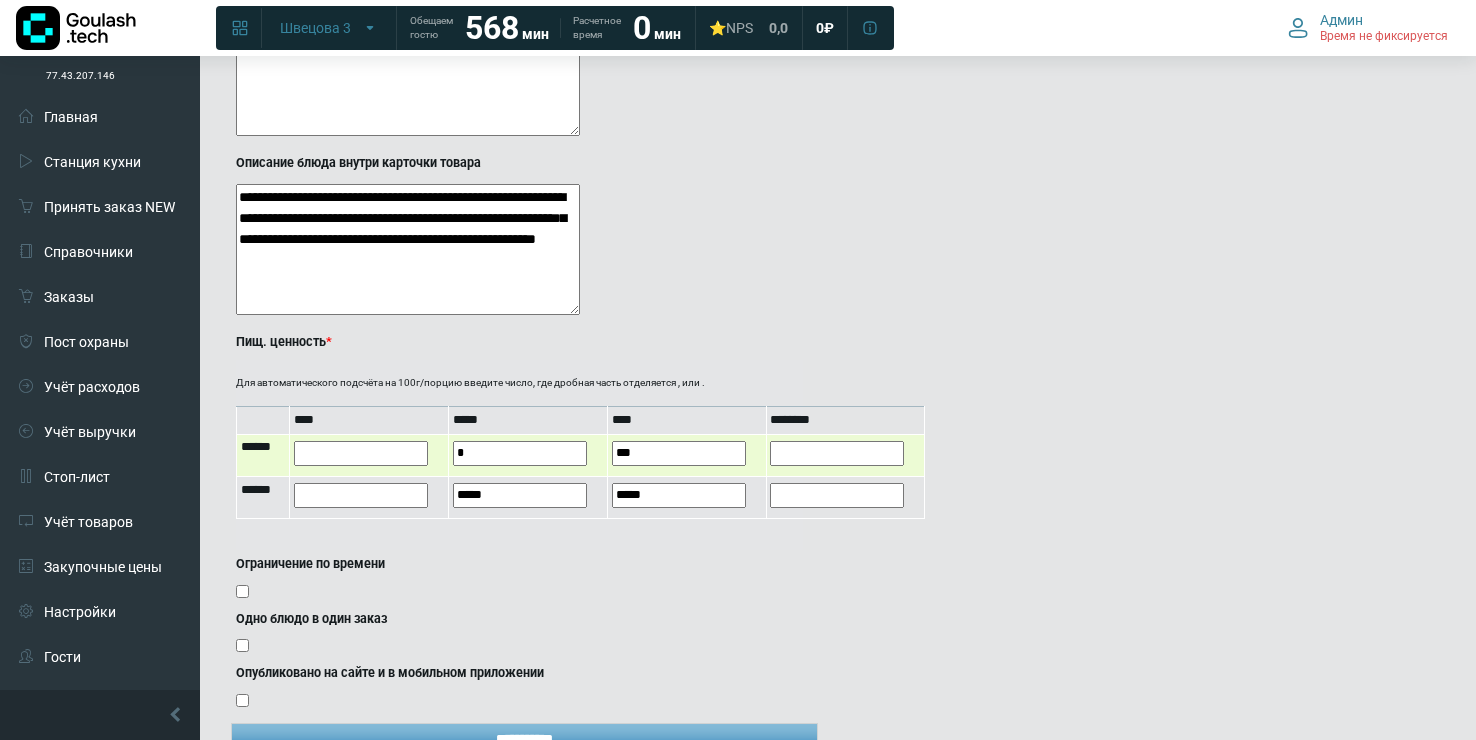 click at bounding box center (837, 453) 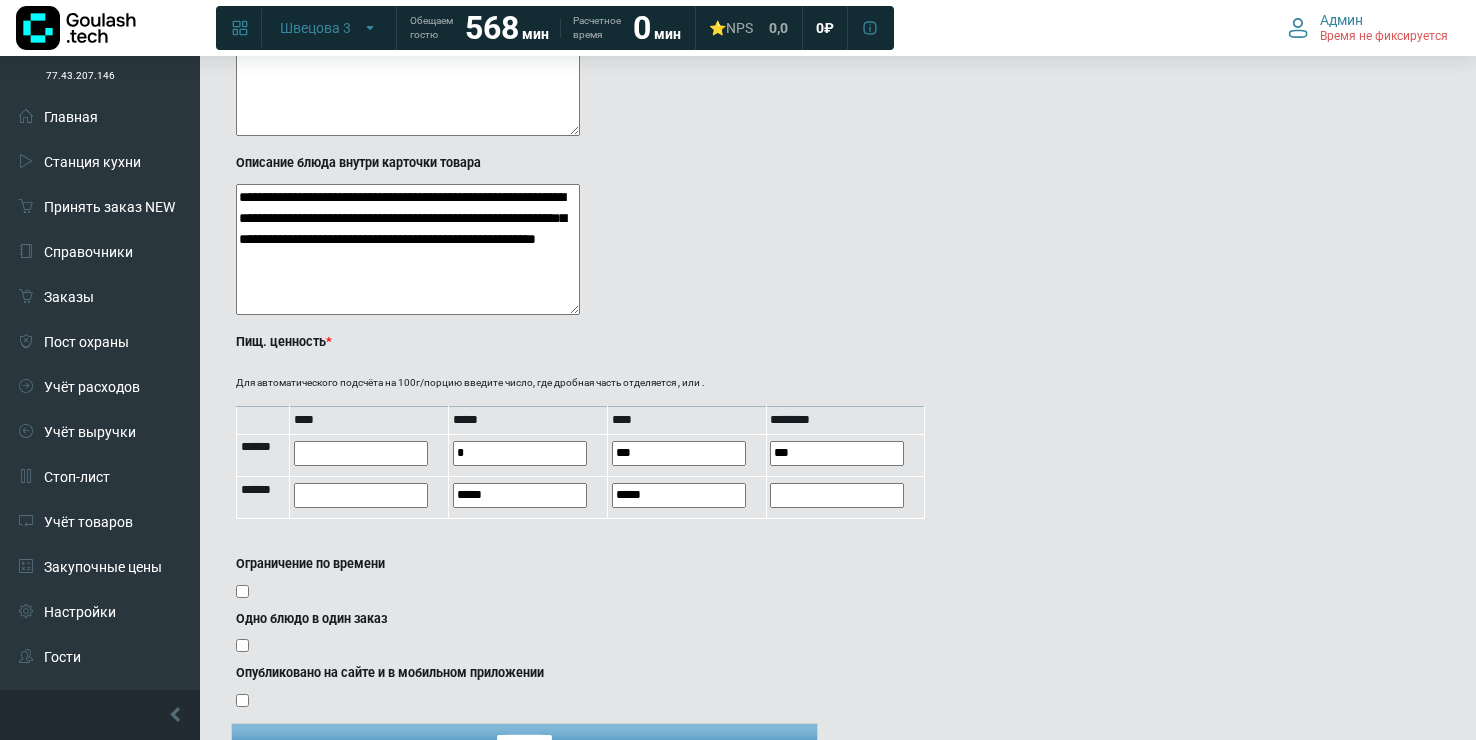 type on "***" 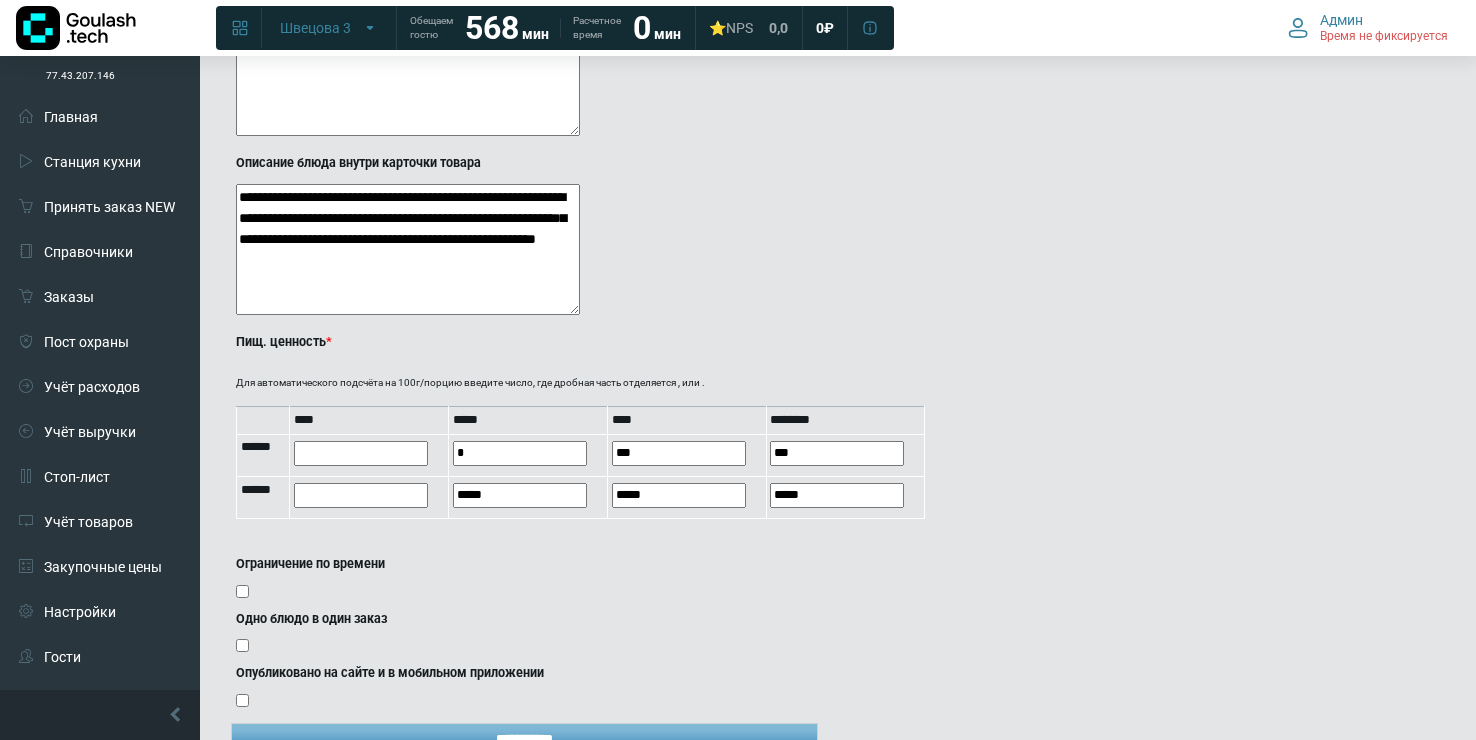 click on "**********" at bounding box center [524, -125] 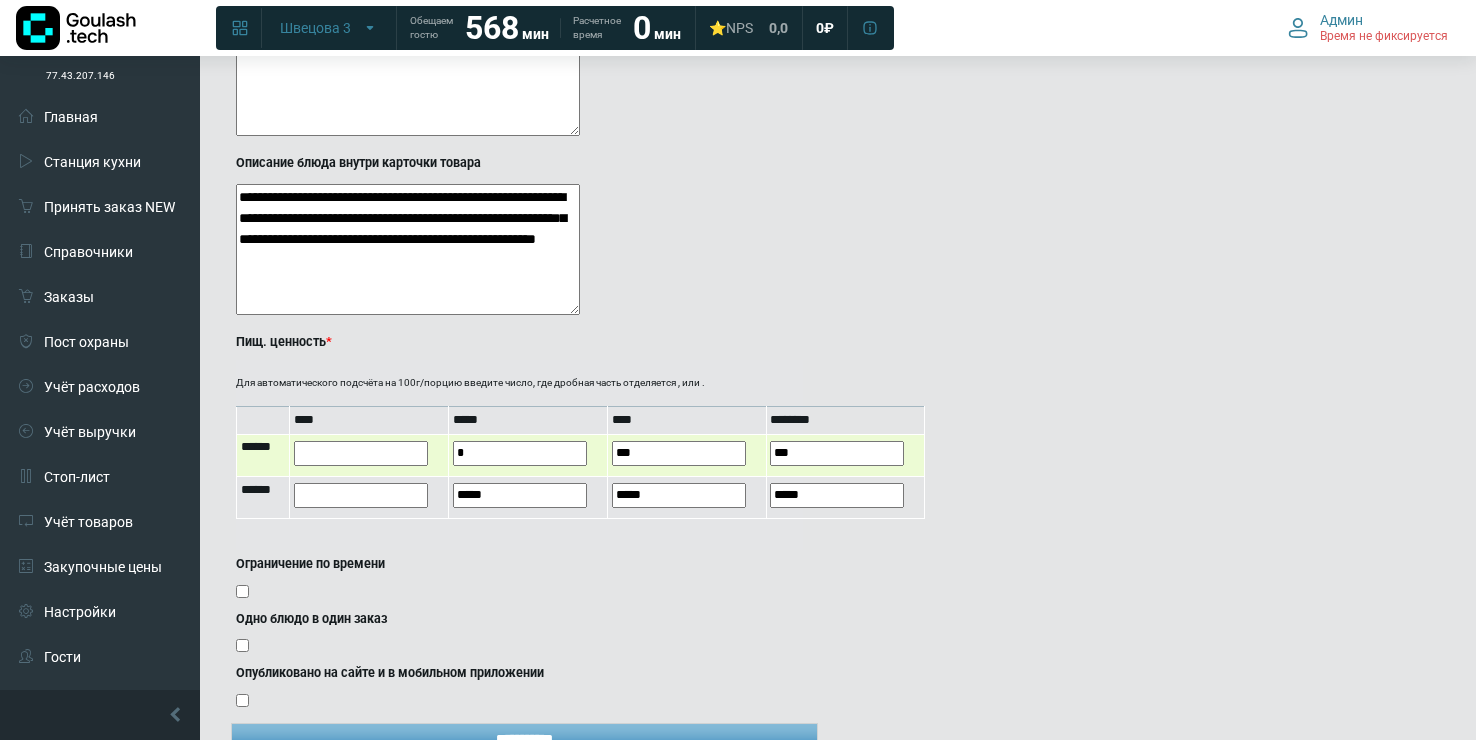 click at bounding box center [361, 453] 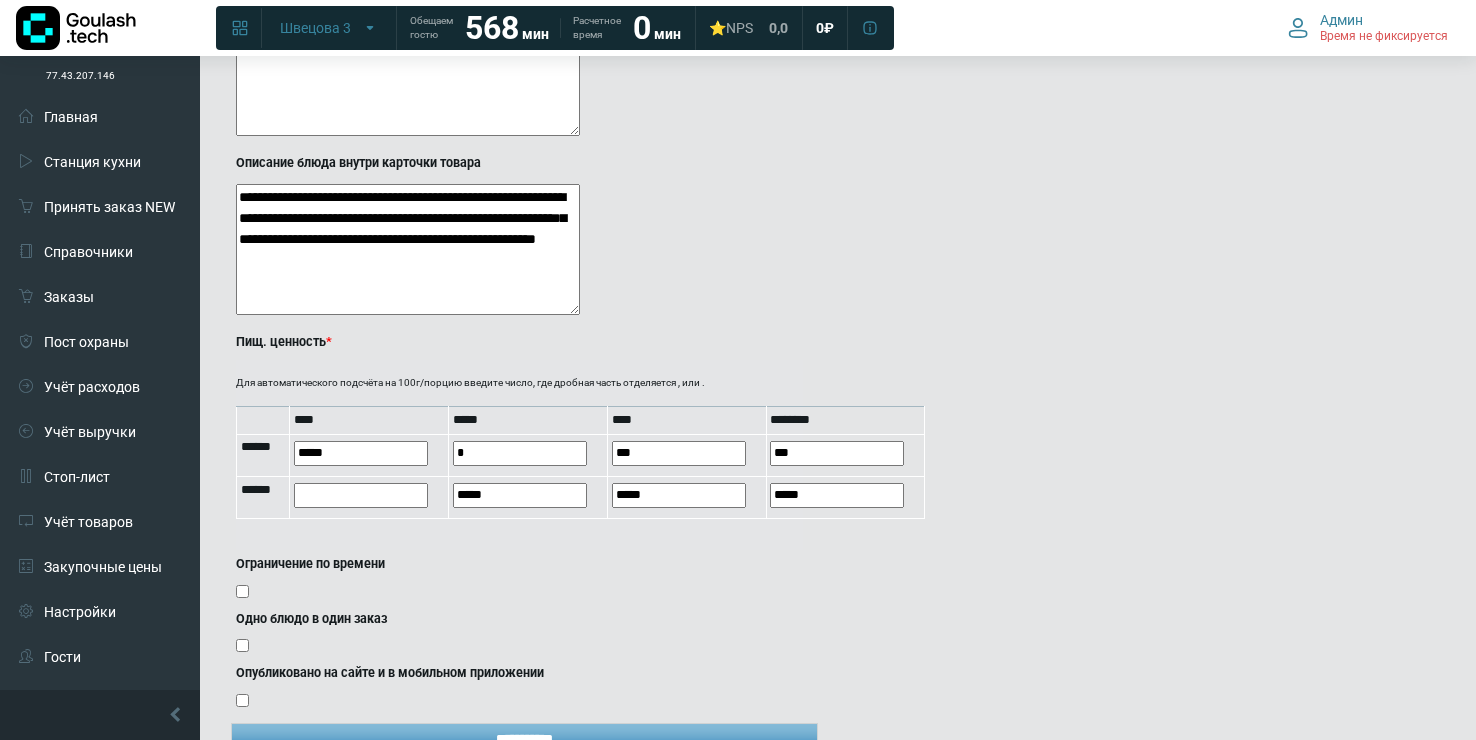 type on "*****" 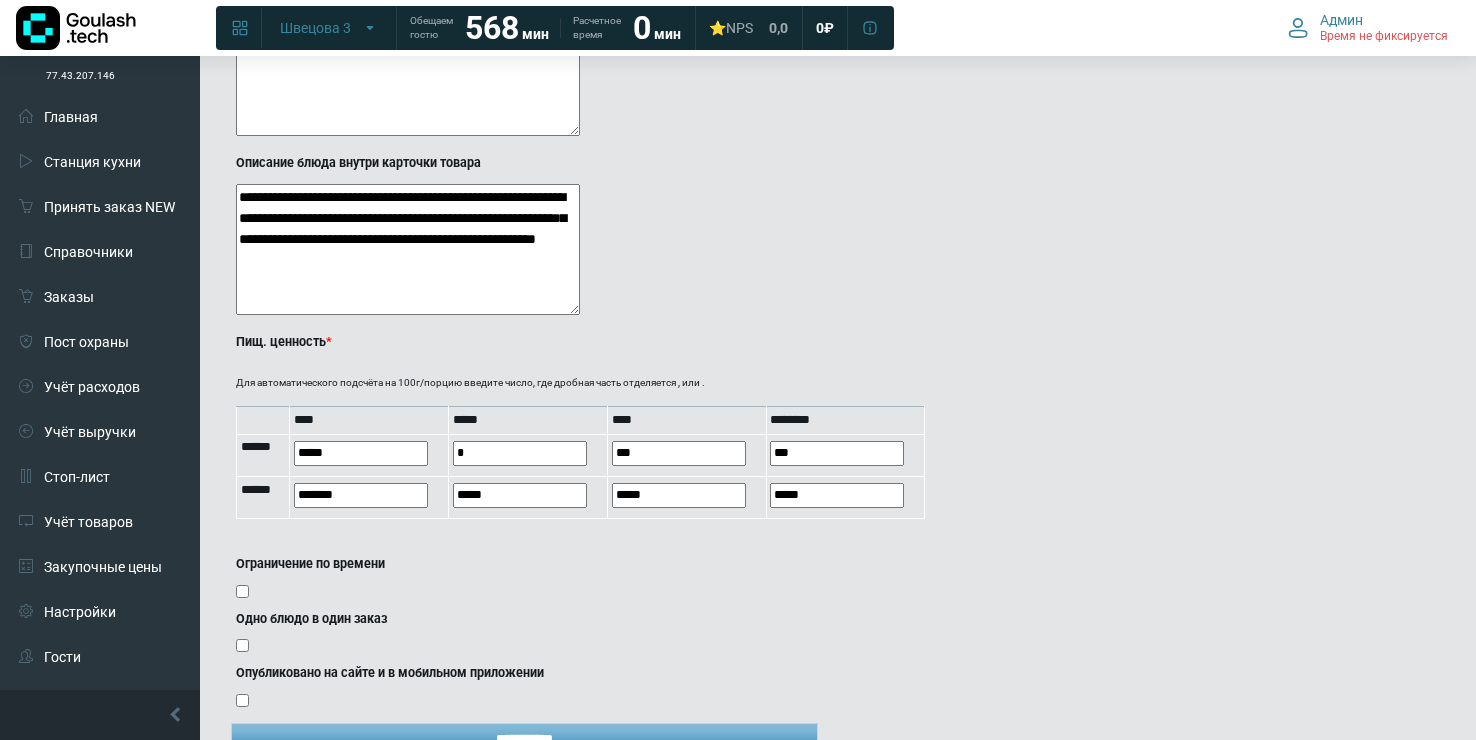 click on "Для автоматического подсчёта на 100г/порцию введите число, где дробная часть отделяется , или .
****
*****
****
********
******
*****
*
***
***
******
*******
*****
*****
*****" at bounding box center (519, 455) 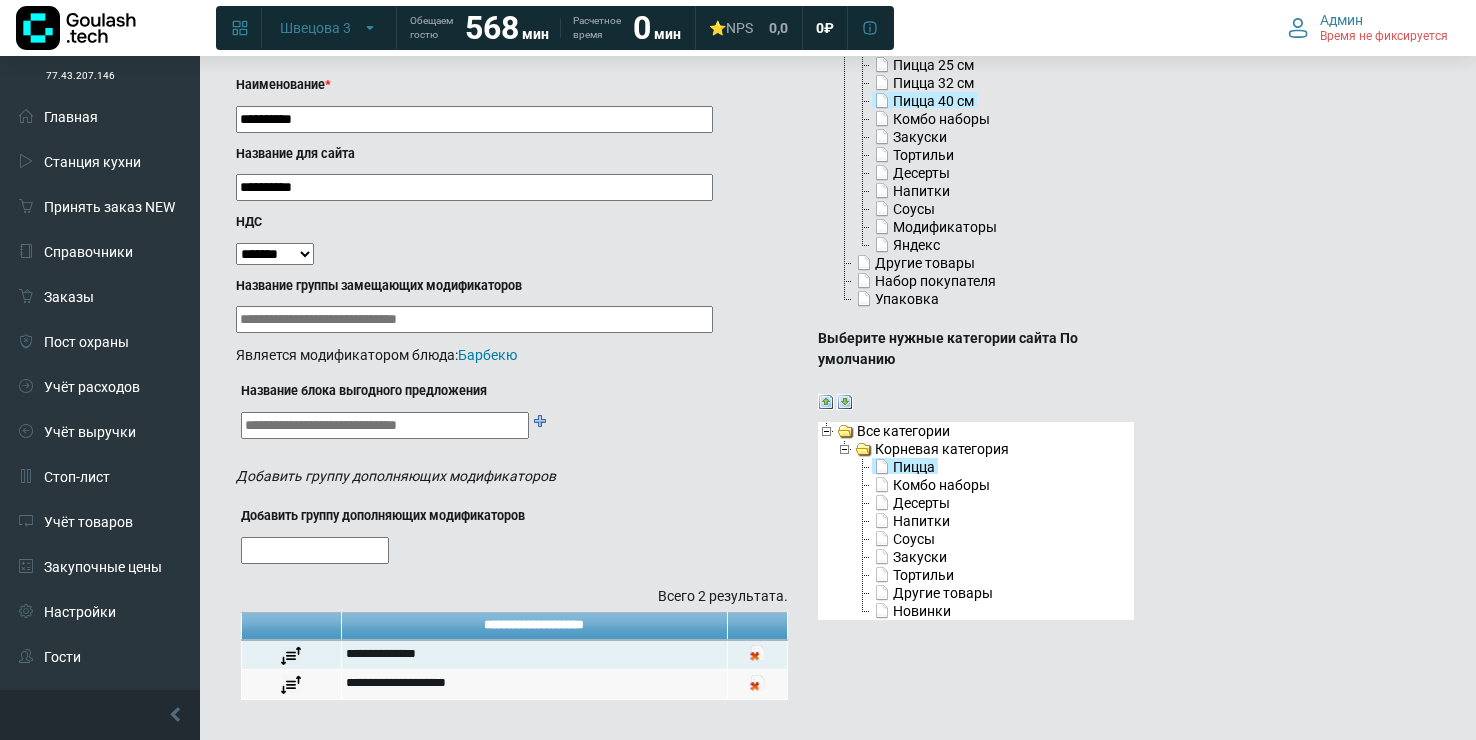 scroll, scrollTop: 0, scrollLeft: 0, axis: both 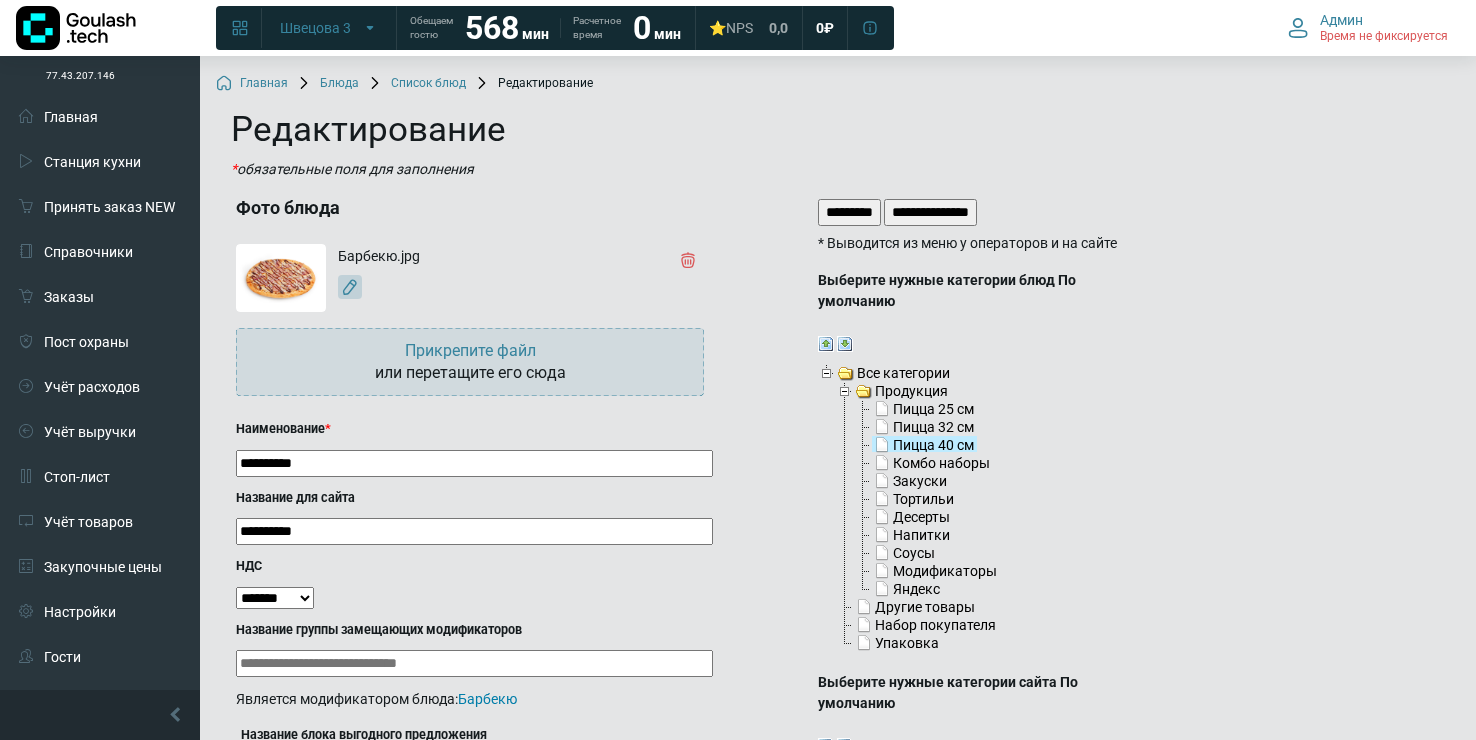 click on "*********" at bounding box center (849, 212) 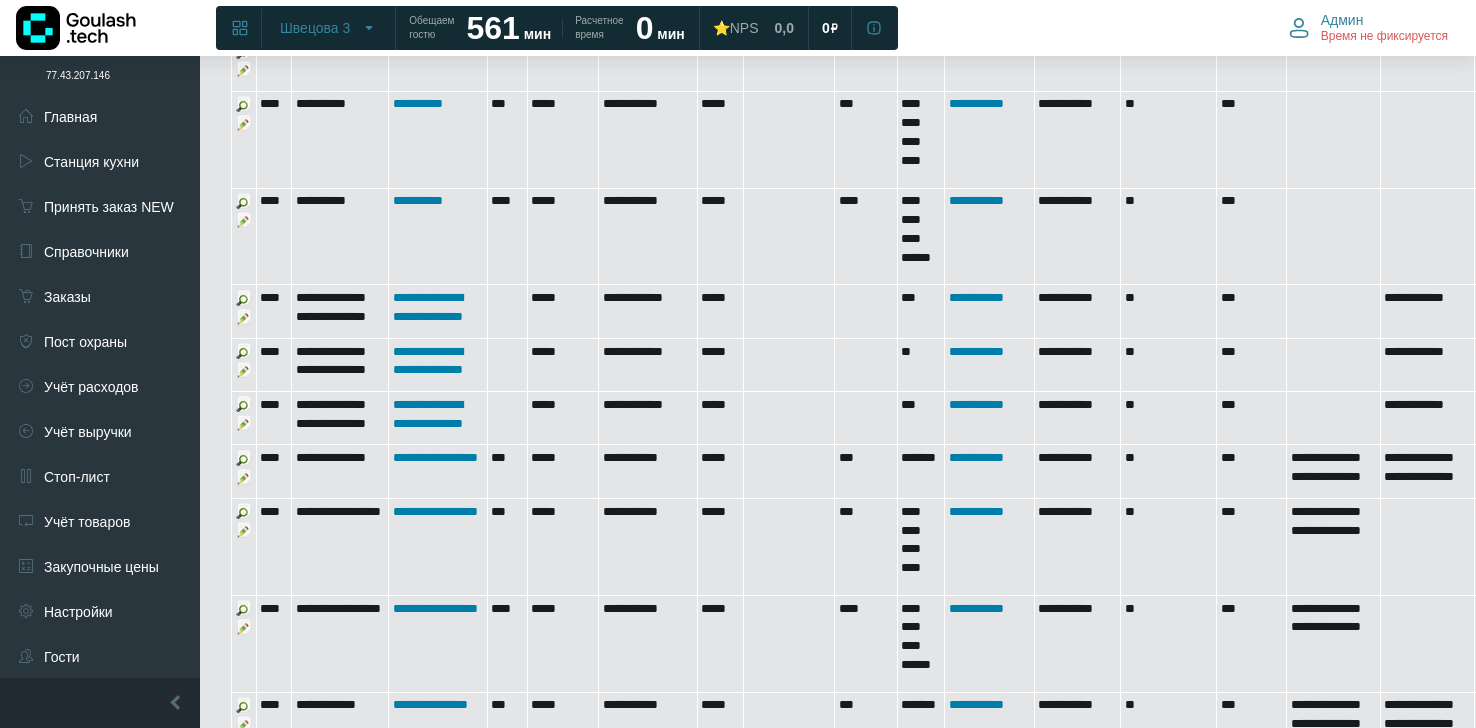 scroll, scrollTop: 1319, scrollLeft: 0, axis: vertical 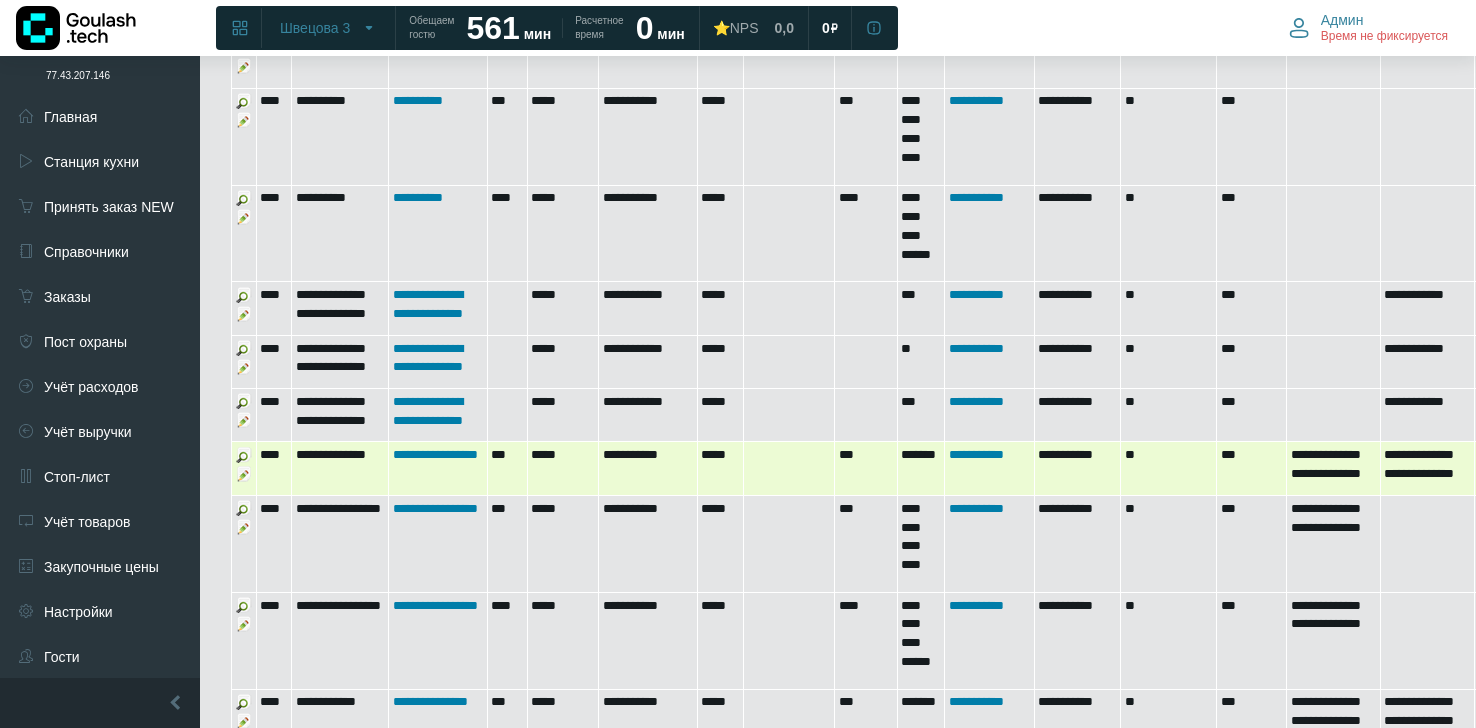 click at bounding box center [244, 474] 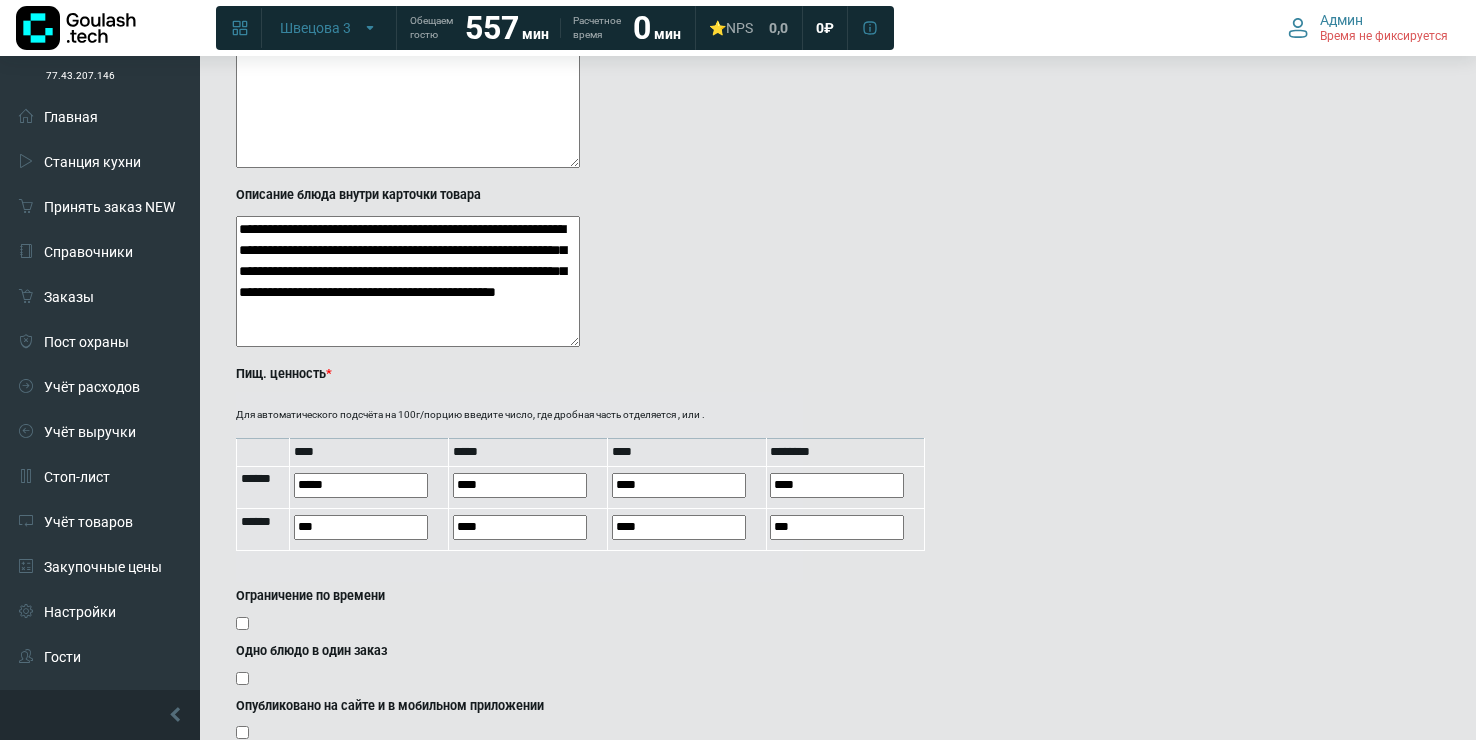 scroll, scrollTop: 1552, scrollLeft: 0, axis: vertical 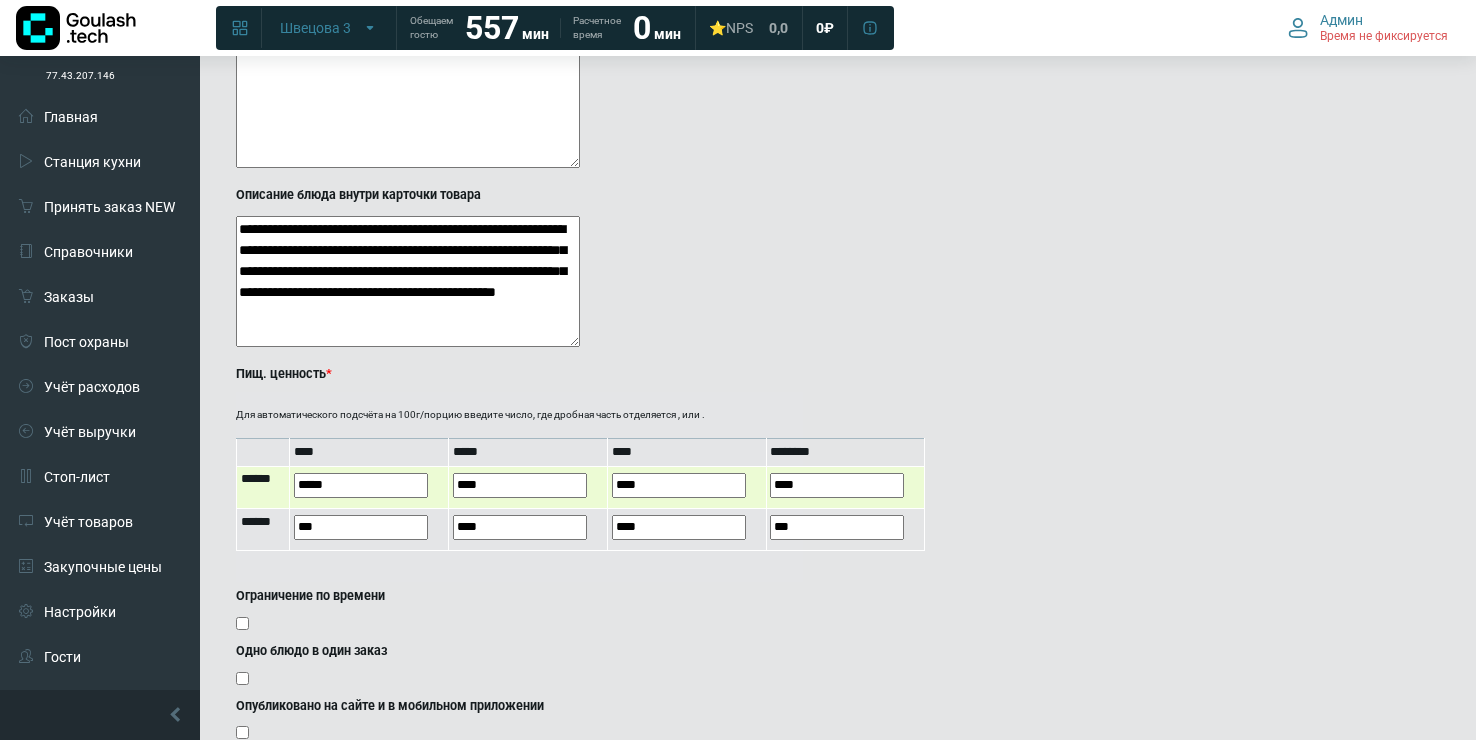 click on "****" at bounding box center (520, 485) 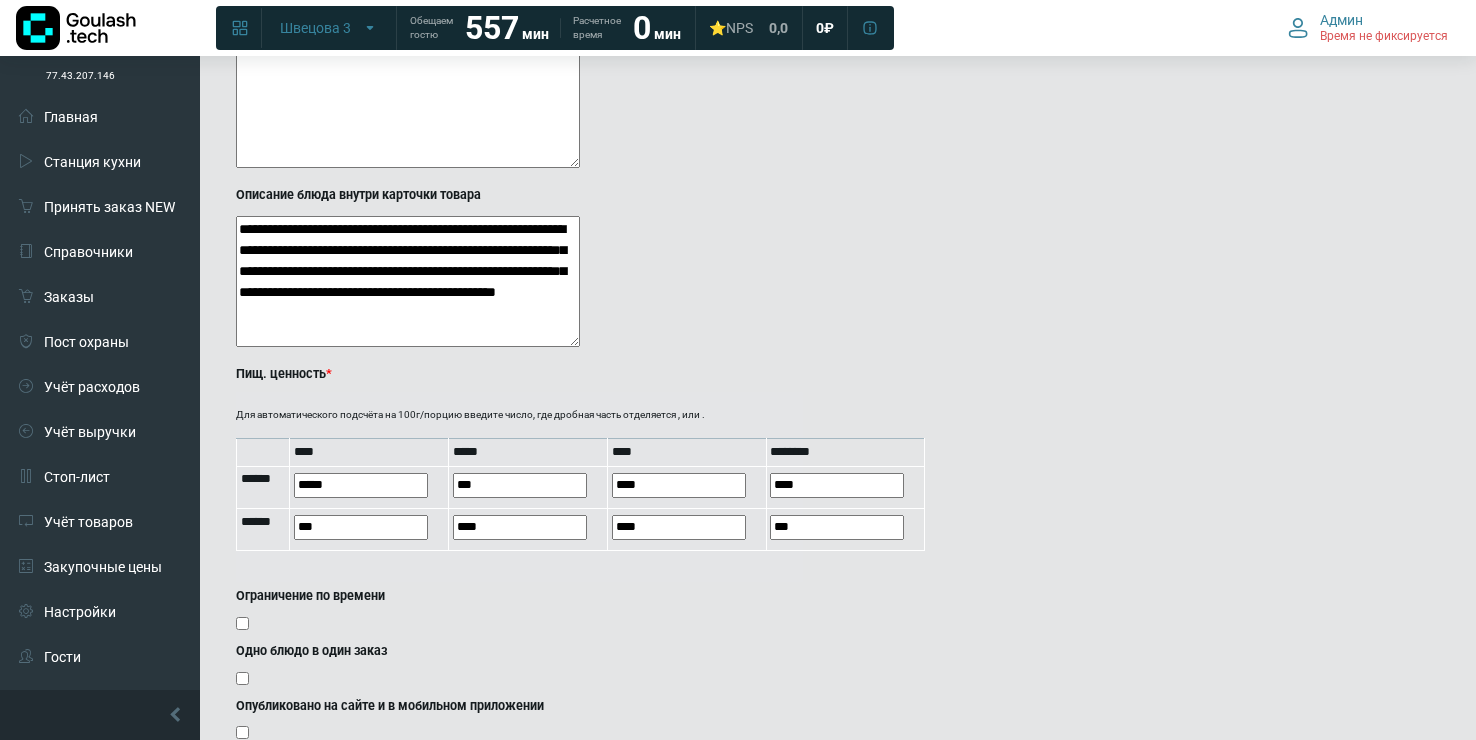 type on "***" 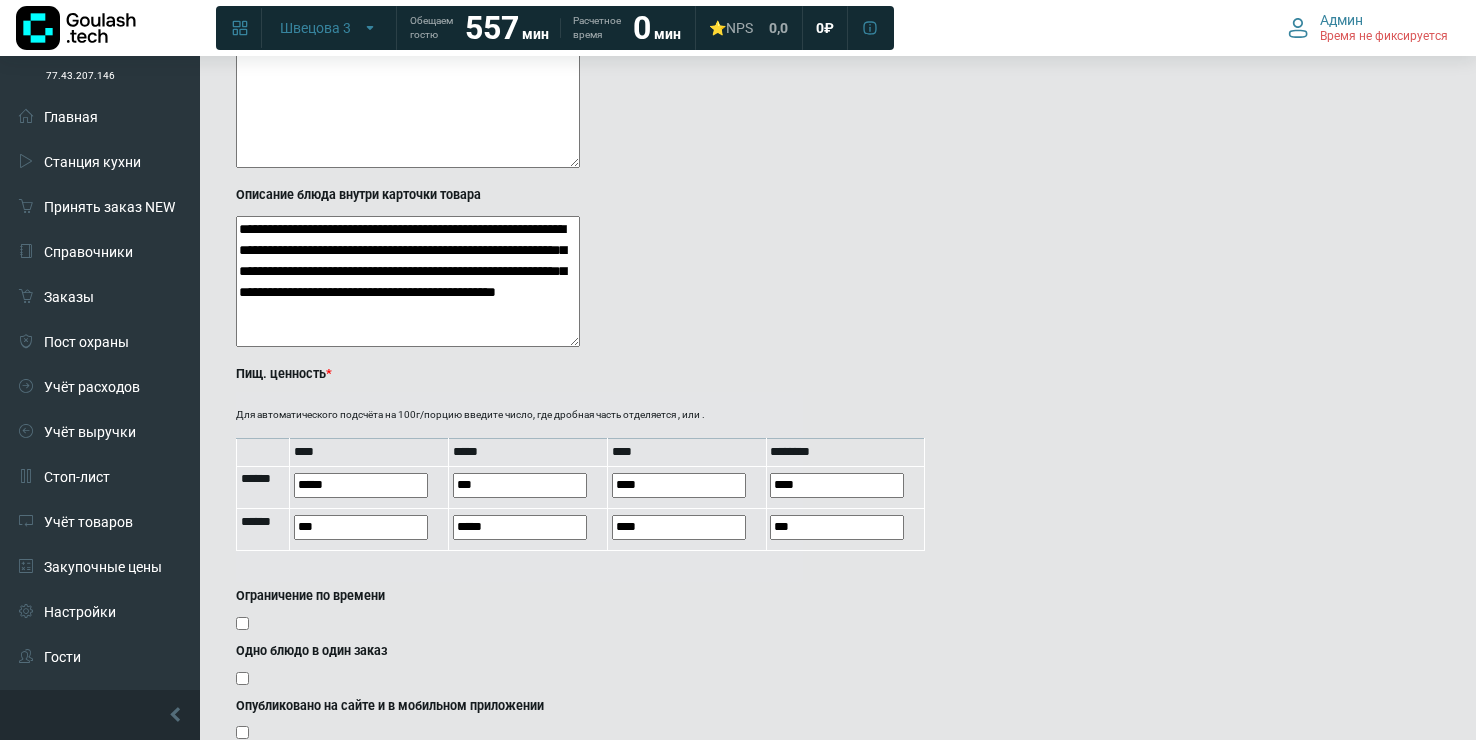 click on "Ограничение по времени" at bounding box center (519, 596) 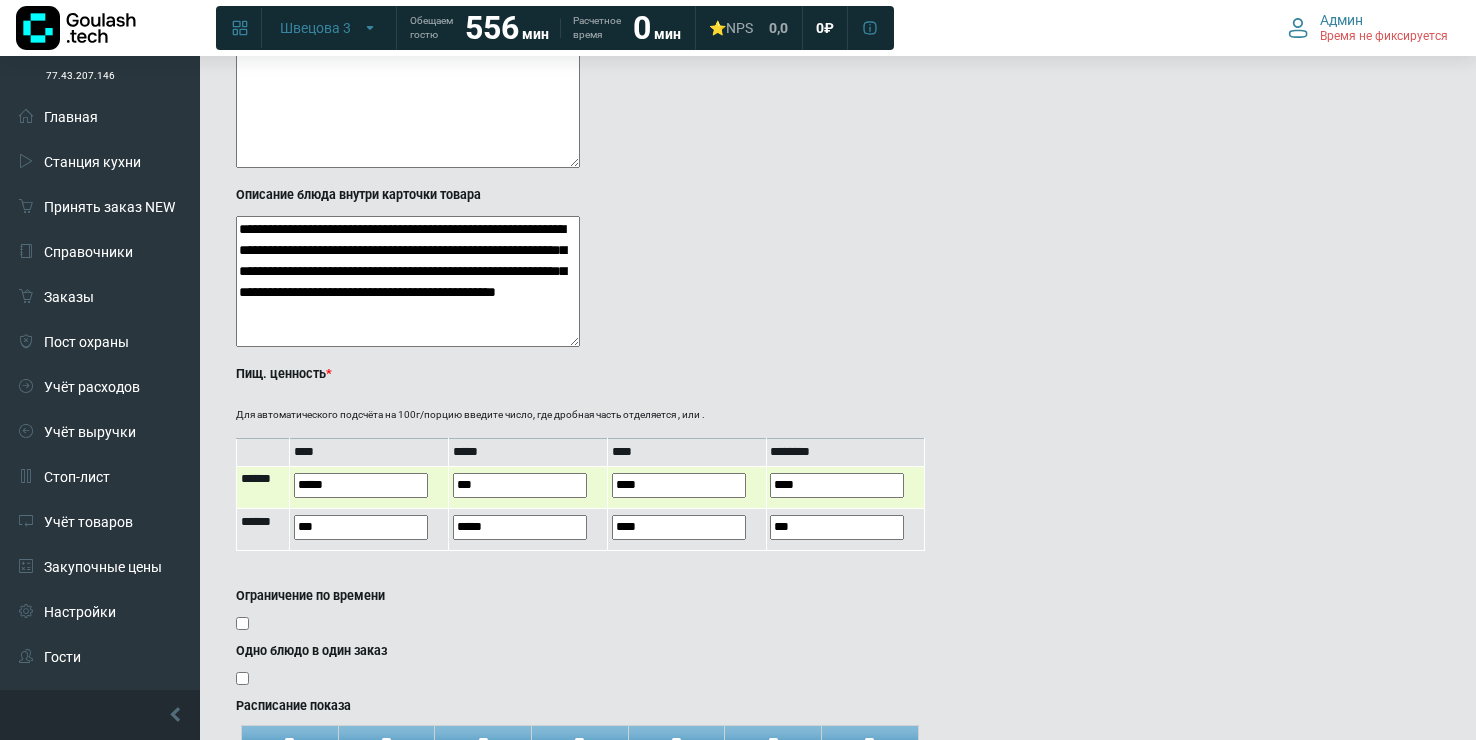 click on "****" at bounding box center (679, 485) 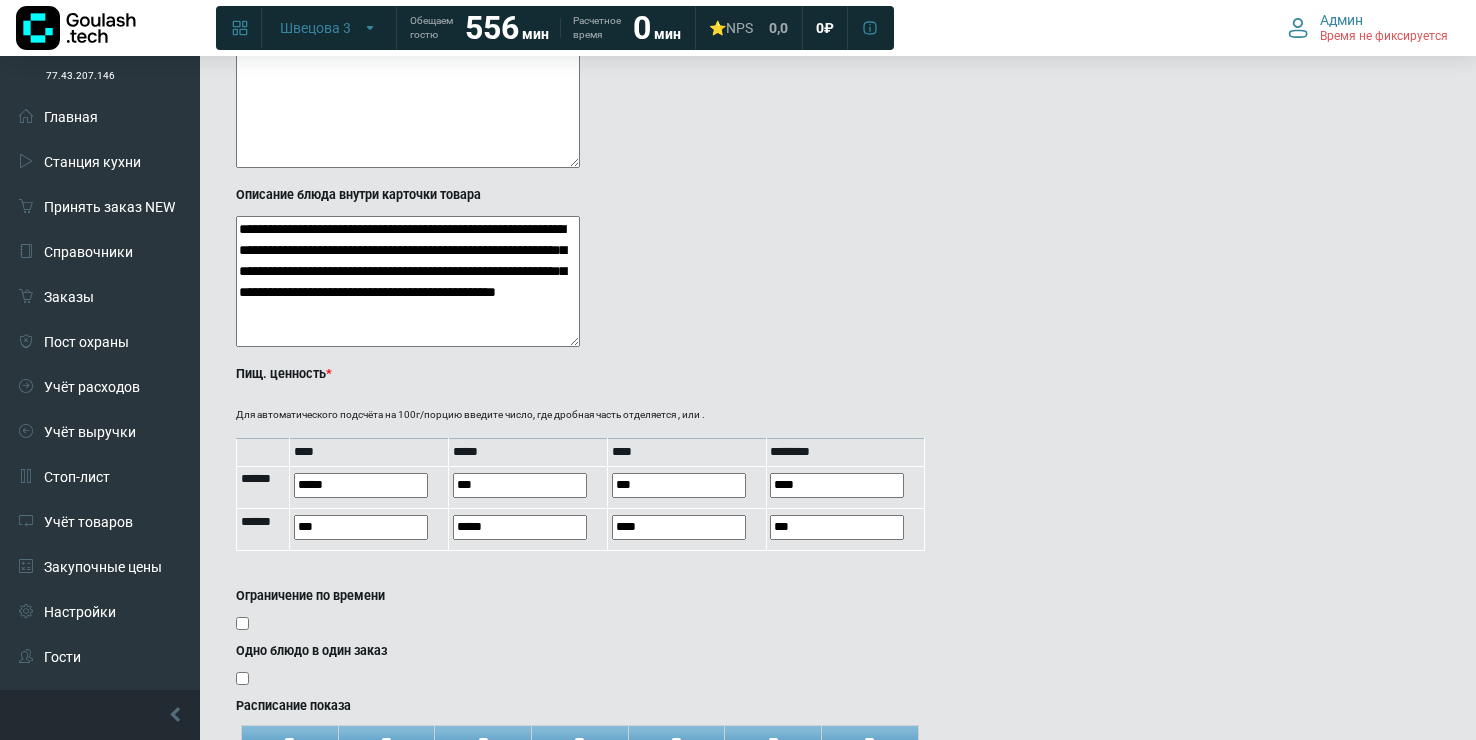 type on "***" 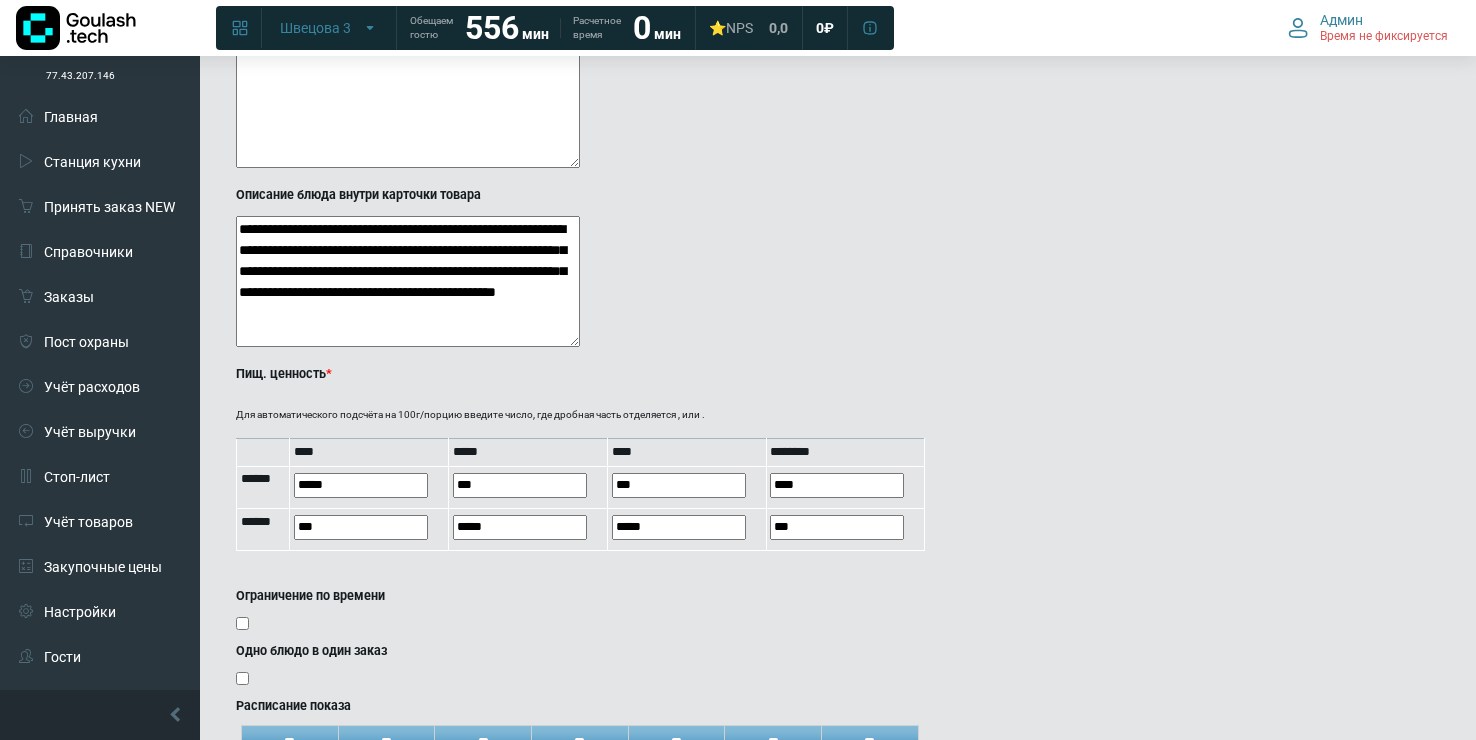 click on "Ограничение по времени" at bounding box center [519, 612] 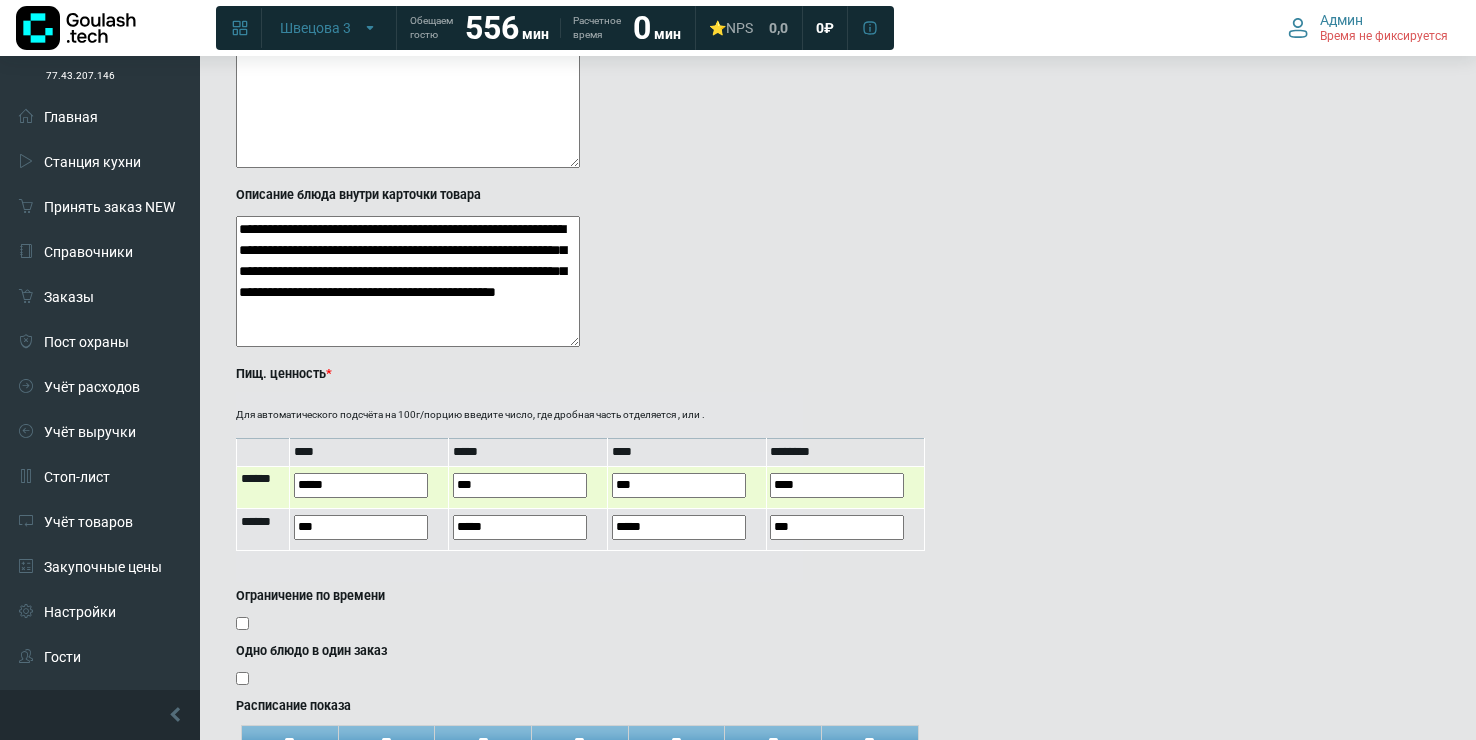 click on "****" at bounding box center [837, 485] 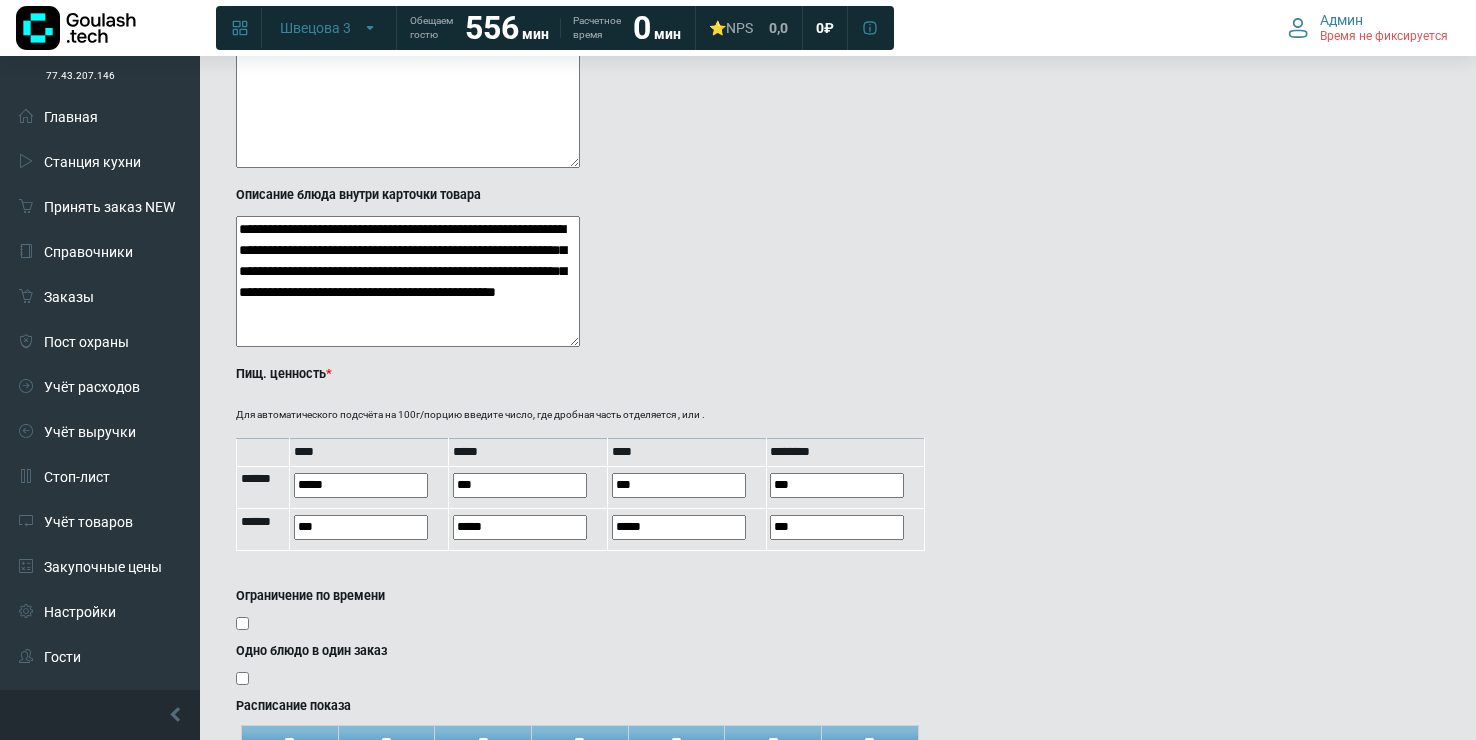 type on "***" 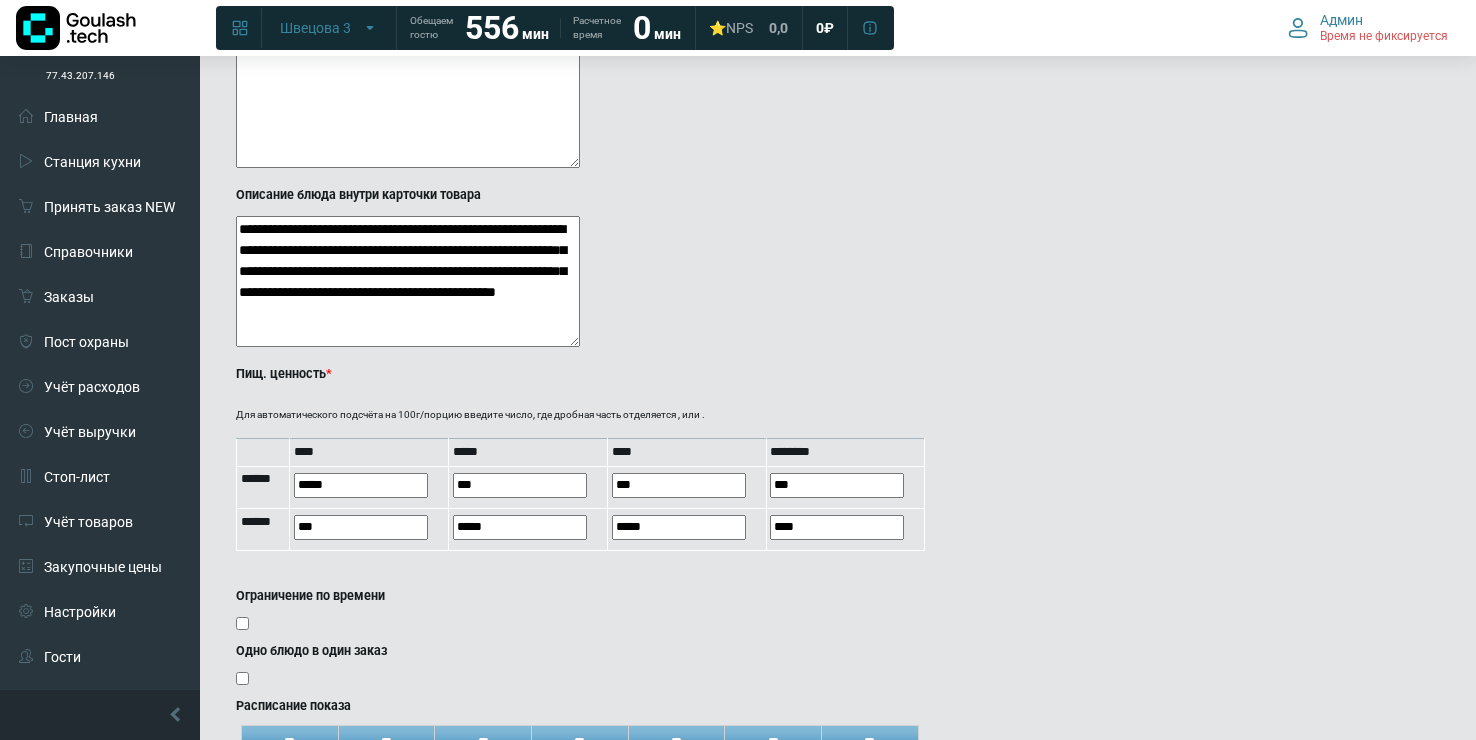 click on "Одно блюдо в один заказ" at bounding box center (519, 667) 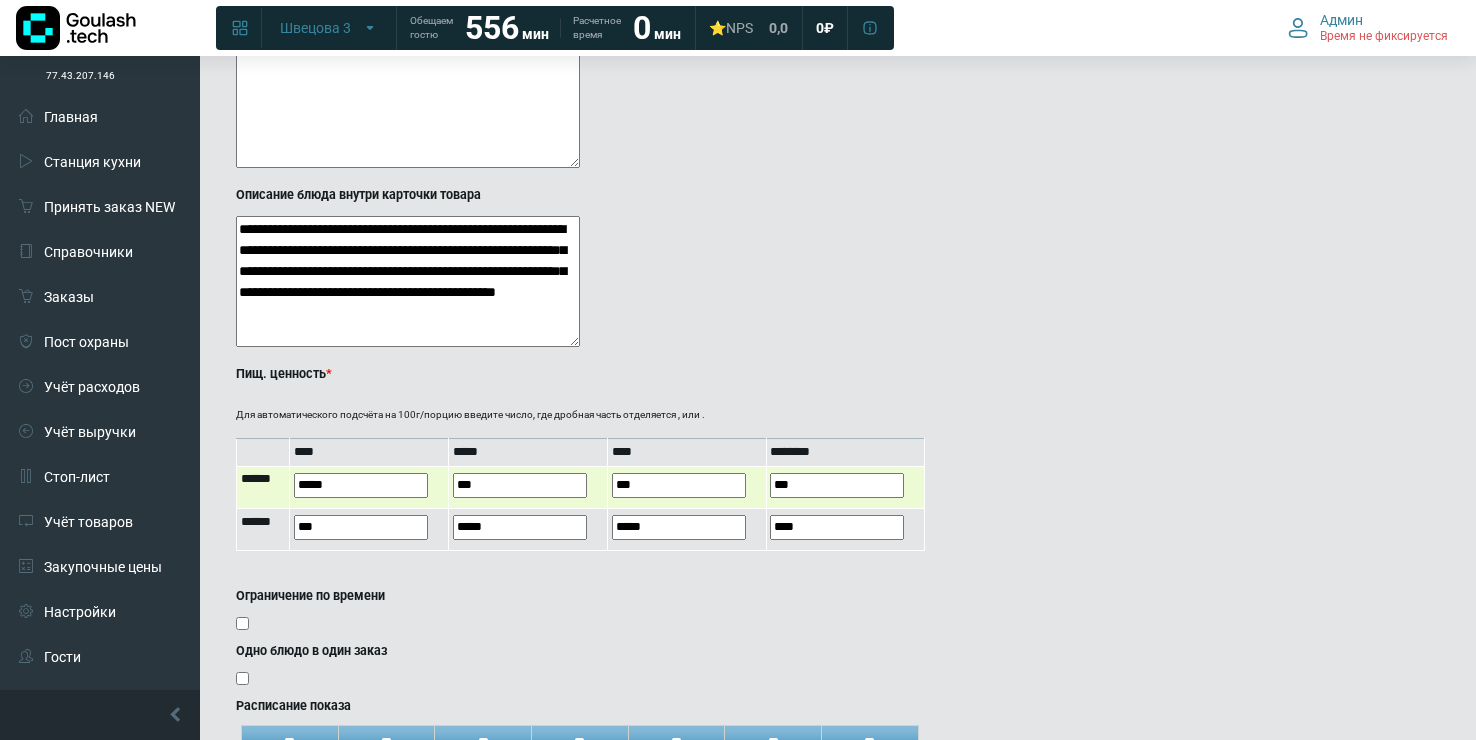 click on "*****" at bounding box center [361, 485] 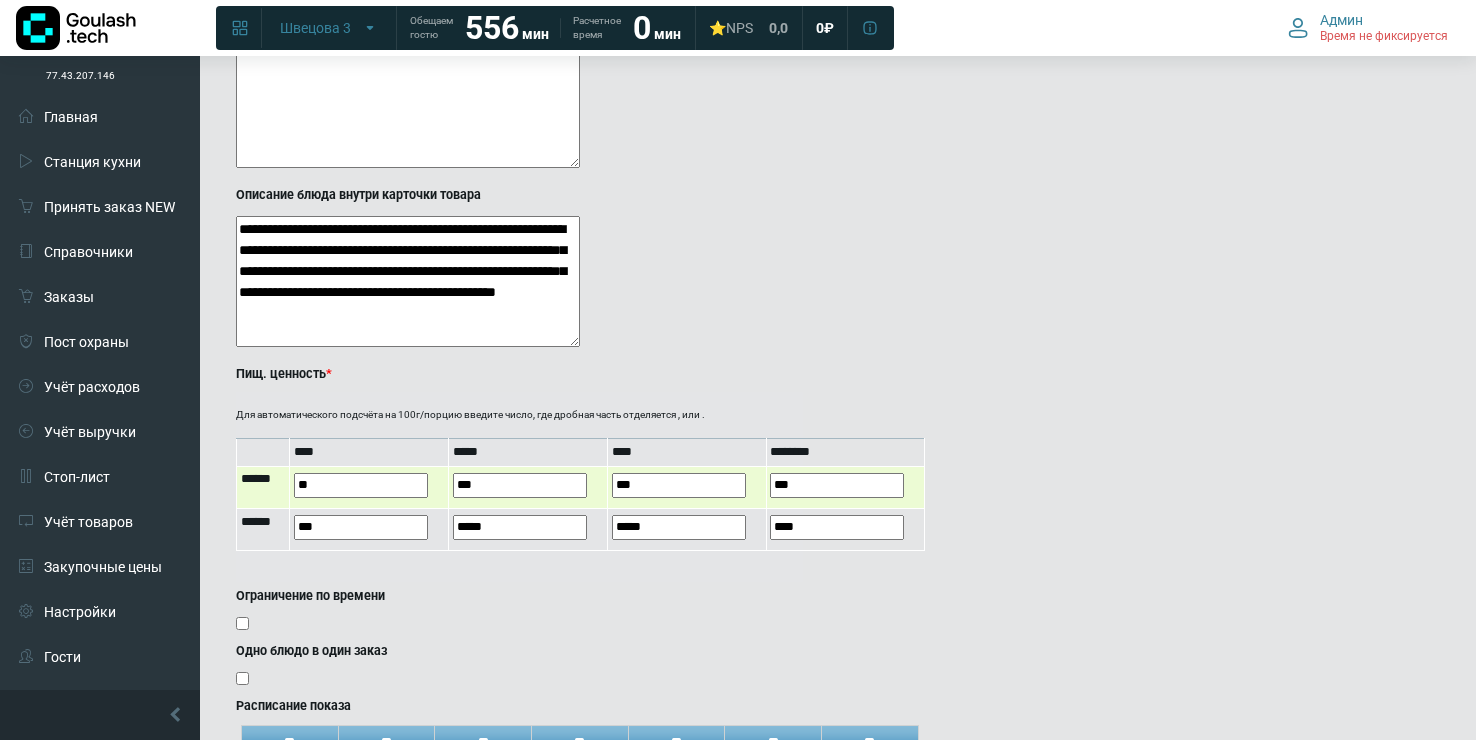 type on "*" 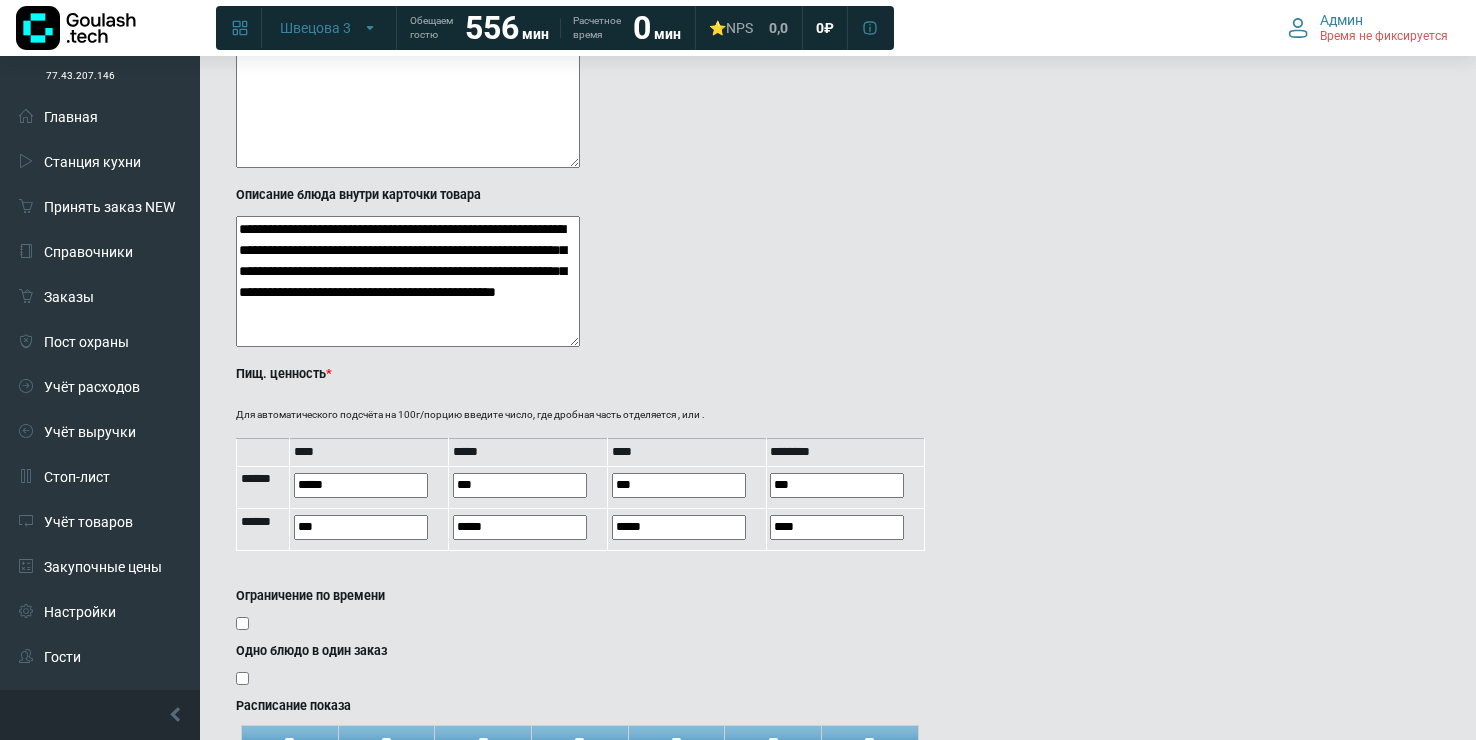 type on "*****" 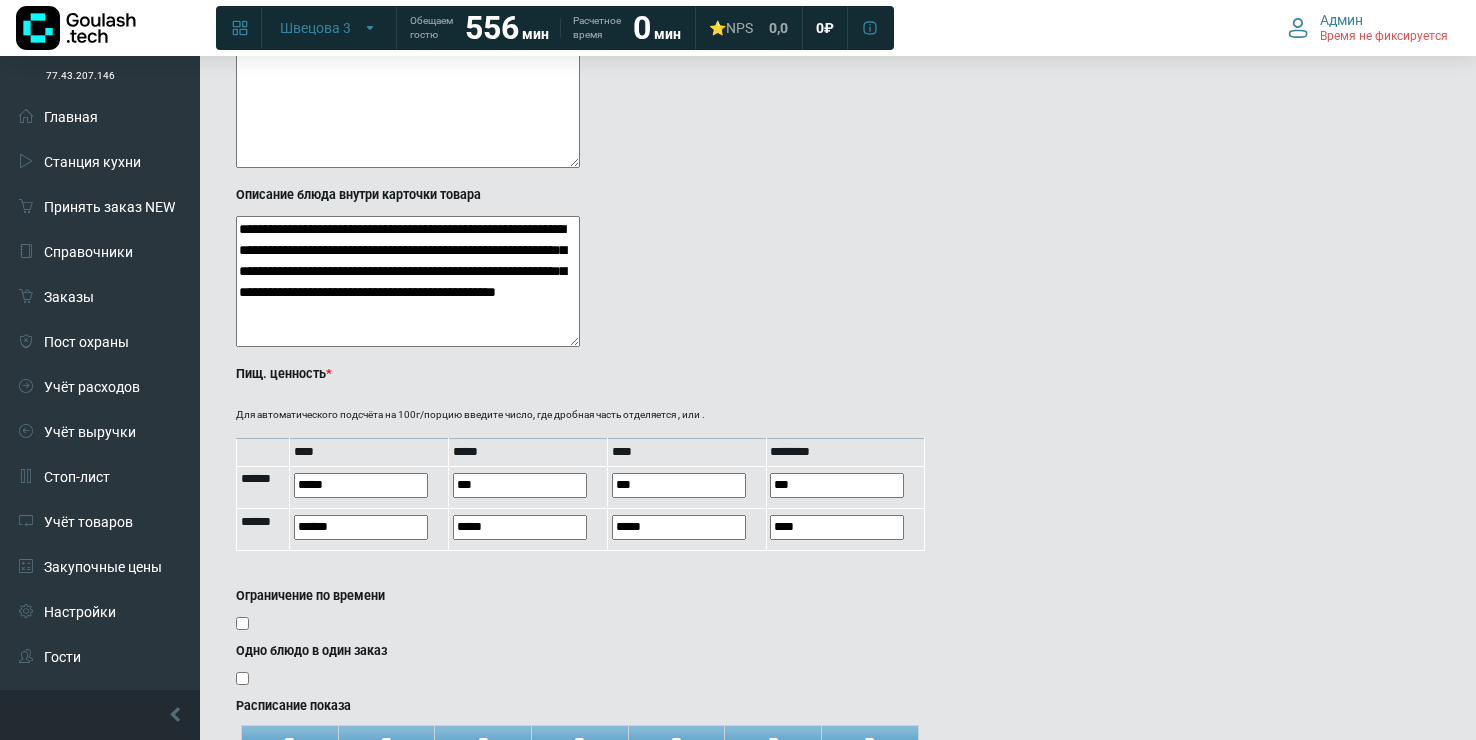 click on "Ограничение по времени" at bounding box center [519, 596] 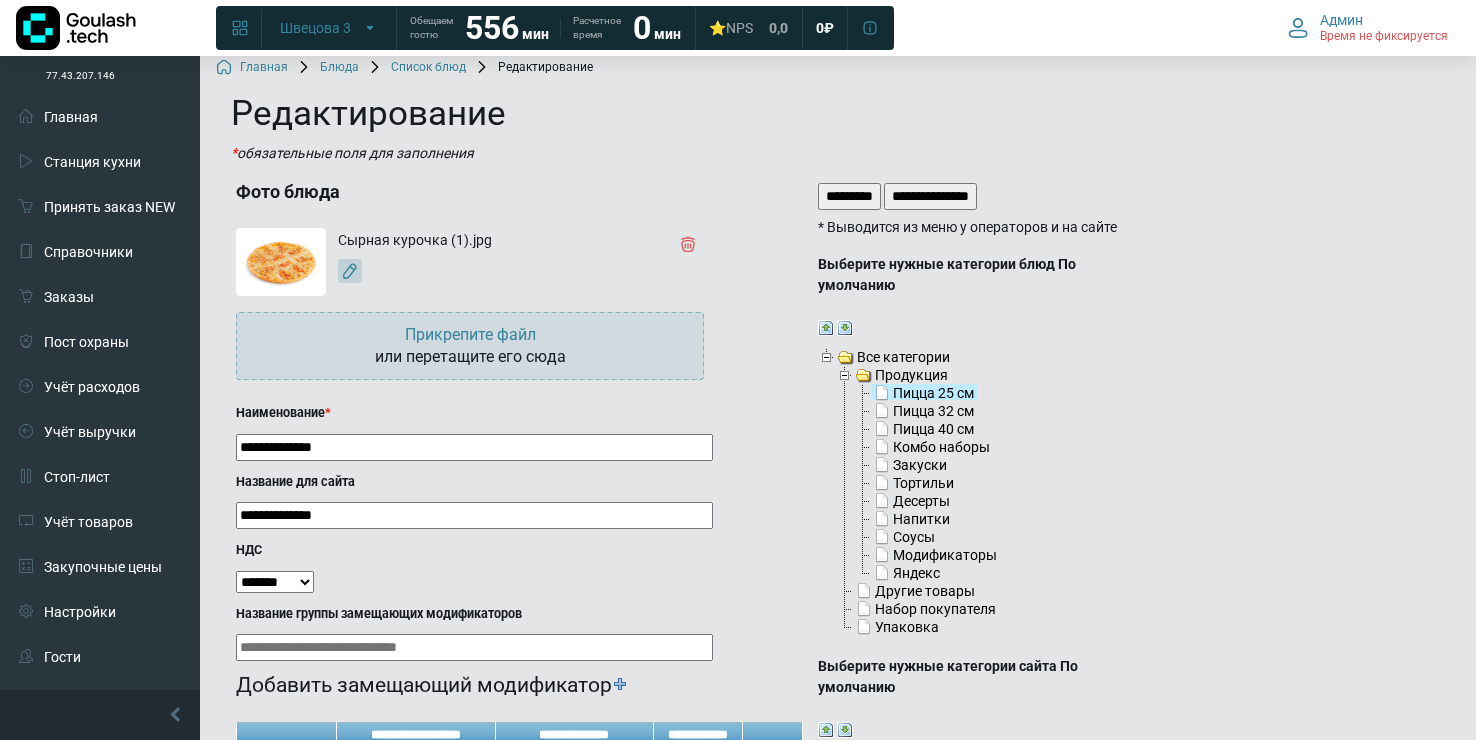 scroll, scrollTop: 0, scrollLeft: 0, axis: both 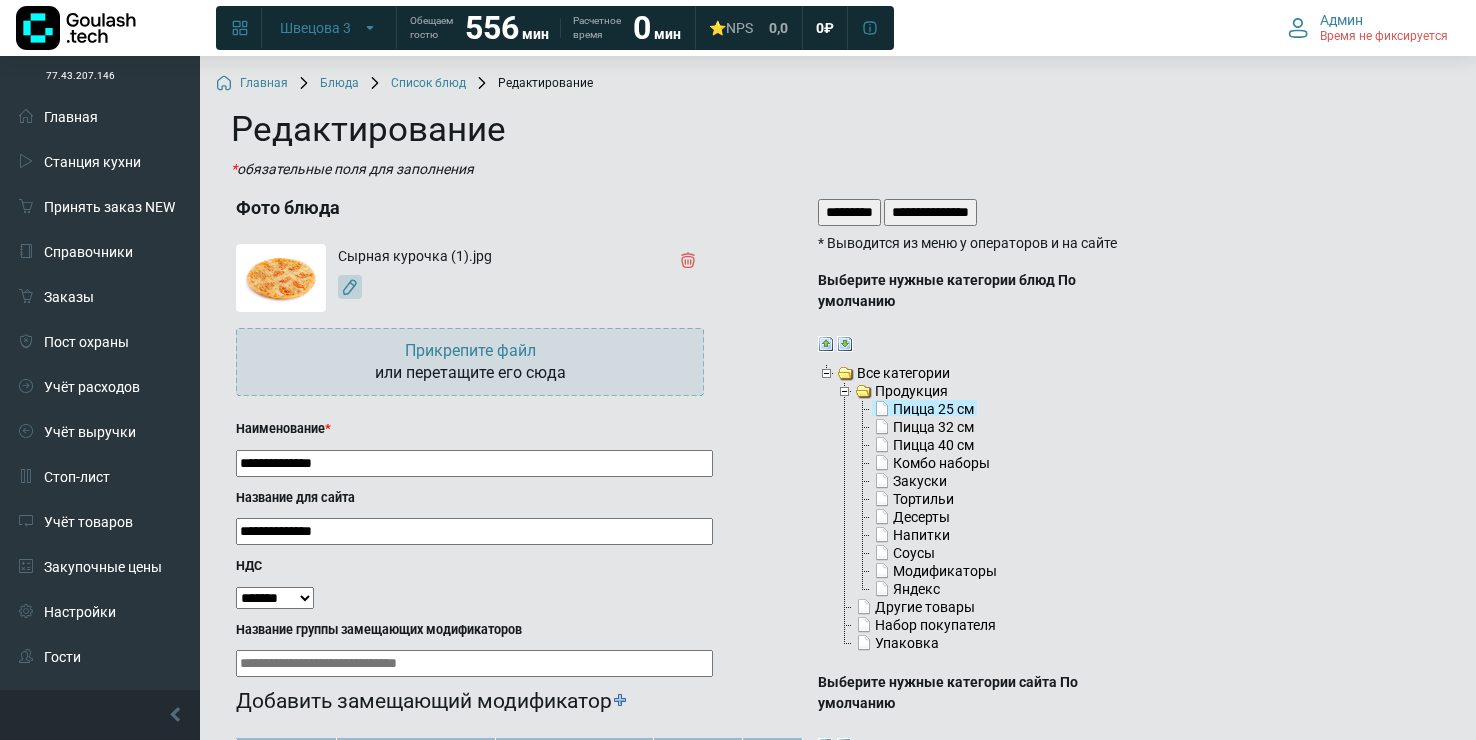 click on "*********" at bounding box center (849, 212) 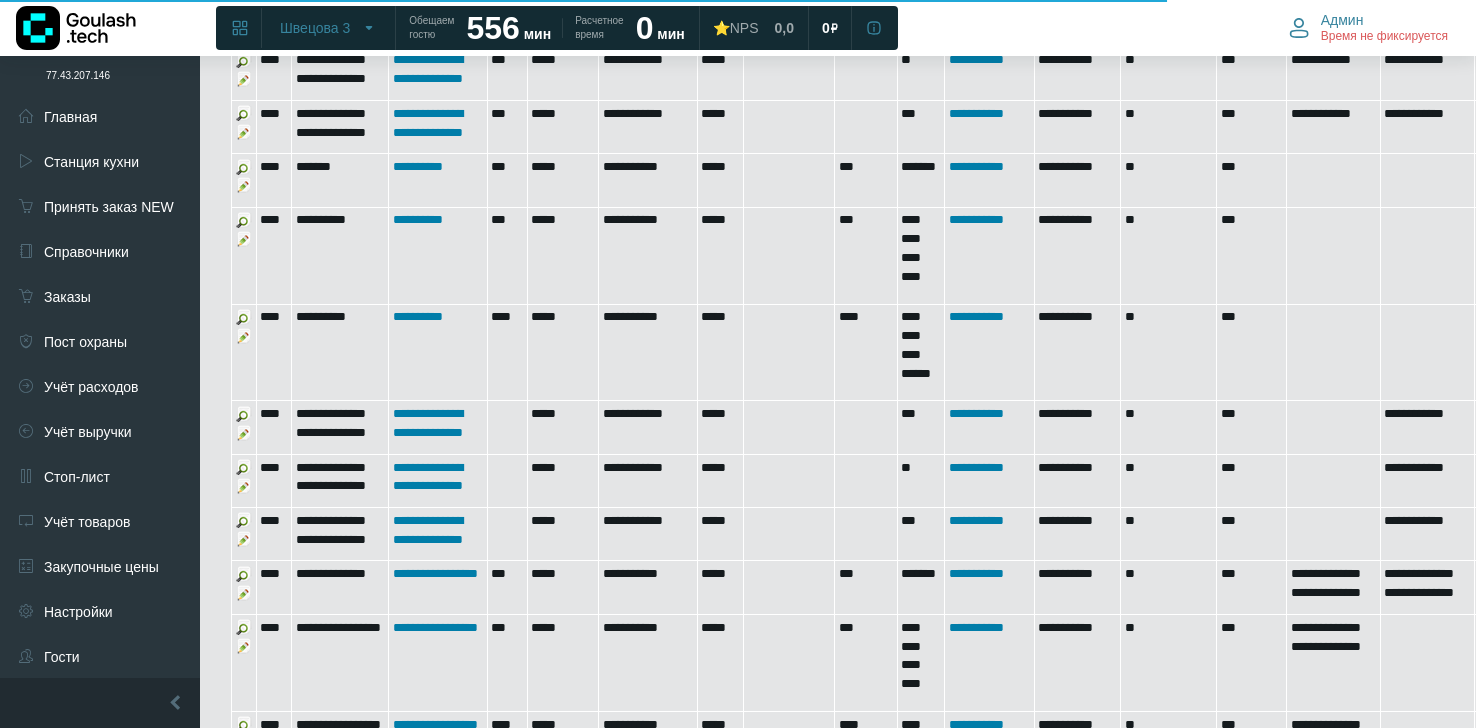 scroll, scrollTop: 1394, scrollLeft: 0, axis: vertical 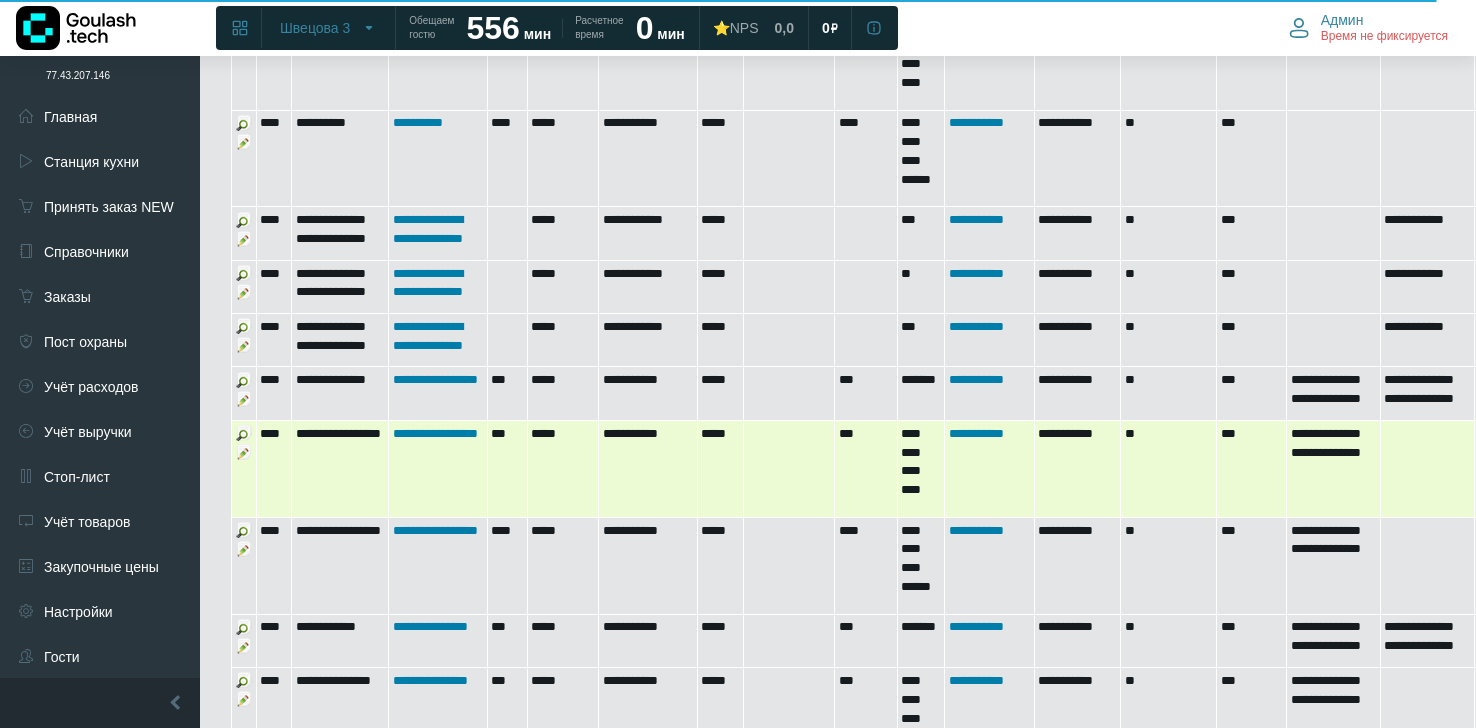 click at bounding box center [244, 452] 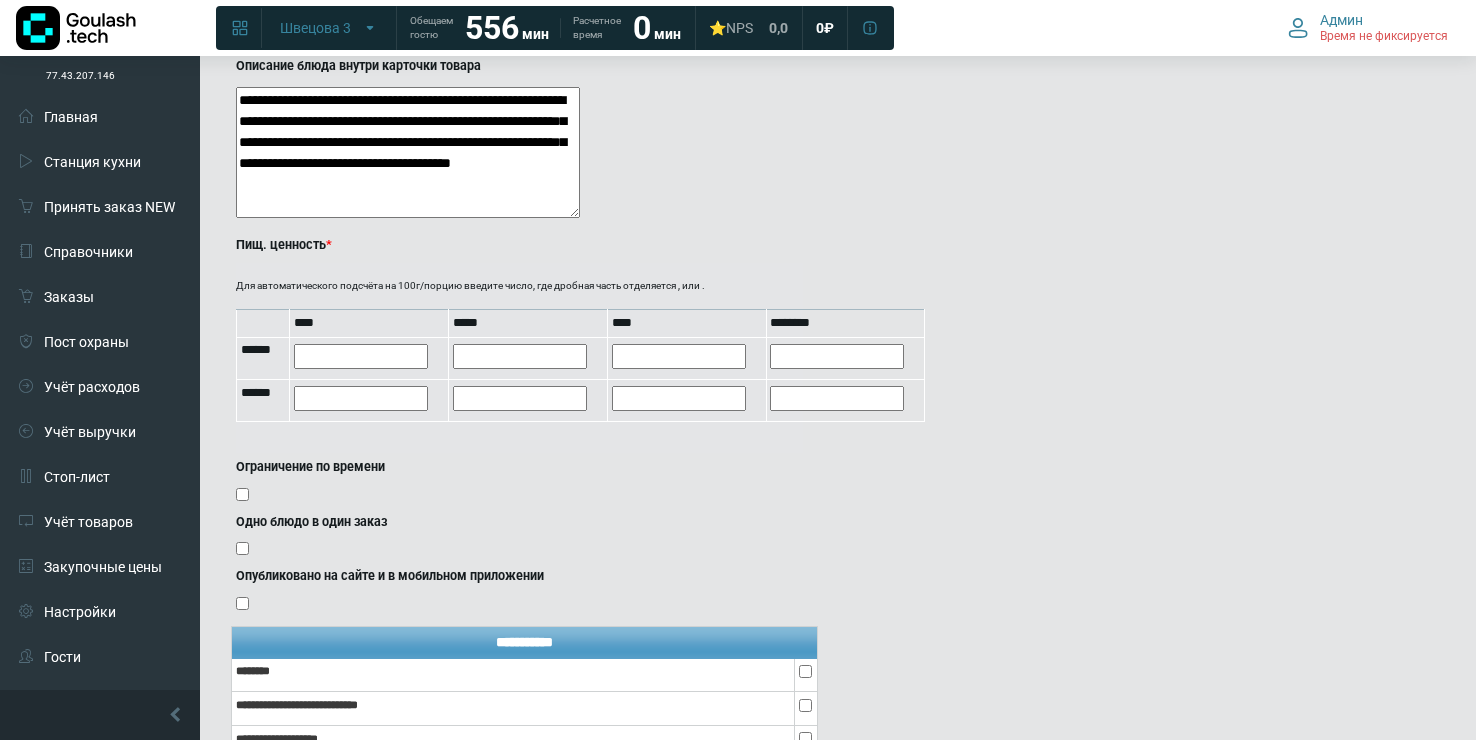 scroll, scrollTop: 1484, scrollLeft: 0, axis: vertical 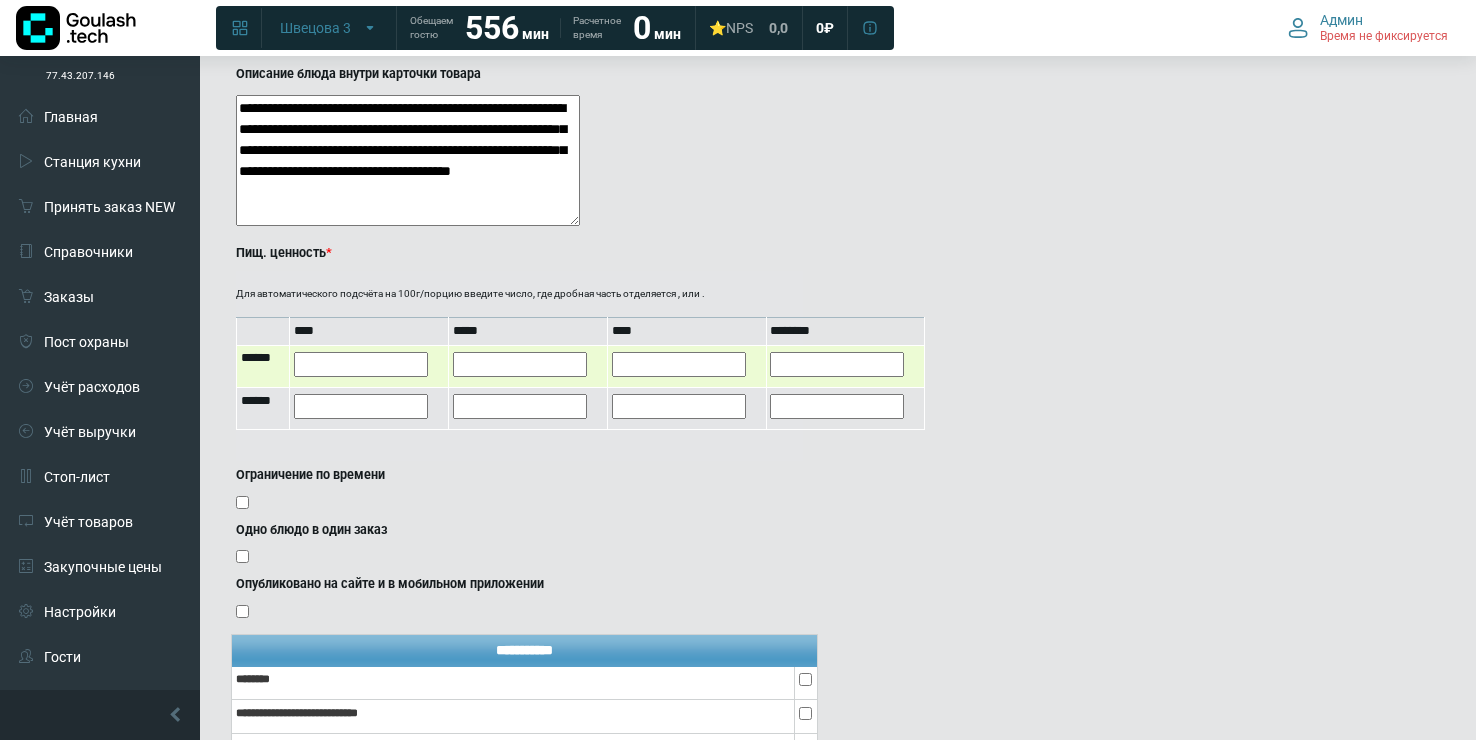 click at bounding box center (520, 364) 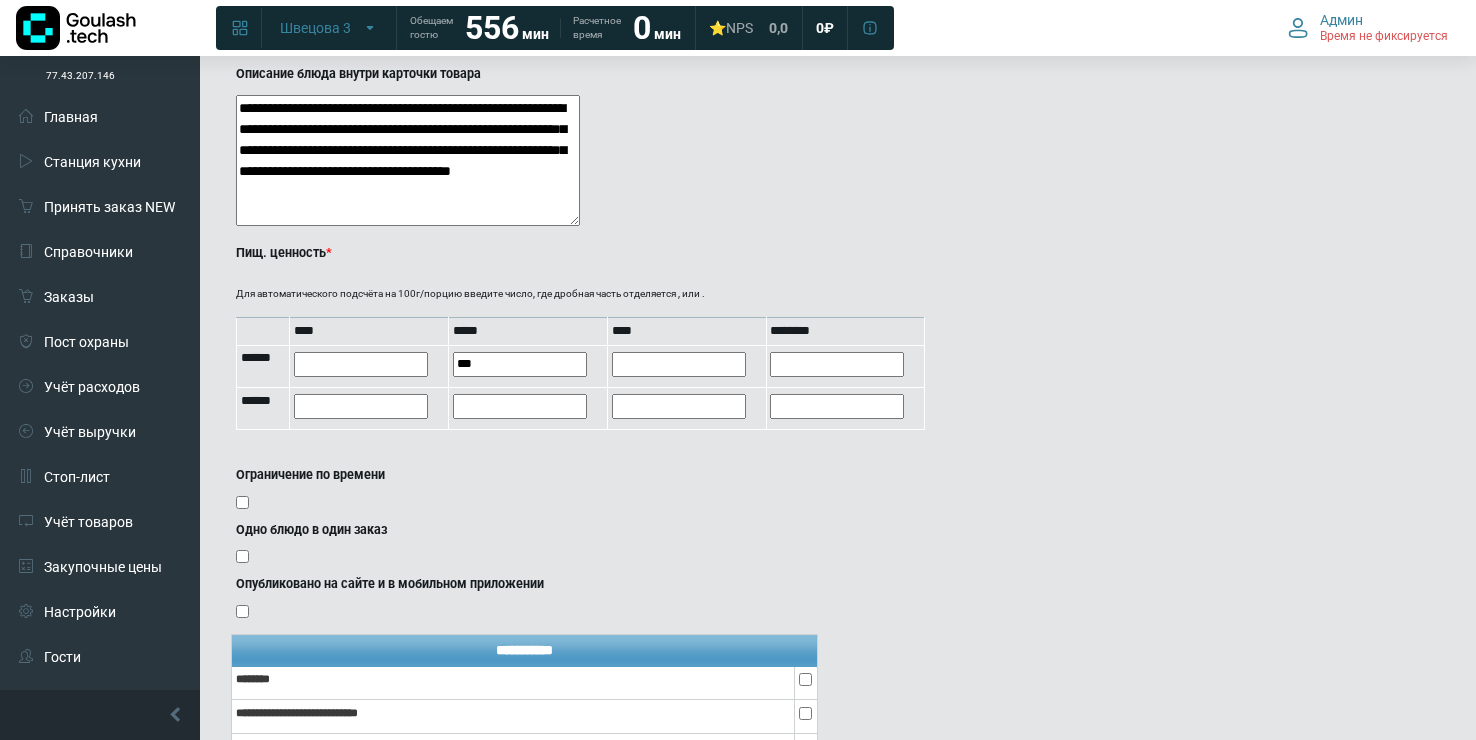 type on "***" 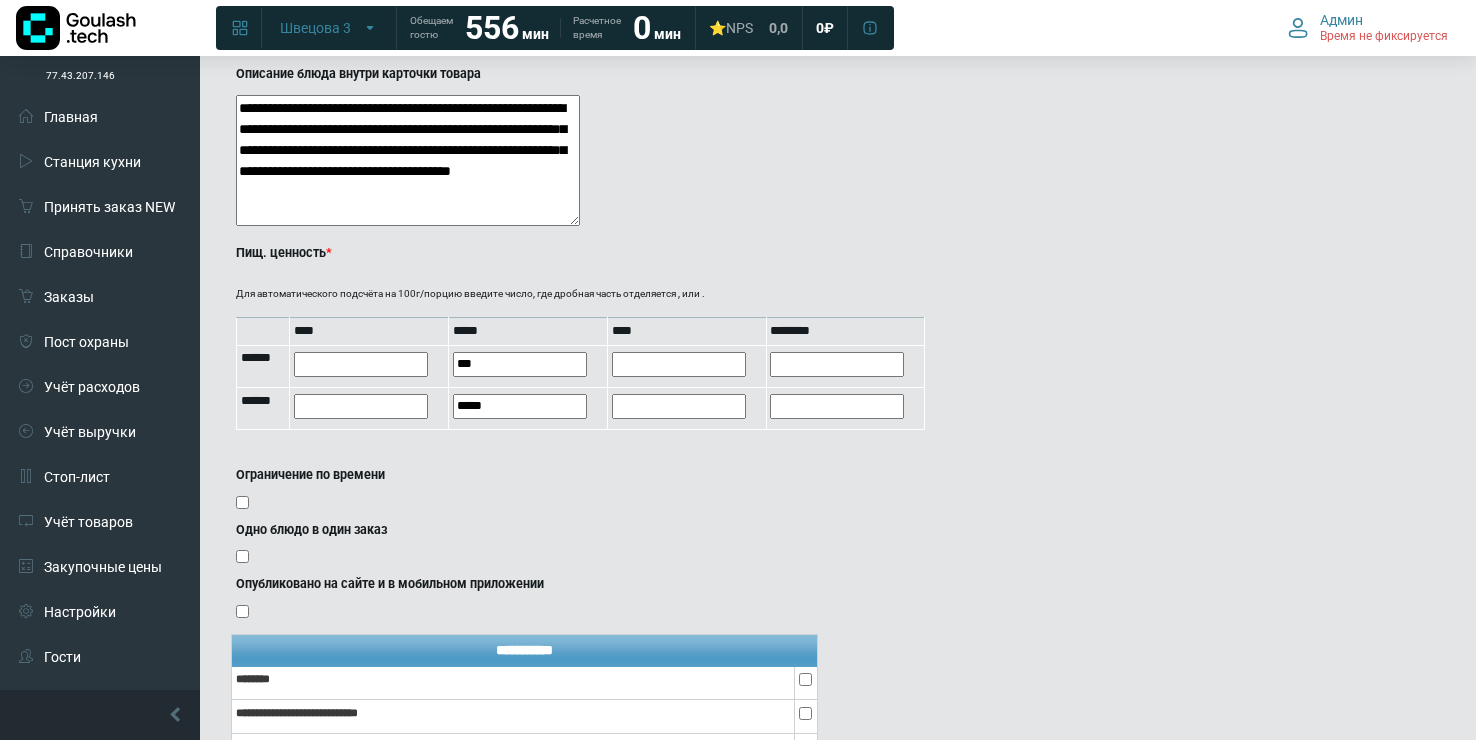 click on "Ограничение по времени" at bounding box center (519, 475) 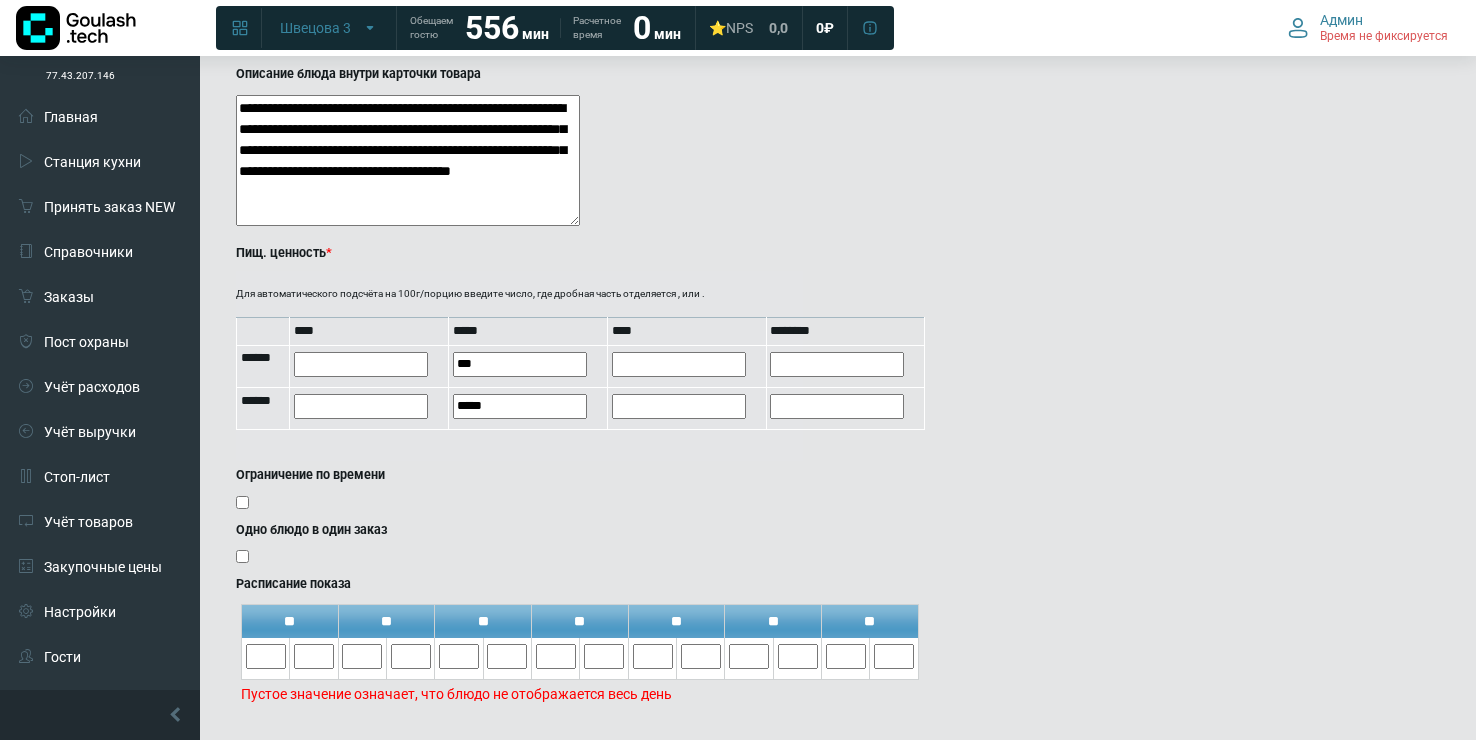 click on "Ограничение по времени" at bounding box center (519, 475) 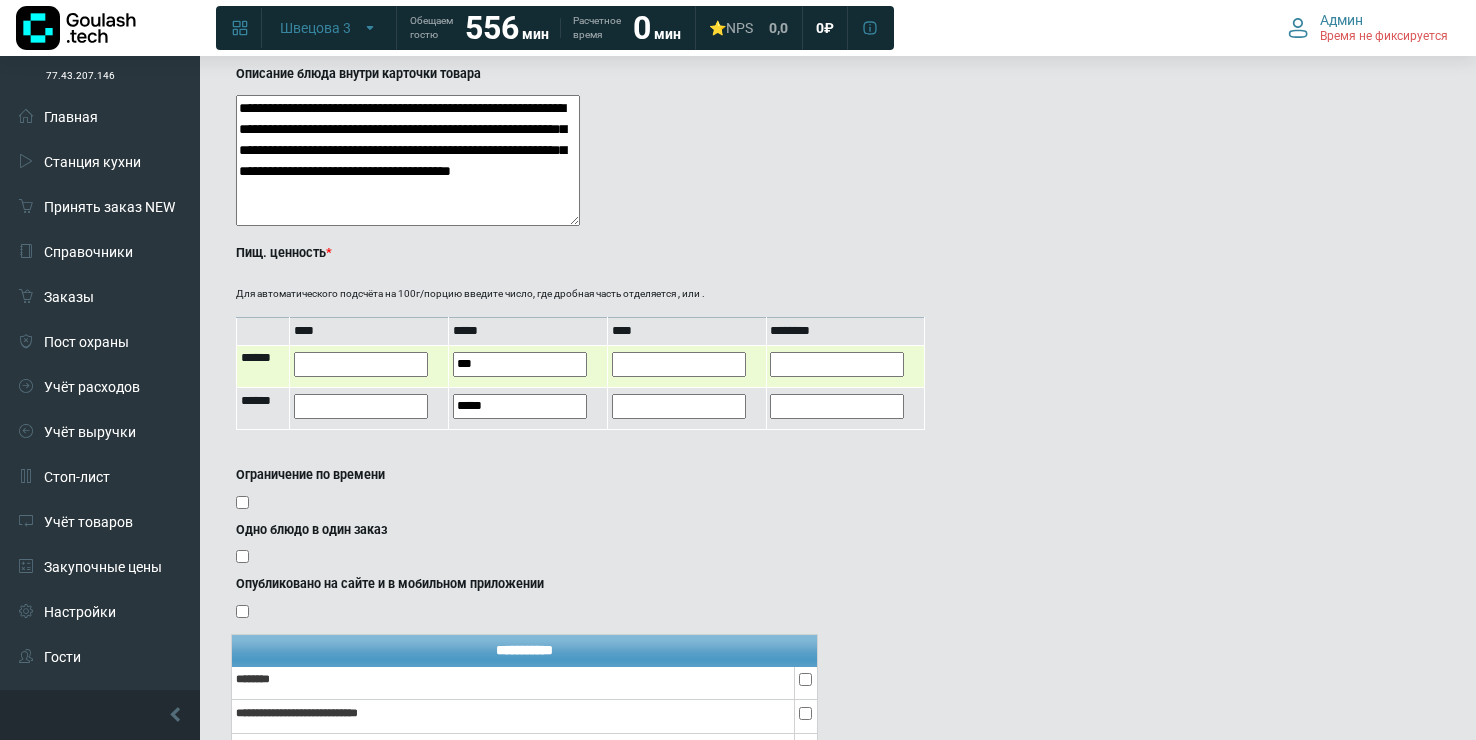 click at bounding box center [679, 364] 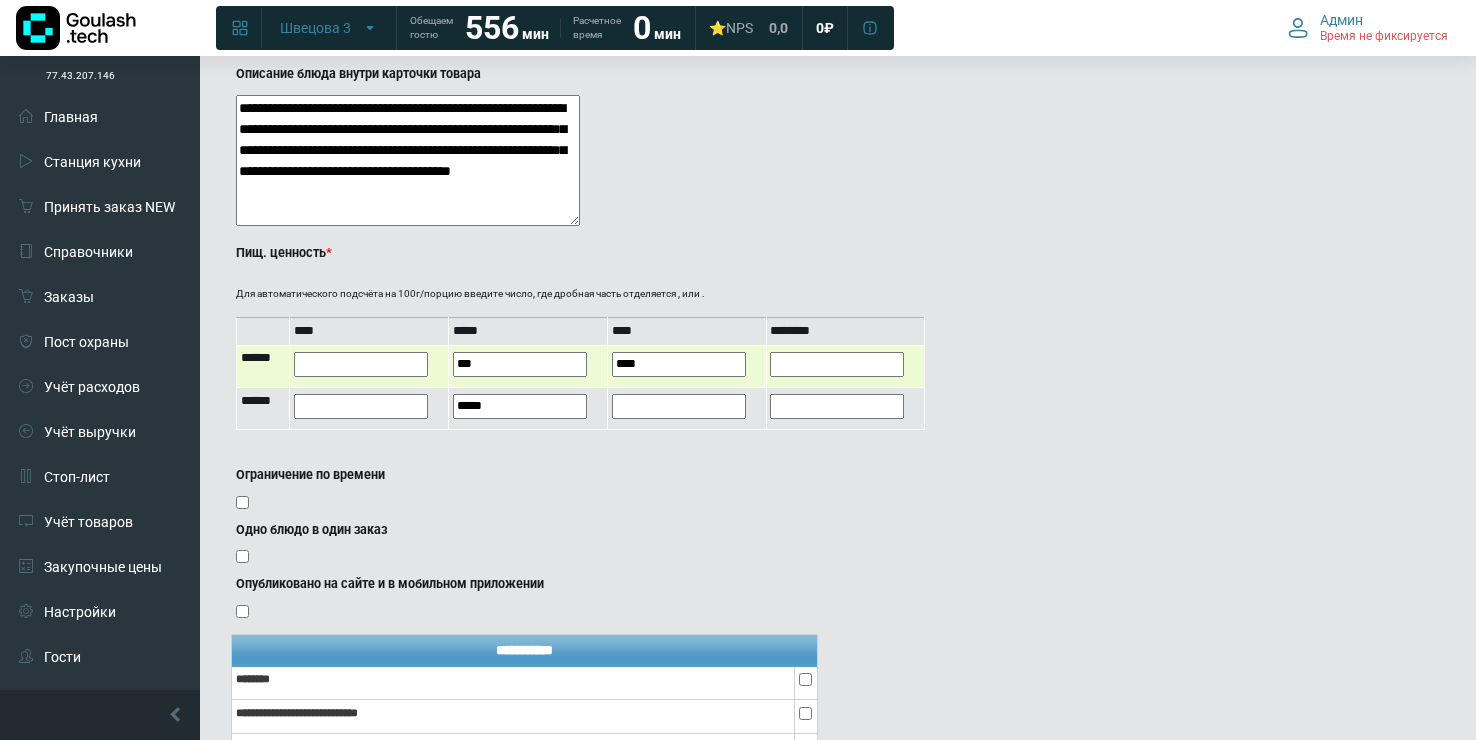 type on "****" 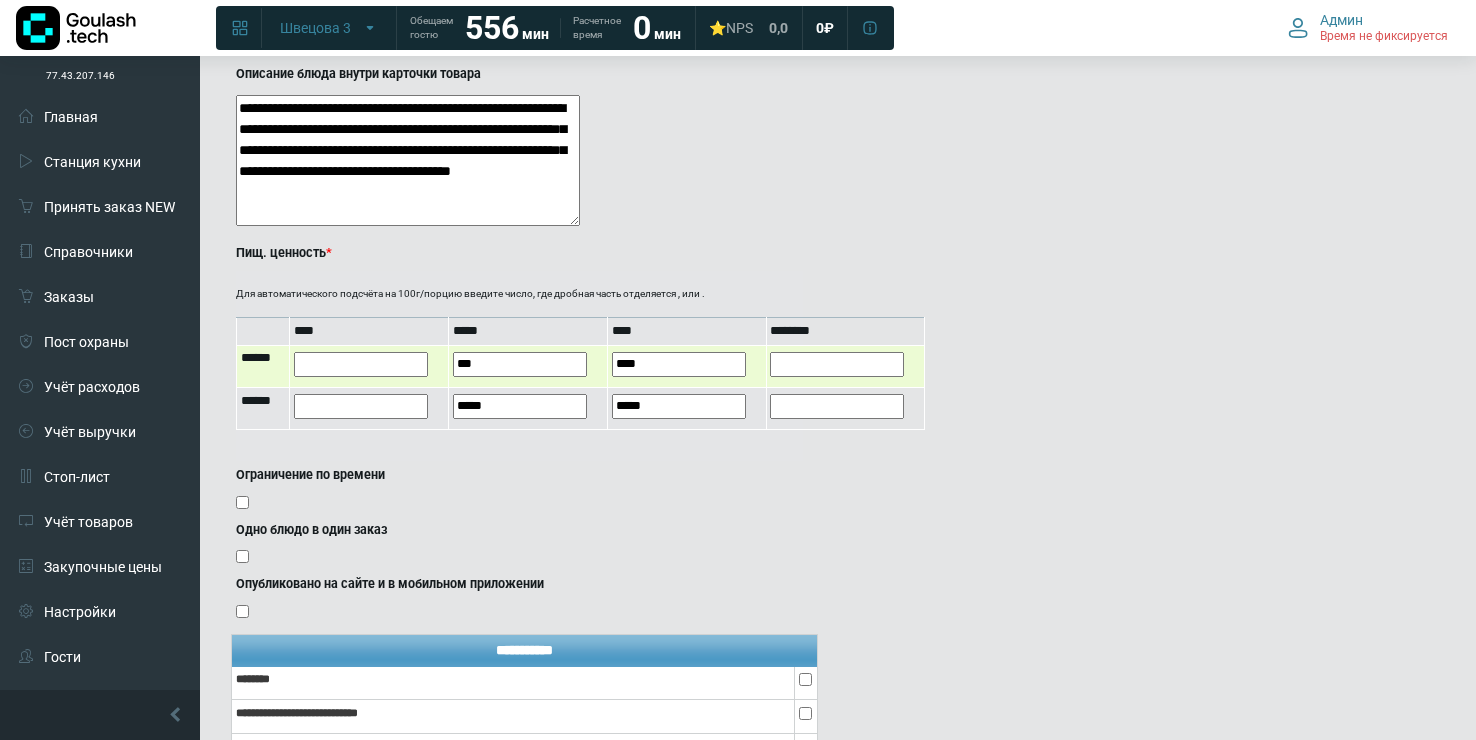 click at bounding box center [837, 364] 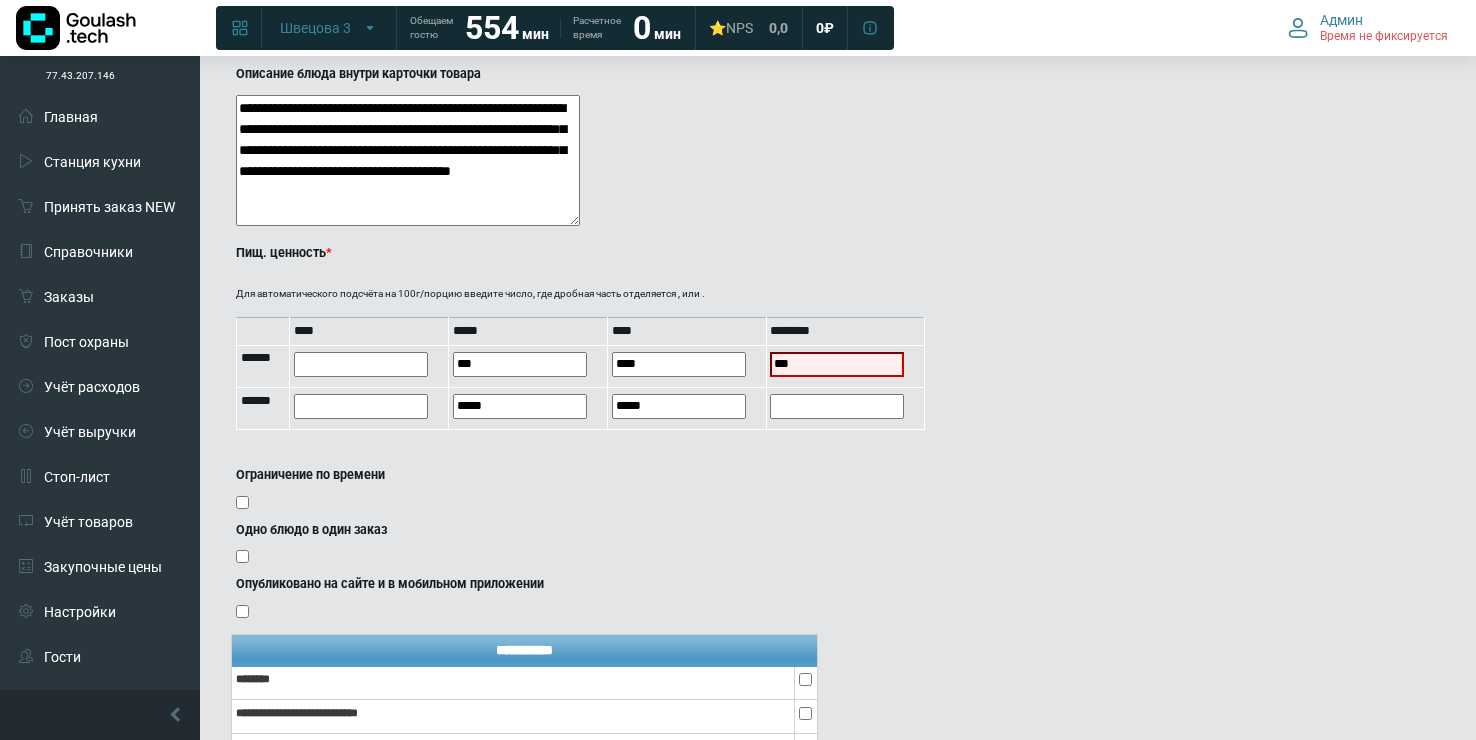 type on "***" 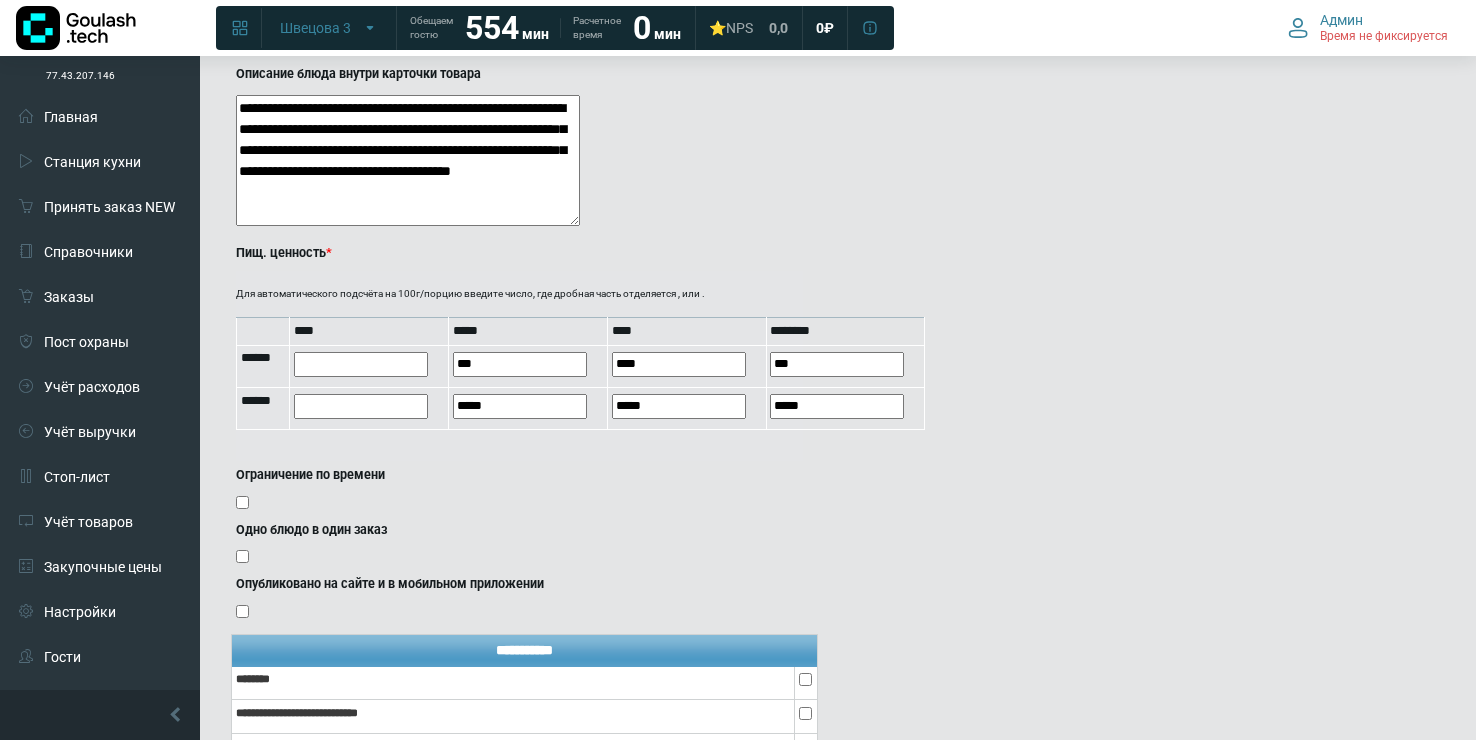 click on "**********" at bounding box center [682, -257] 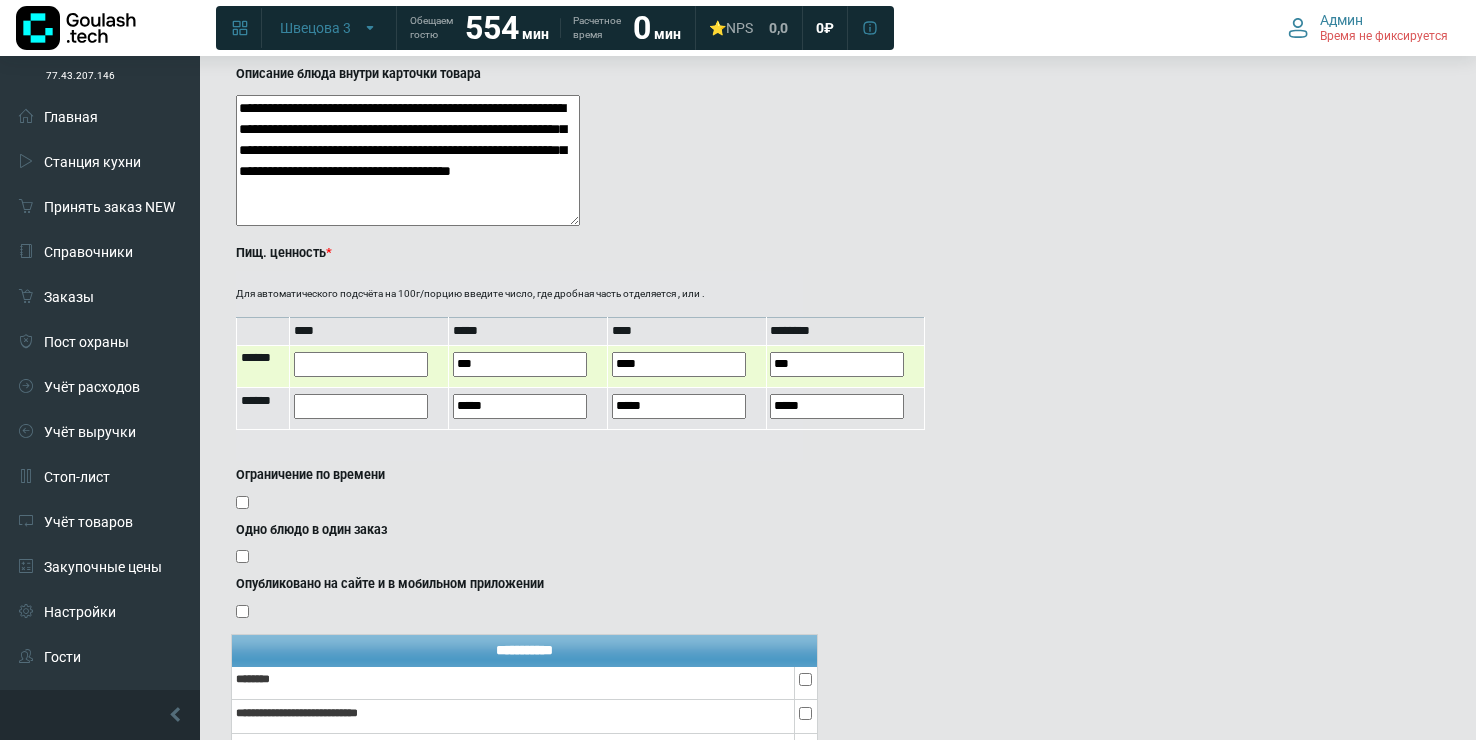 click at bounding box center (361, 364) 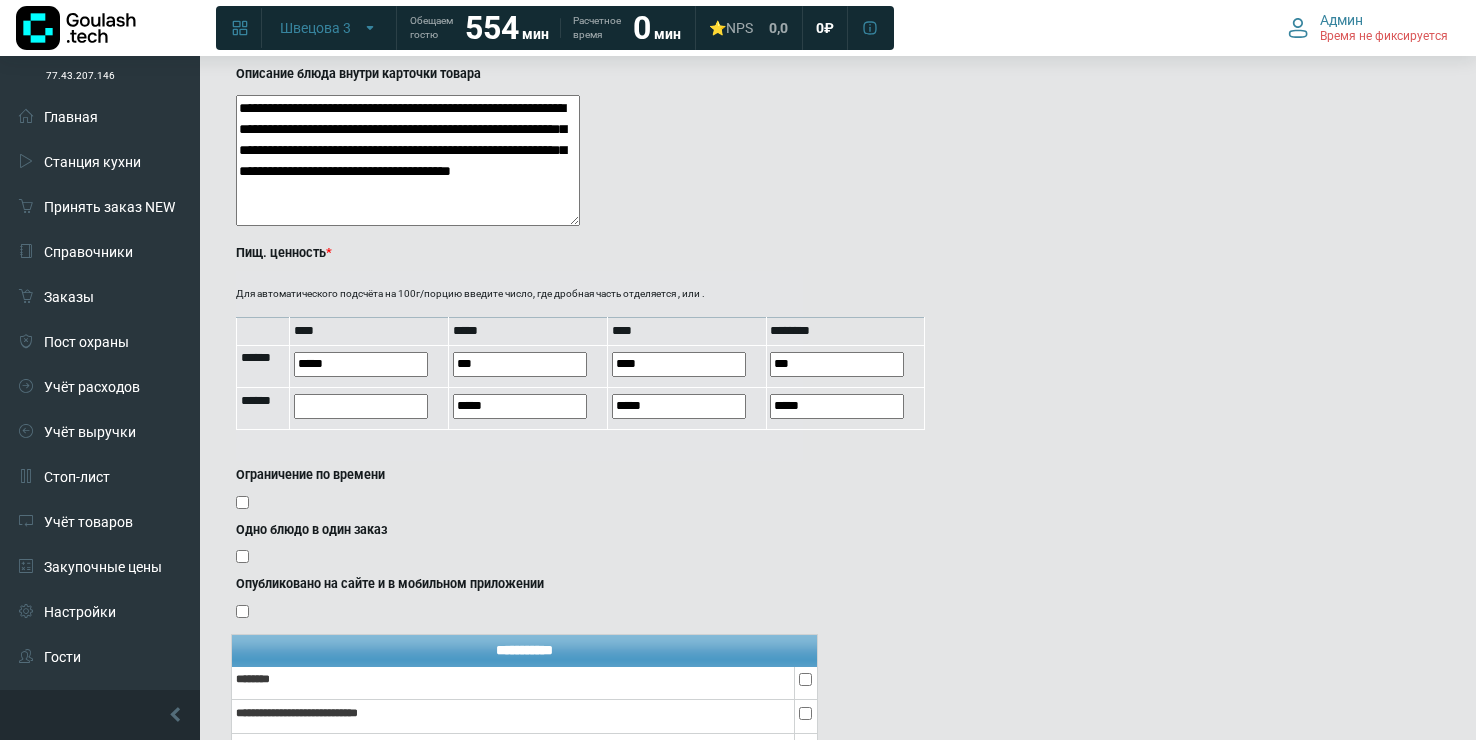 type on "*****" 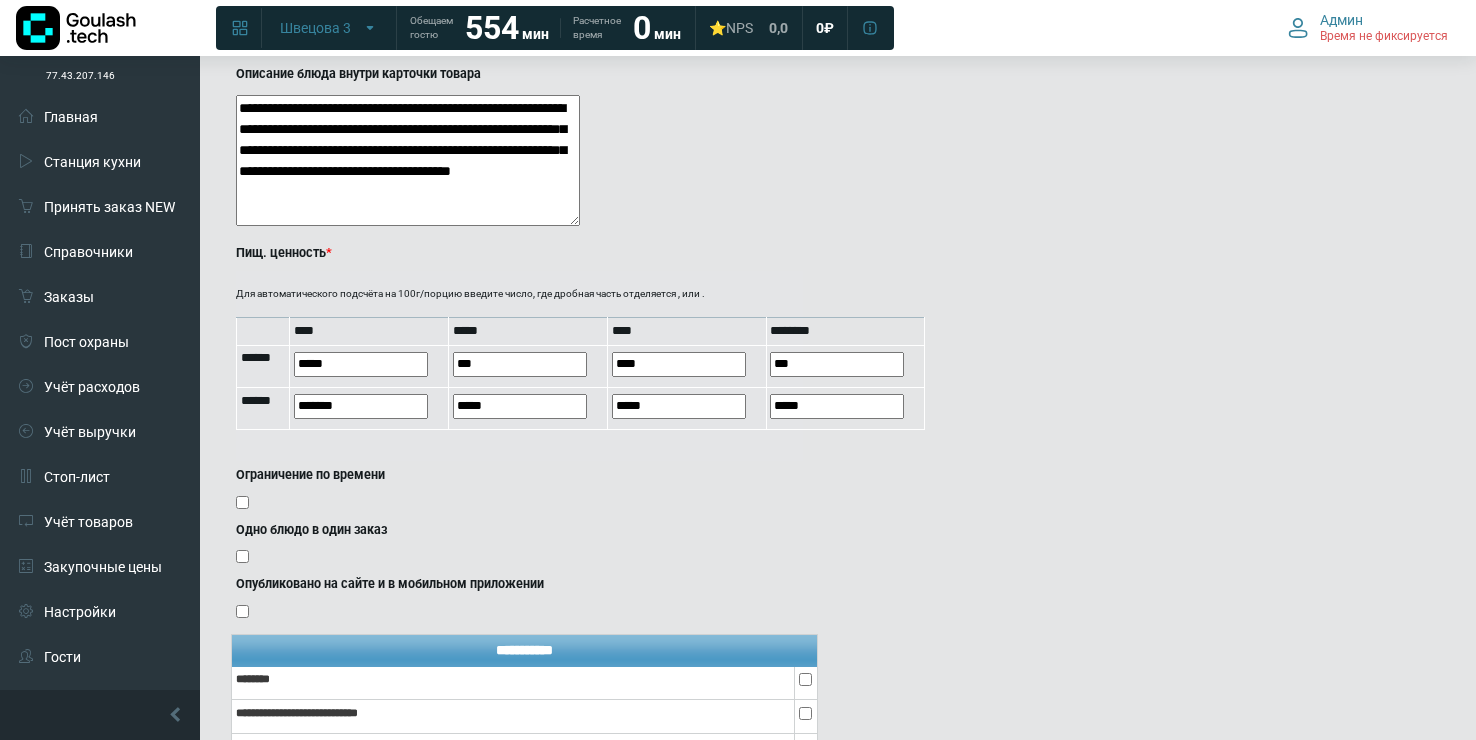 click on "**********" at bounding box center [682, -257] 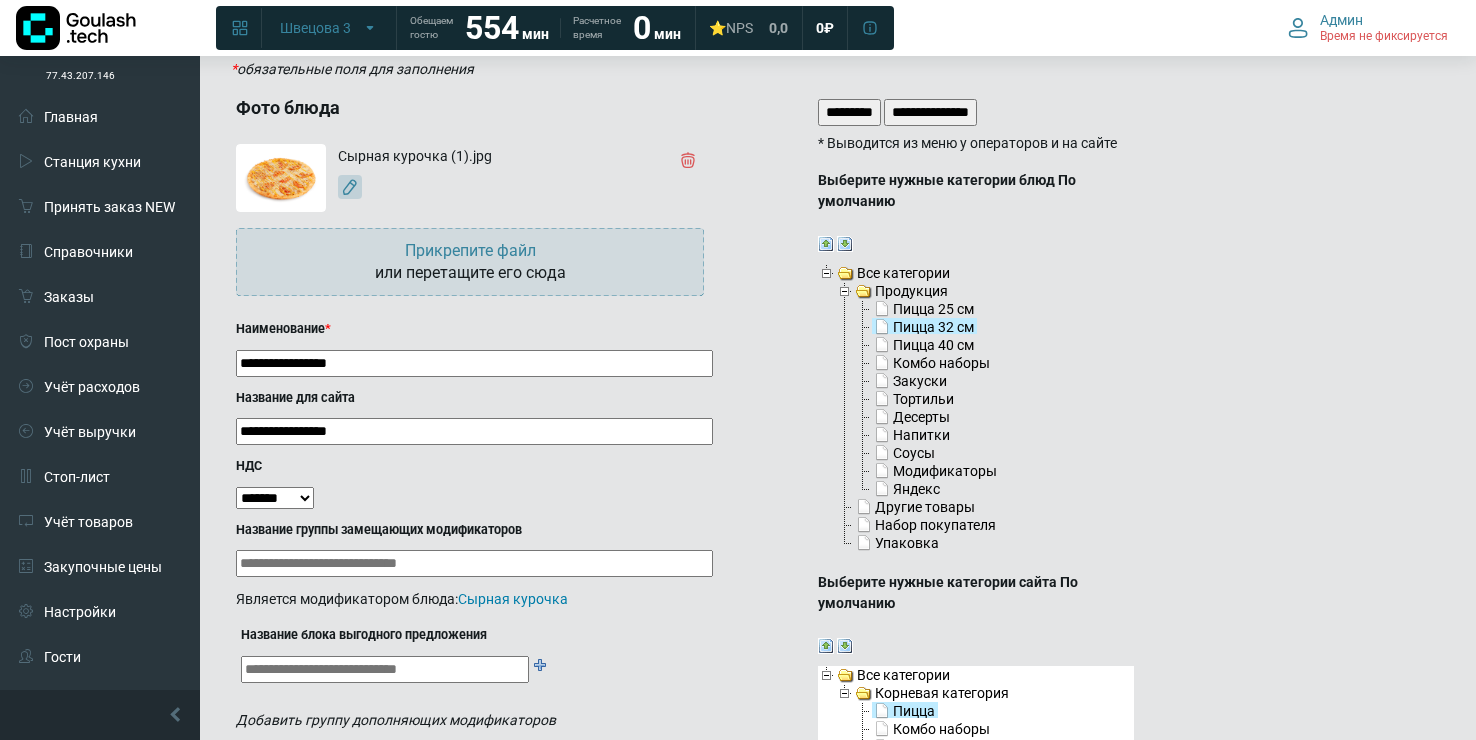 scroll, scrollTop: 0, scrollLeft: 0, axis: both 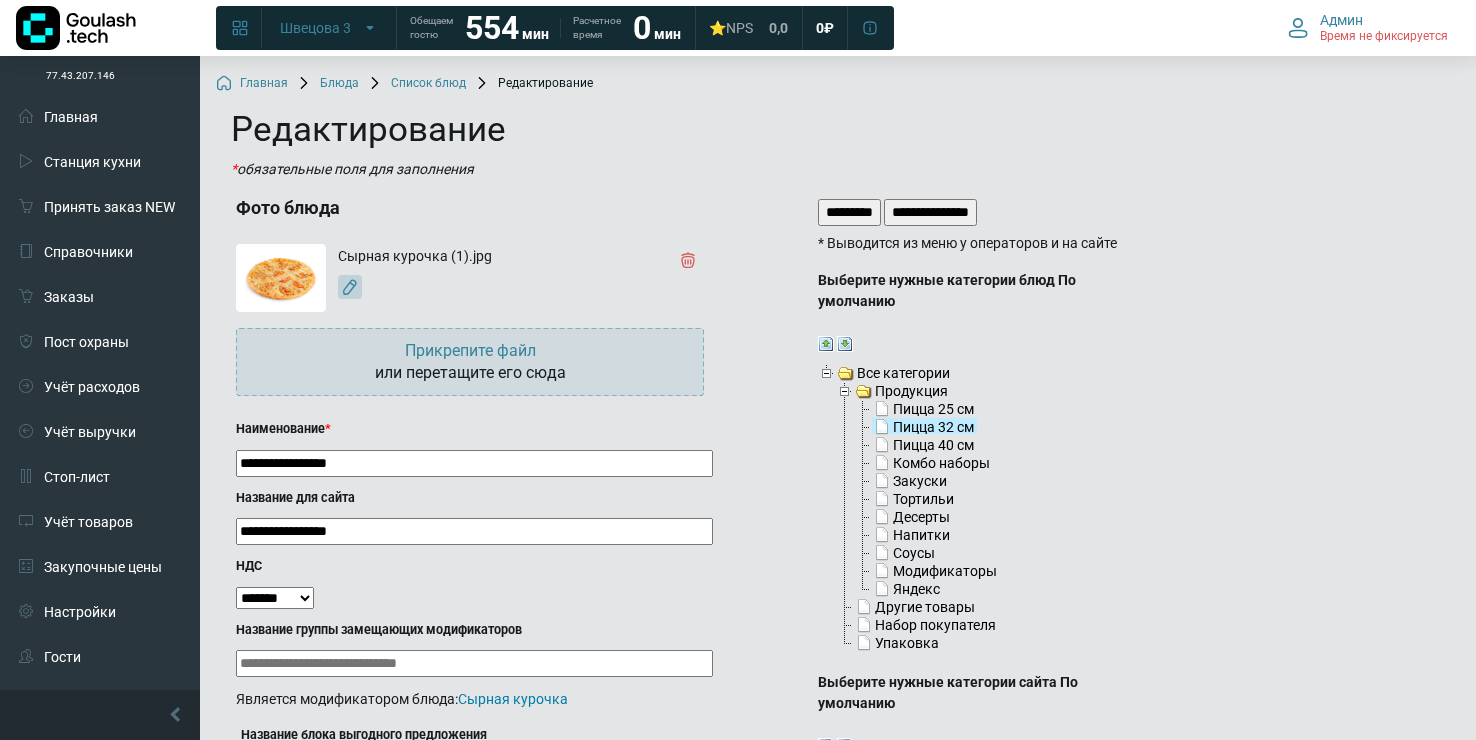 click on "*********" at bounding box center [849, 212] 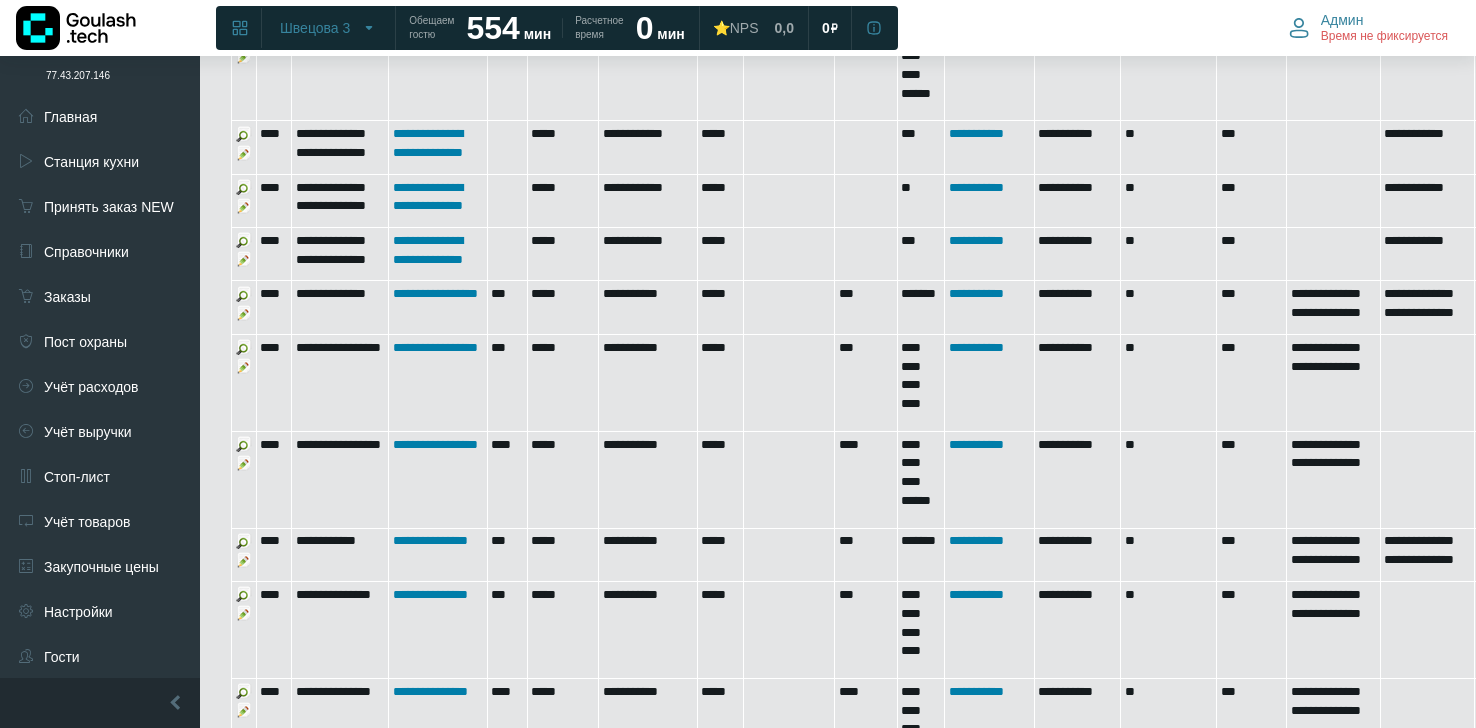 scroll, scrollTop: 1480, scrollLeft: 0, axis: vertical 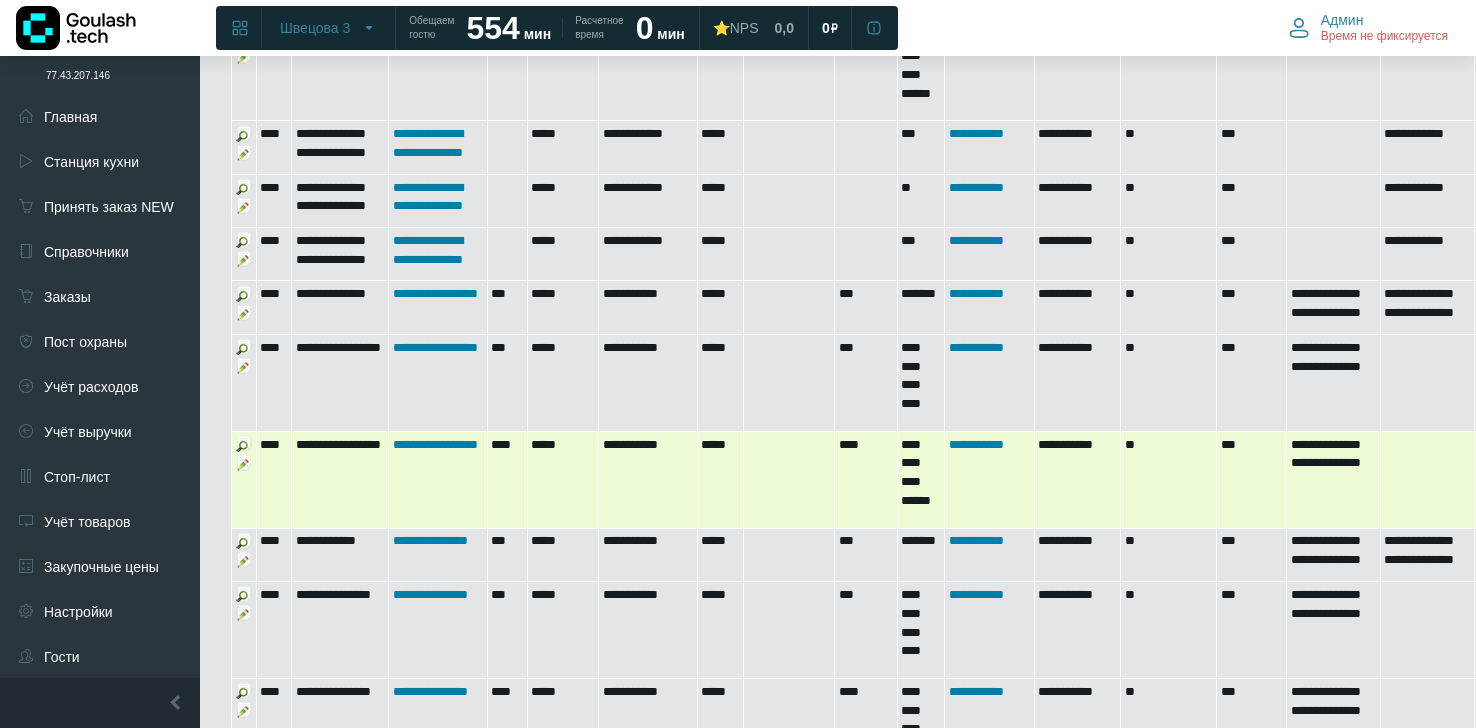 click at bounding box center (244, 463) 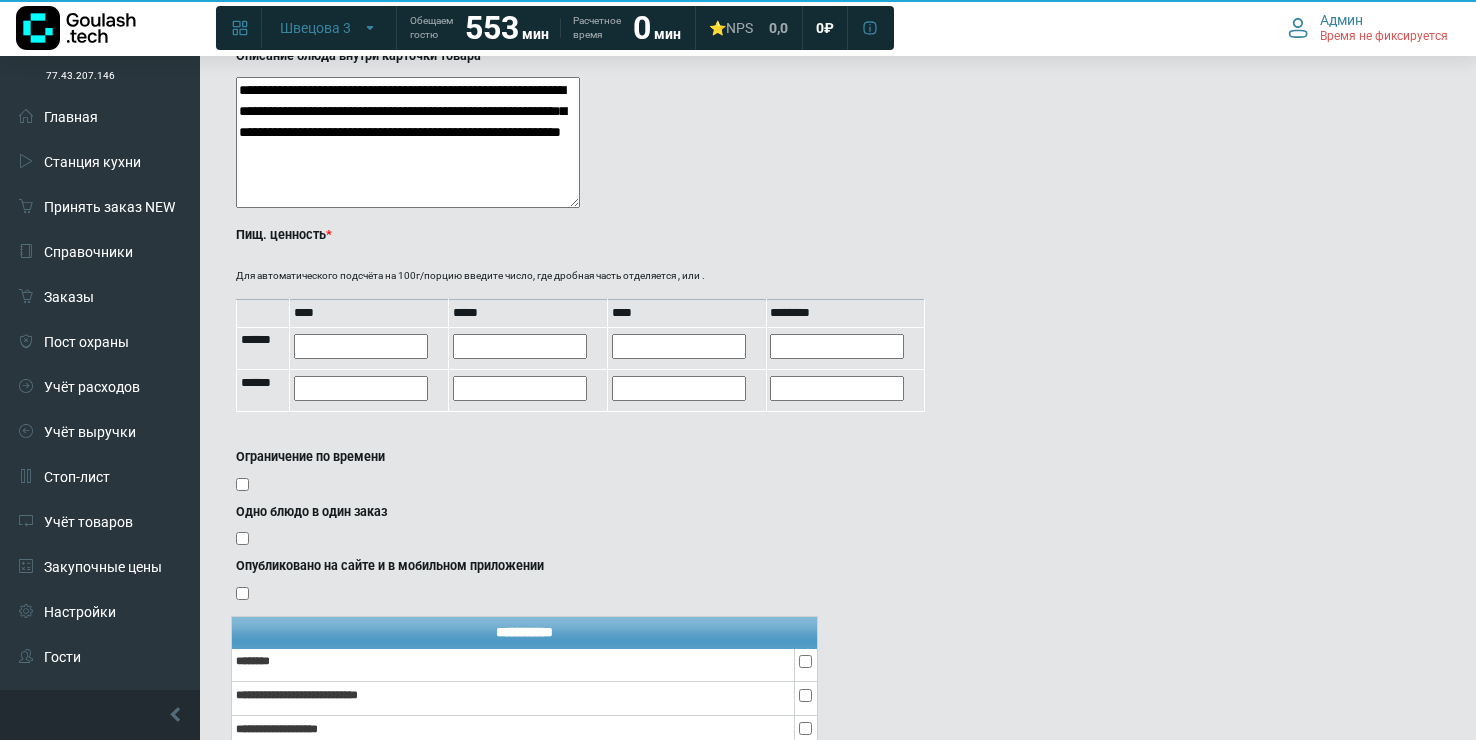 scroll, scrollTop: 1484, scrollLeft: 0, axis: vertical 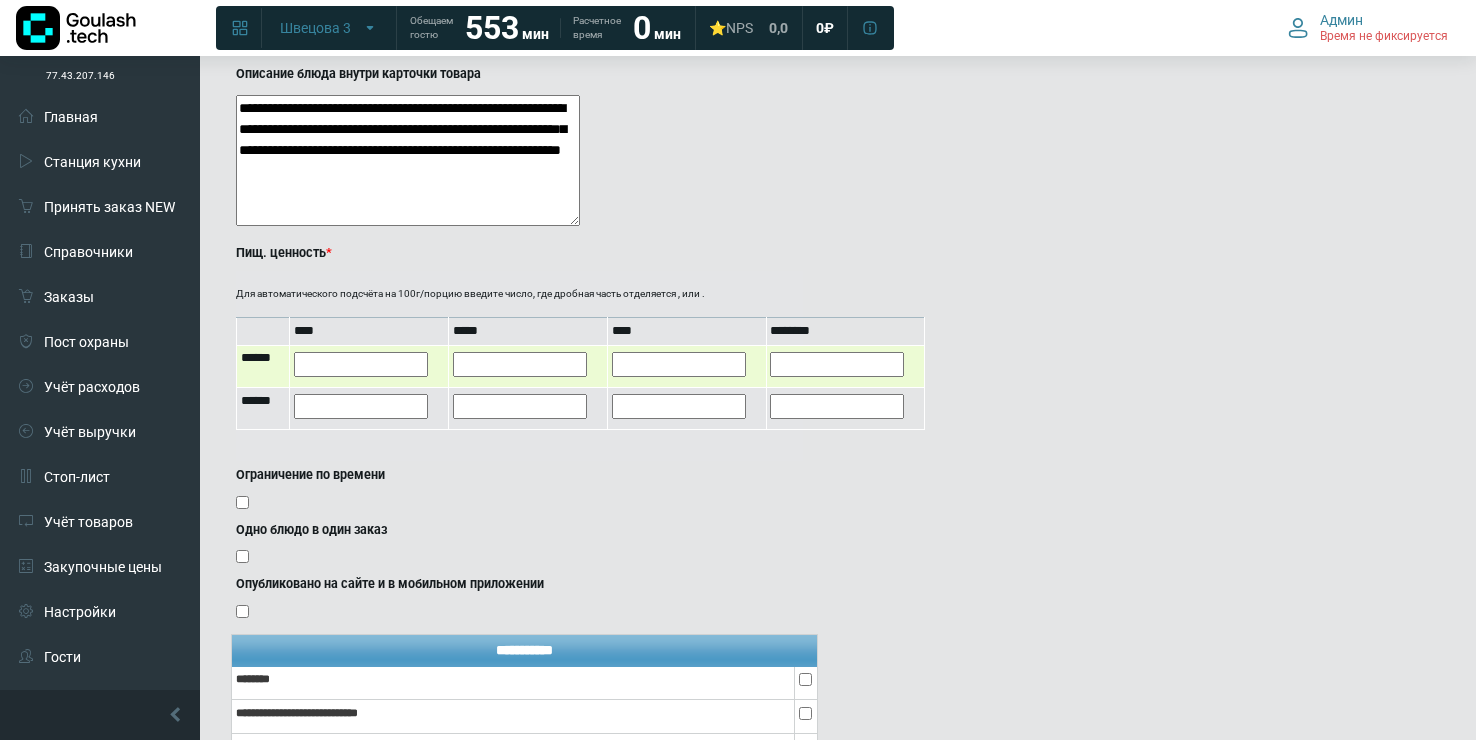 click at bounding box center [520, 364] 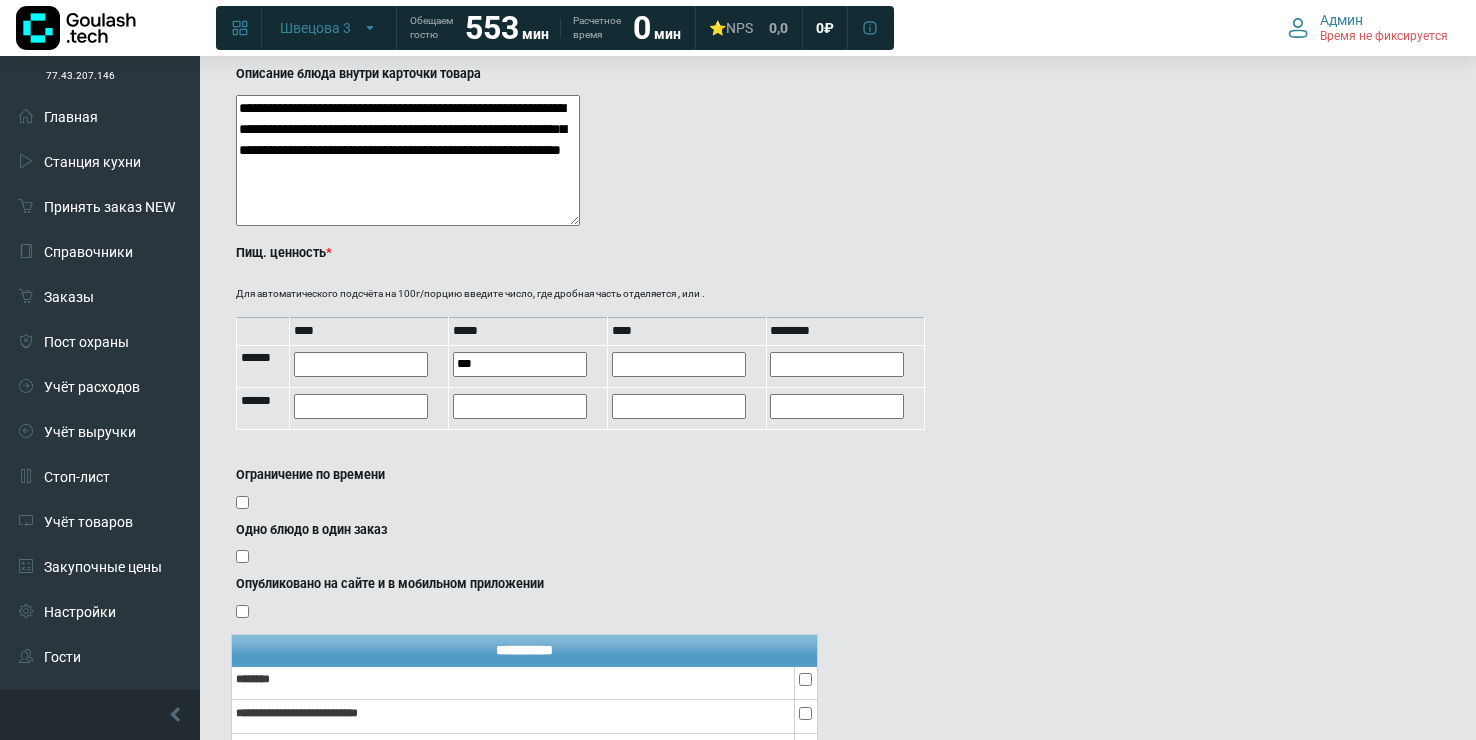 type on "***" 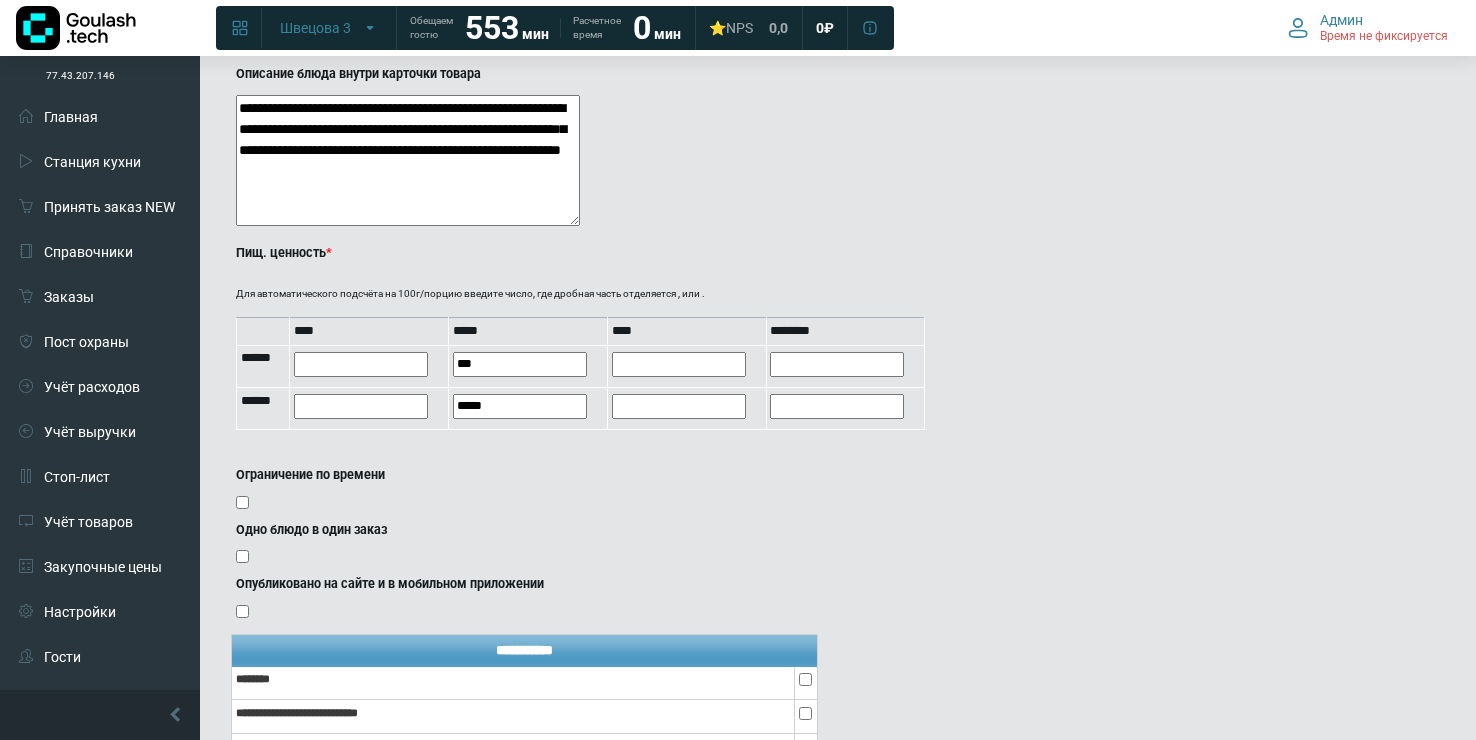 click on "Ограничение по времени" at bounding box center [519, 491] 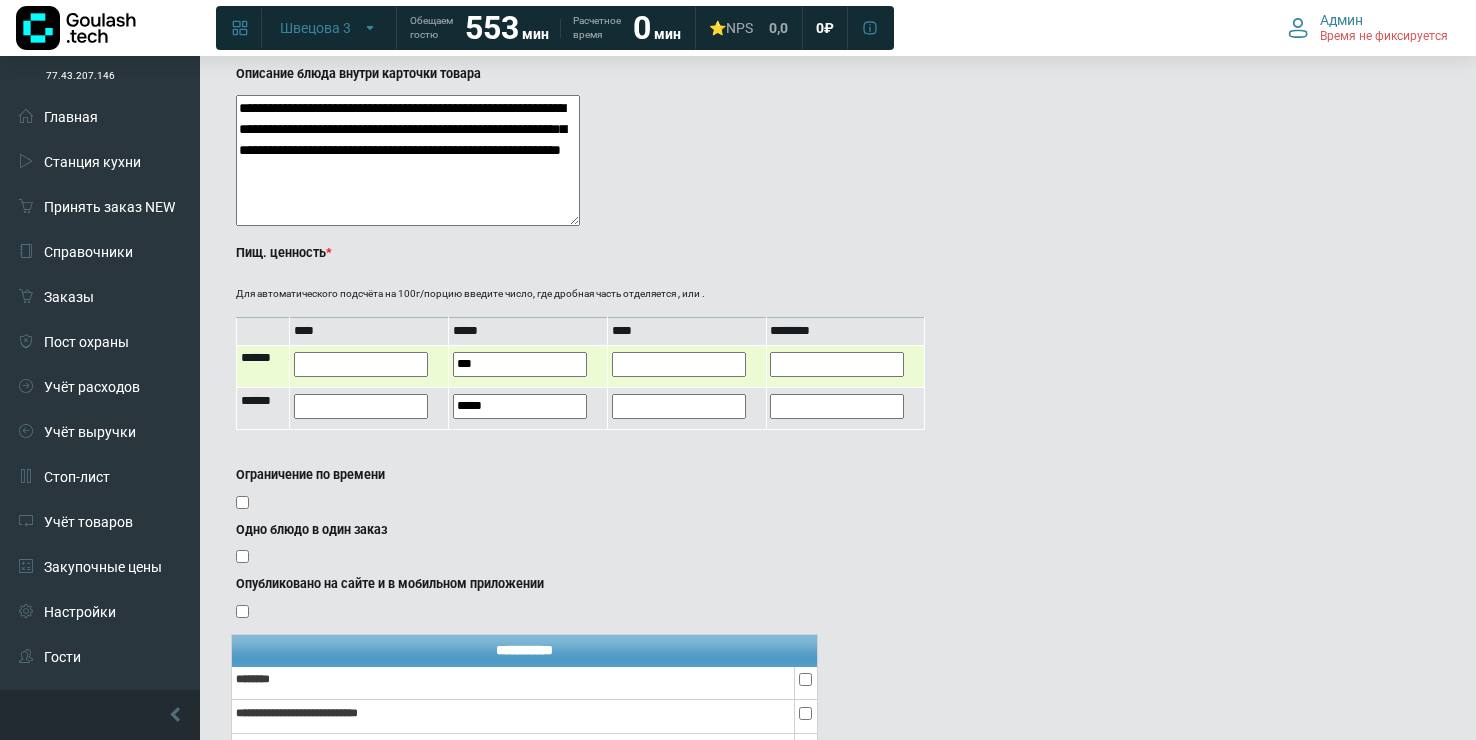 click at bounding box center [679, 364] 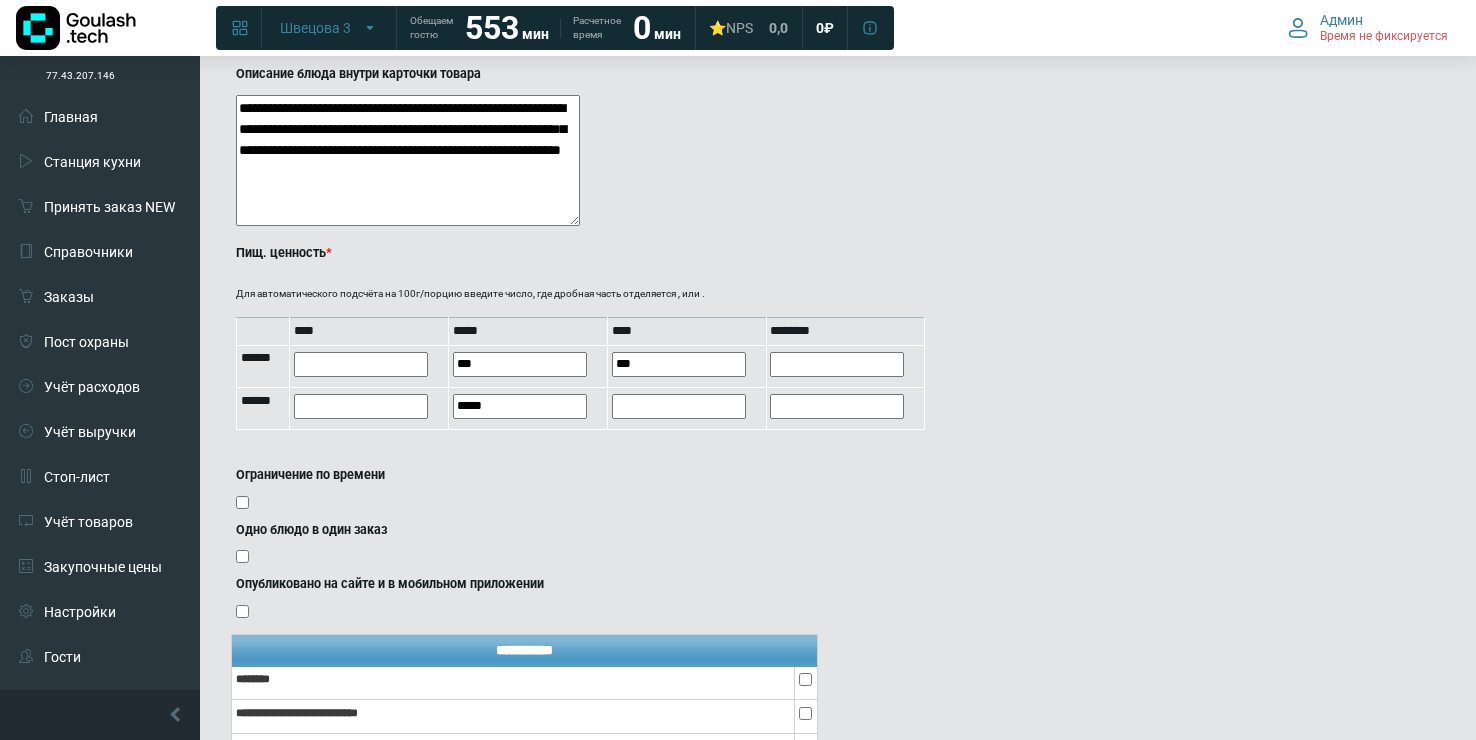 type on "***" 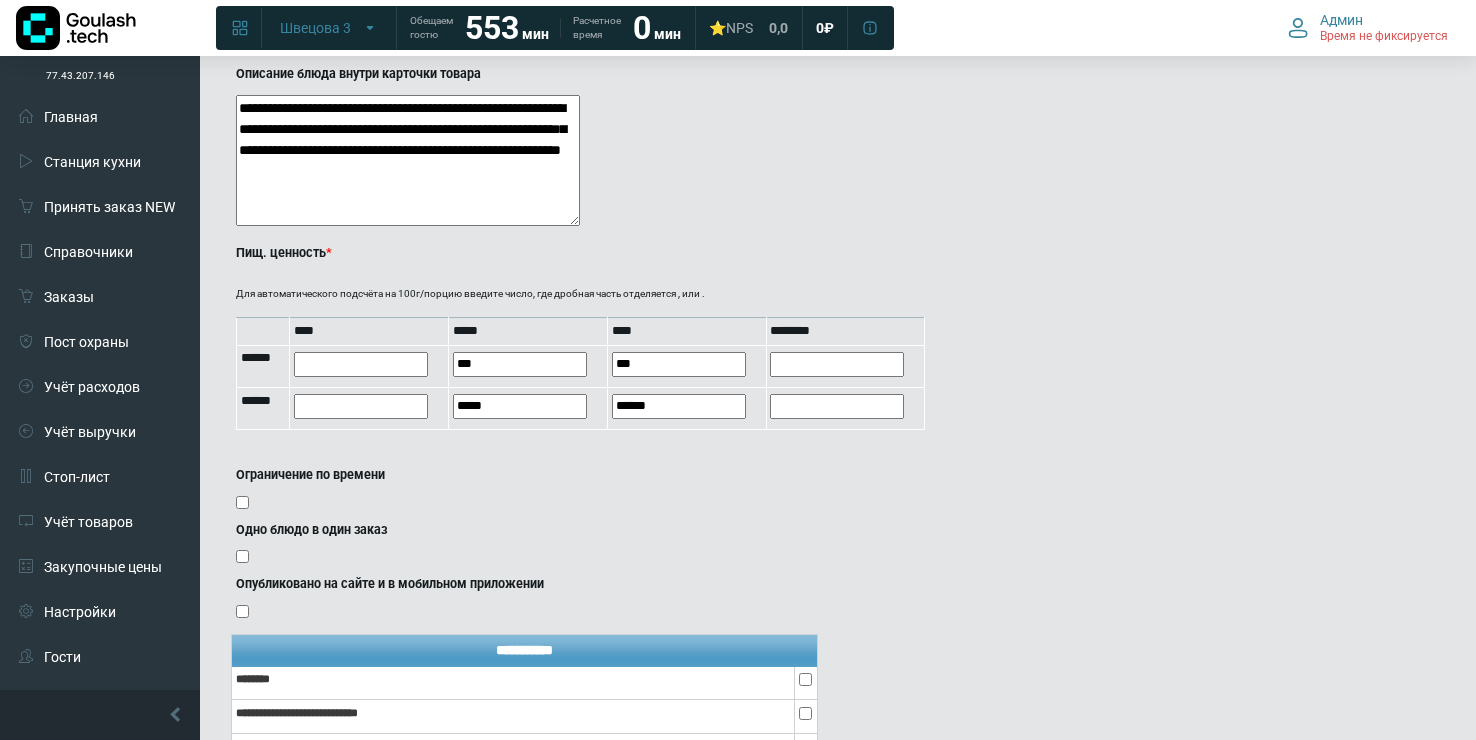 click on "**********" at bounding box center [682, -257] 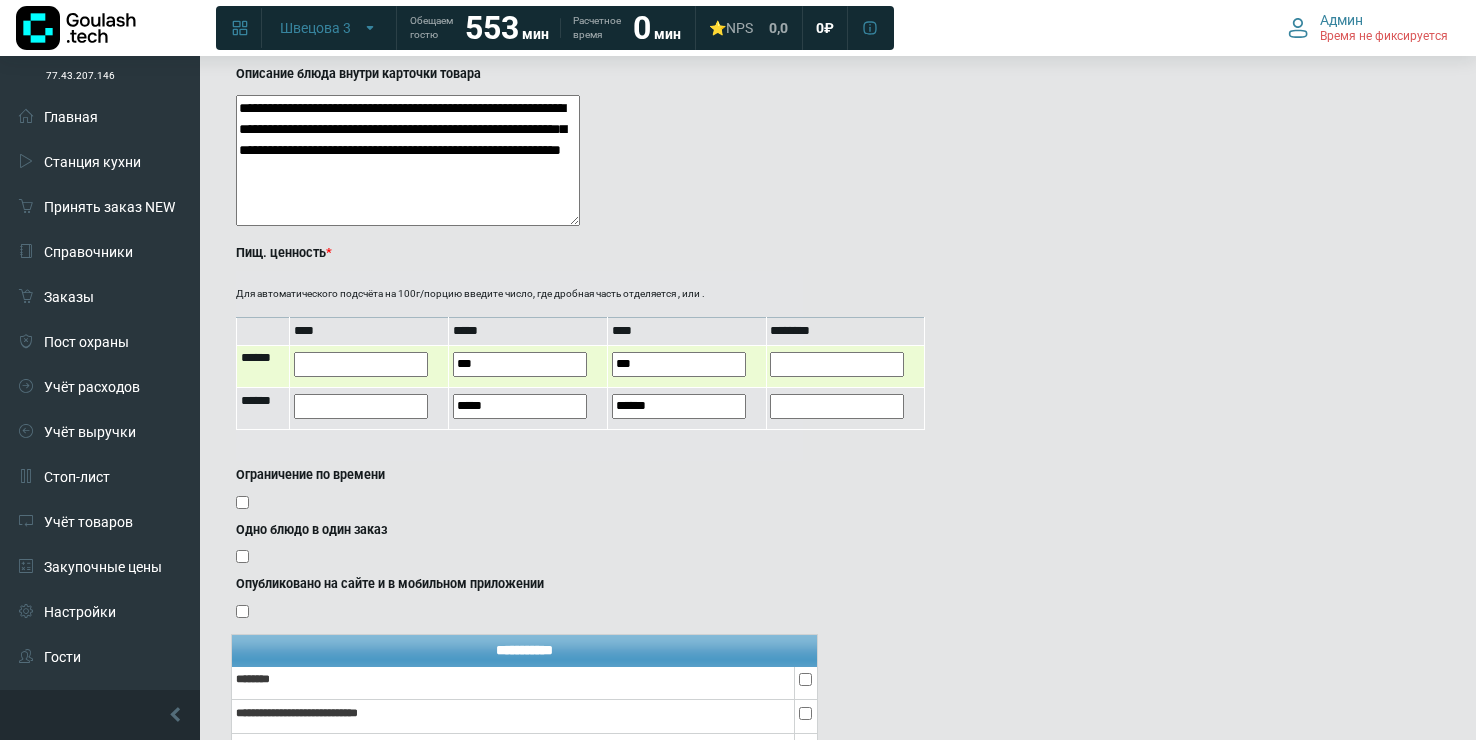 click at bounding box center [837, 364] 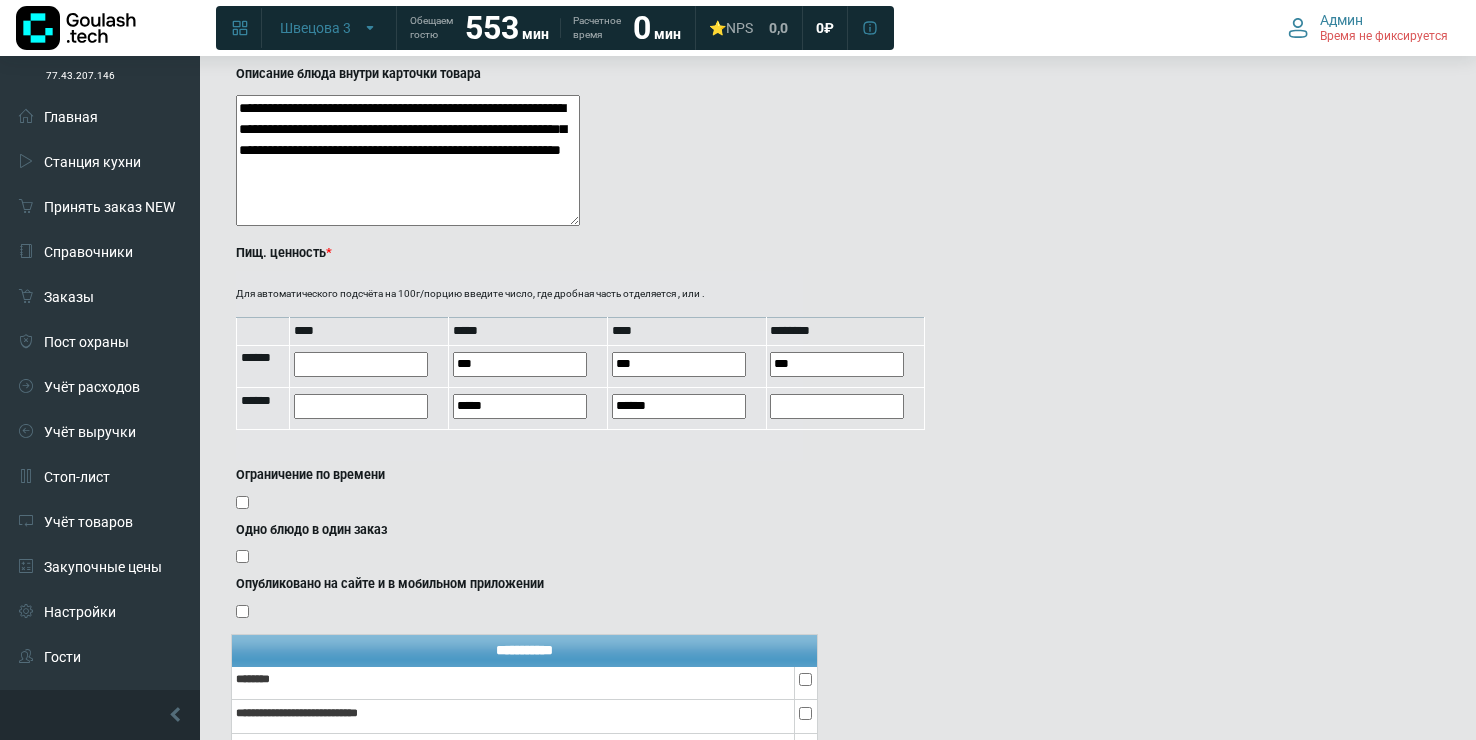 type on "***" 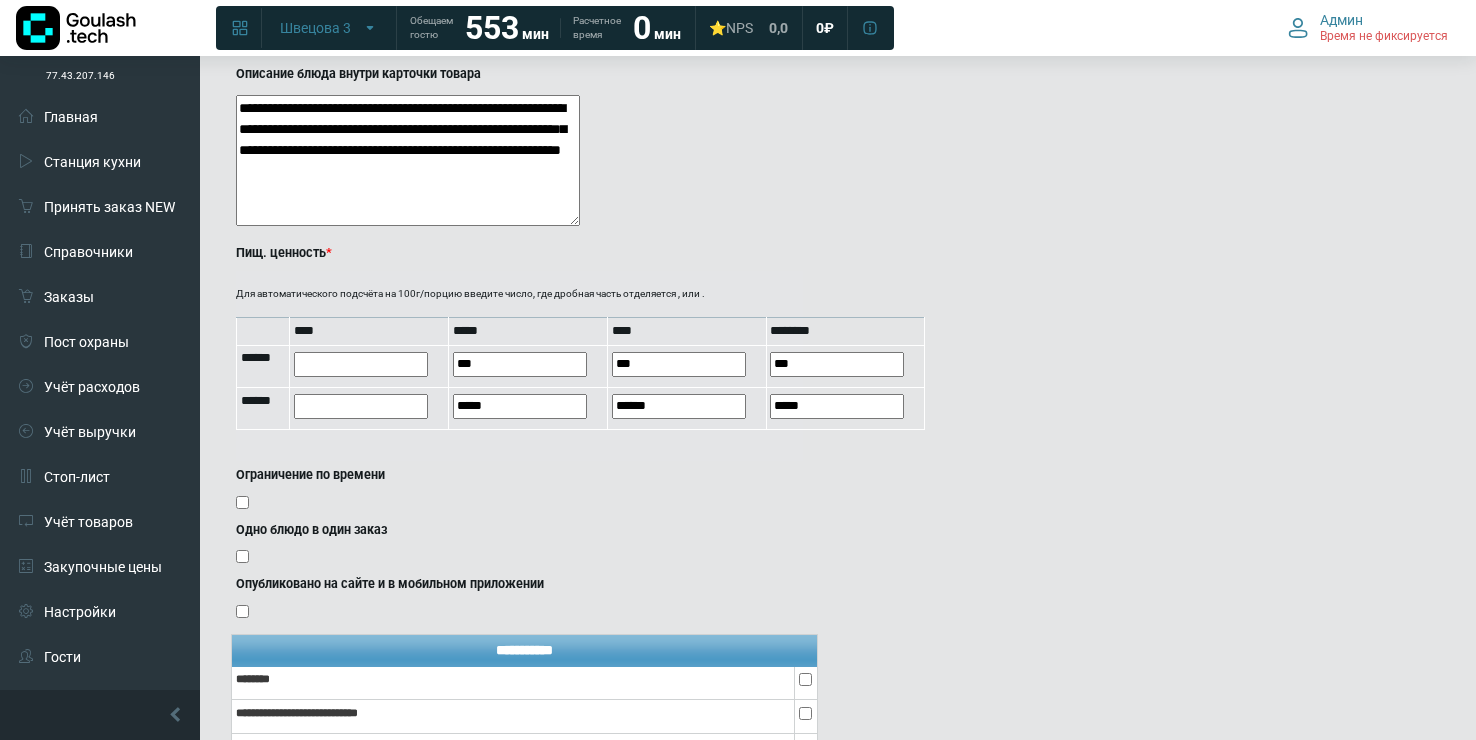 click on "**********" at bounding box center (682, -257) 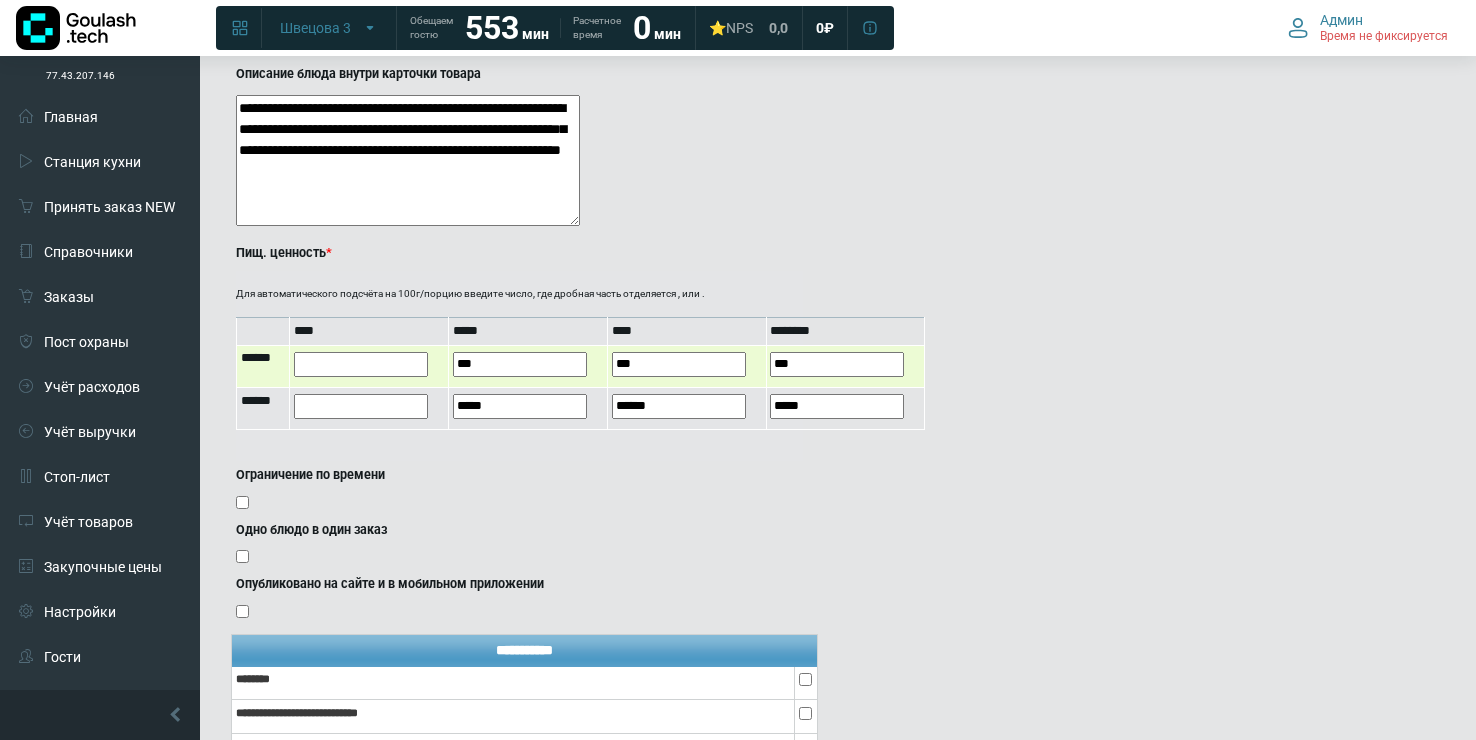 click at bounding box center (361, 364) 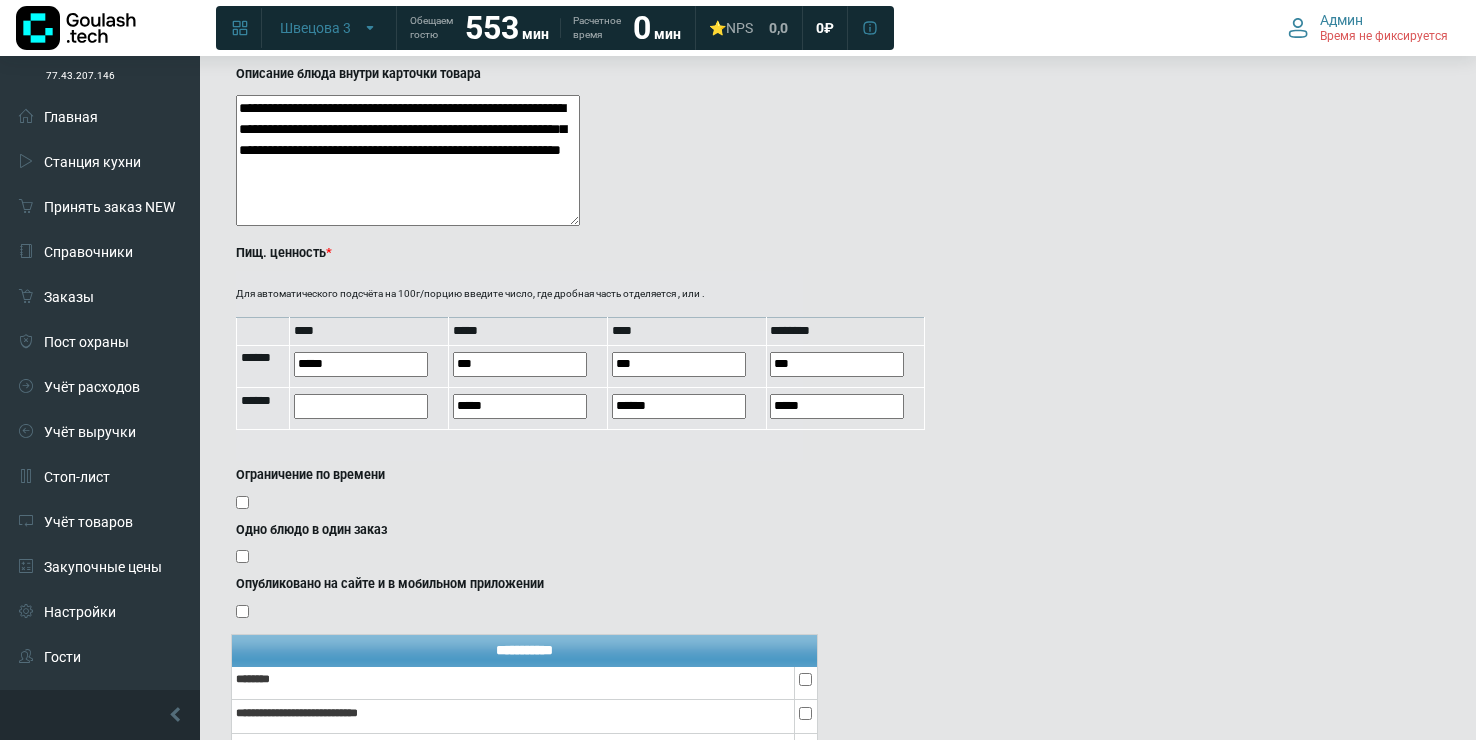 type on "*****" 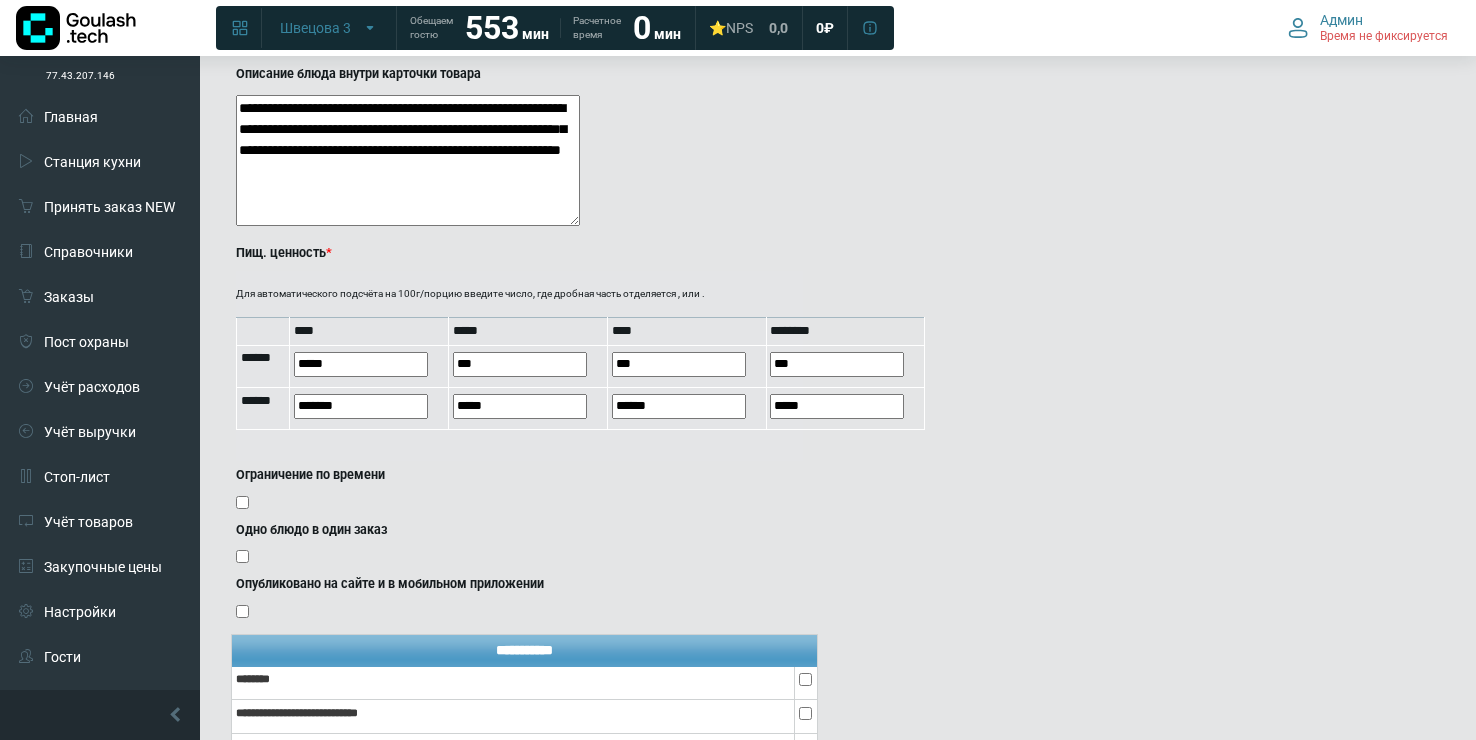 click on "**********" at bounding box center [682, -257] 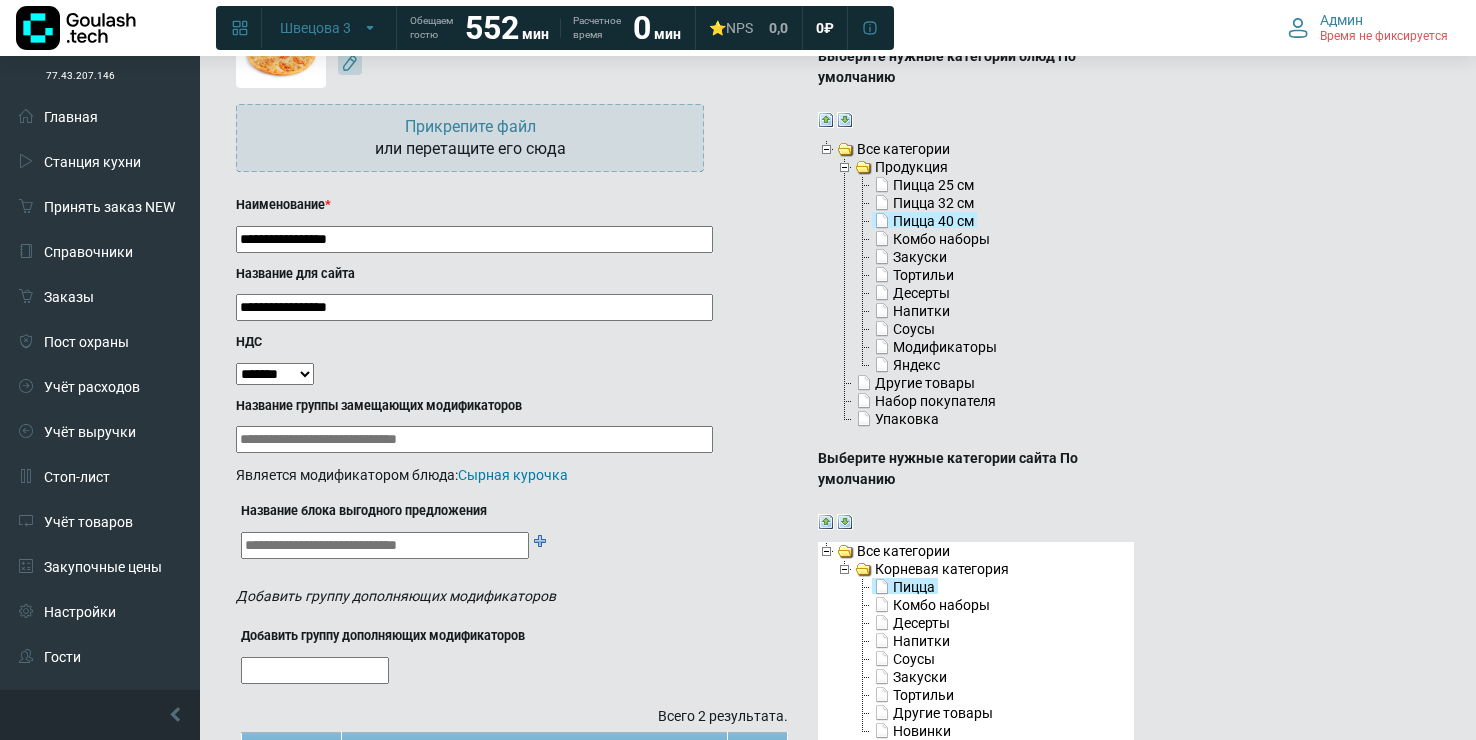 scroll, scrollTop: 0, scrollLeft: 0, axis: both 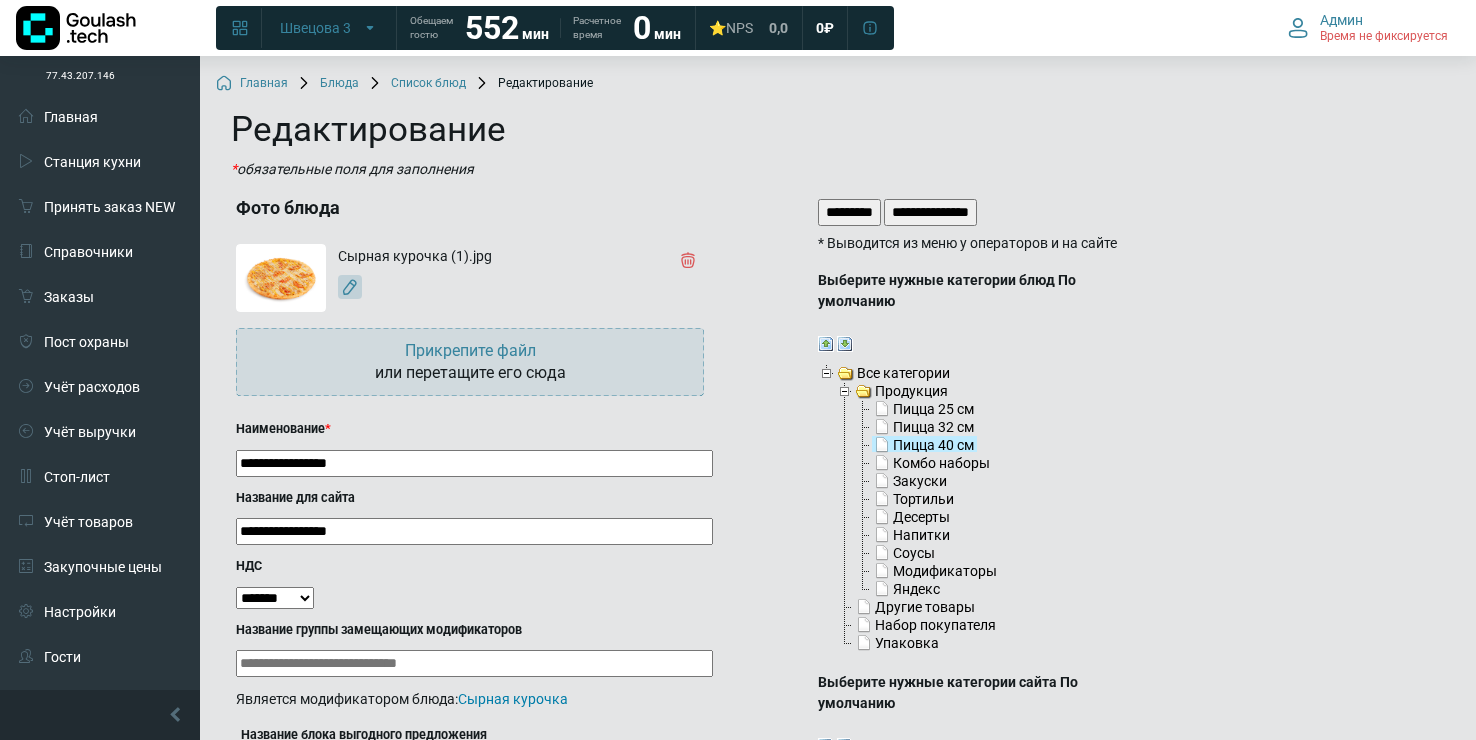 click on "*********" at bounding box center (849, 212) 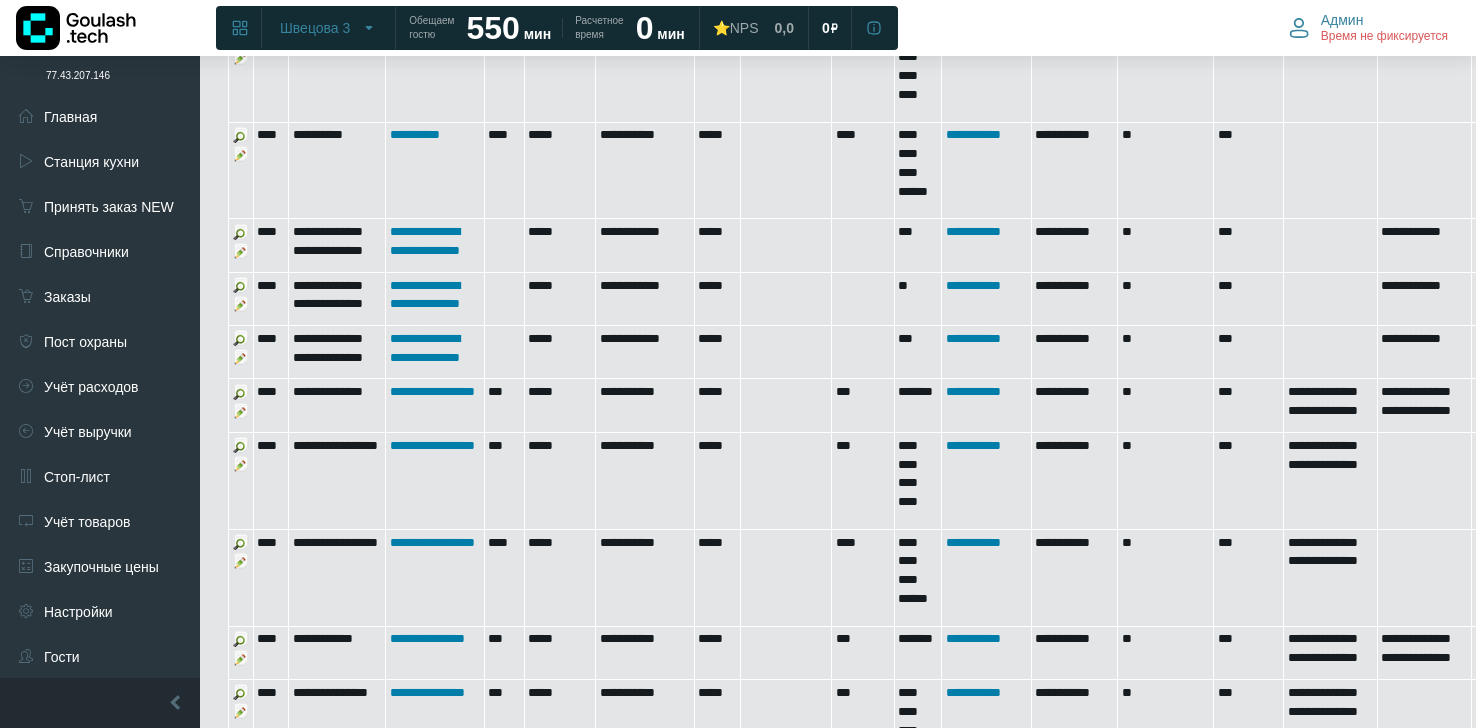 scroll, scrollTop: 1383, scrollLeft: 3, axis: both 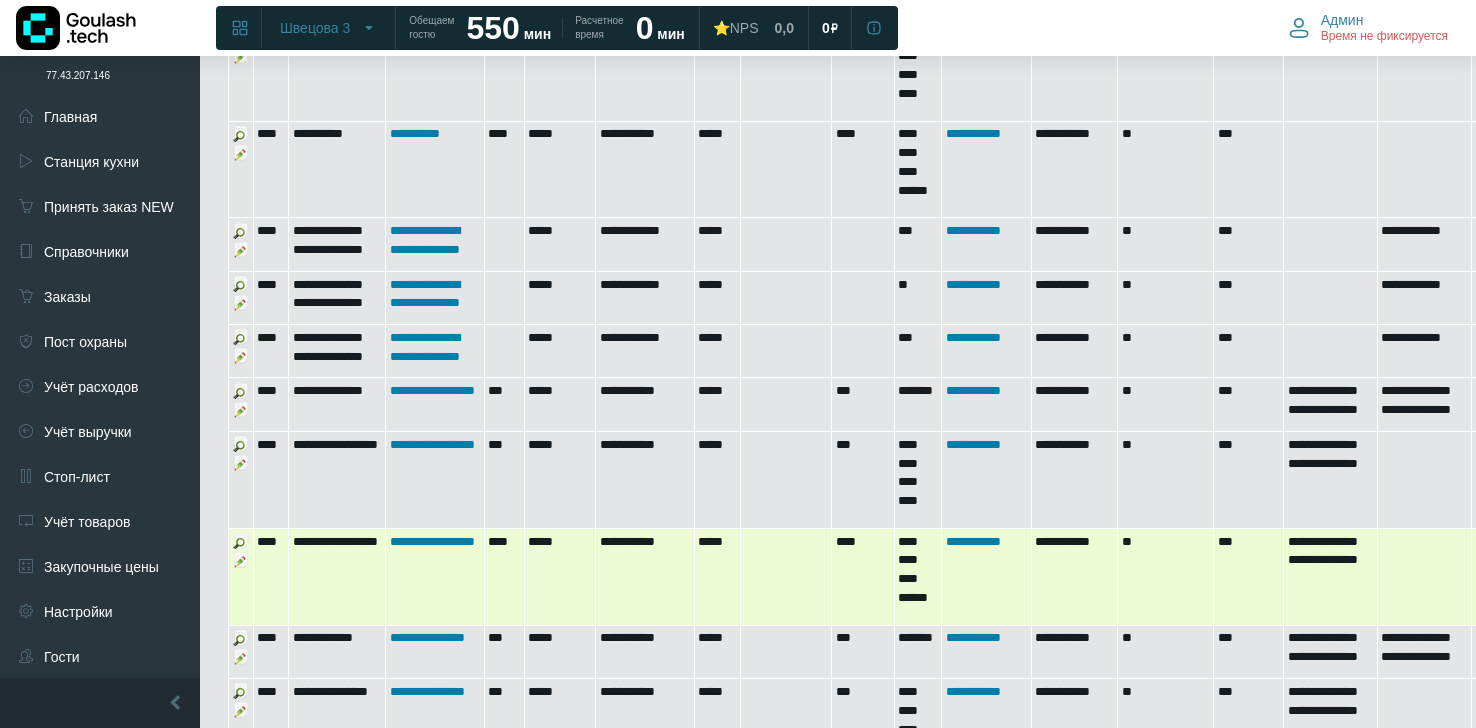 click at bounding box center (241, 560) 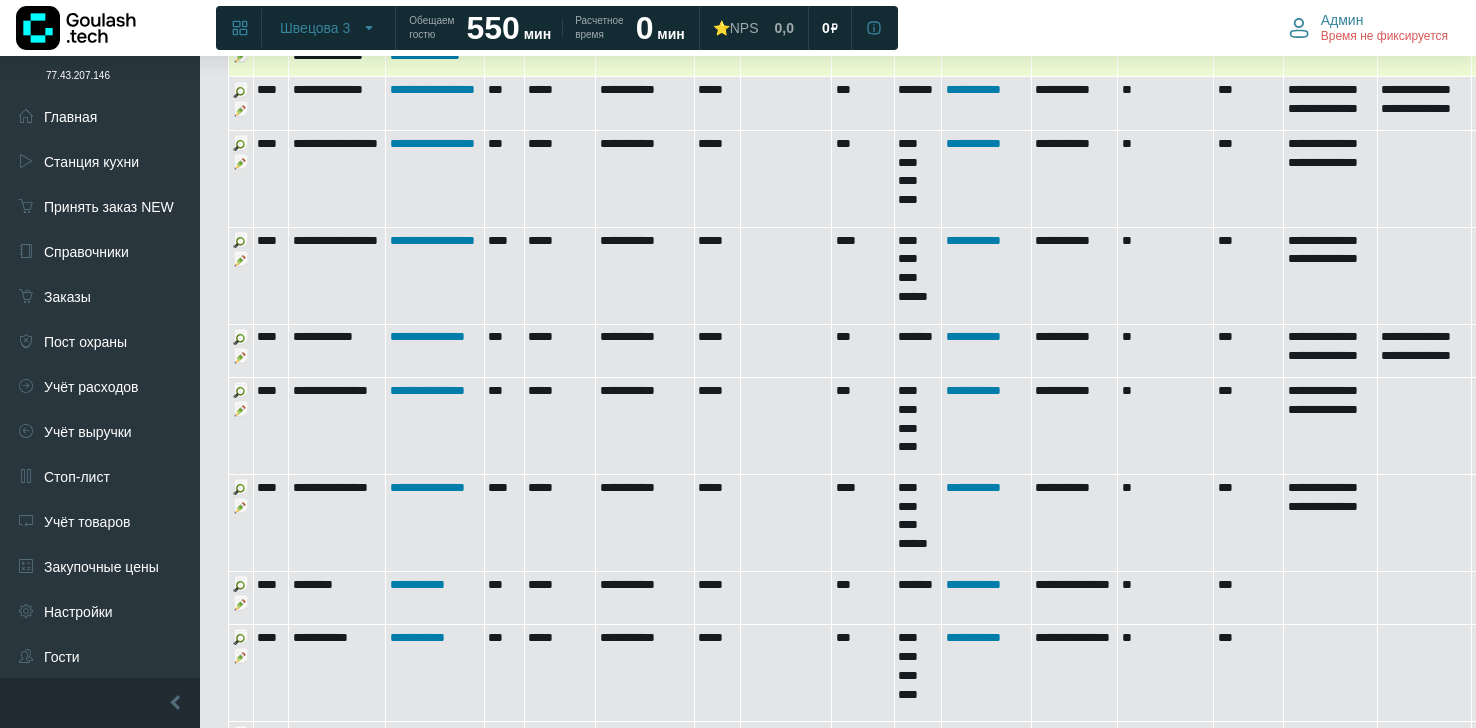scroll, scrollTop: 1684, scrollLeft: 3, axis: both 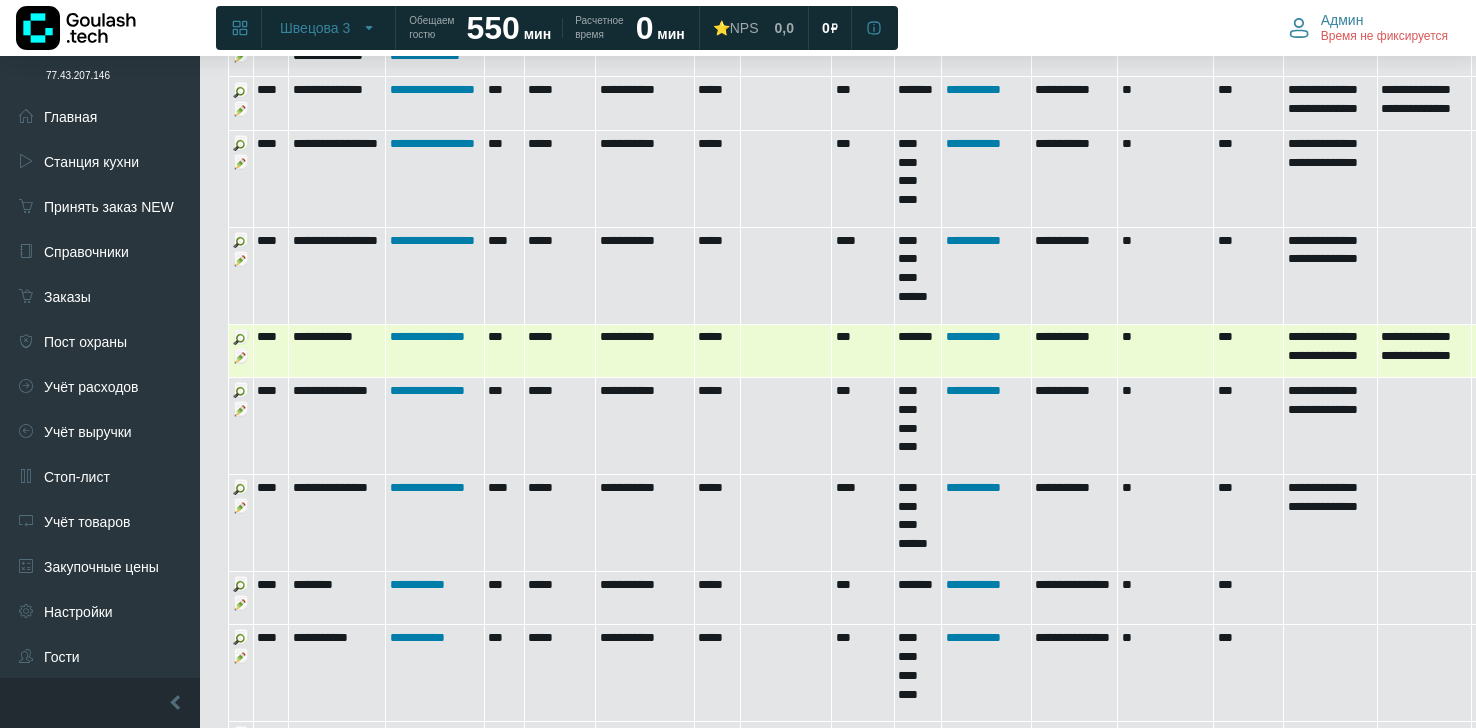 click at bounding box center [241, 356] 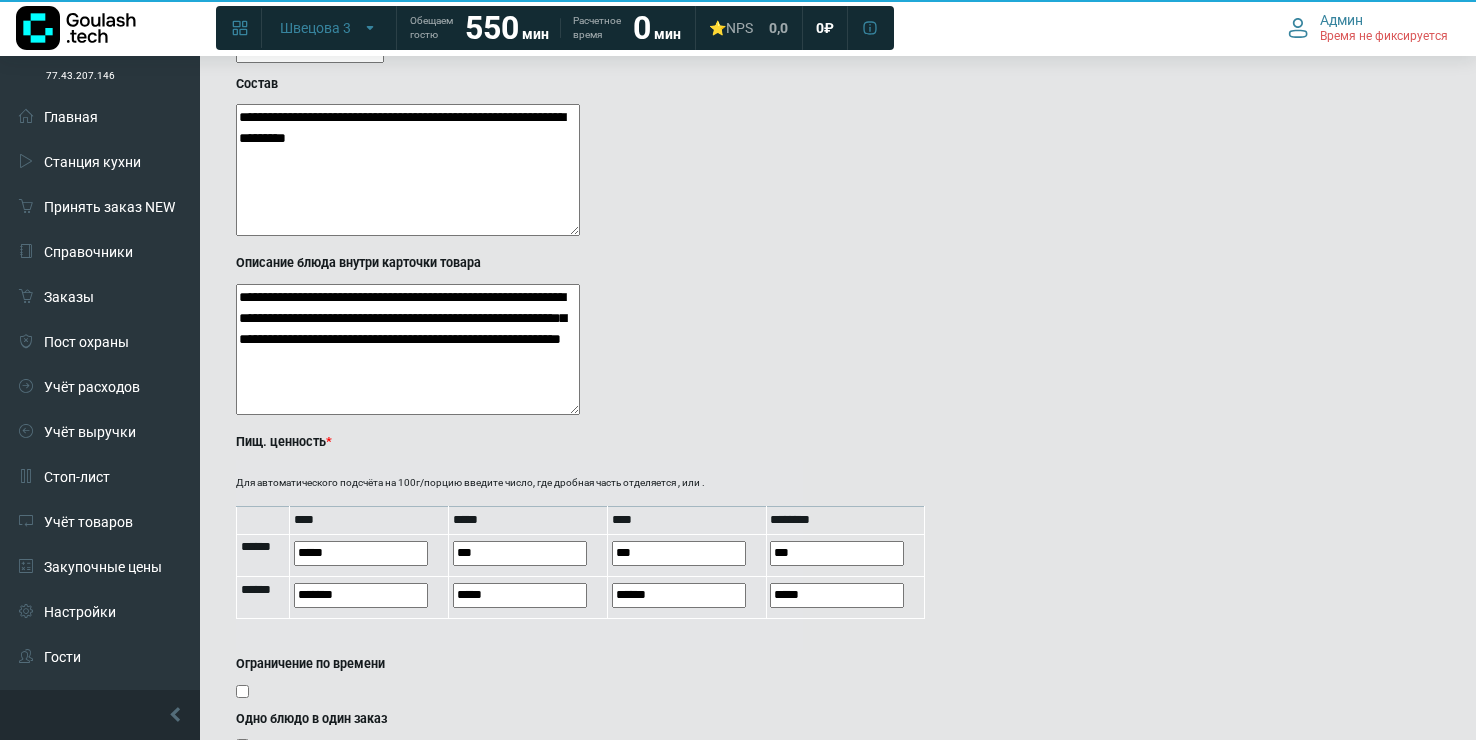 scroll, scrollTop: 1392, scrollLeft: 0, axis: vertical 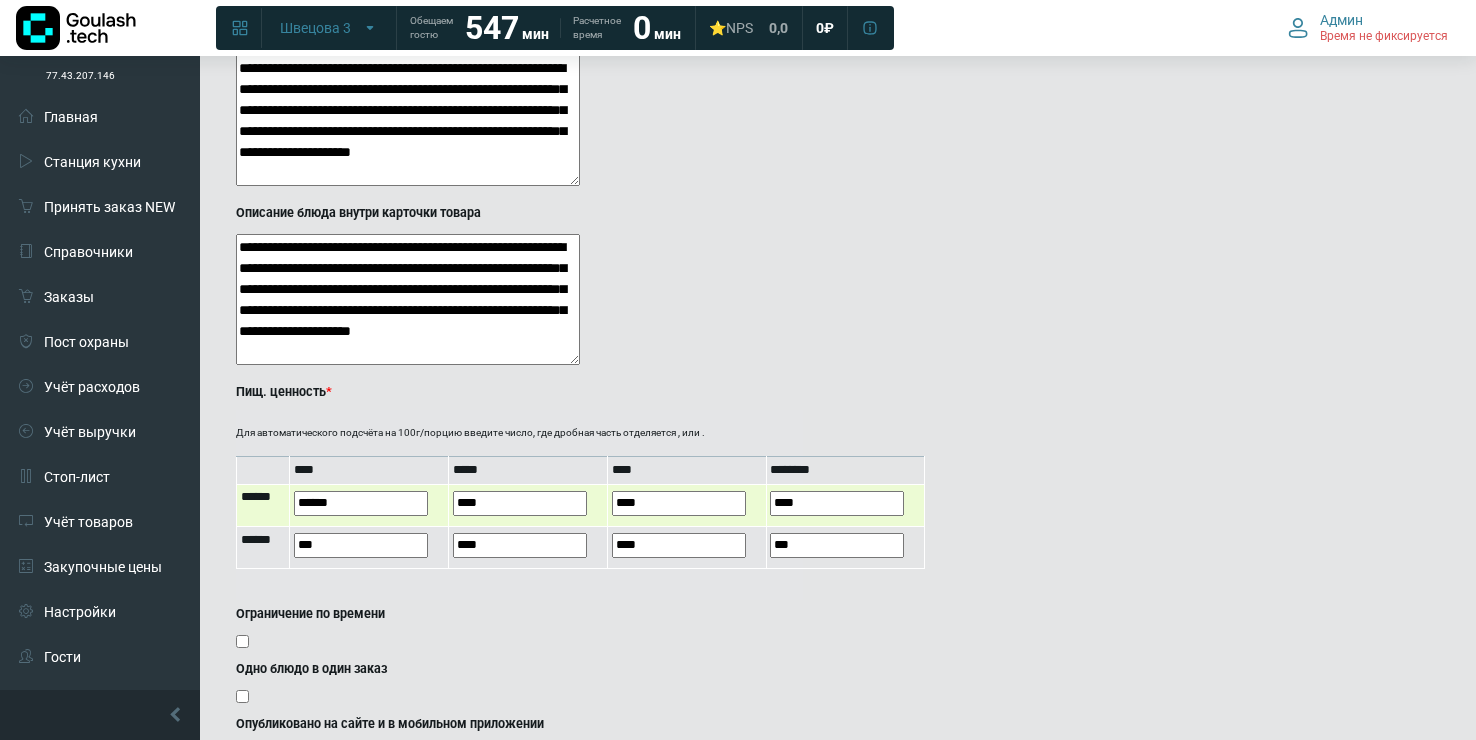 click on "****" at bounding box center [520, 503] 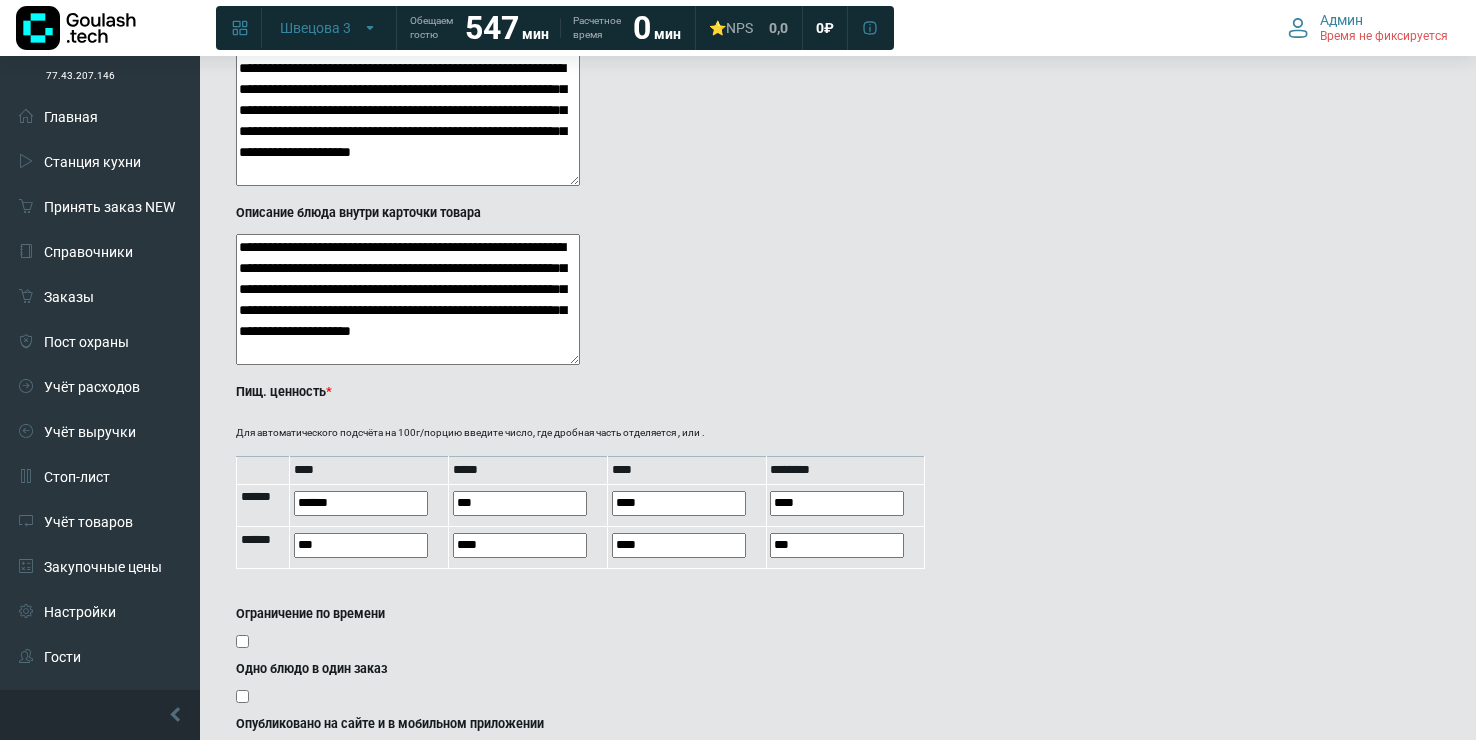 type on "***" 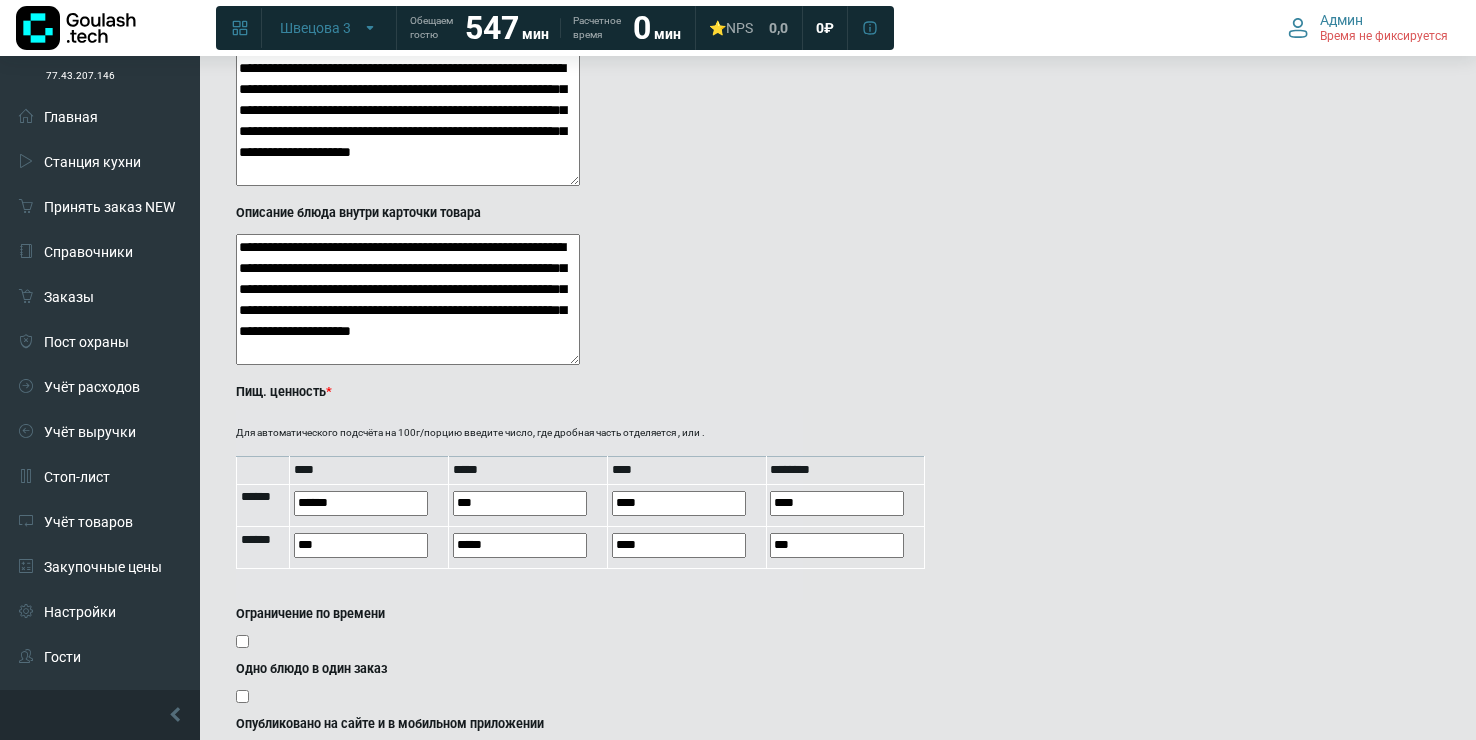 click on "**********" at bounding box center [524, -169] 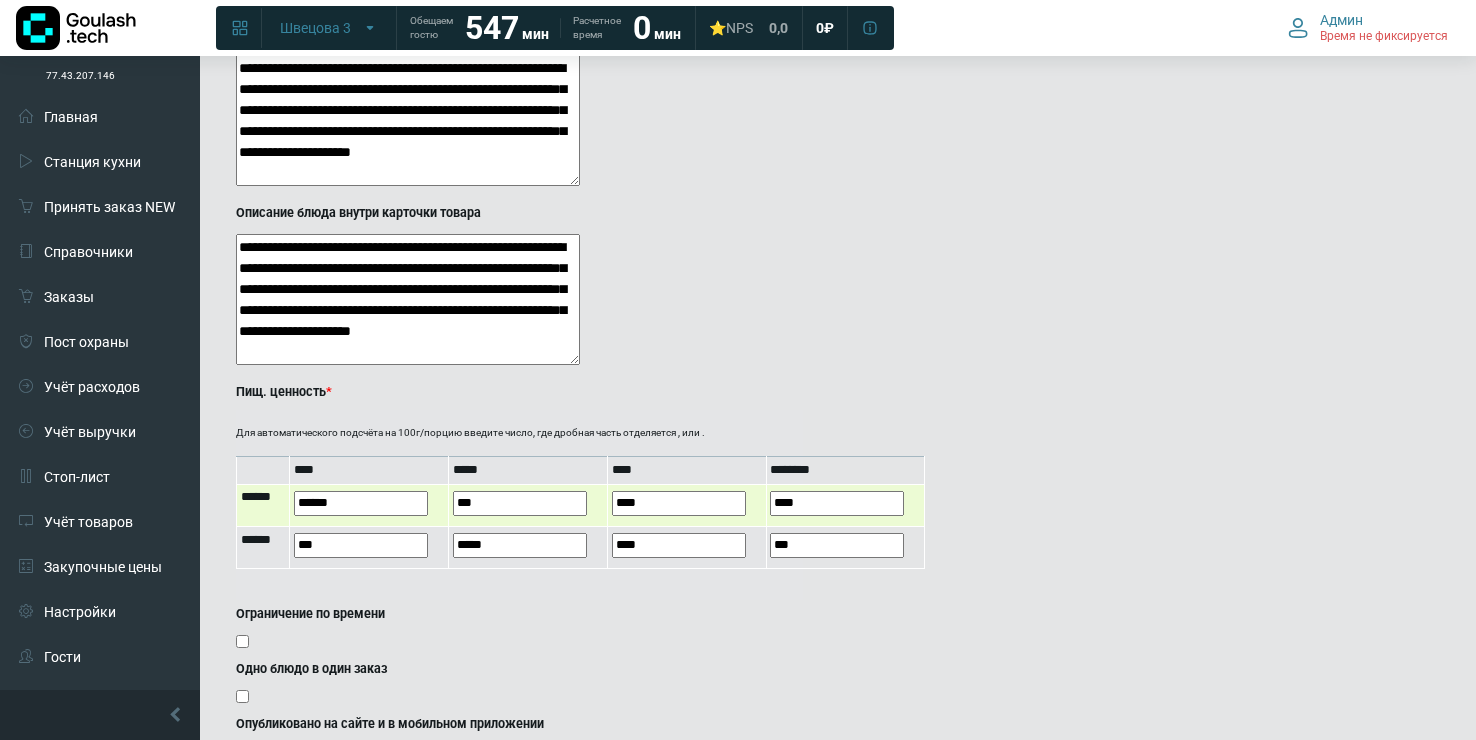 click on "****" at bounding box center [679, 503] 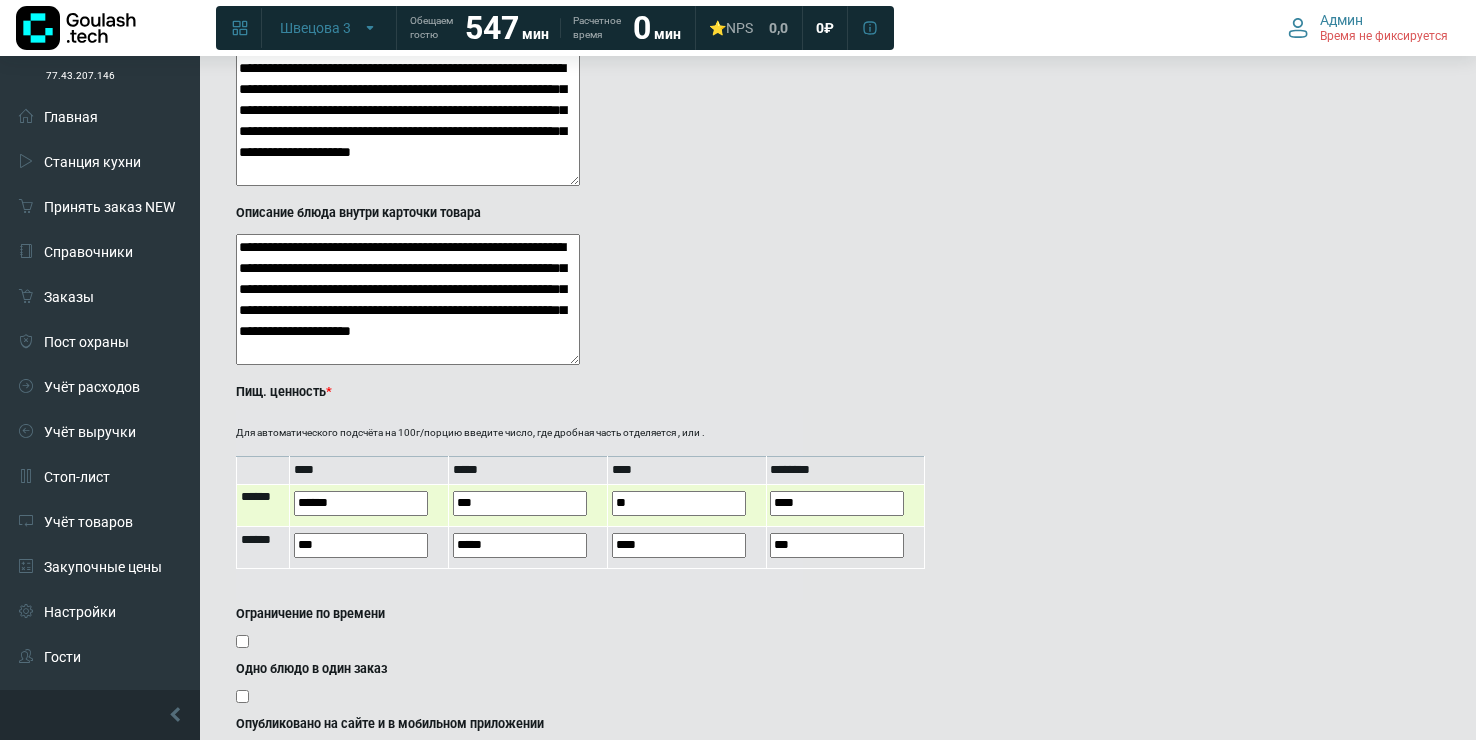 type on "*" 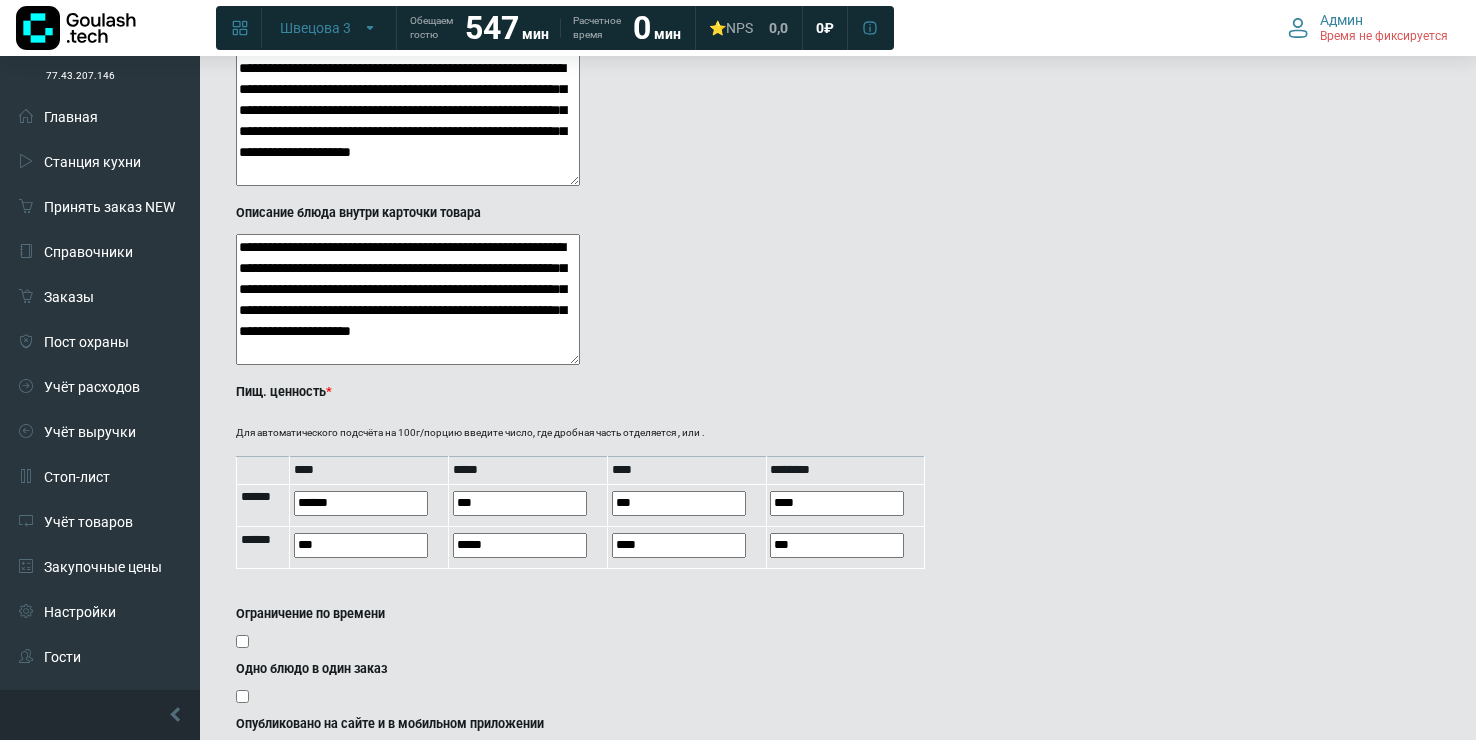 type on "***" 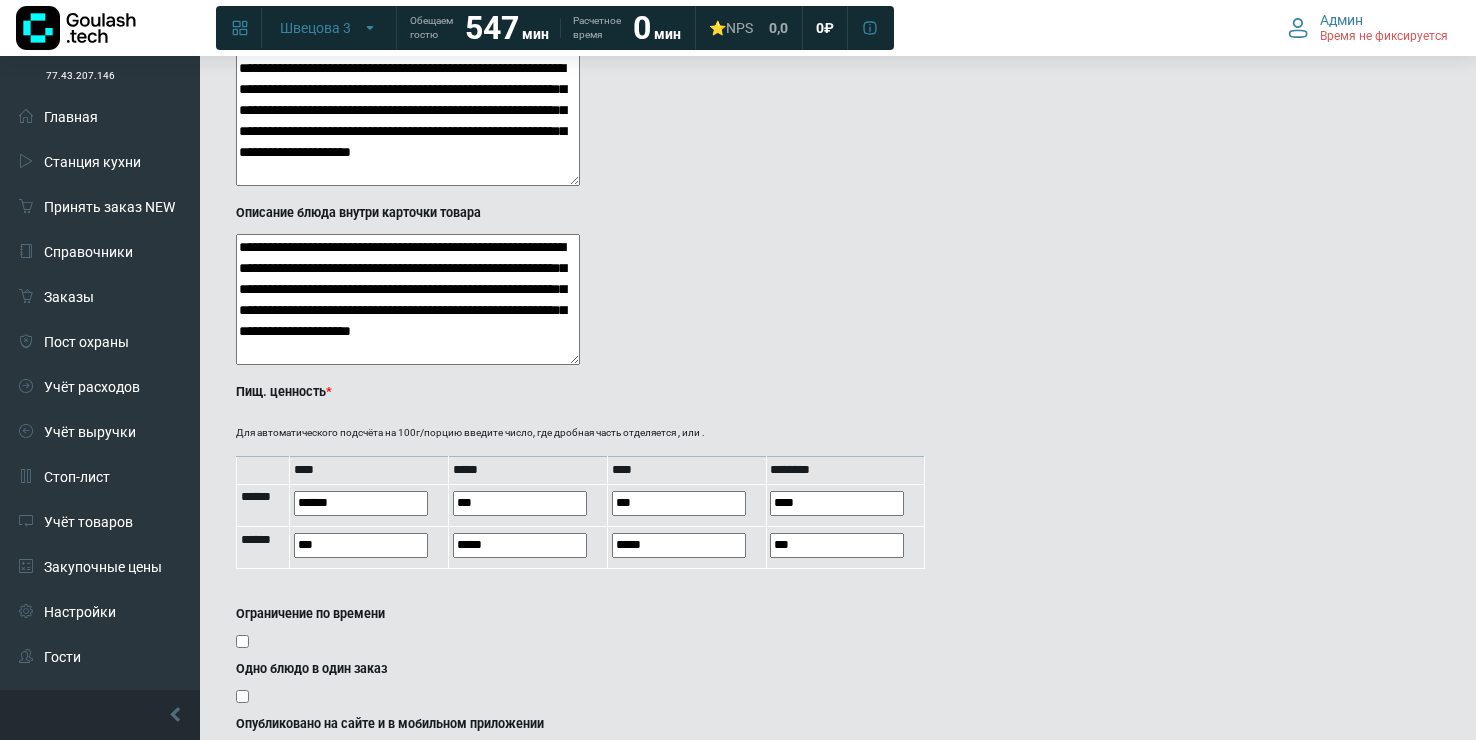 click on "Ограничение по времени" at bounding box center [519, 630] 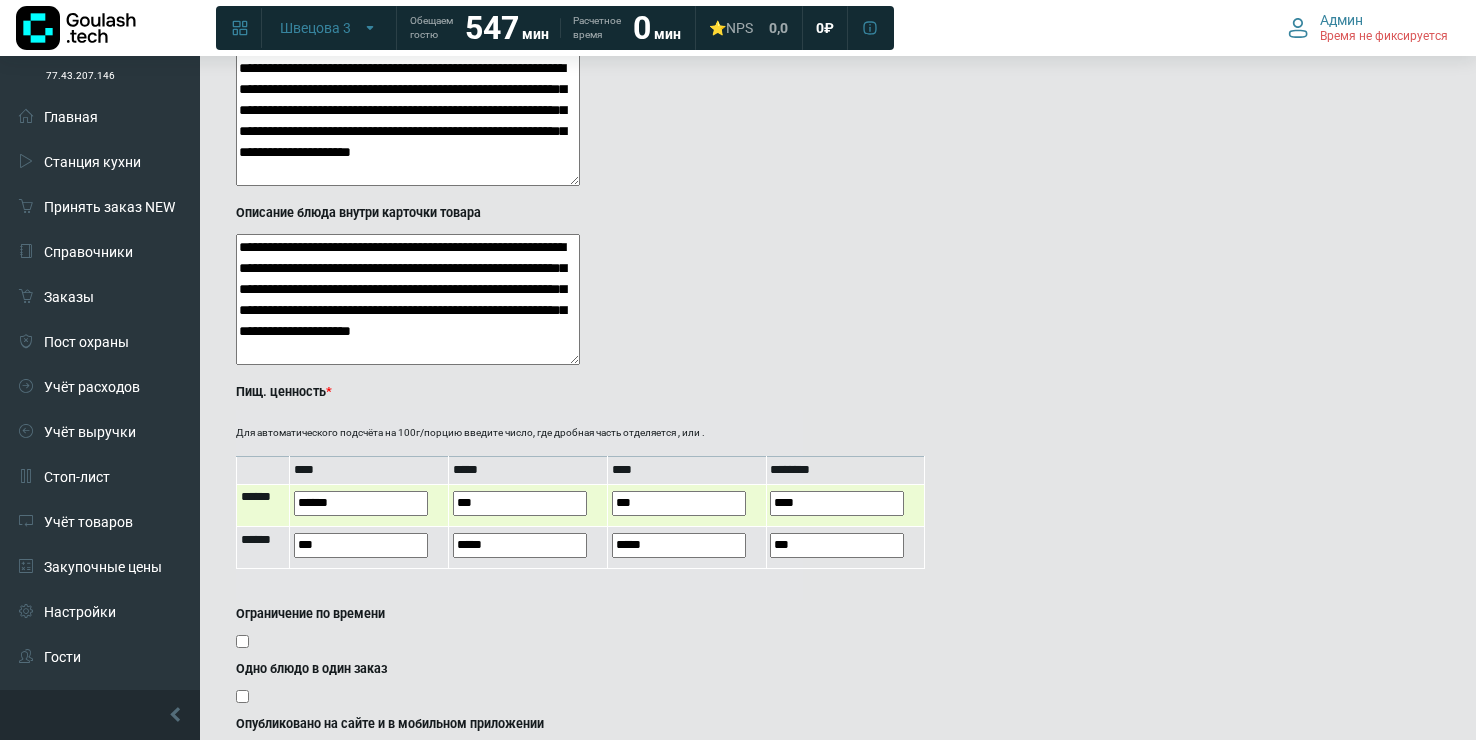 click on "****" at bounding box center (837, 503) 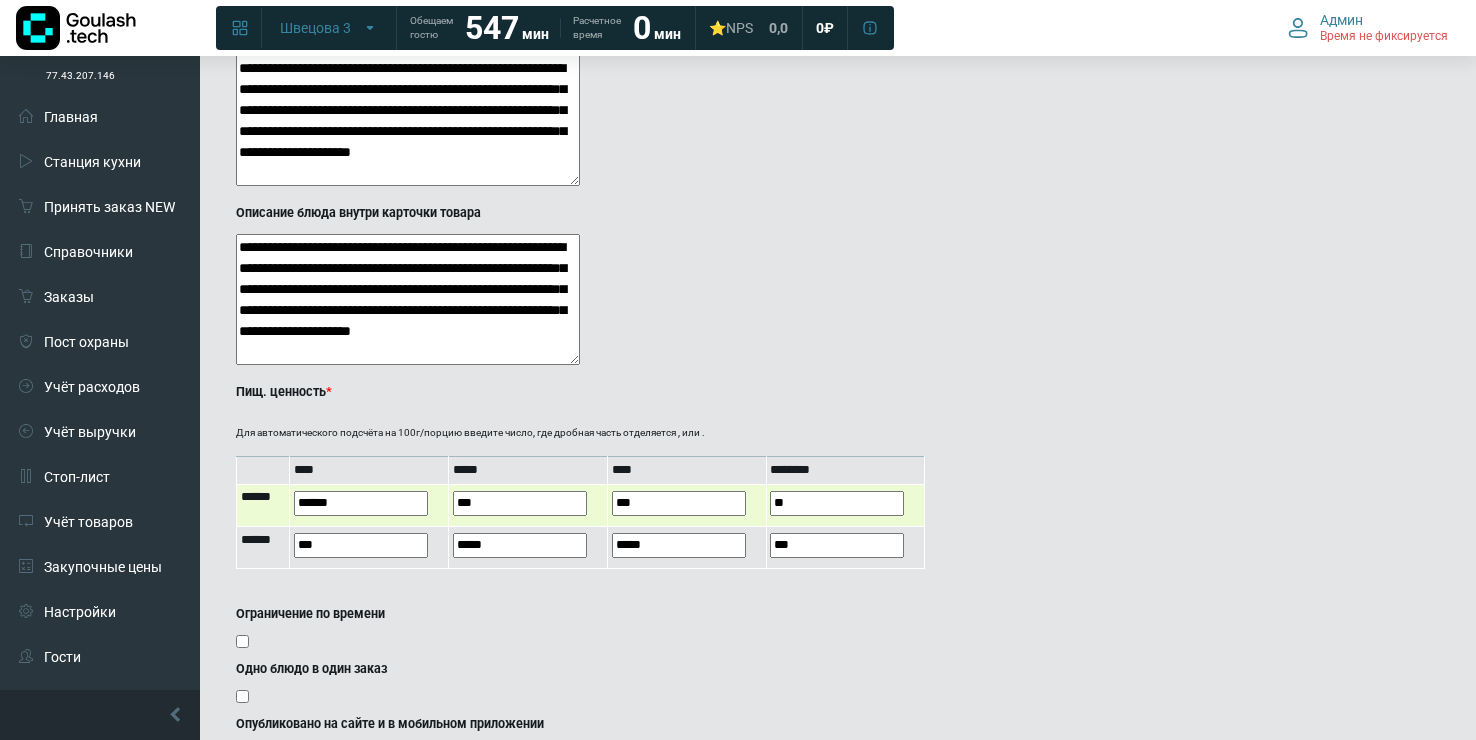 type on "*" 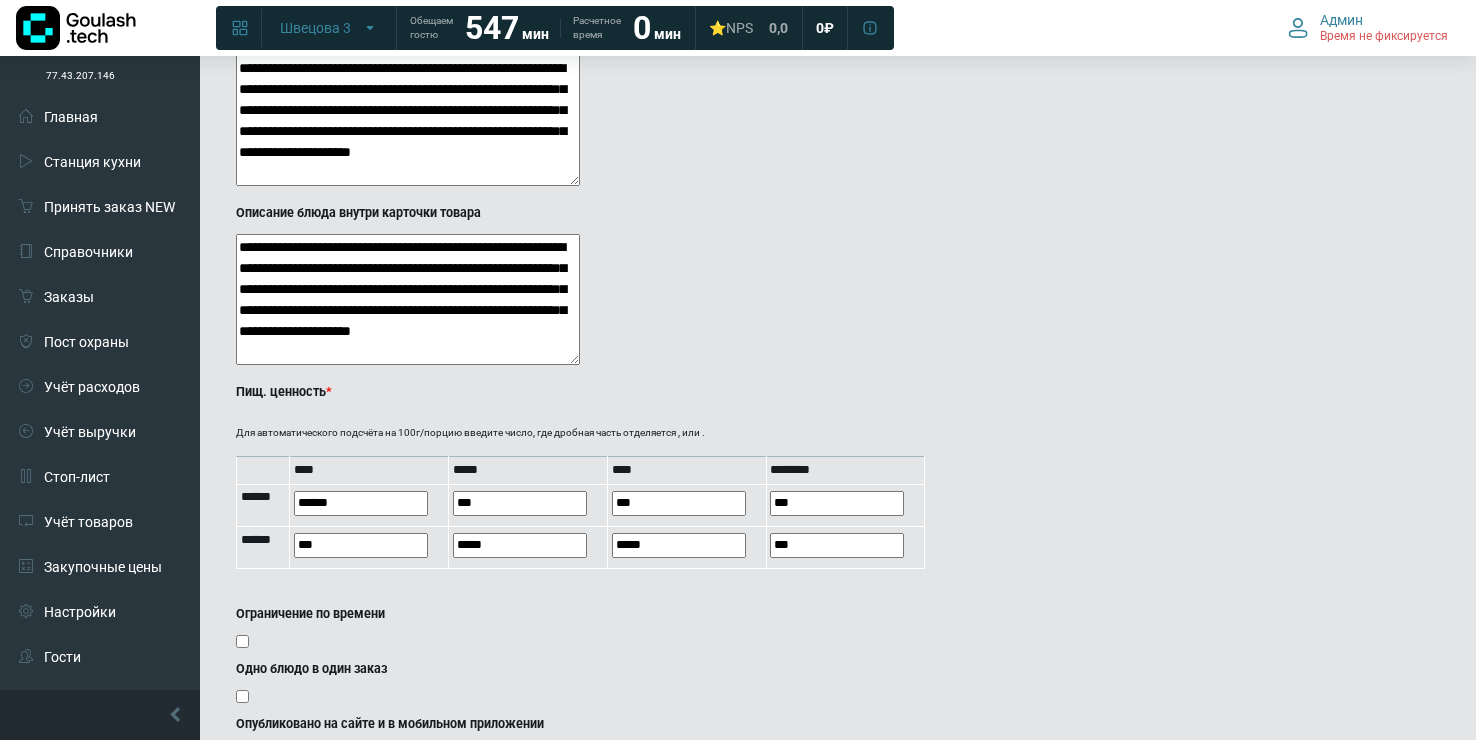 type on "***" 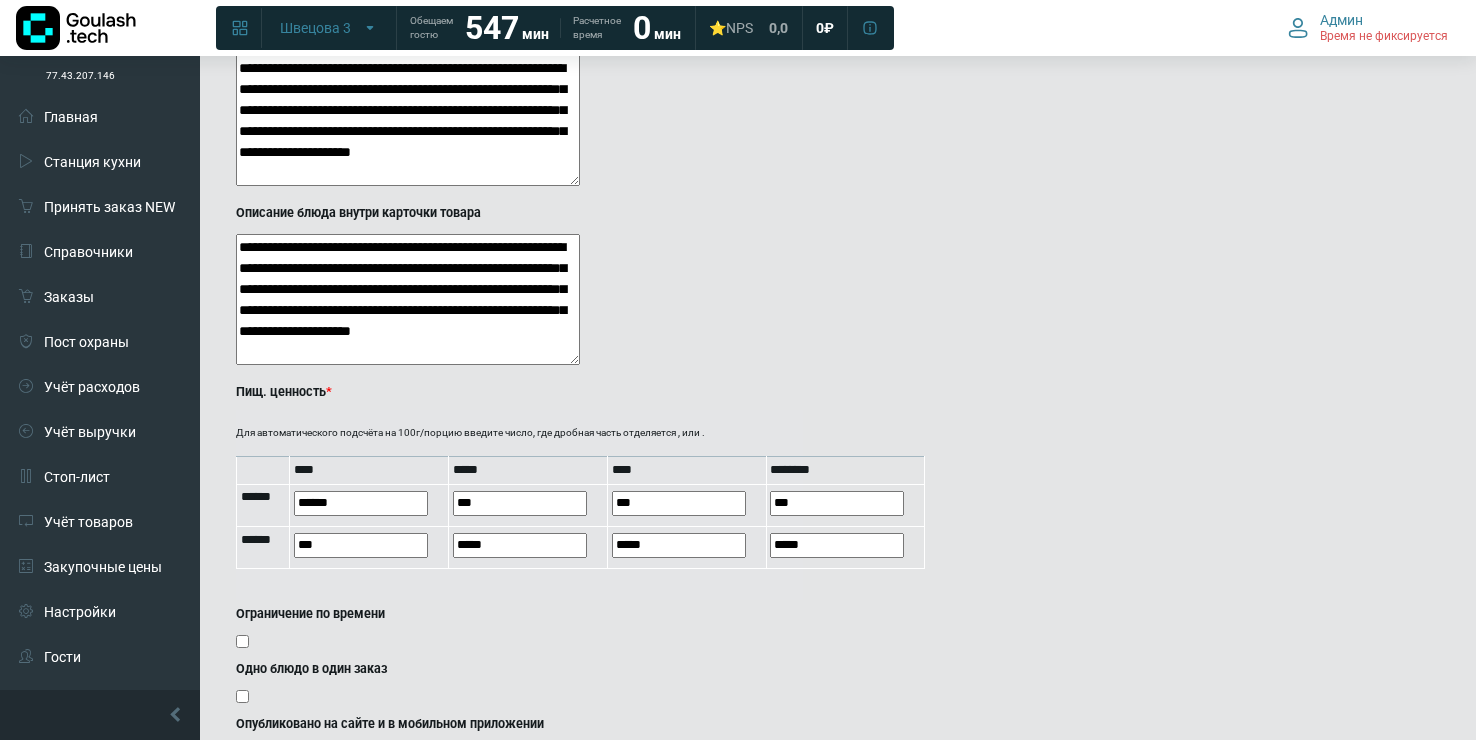 click on "**********" at bounding box center [682, -213] 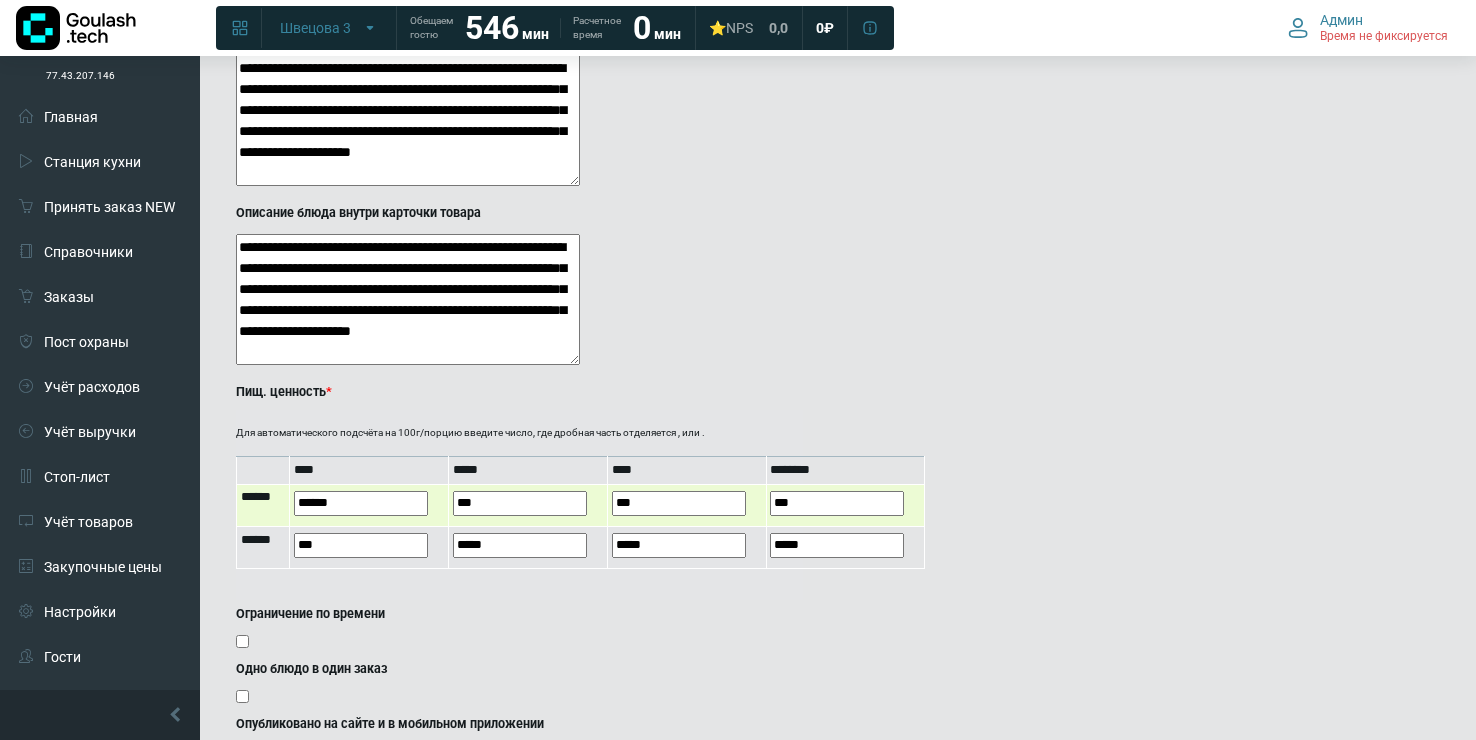 click on "******" at bounding box center [361, 503] 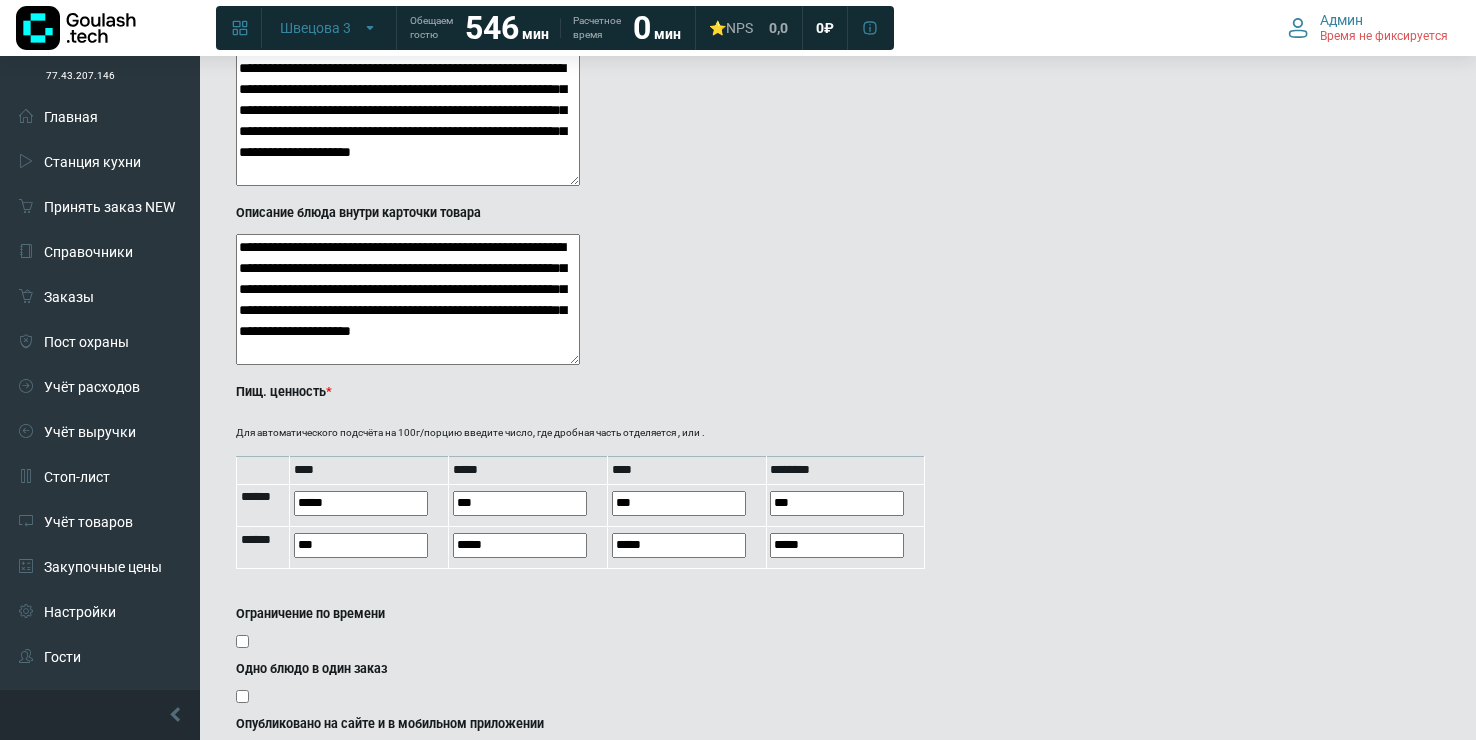 type on "*****" 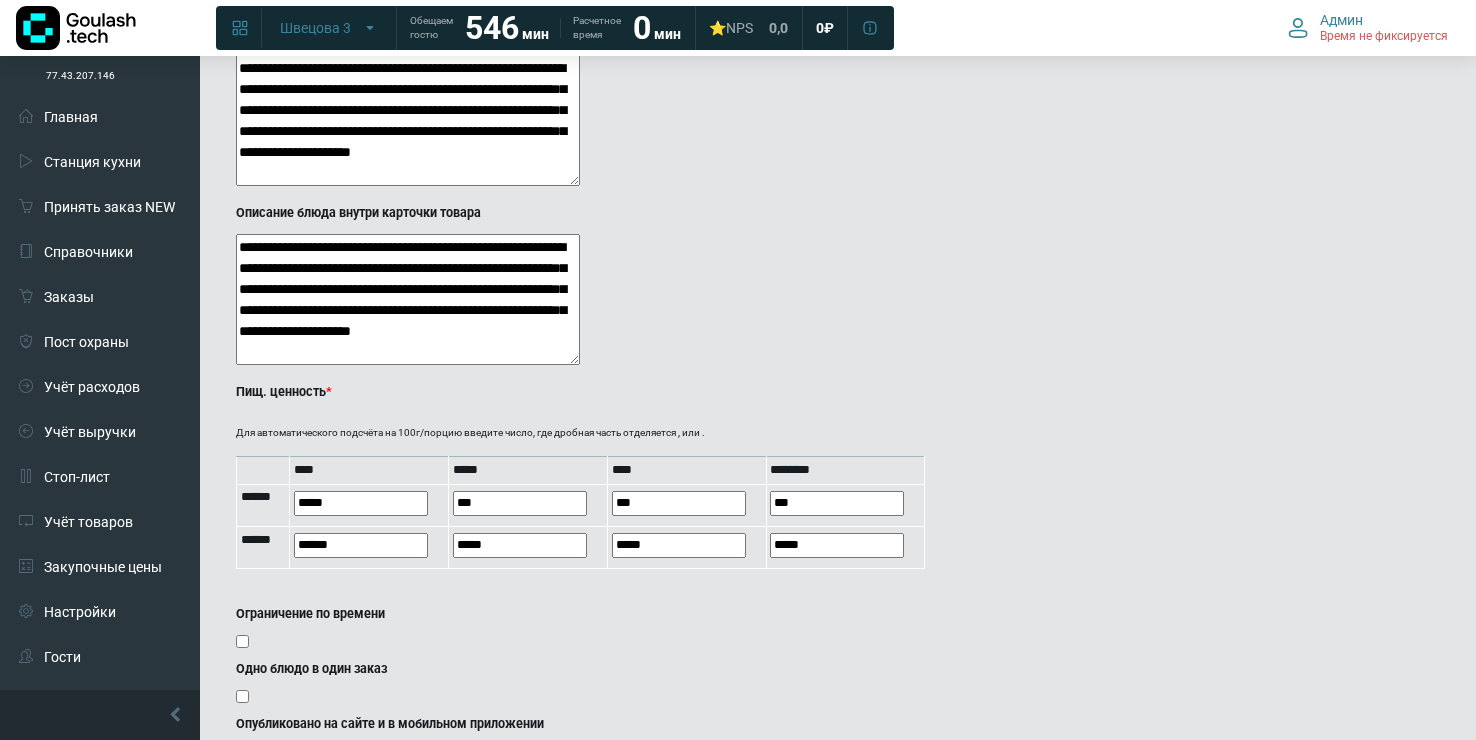 click on "**********" at bounding box center (524, -169) 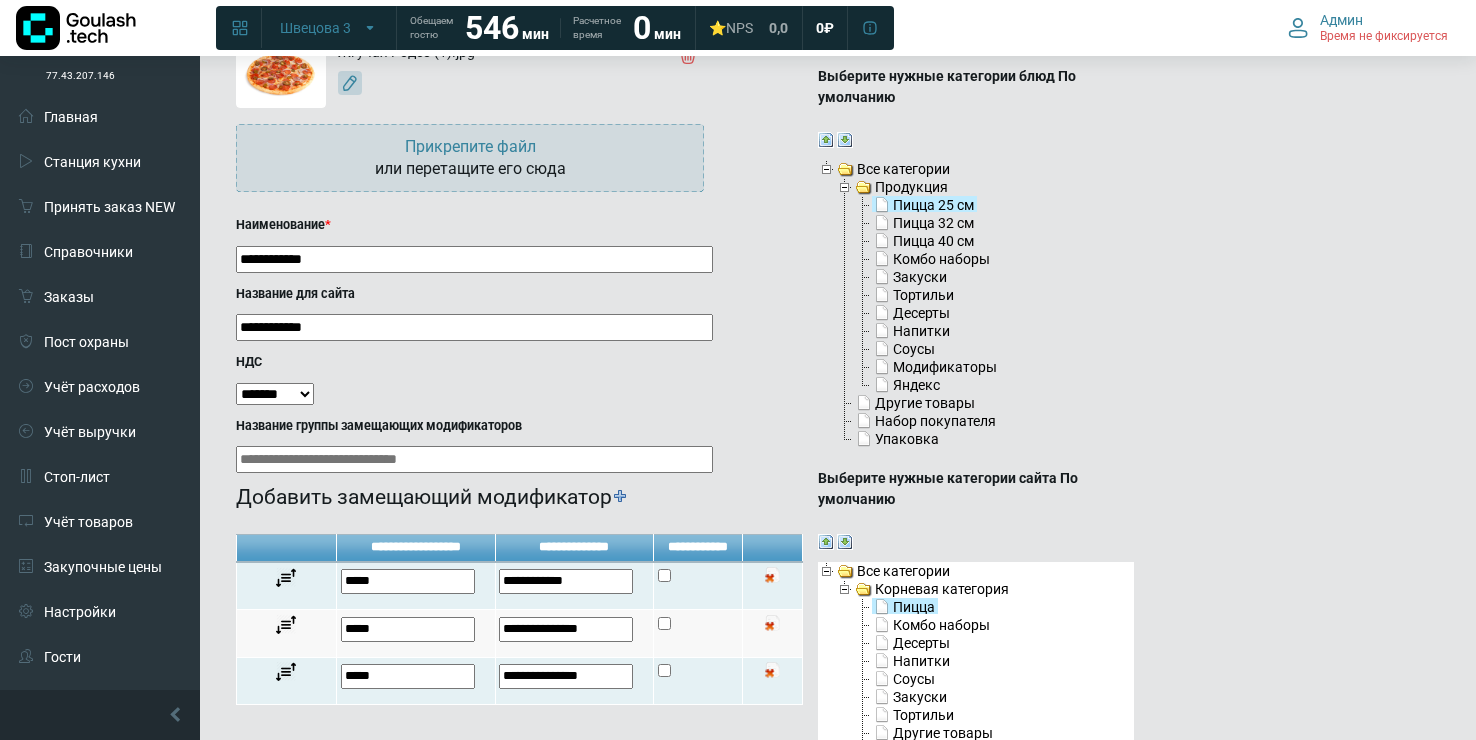 scroll, scrollTop: 0, scrollLeft: 0, axis: both 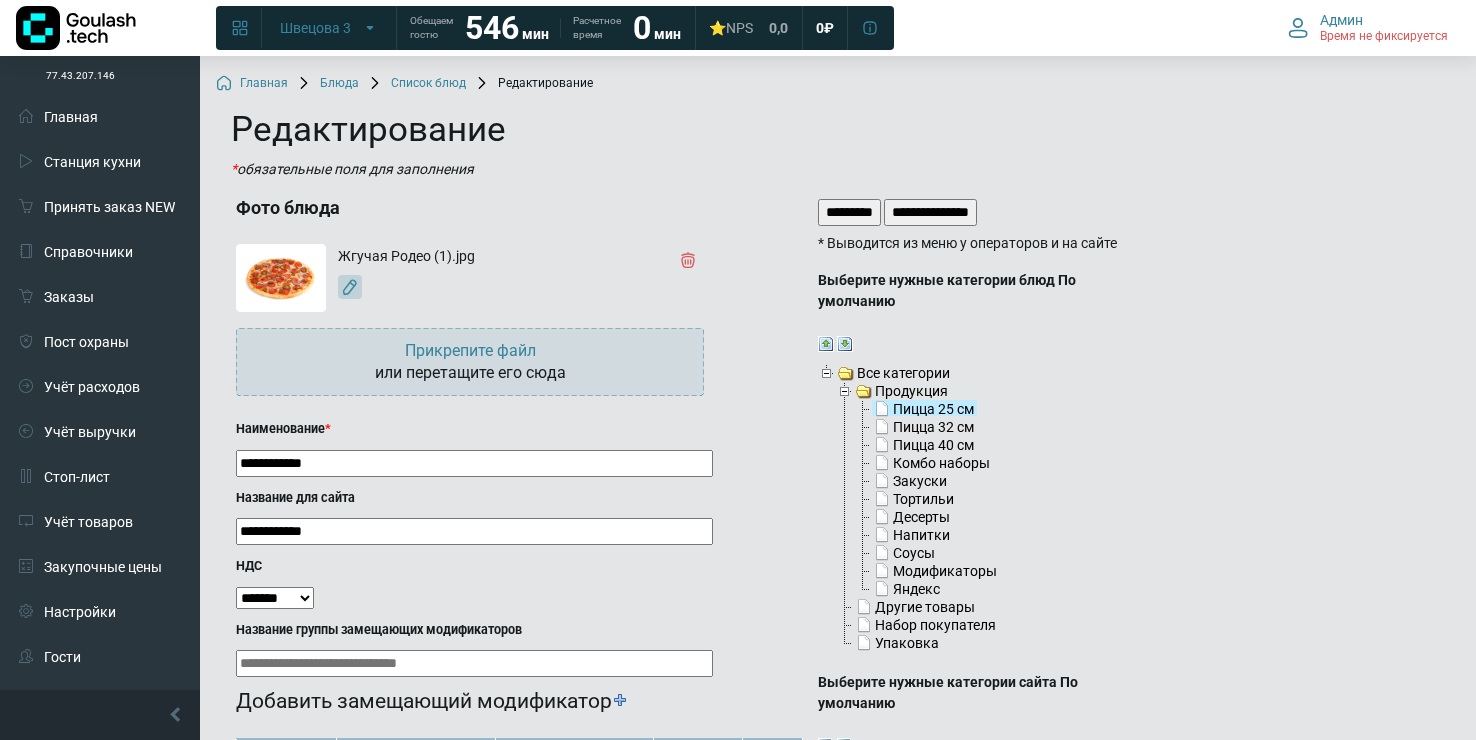 click on "*********" at bounding box center [849, 212] 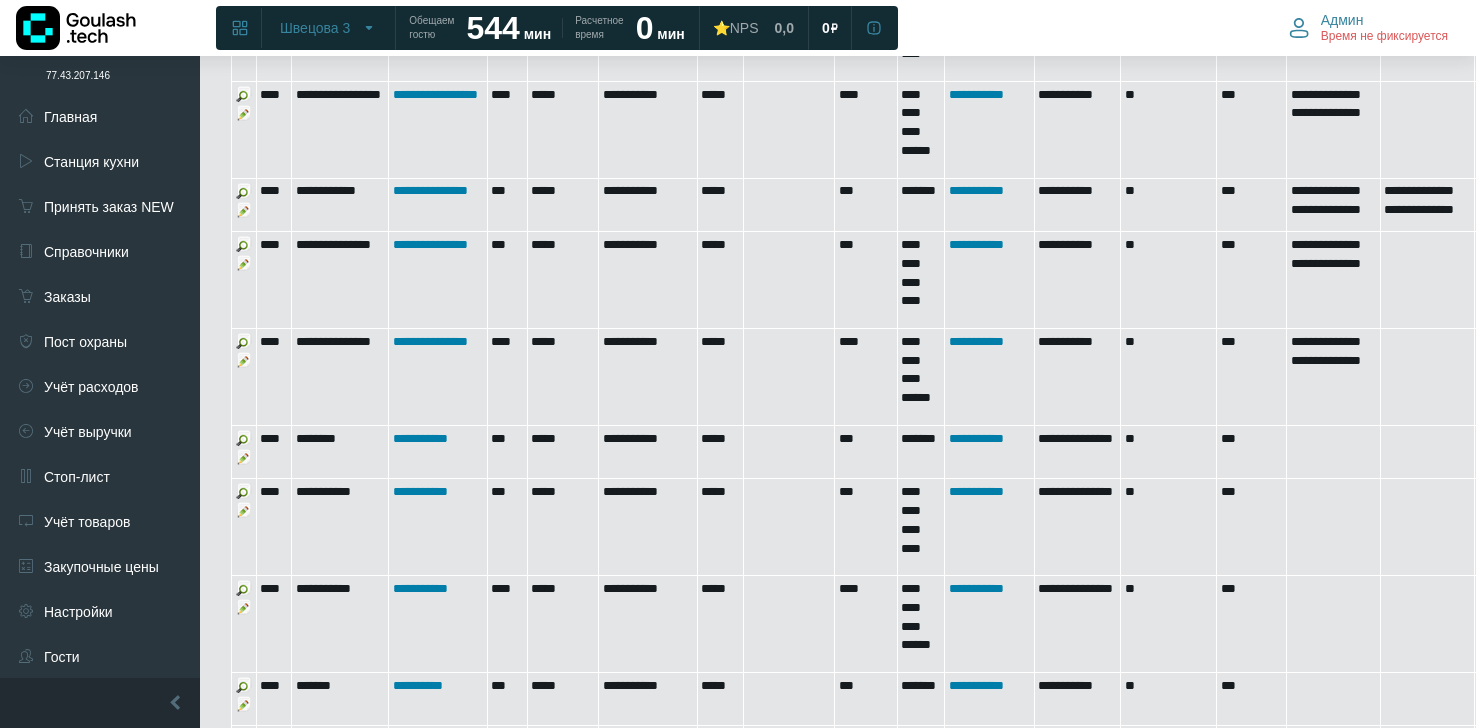 scroll, scrollTop: 1831, scrollLeft: 0, axis: vertical 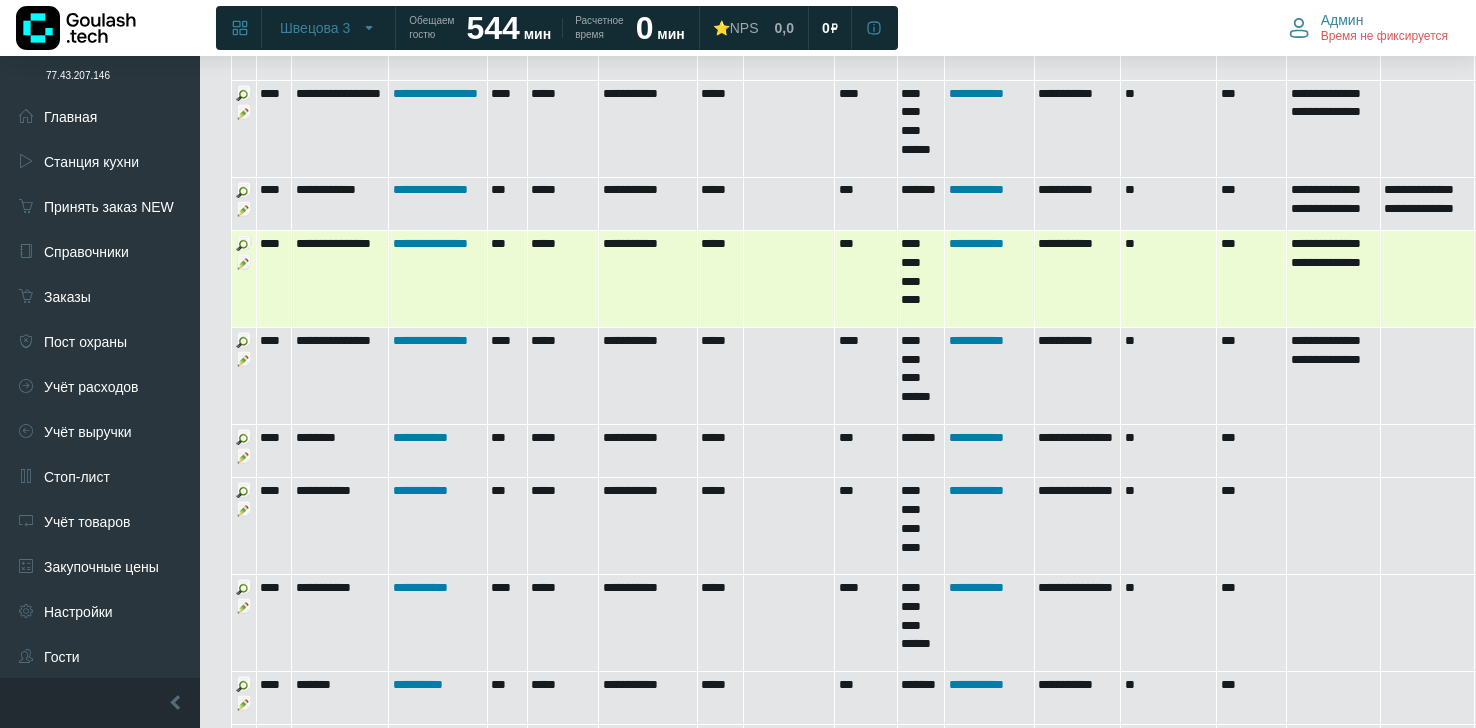 click at bounding box center (244, 262) 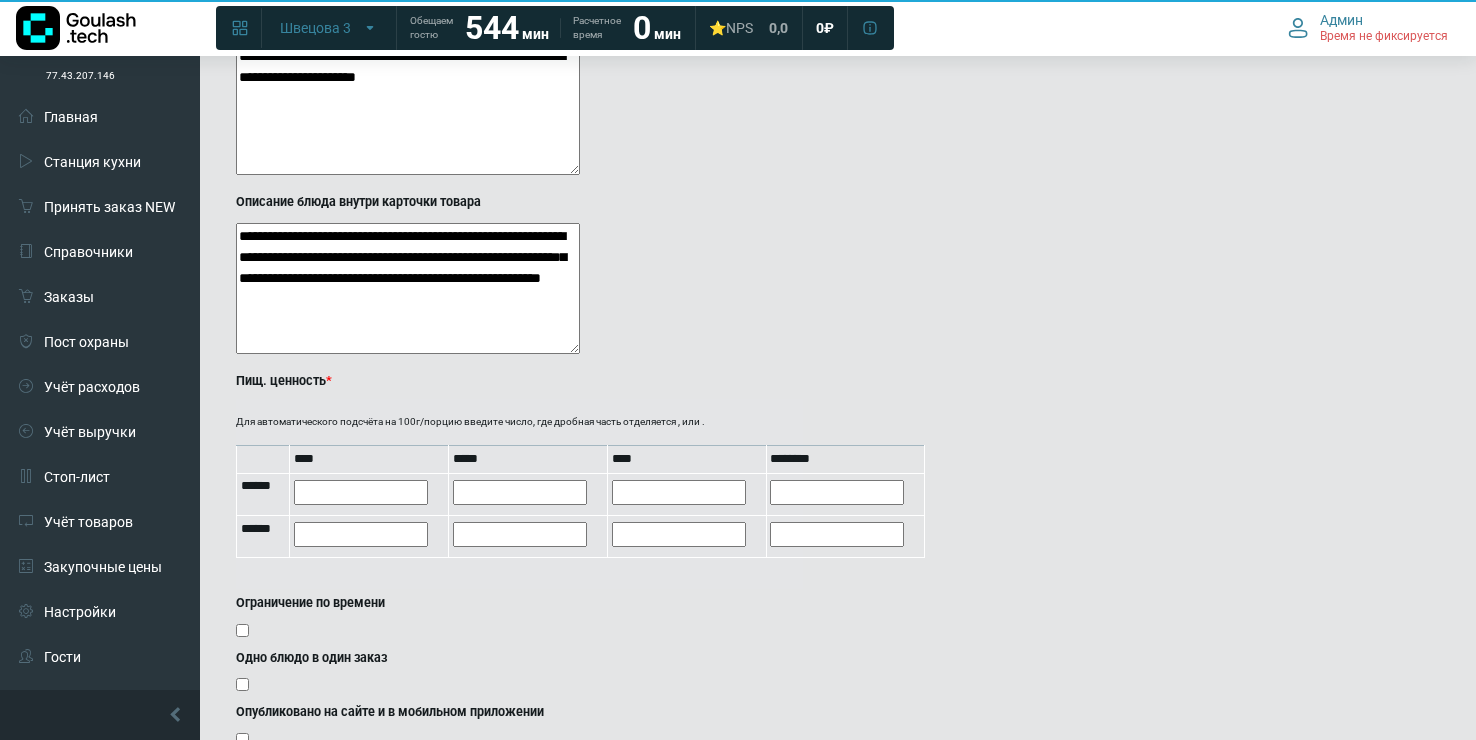 scroll, scrollTop: 1534, scrollLeft: 0, axis: vertical 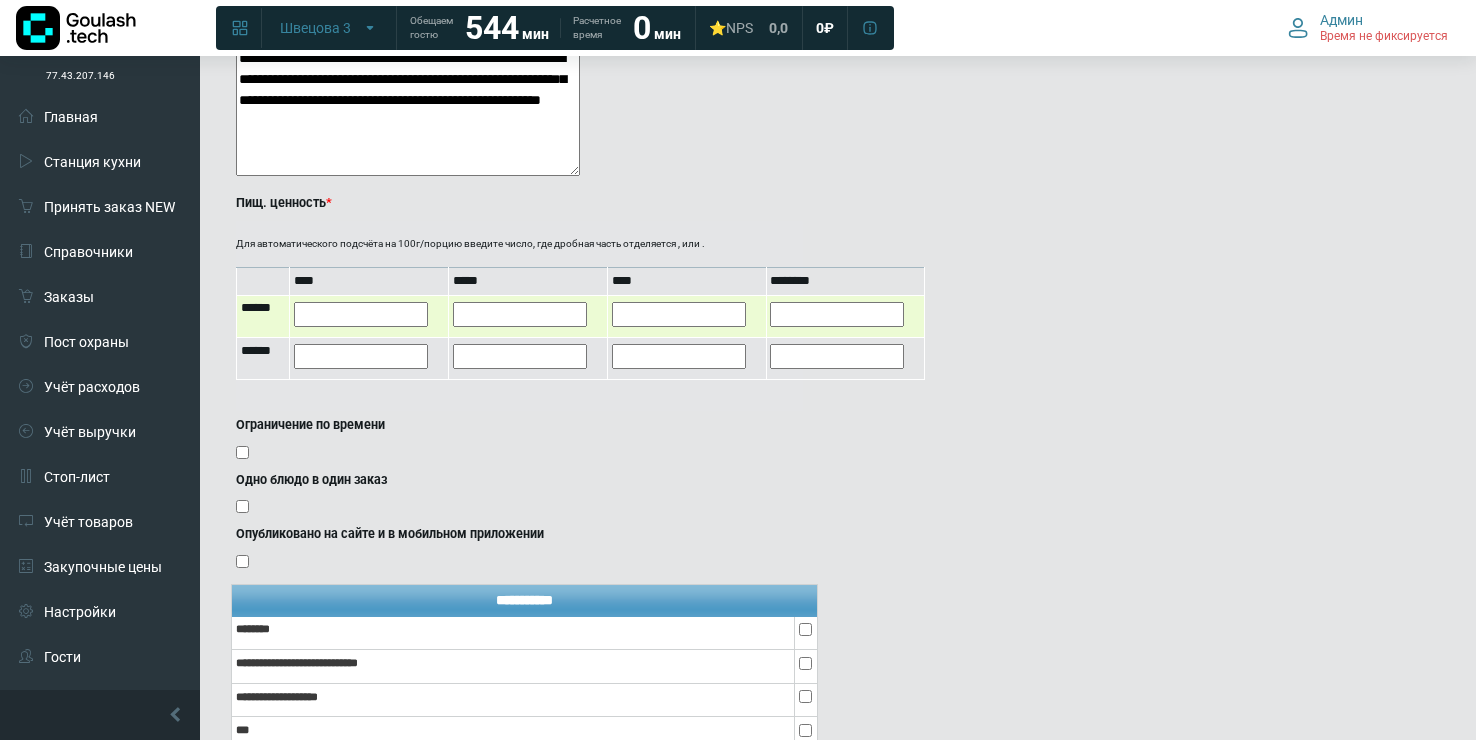 click at bounding box center [520, 314] 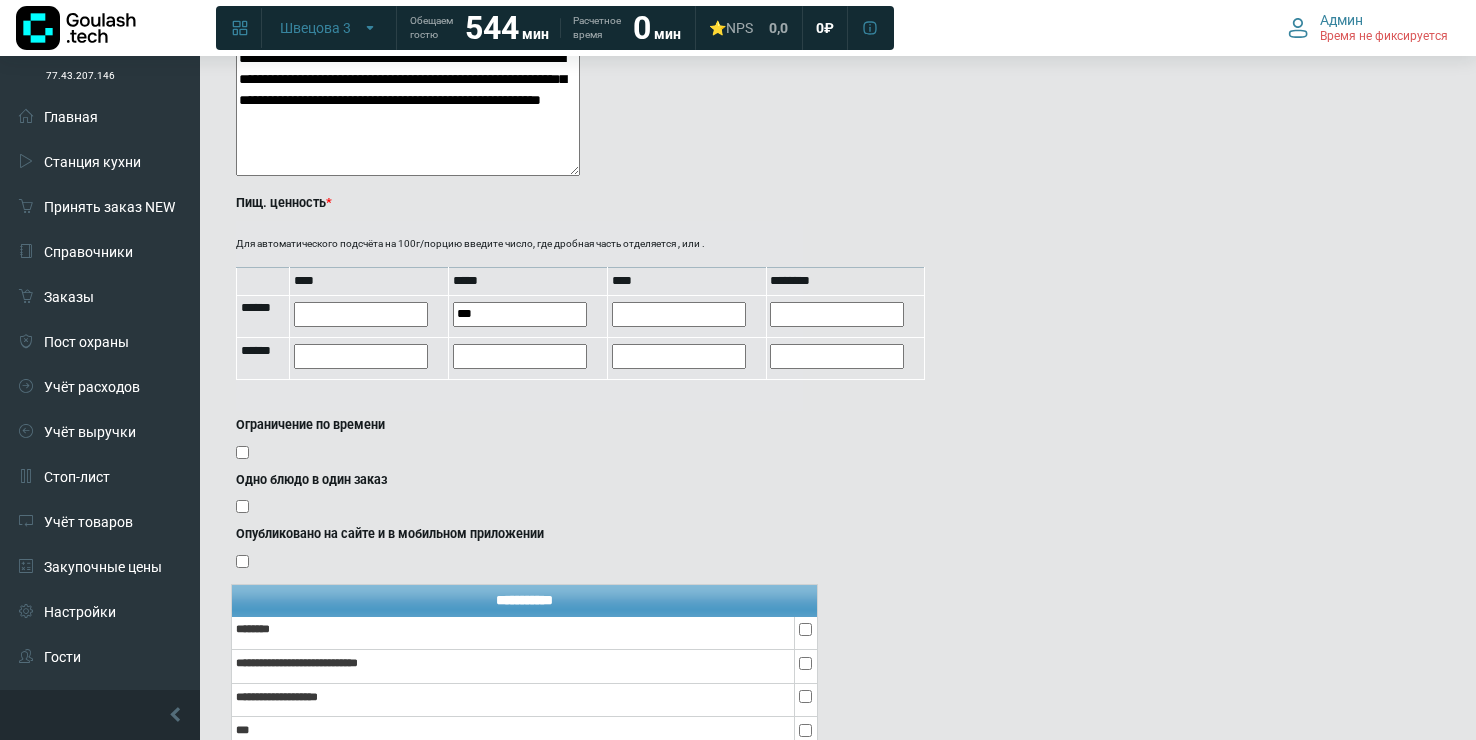 type on "***" 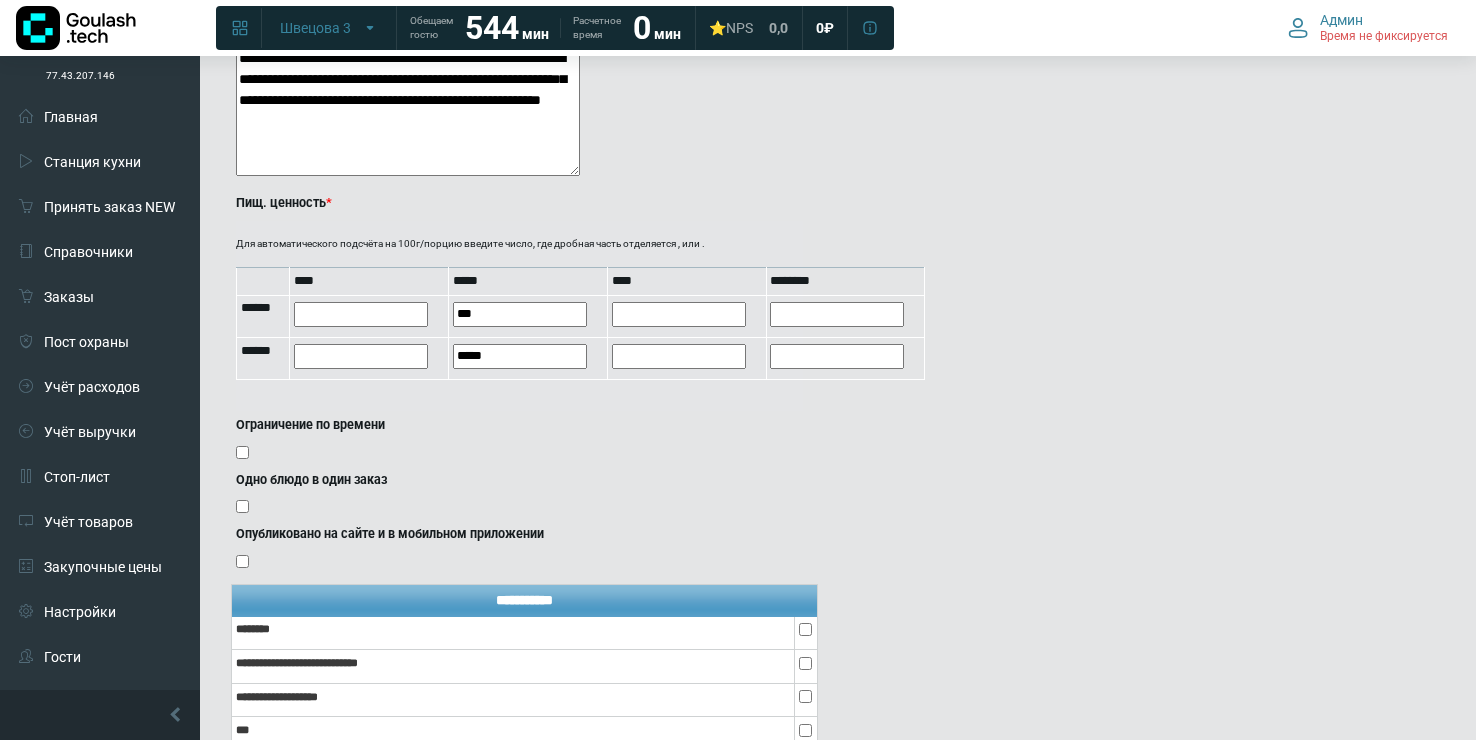 click on "Для автоматического подсчёта на 100г/порцию введите число, где дробная часть отделяется , или .
****
*****
****
********
******
***
******
*****" at bounding box center (519, 316) 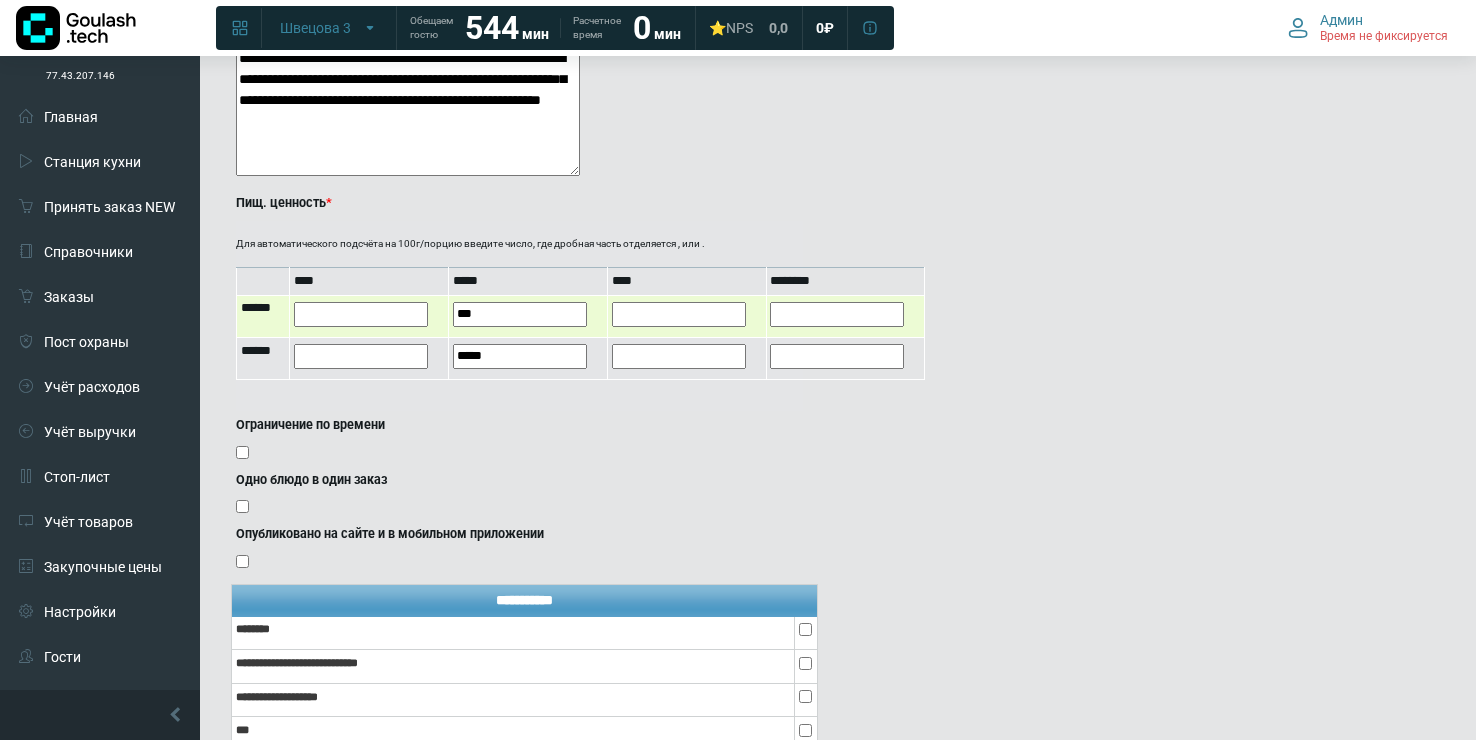 click at bounding box center [679, 314] 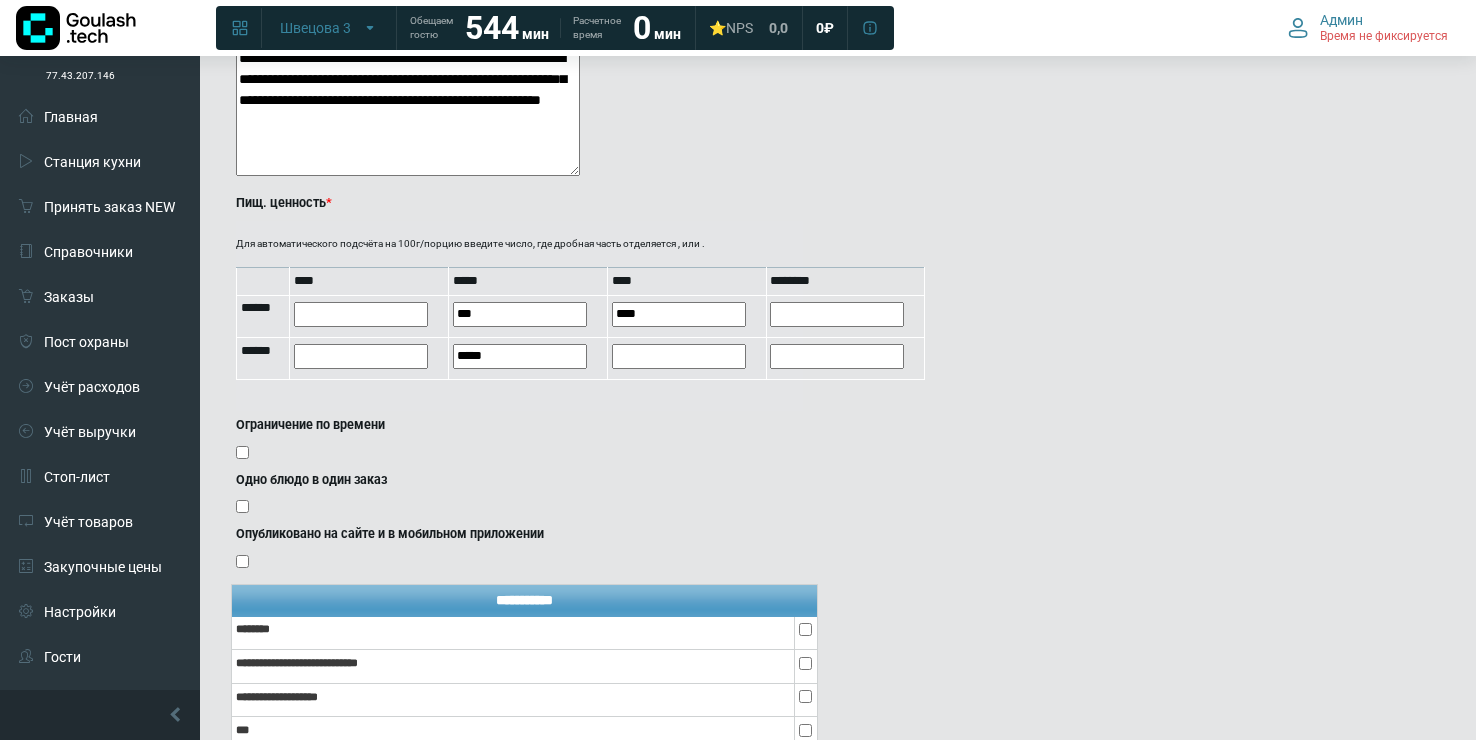 type on "****" 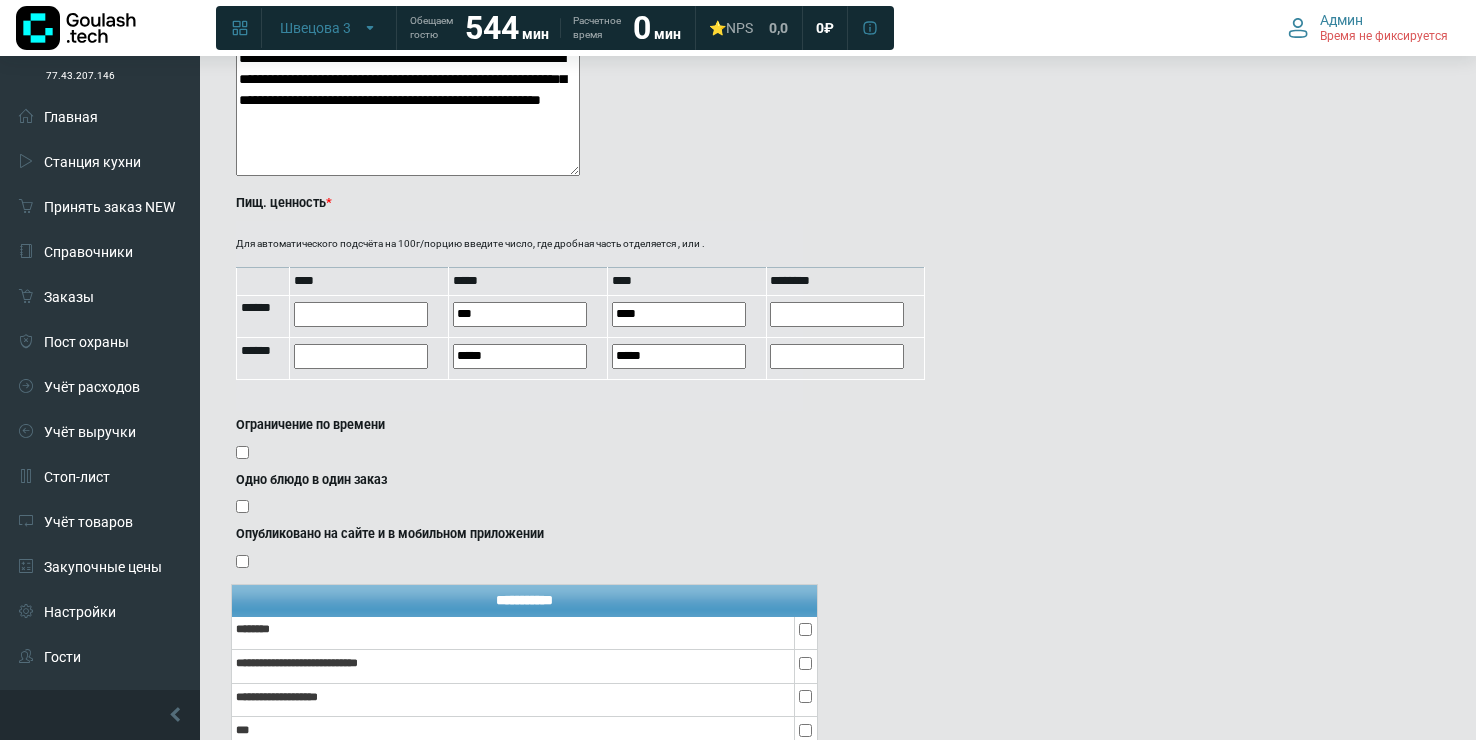 click on "Ограничение по времени" at bounding box center [519, 441] 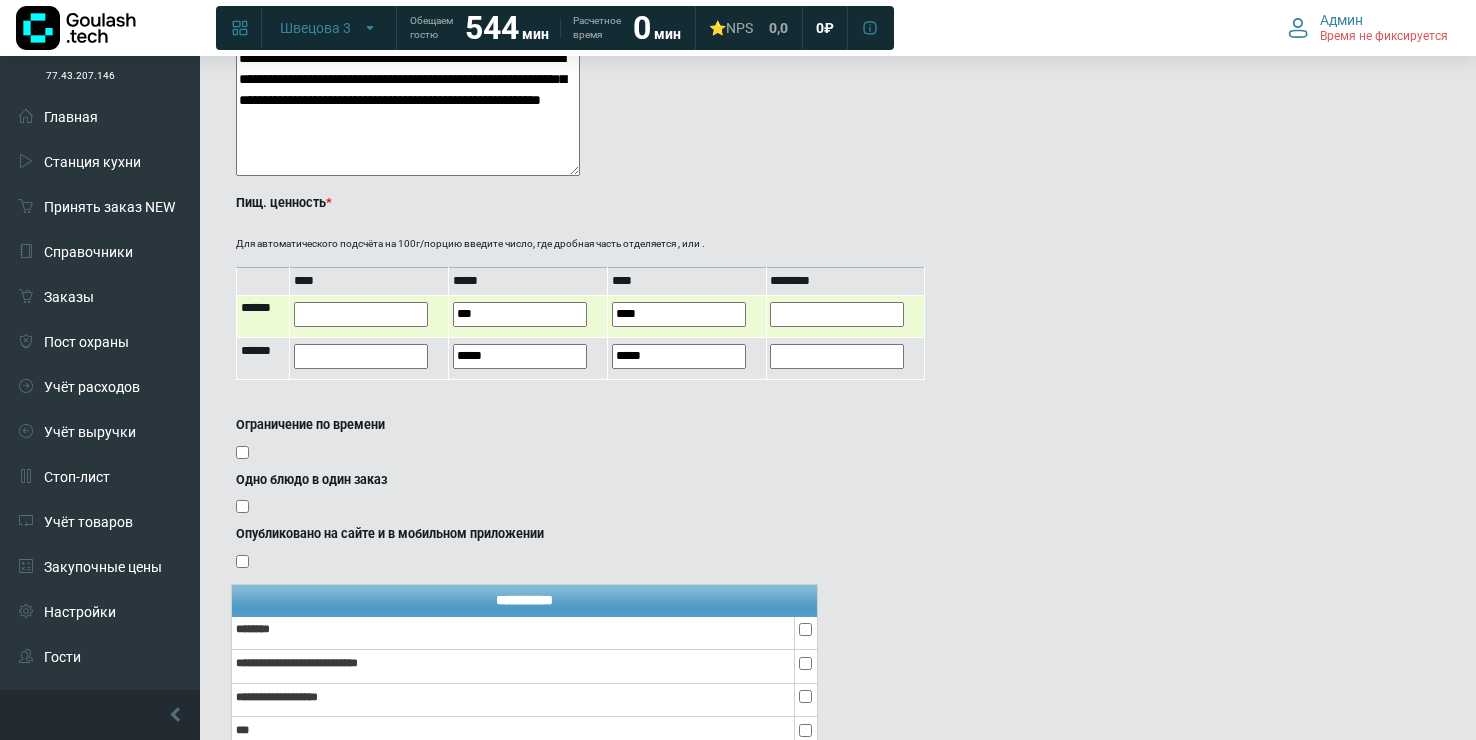click at bounding box center (837, 314) 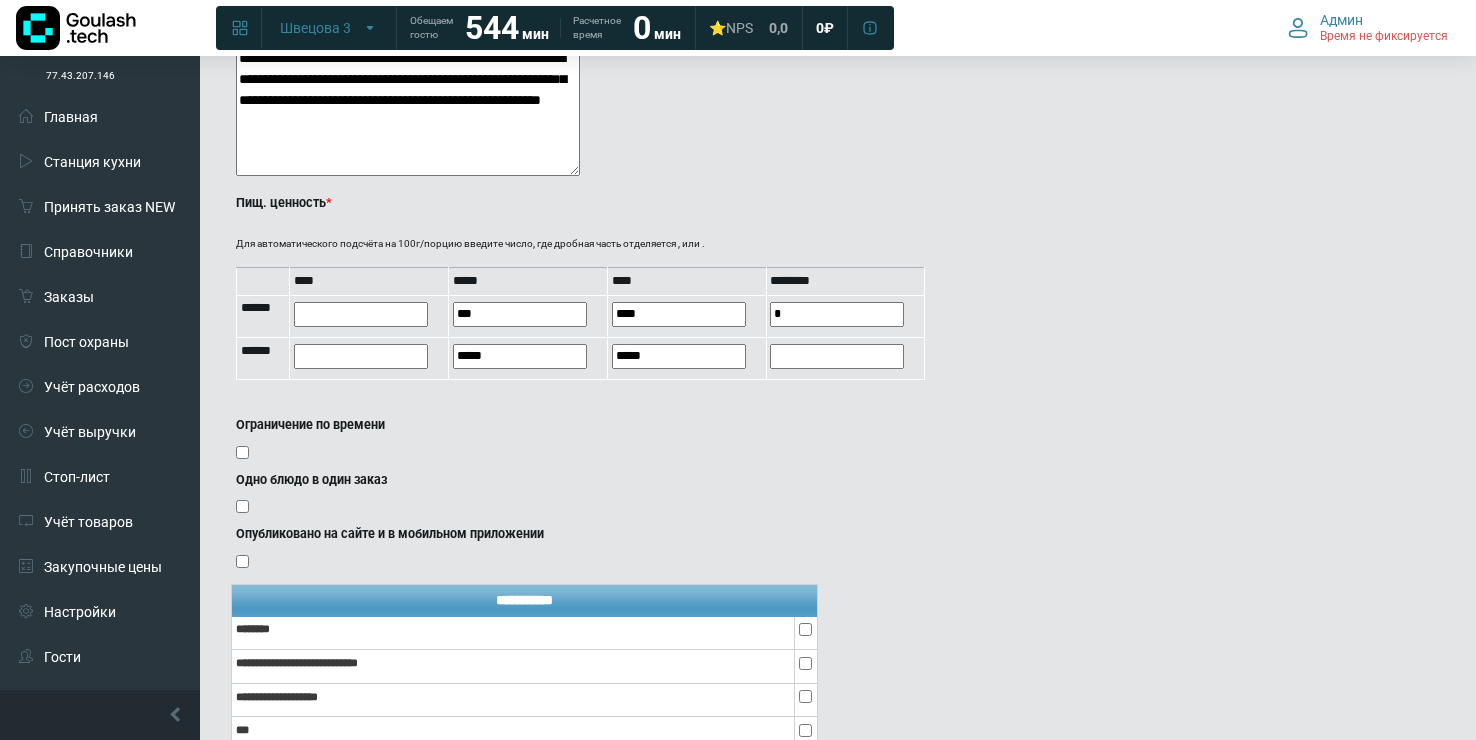 type on "*" 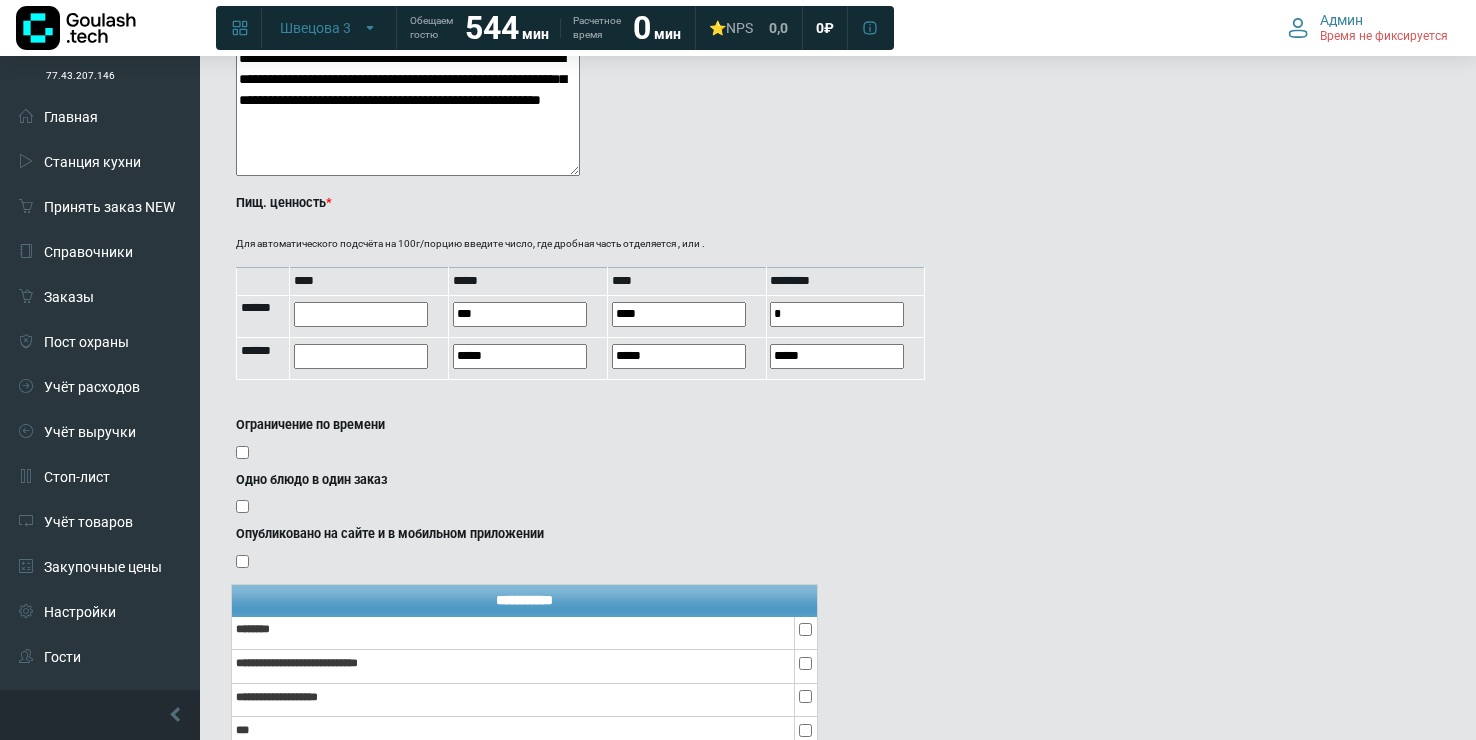 click on "**********" at bounding box center (682, -307) 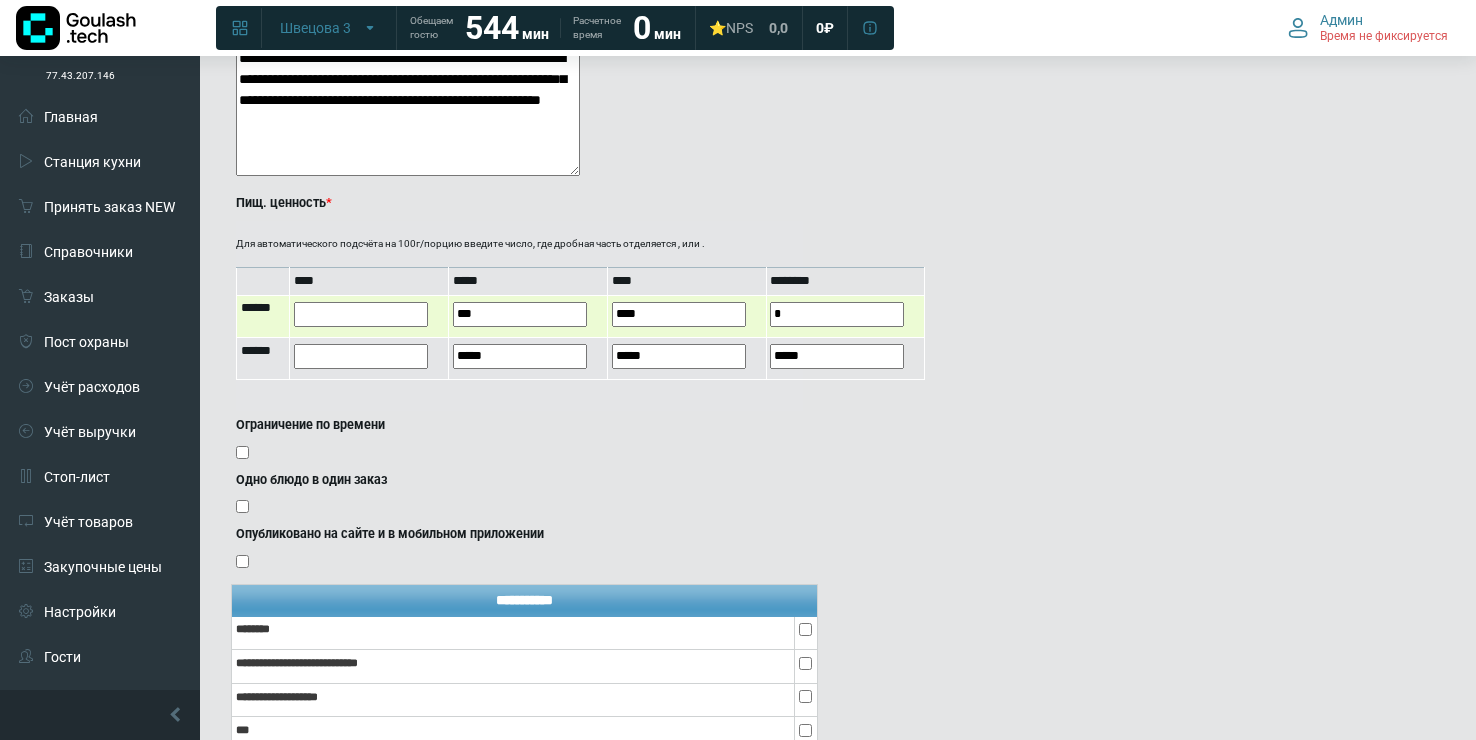 click at bounding box center (361, 314) 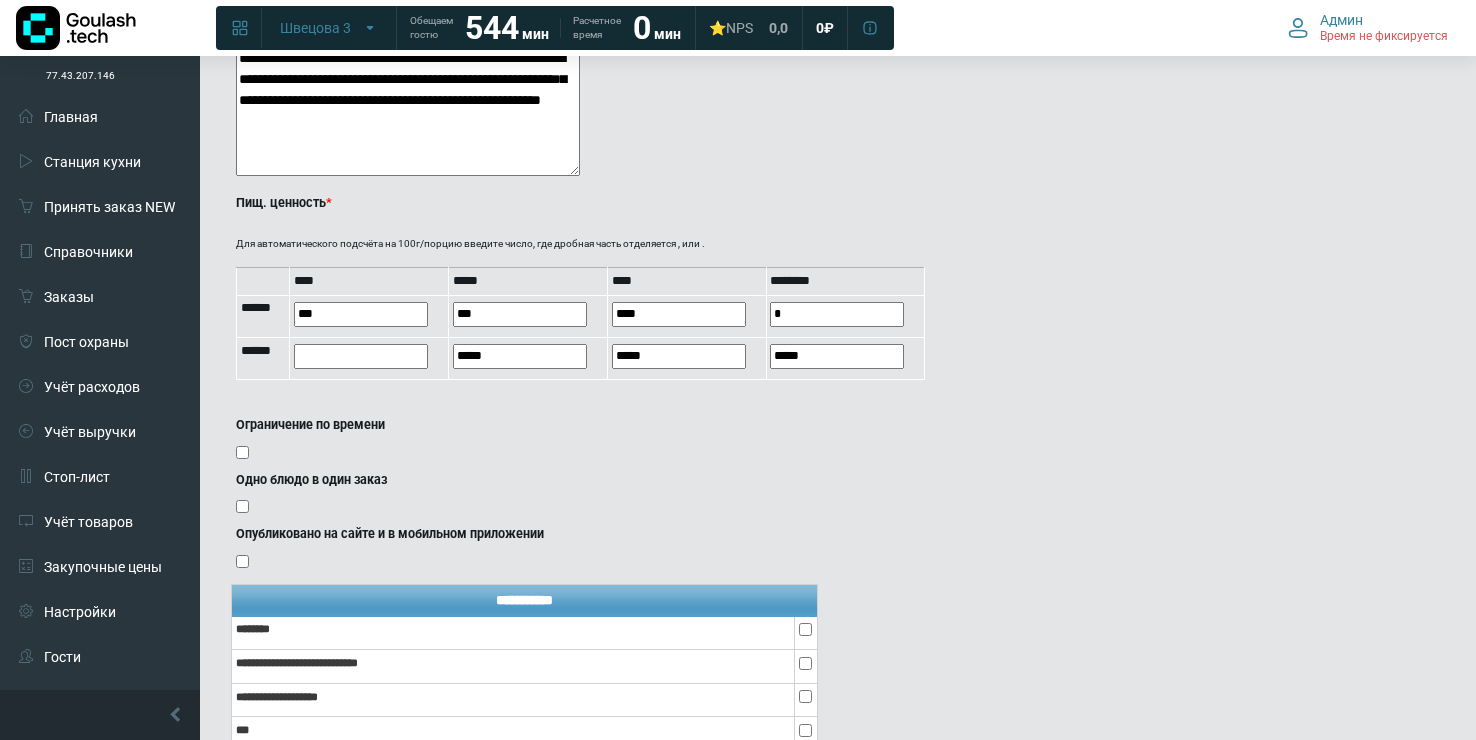 type on "***" 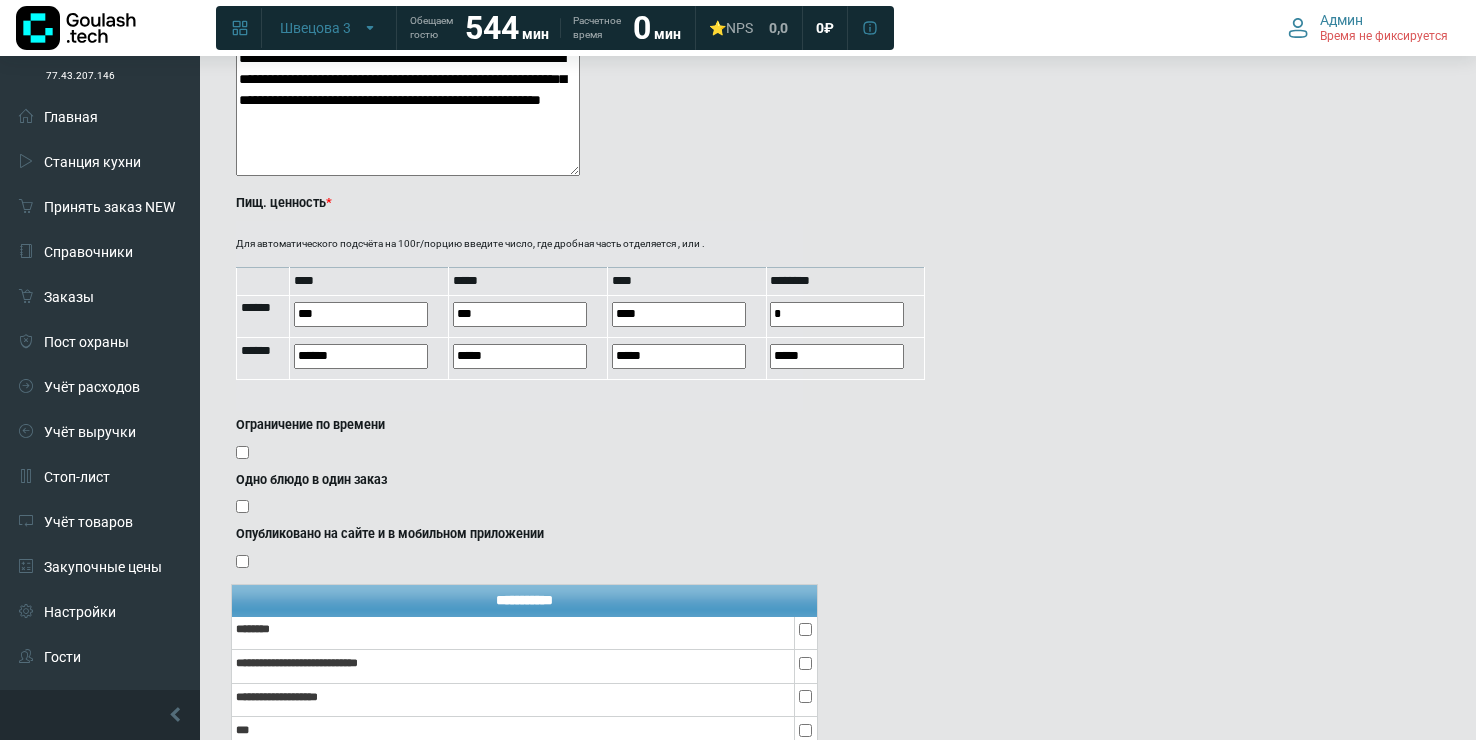 click on "Ограничение по времени" at bounding box center (519, 425) 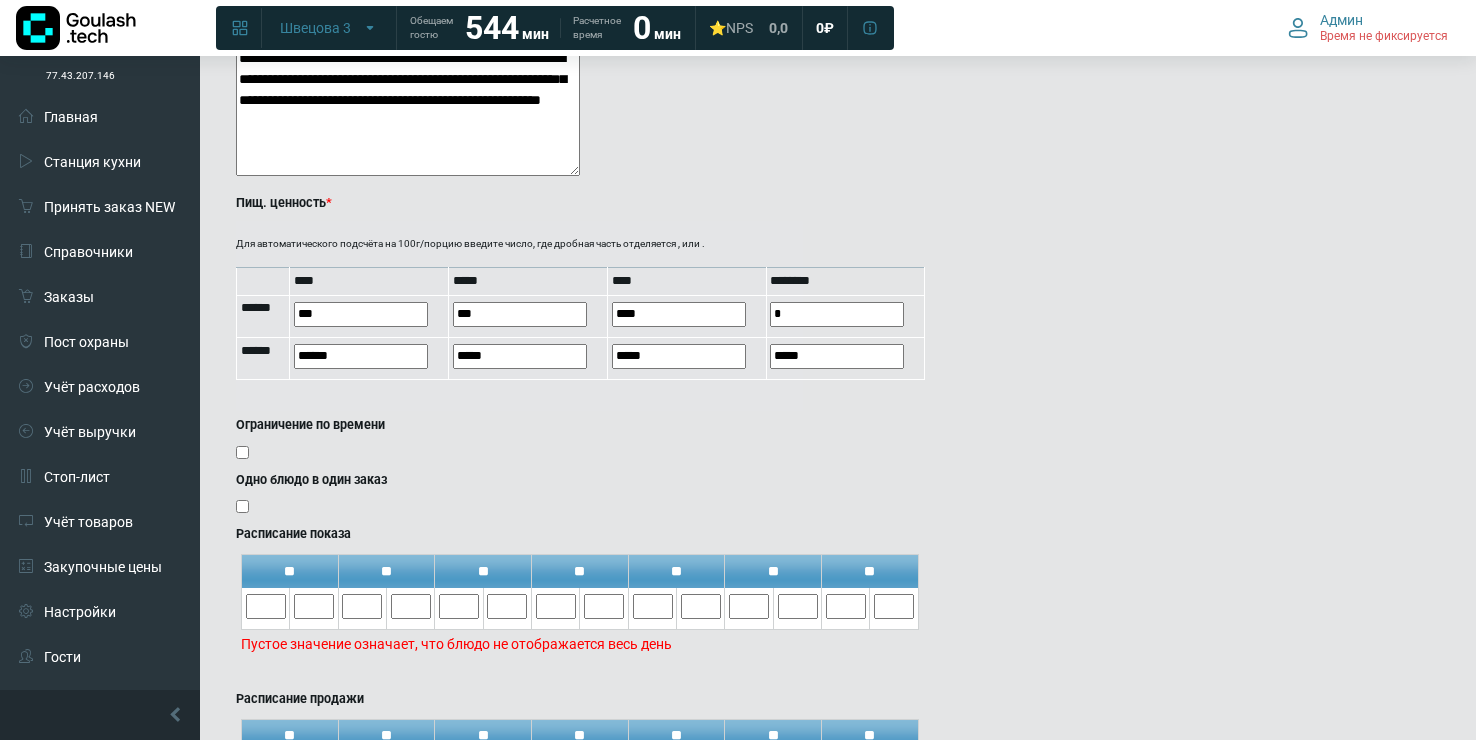 click on "Ограничение по времени" at bounding box center (519, 425) 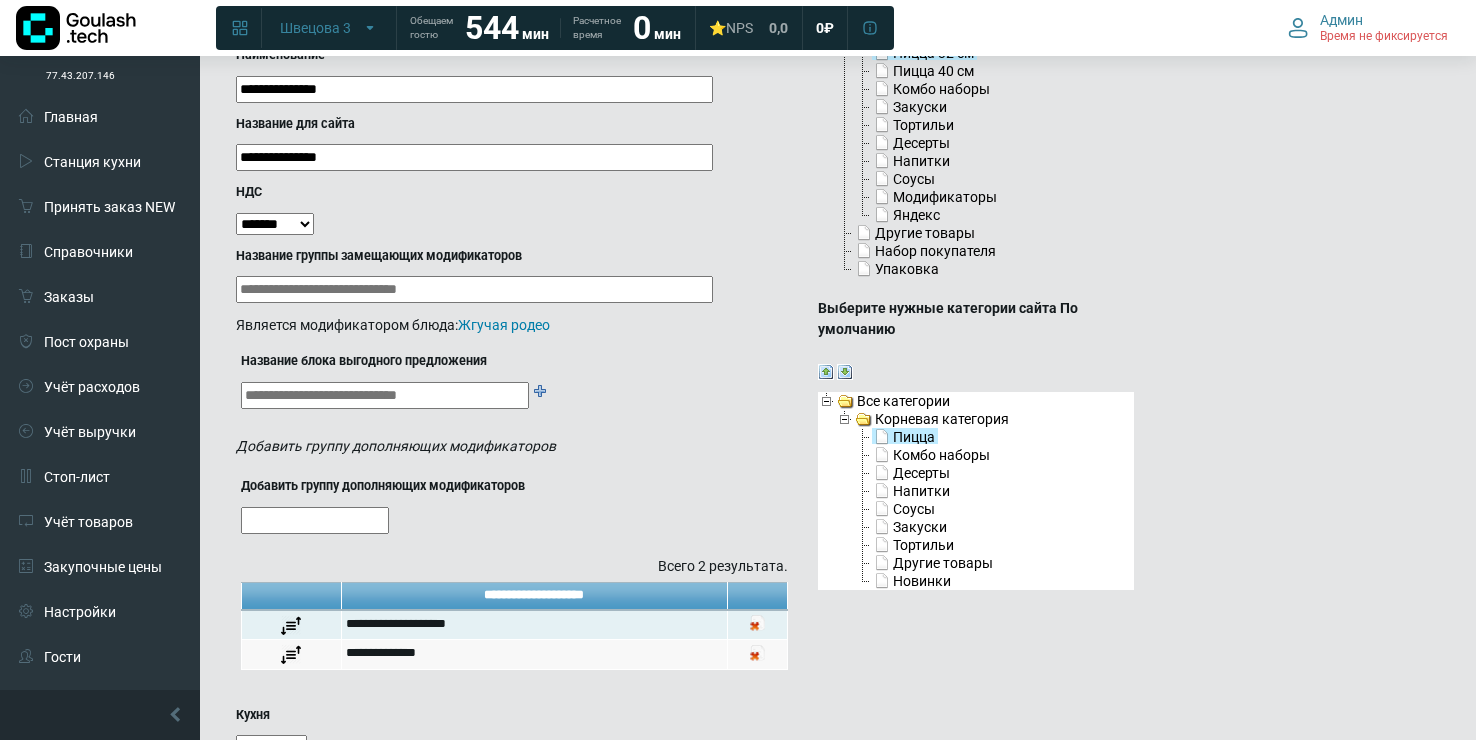 scroll, scrollTop: 0, scrollLeft: 0, axis: both 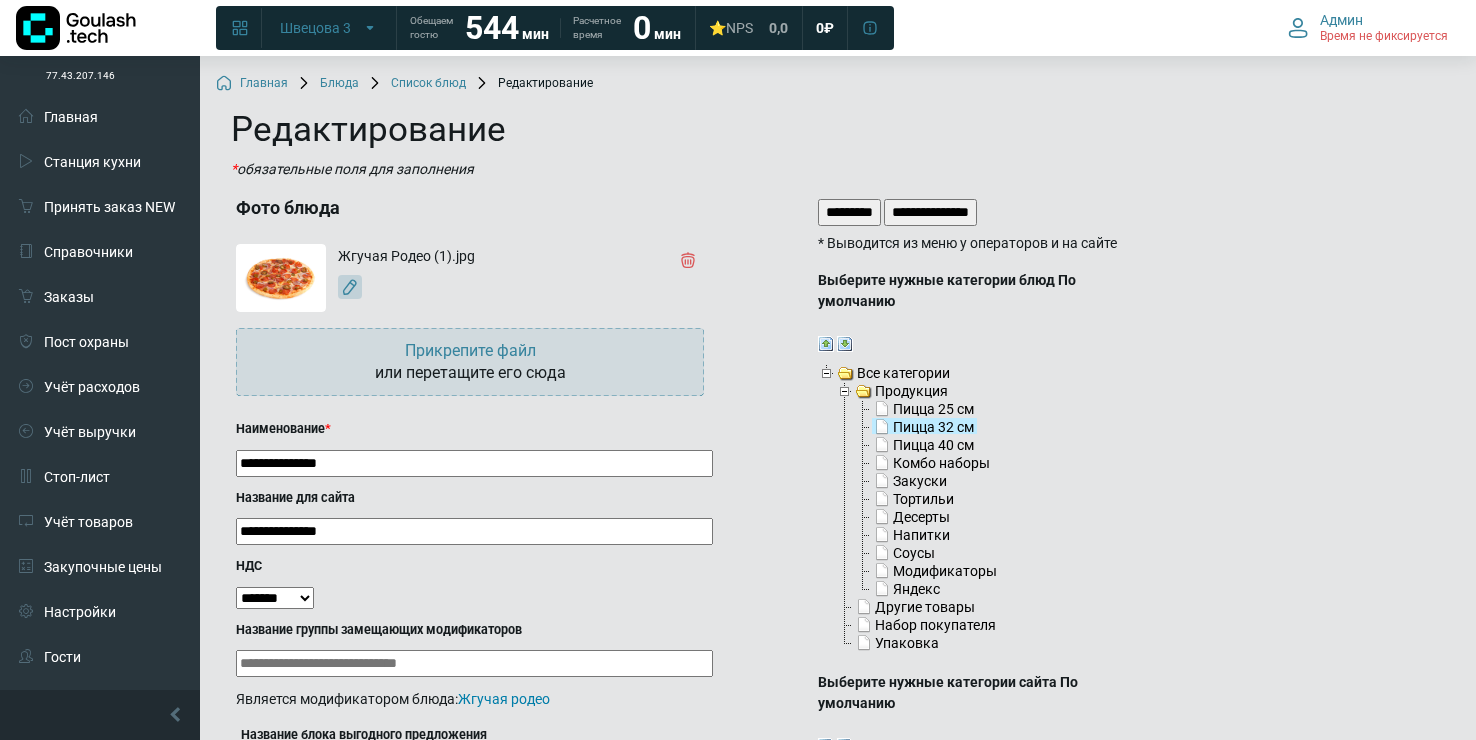 click on "*********" at bounding box center [849, 212] 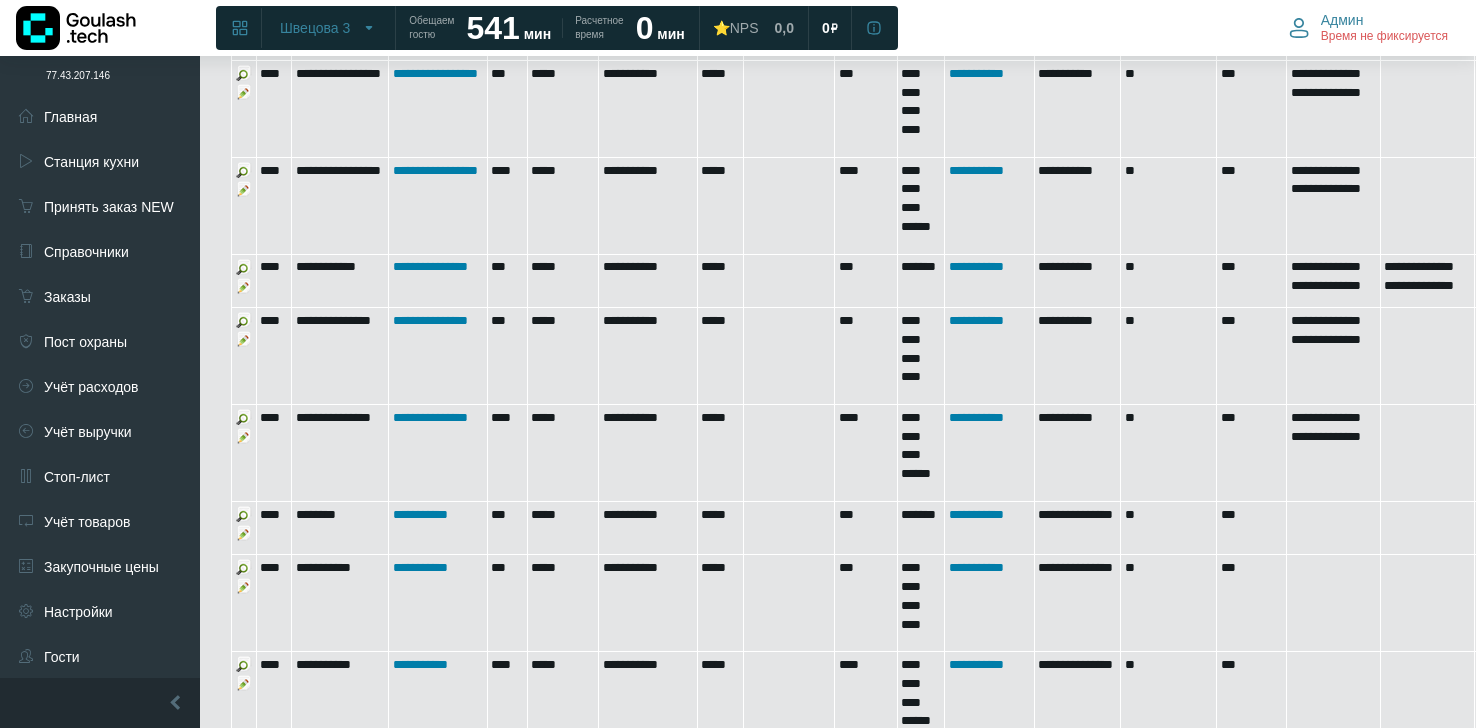 scroll, scrollTop: 1800, scrollLeft: 0, axis: vertical 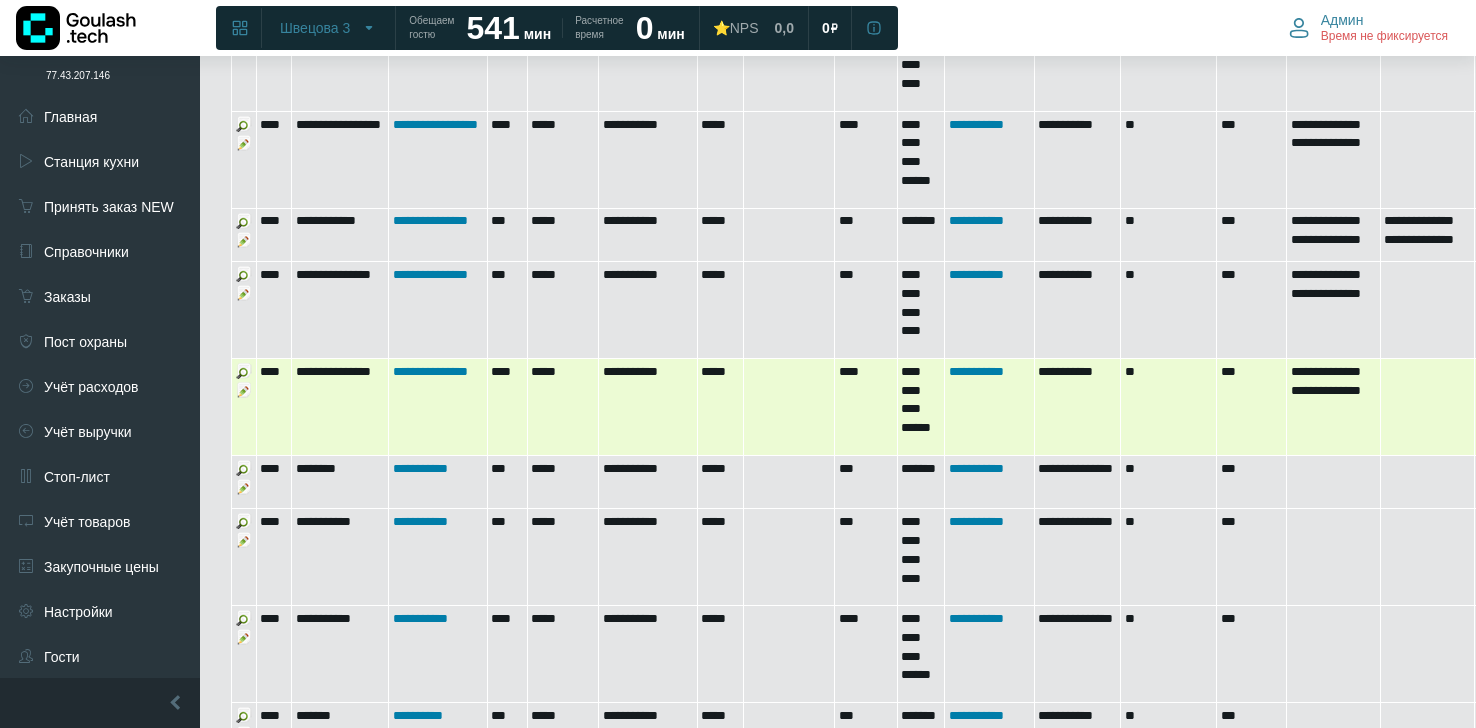 click at bounding box center [244, 390] 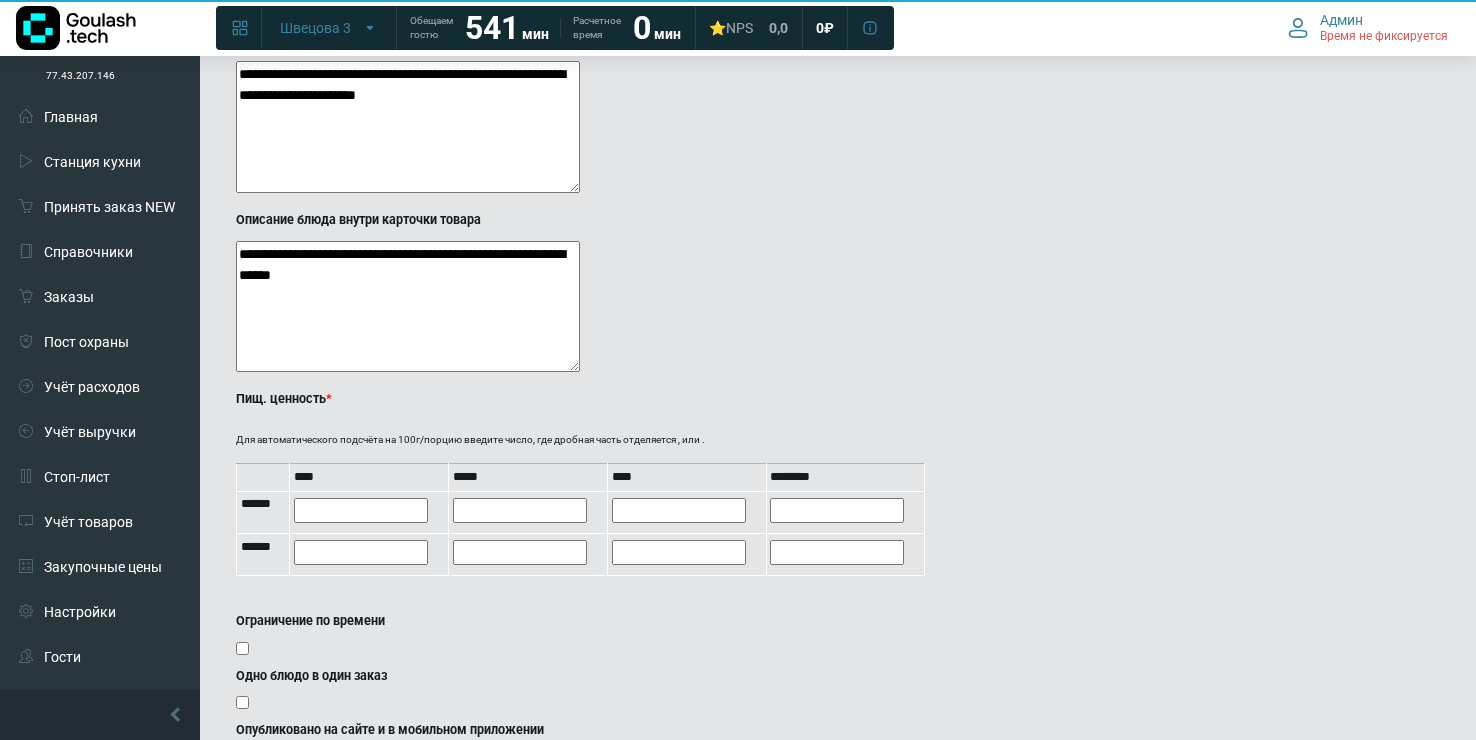 scroll, scrollTop: 1346, scrollLeft: 0, axis: vertical 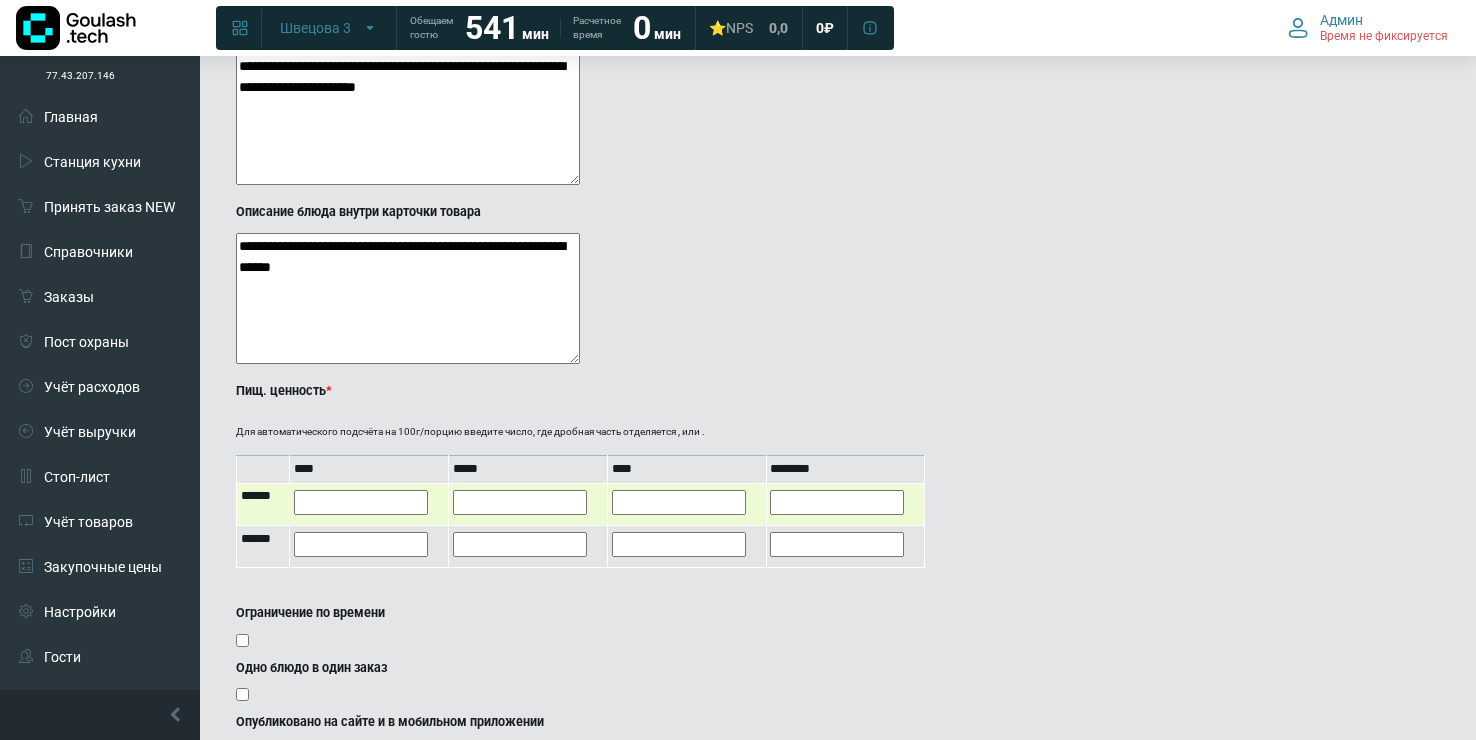 click at bounding box center (520, 502) 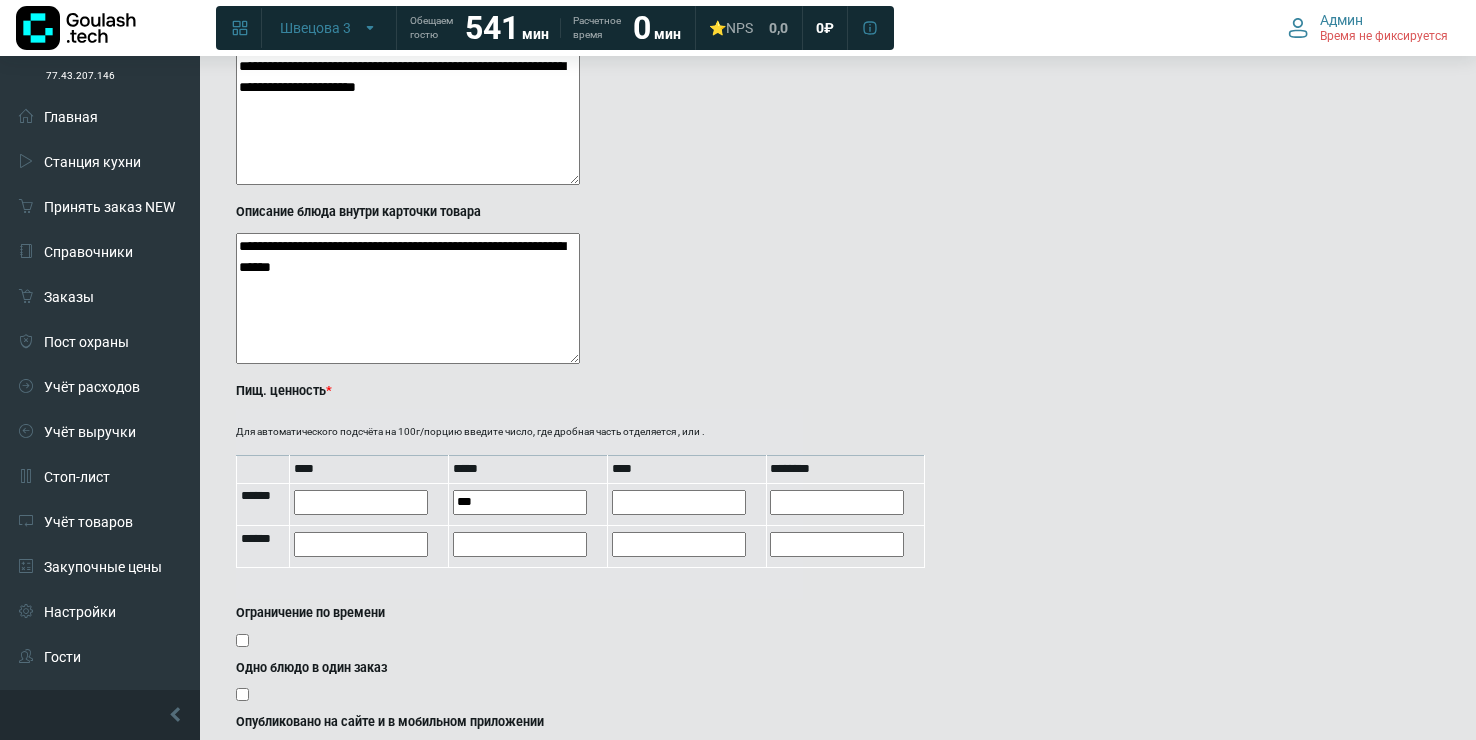 type on "***" 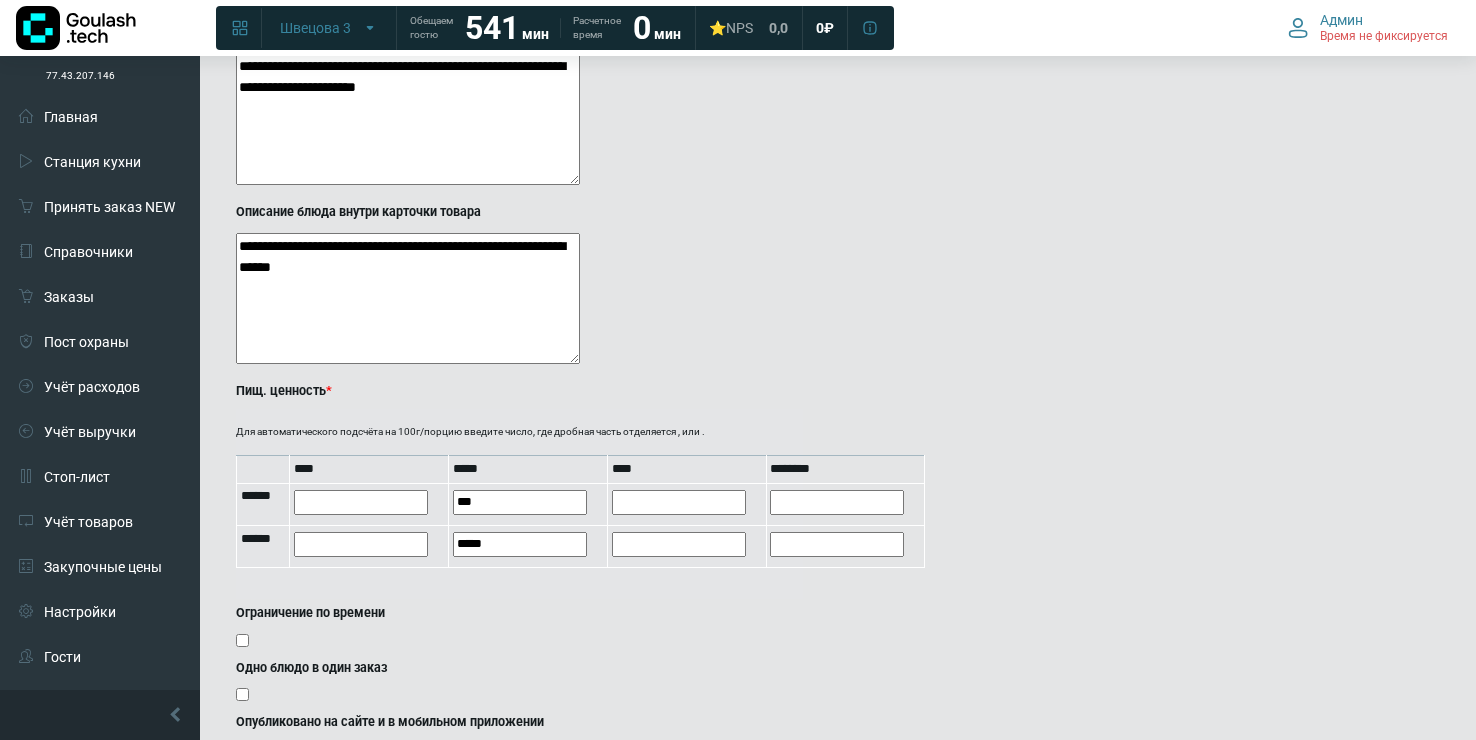 click on "Ограничение по времени" at bounding box center [519, 613] 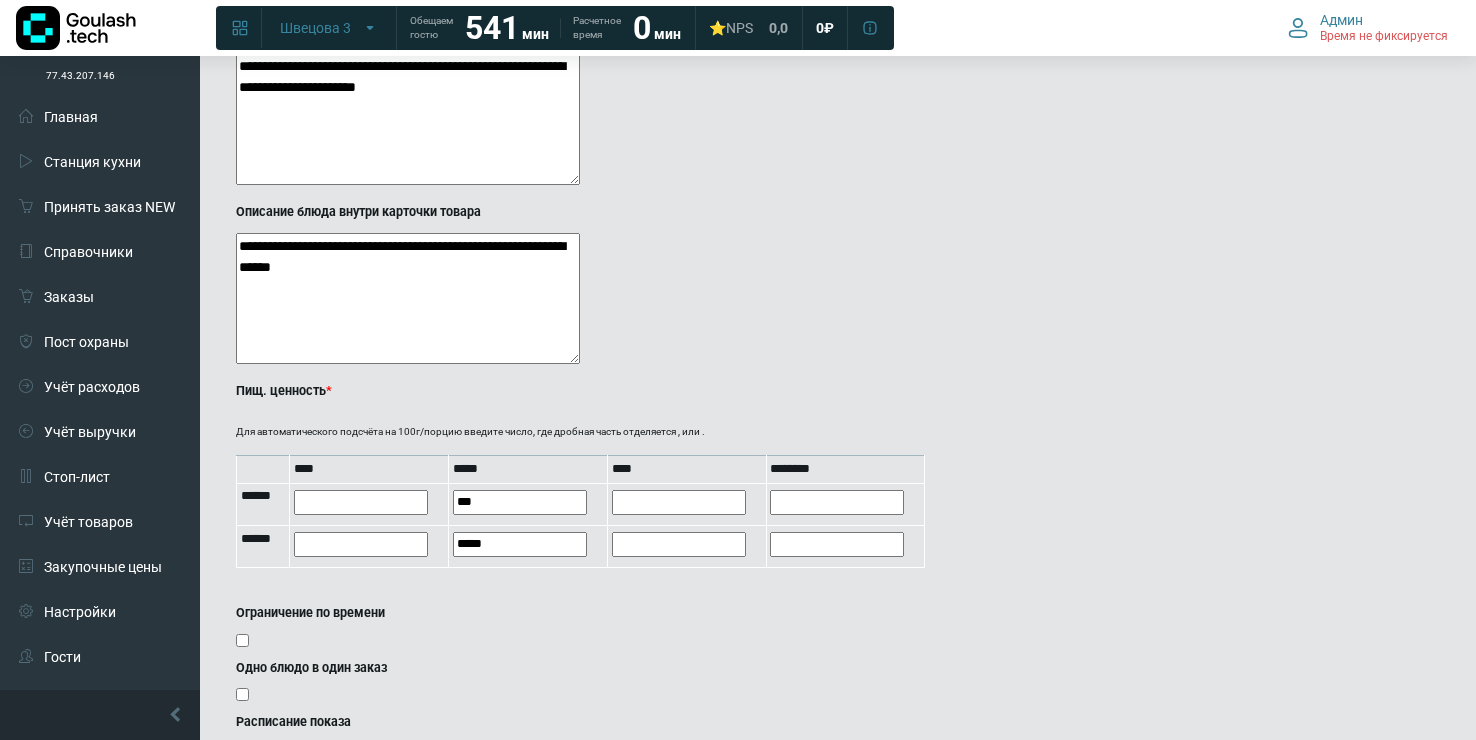 click on "Ограничение по времени" at bounding box center [519, 613] 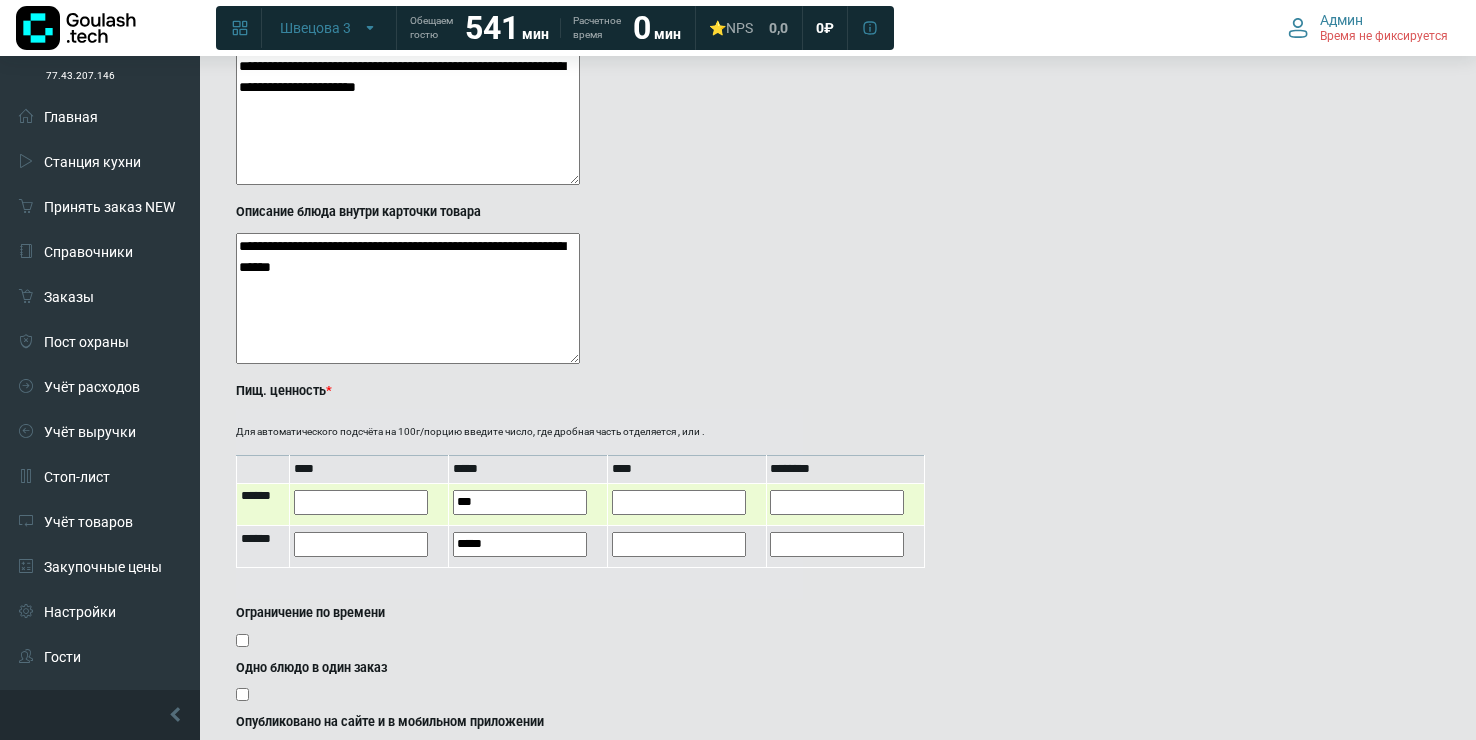 drag, startPoint x: 716, startPoint y: 479, endPoint x: 719, endPoint y: 505, distance: 26.172504 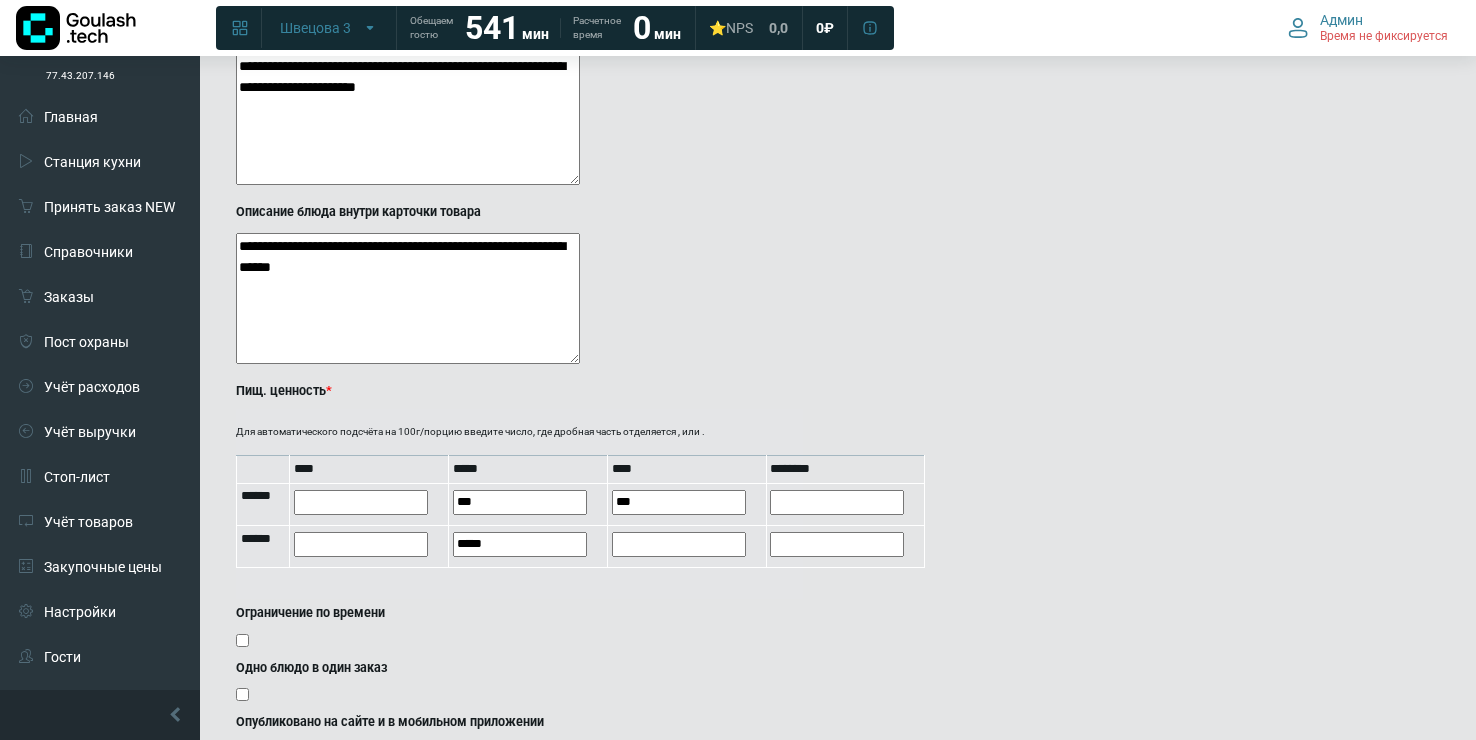 type on "***" 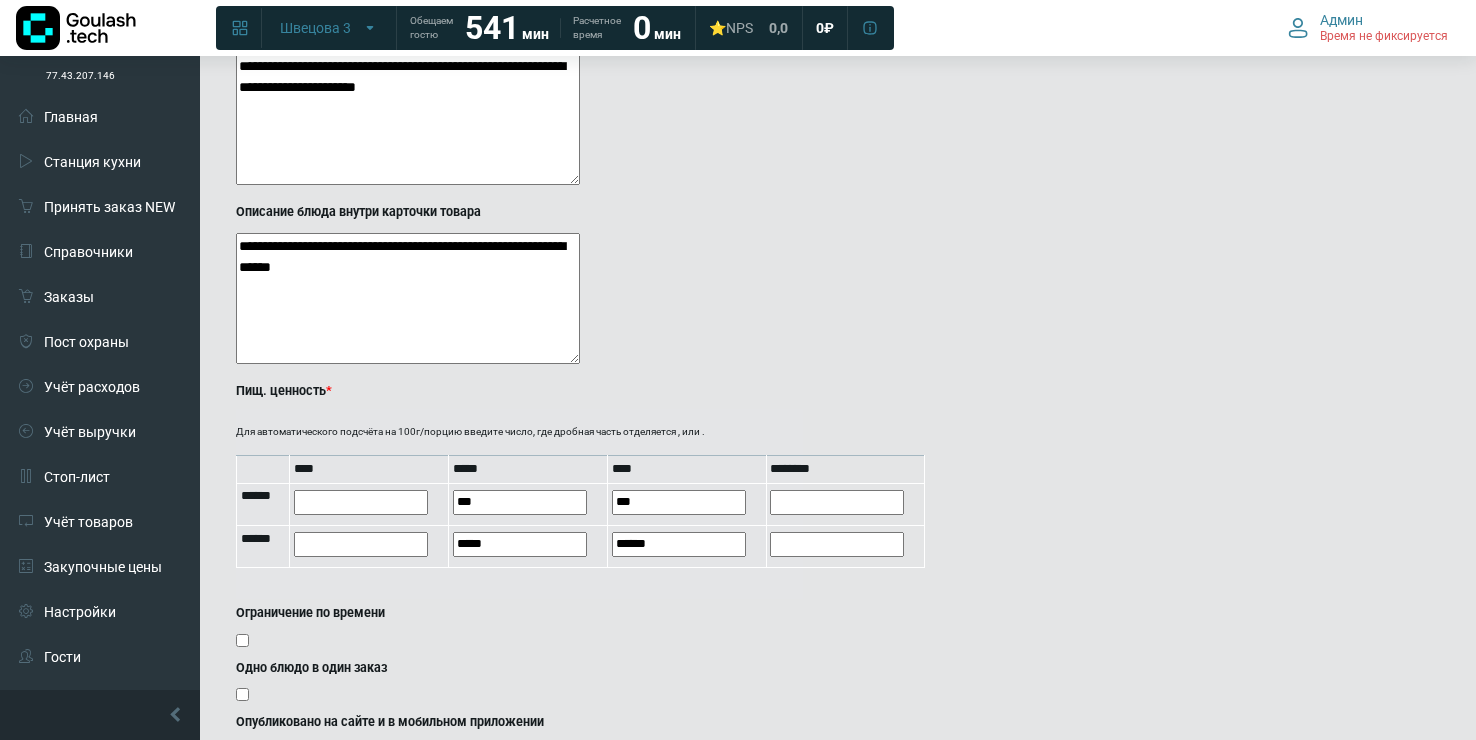 click on "**********" at bounding box center (682, -119) 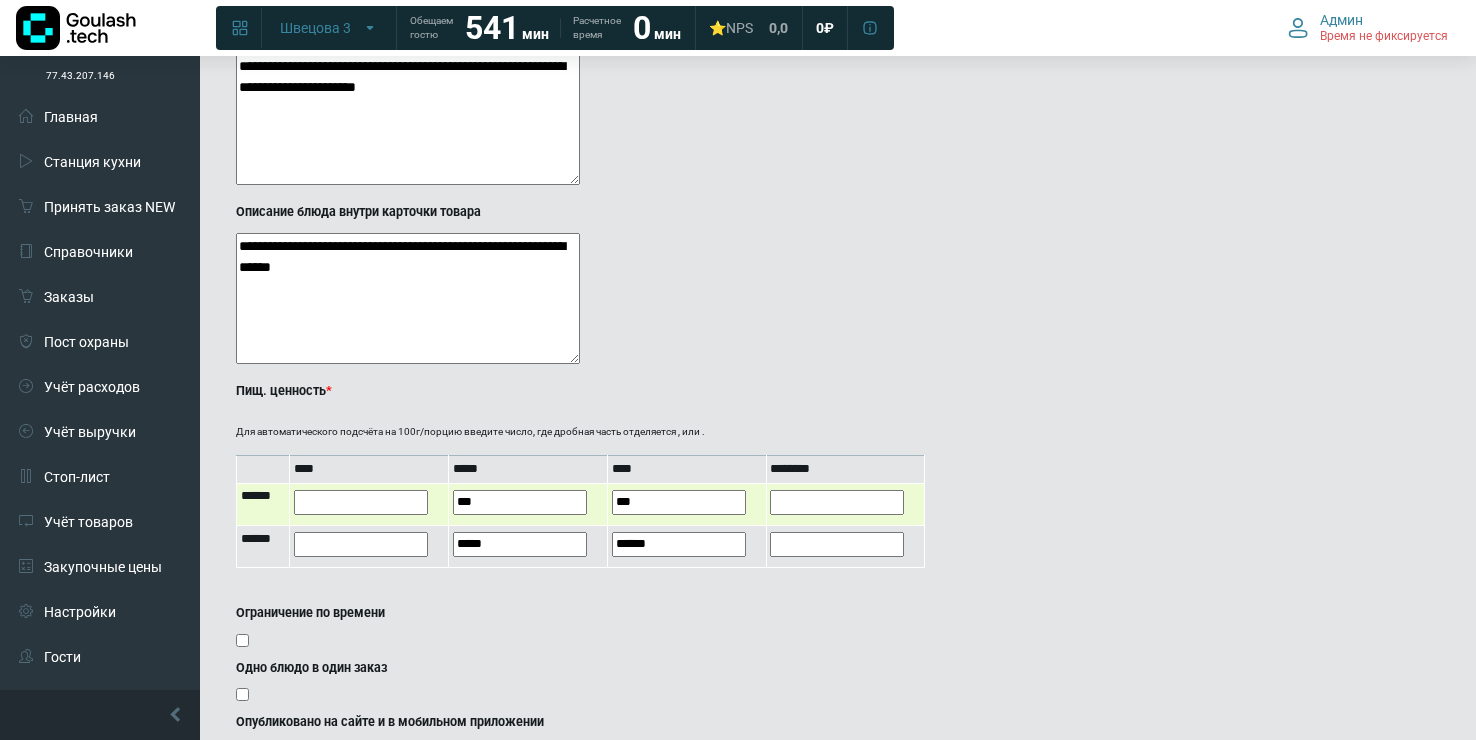 click at bounding box center [837, 502] 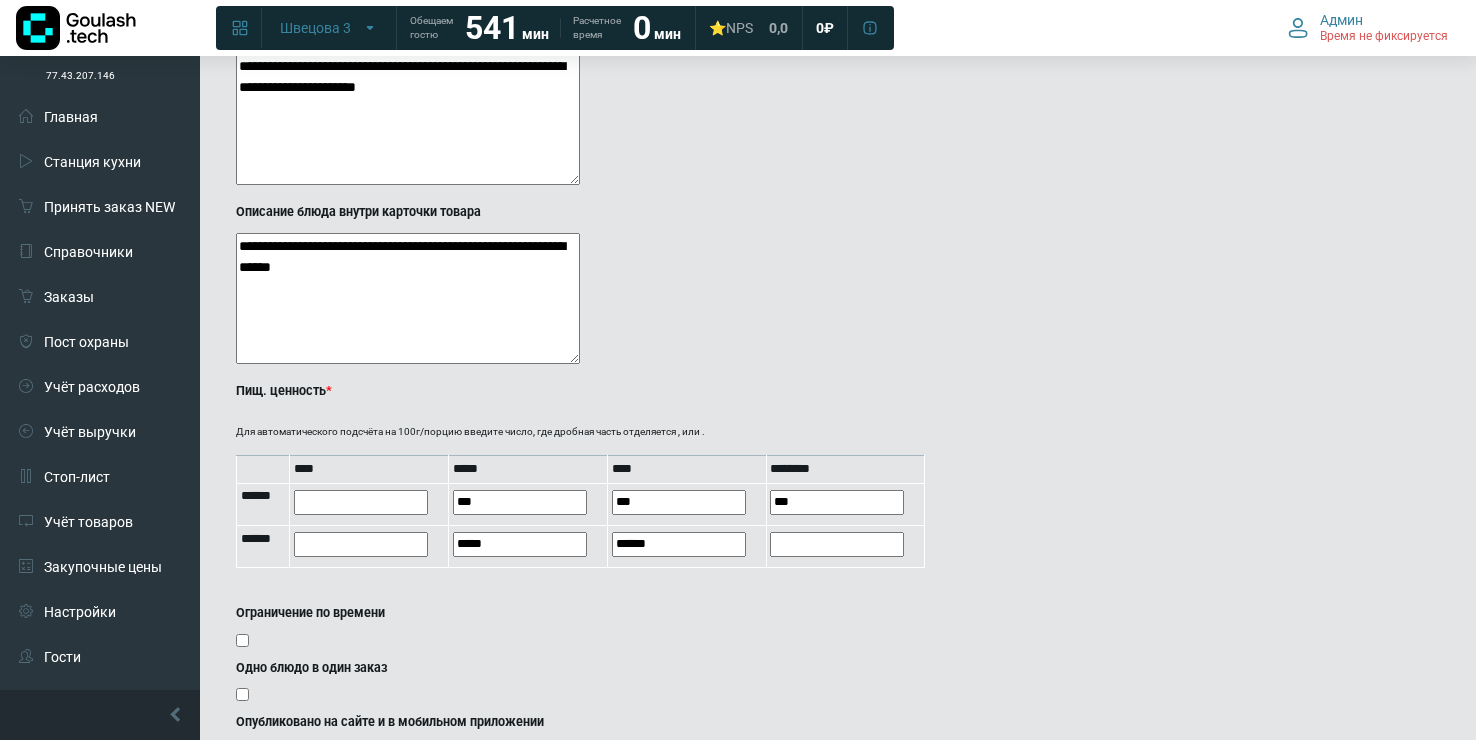 type on "***" 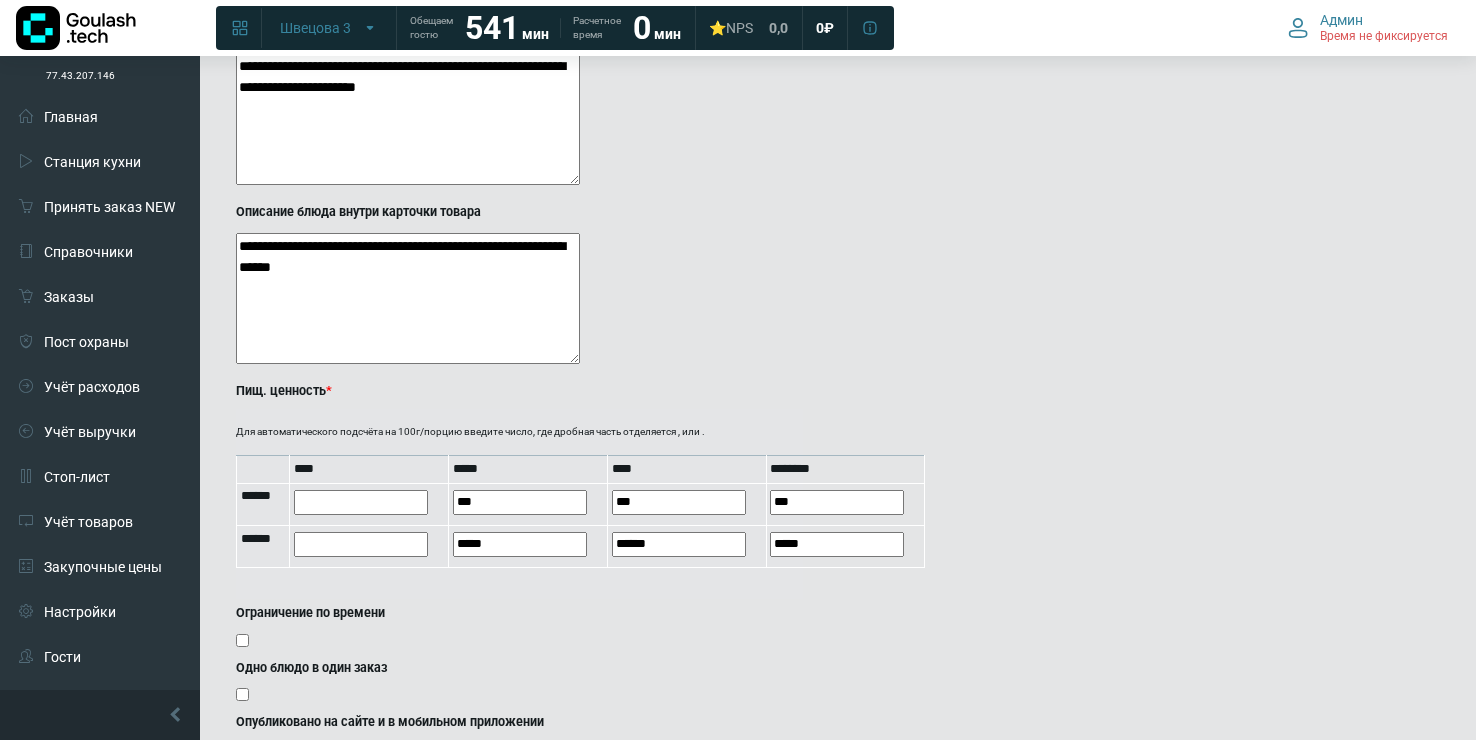 click on "**********" at bounding box center [682, -119] 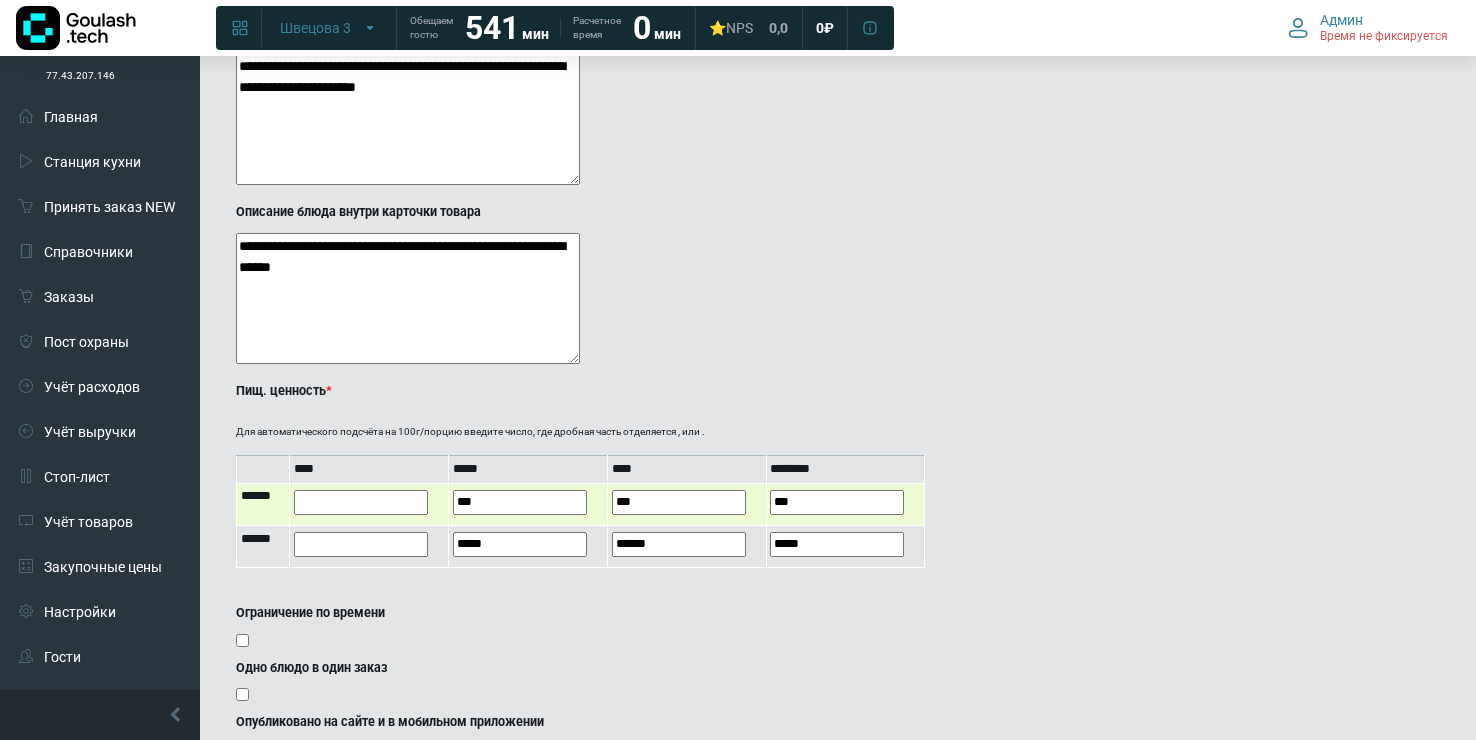click at bounding box center (361, 502) 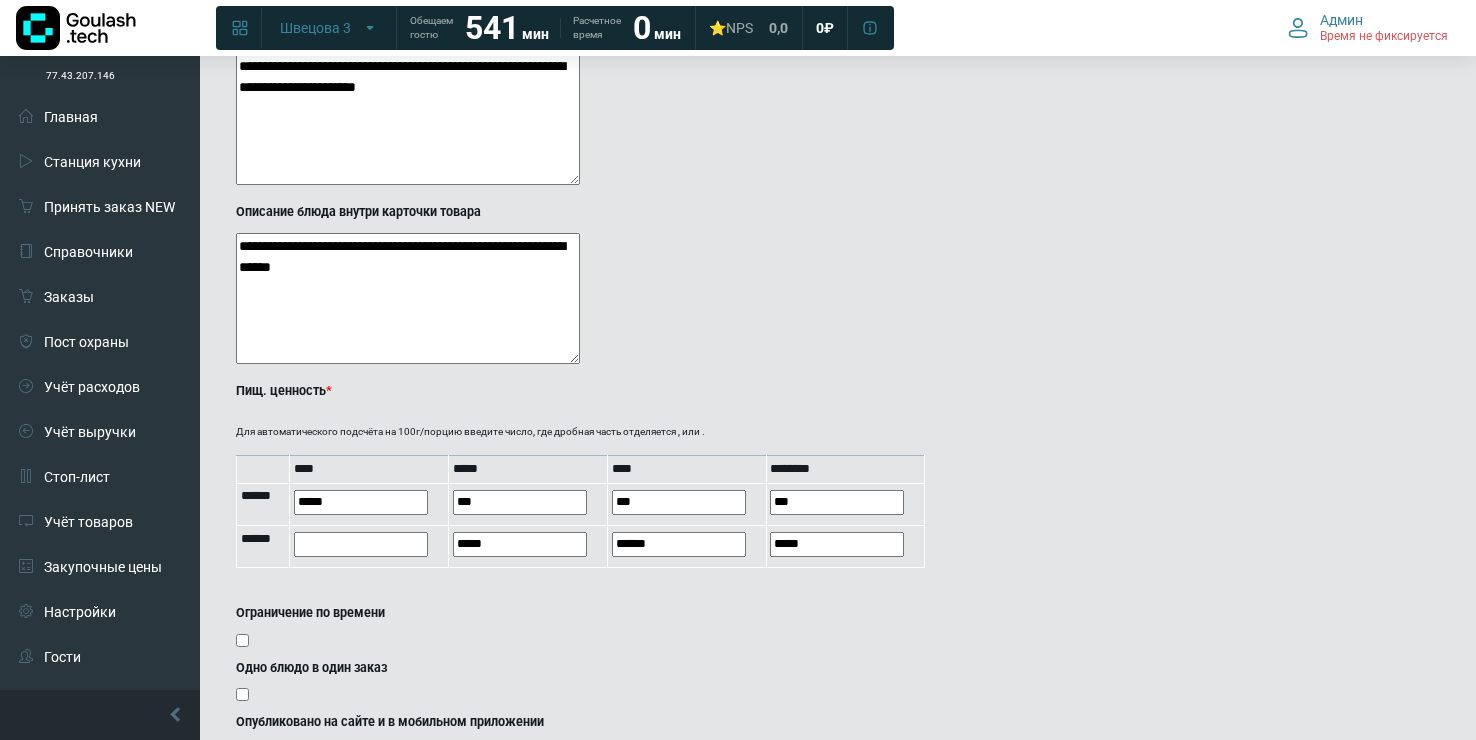 type on "*****" 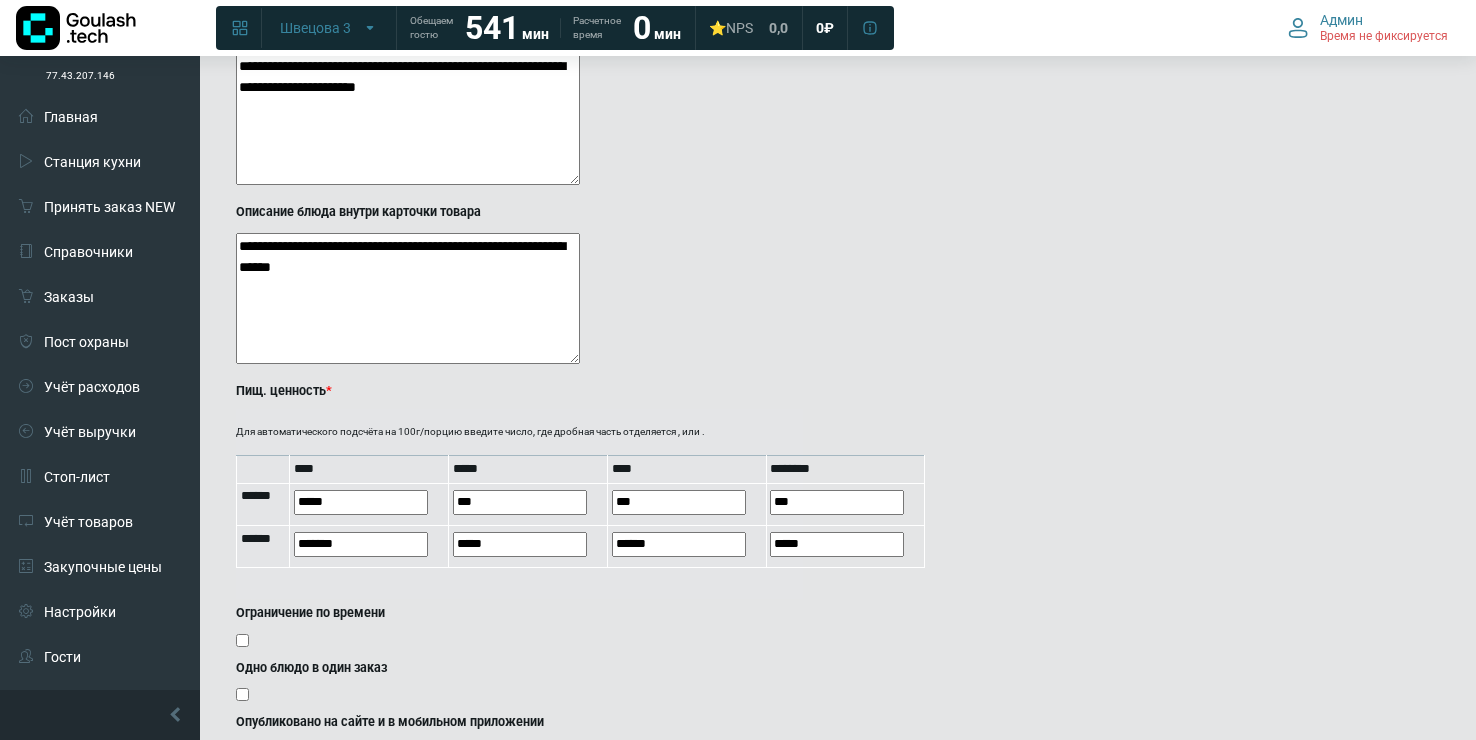 click on "**********" at bounding box center (519, 290) 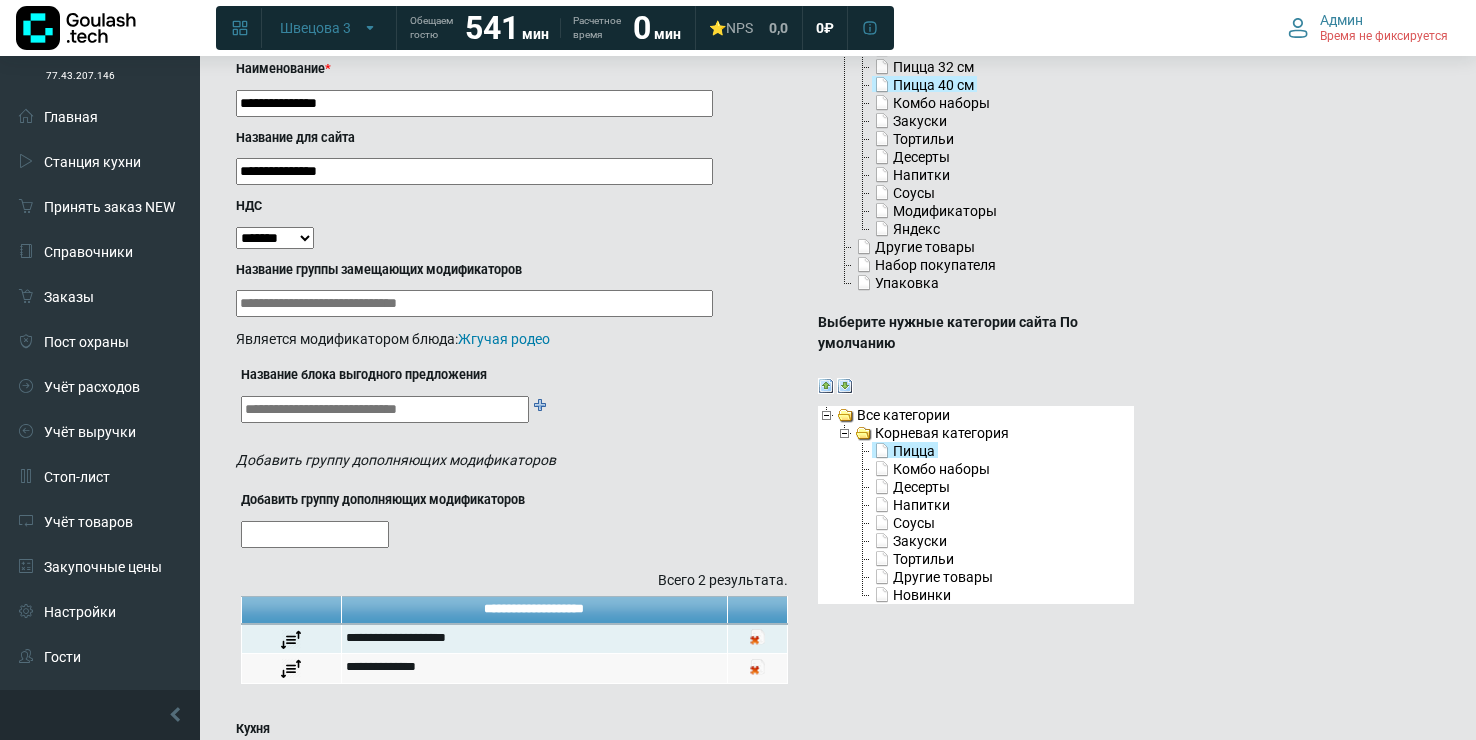 scroll, scrollTop: 0, scrollLeft: 0, axis: both 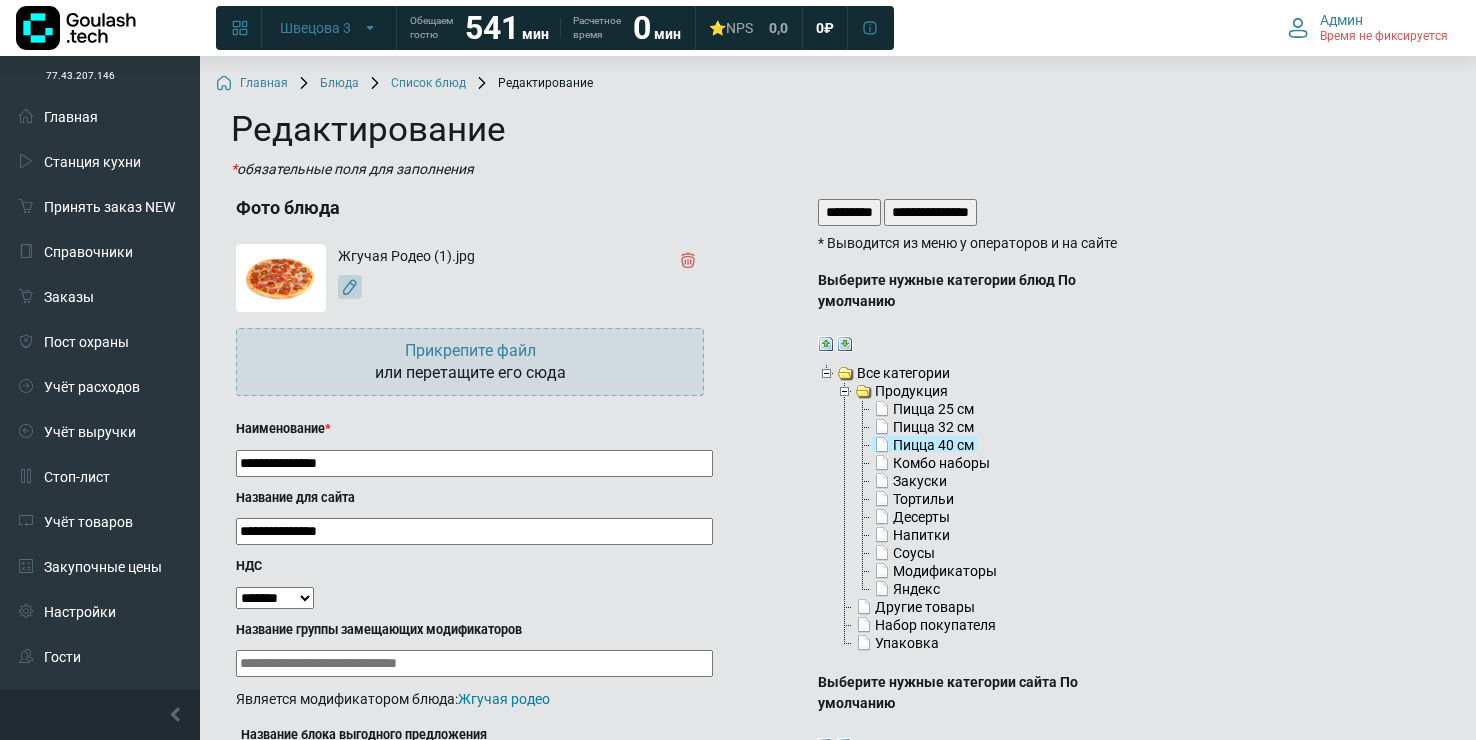 click on "*********" at bounding box center [849, 212] 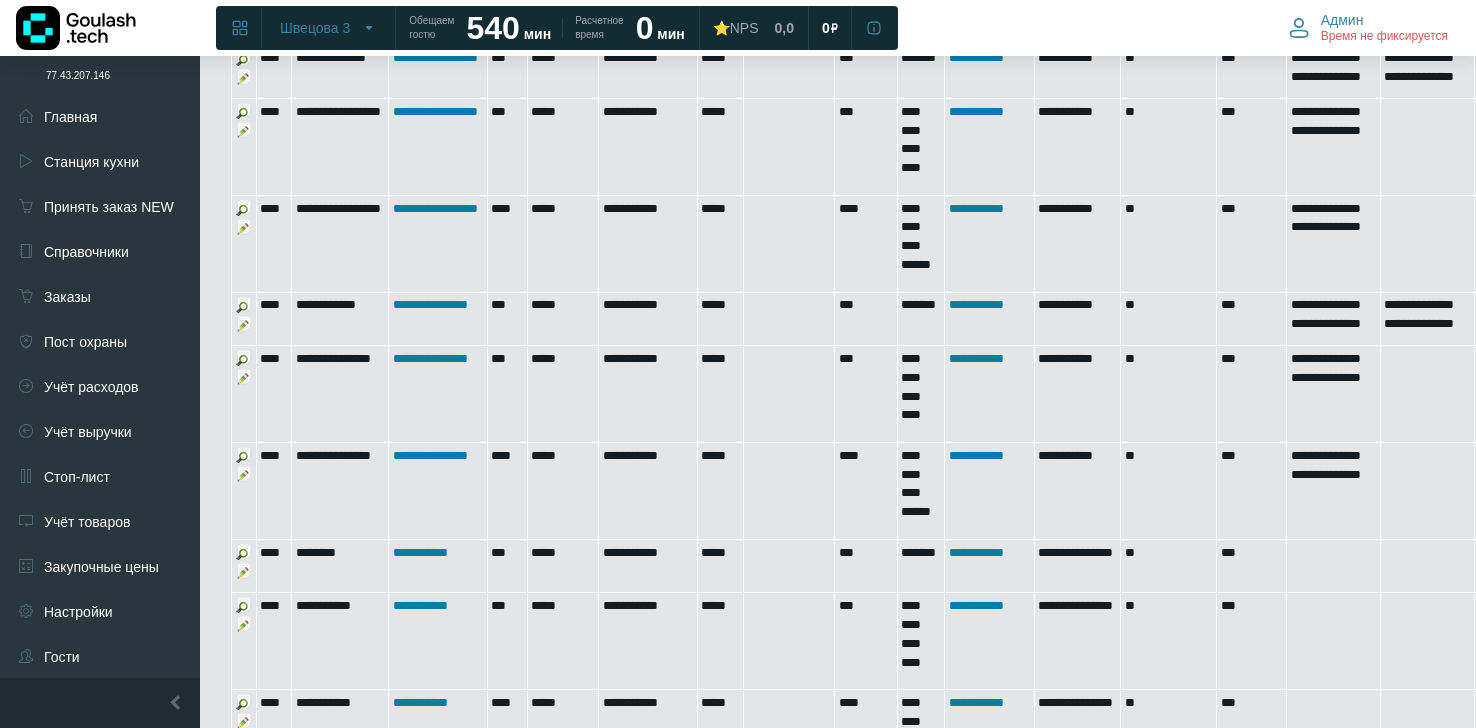 scroll, scrollTop: 1719, scrollLeft: 0, axis: vertical 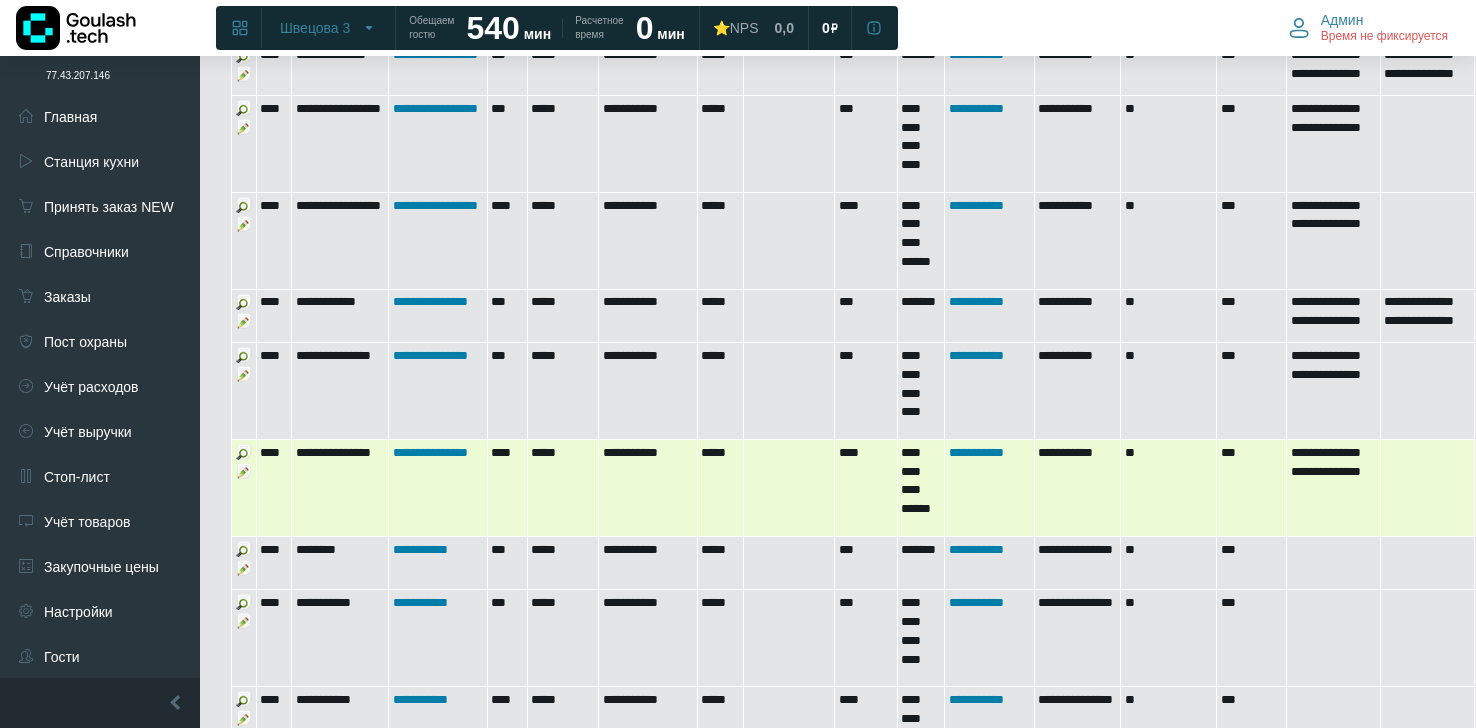 click at bounding box center [244, 471] 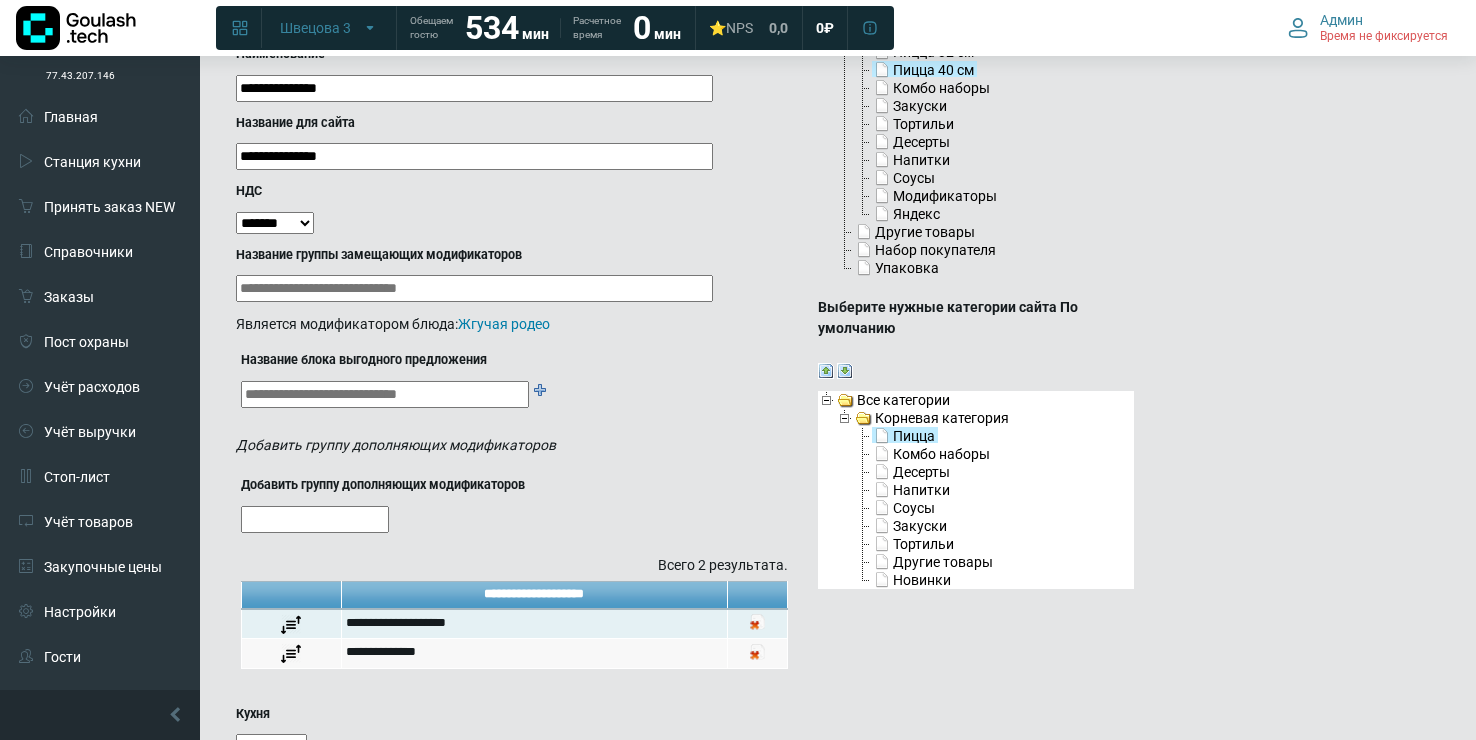 scroll, scrollTop: 0, scrollLeft: 0, axis: both 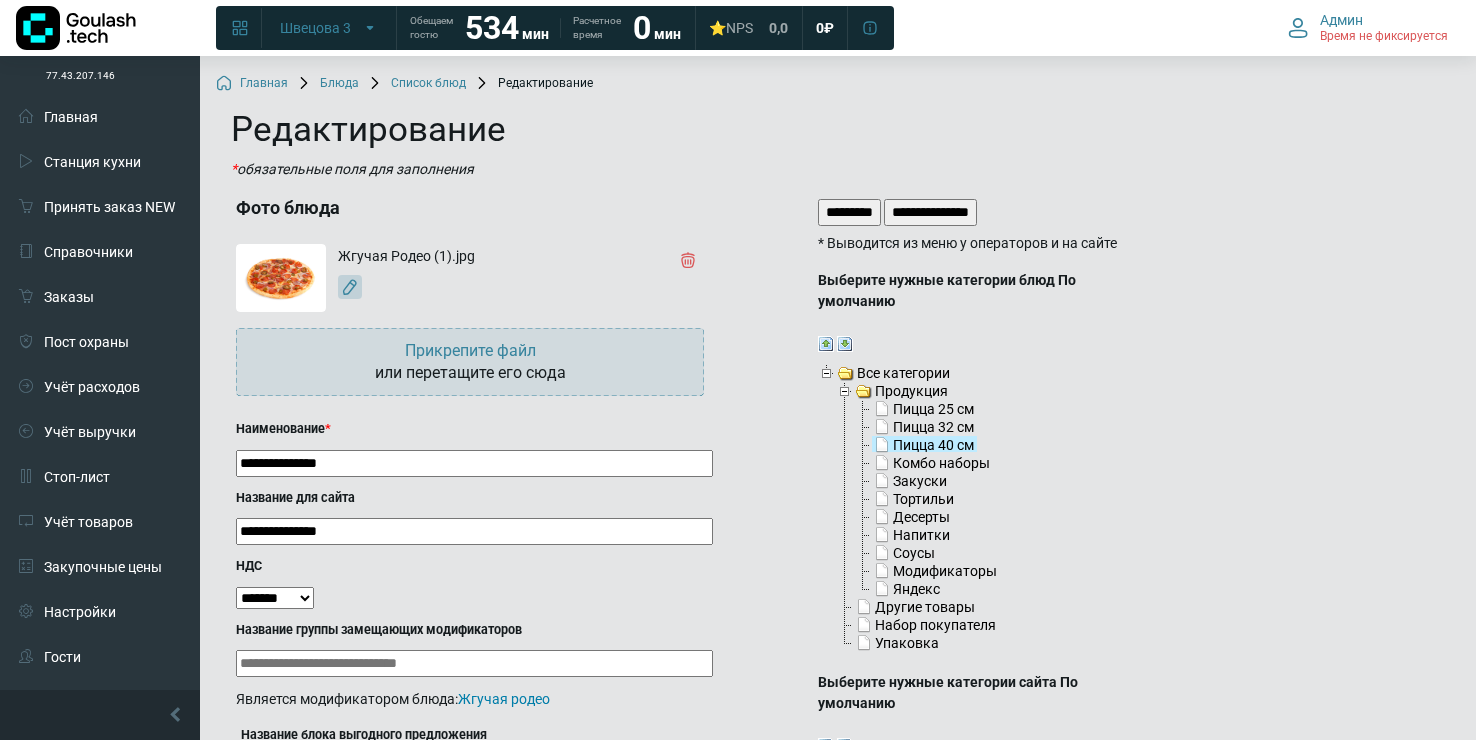 click on "*********" at bounding box center (849, 212) 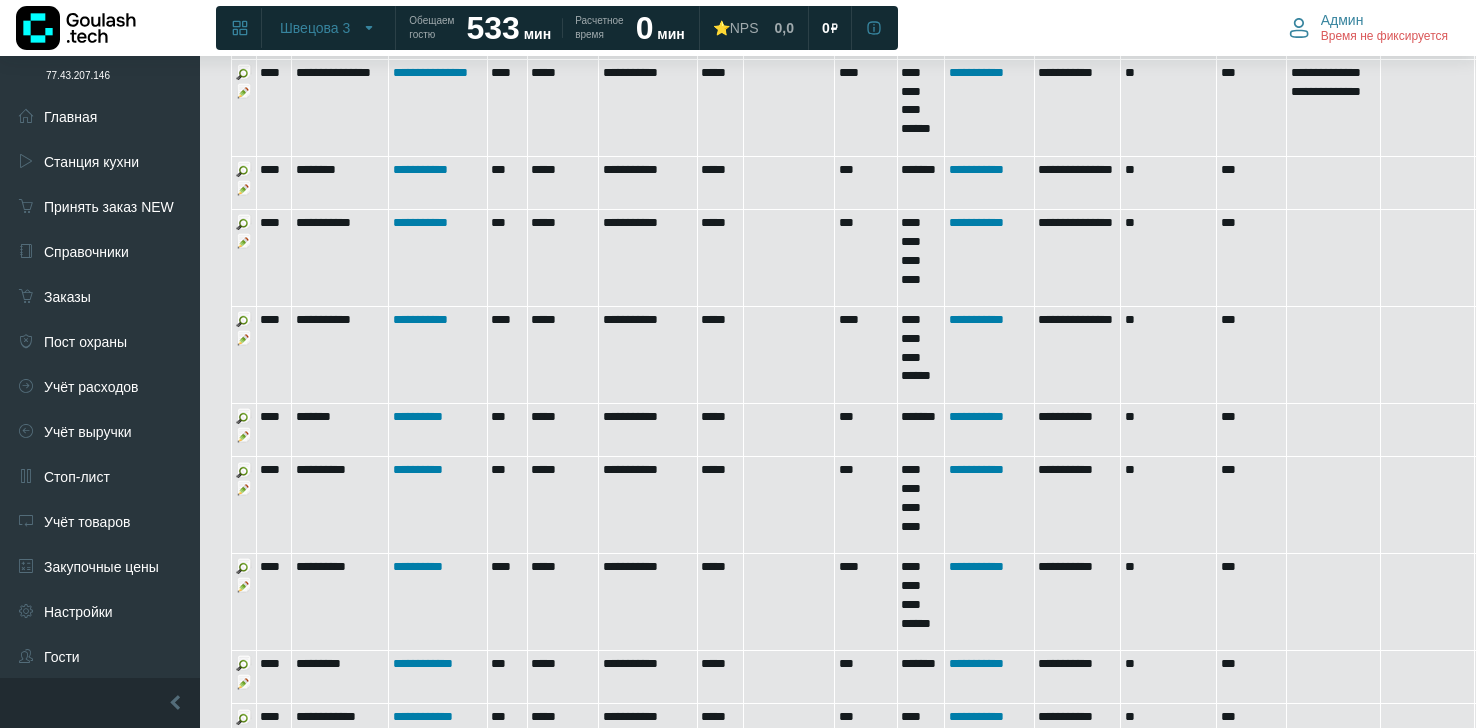 scroll, scrollTop: 2108, scrollLeft: 0, axis: vertical 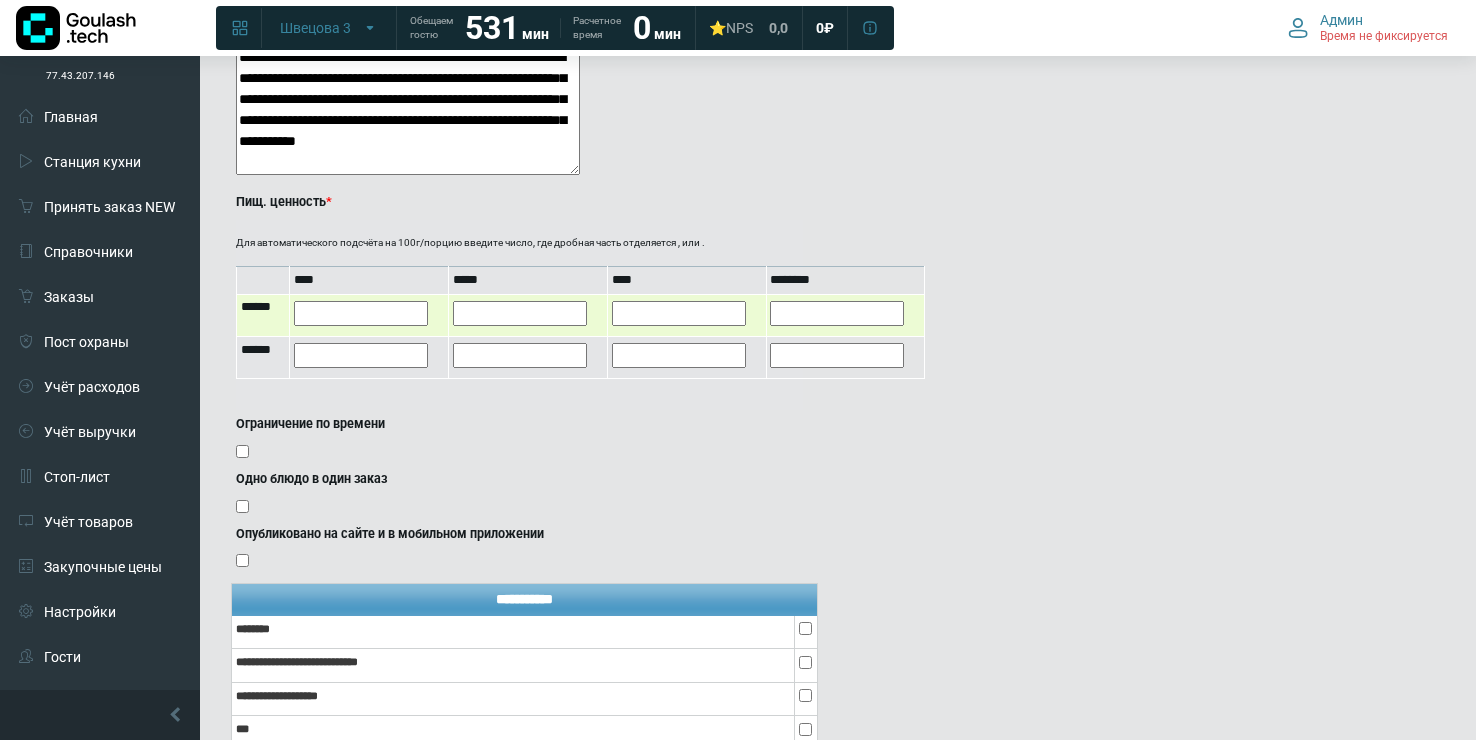 click at bounding box center [361, 313] 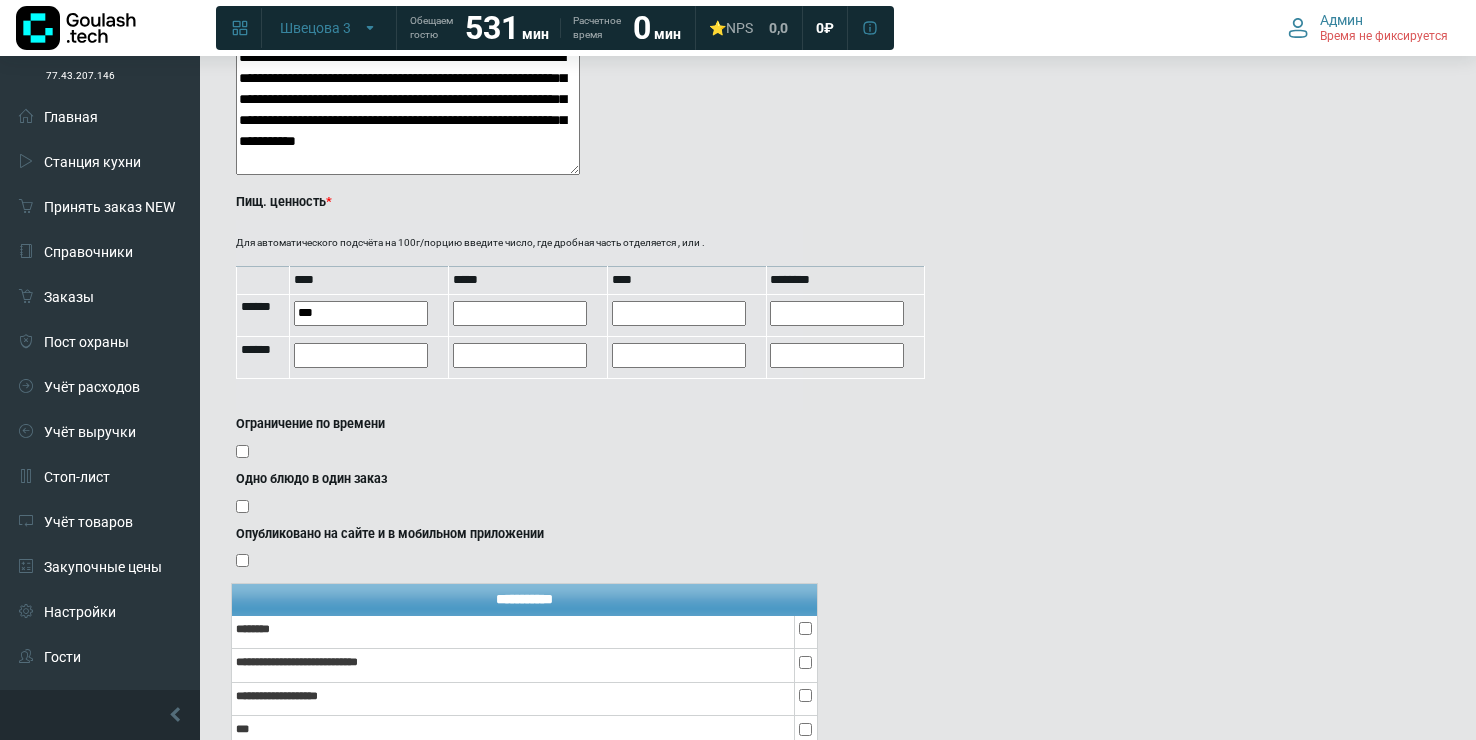 type on "***" 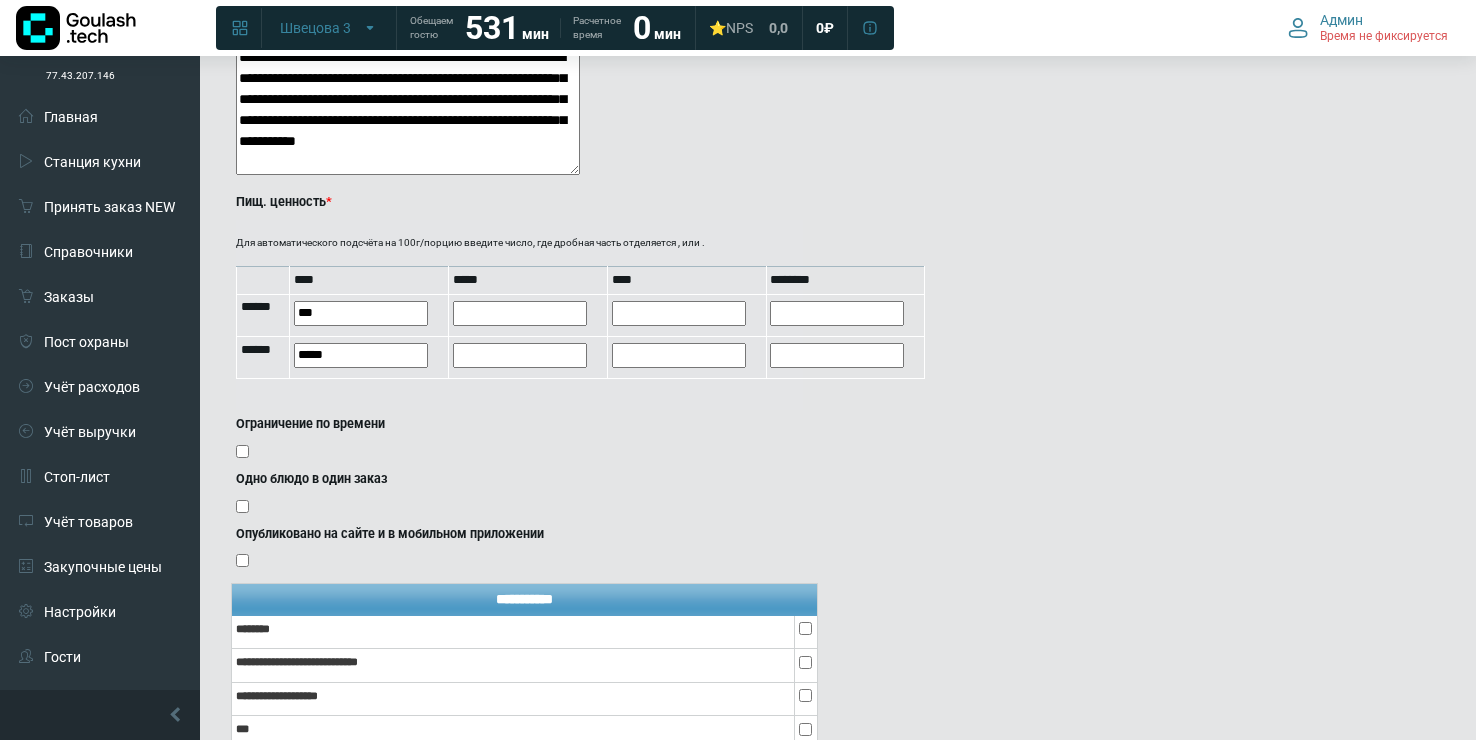 click on "Для автоматического подсчёта на 100г/порцию введите число, где дробная часть отделяется , или .
****
*****
****
********
******
***
******
*****" at bounding box center (519, 315) 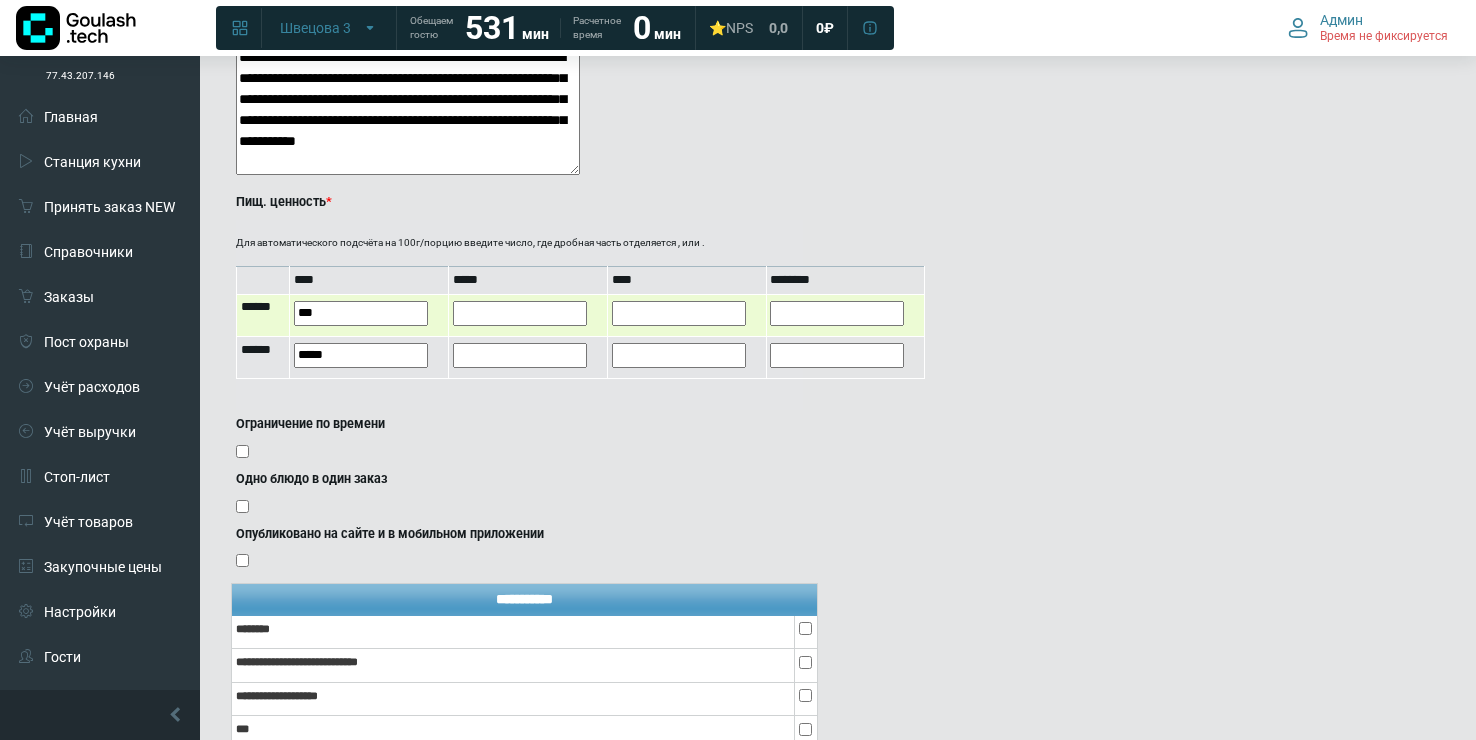 click on "***" at bounding box center [361, 313] 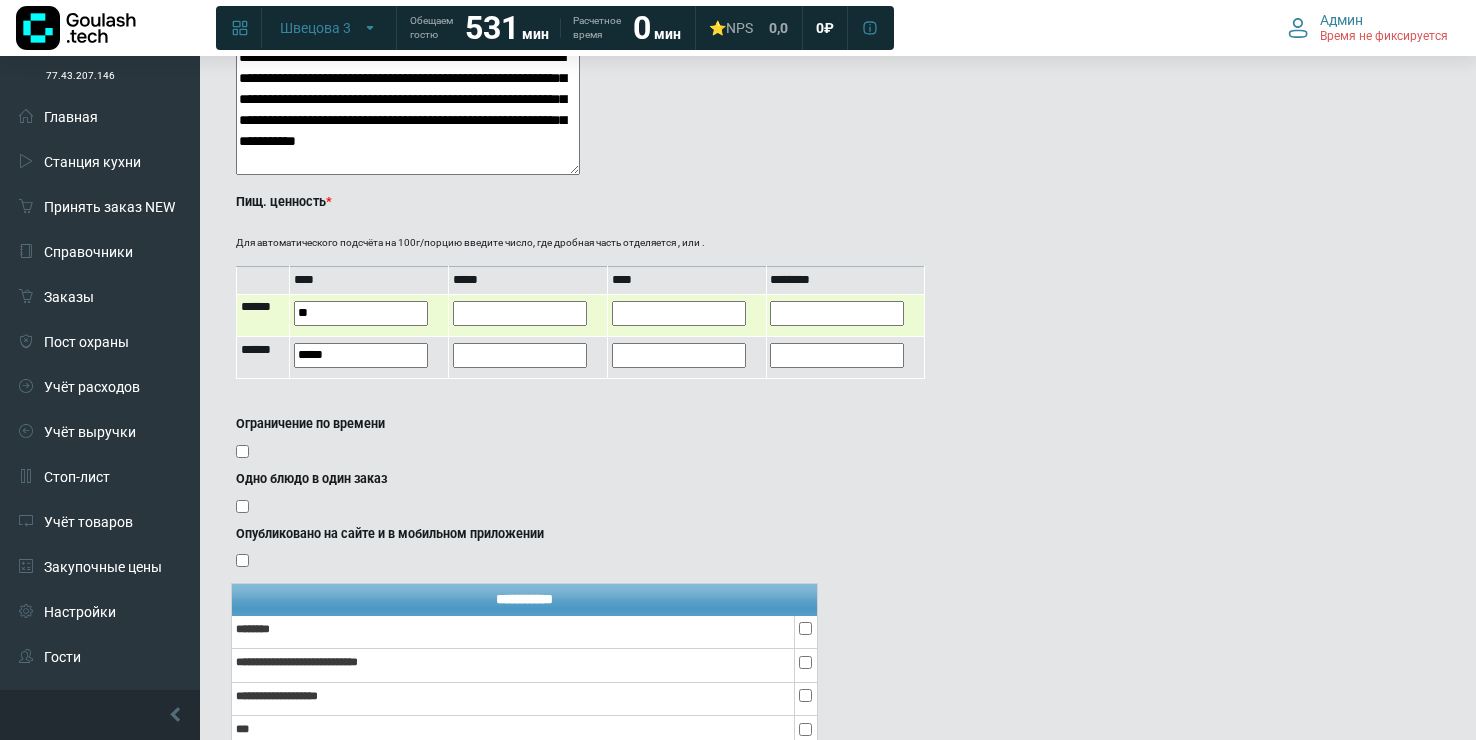 type on "*" 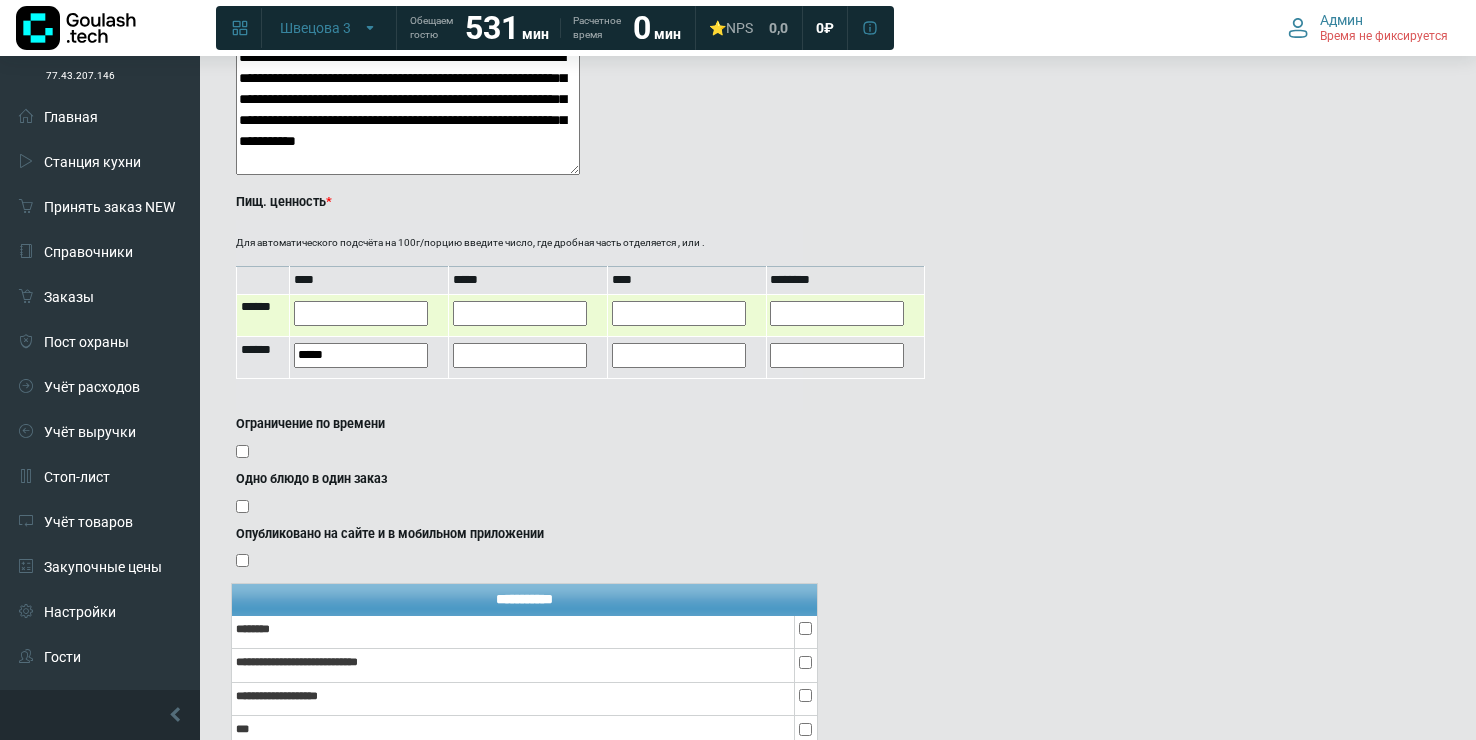 type 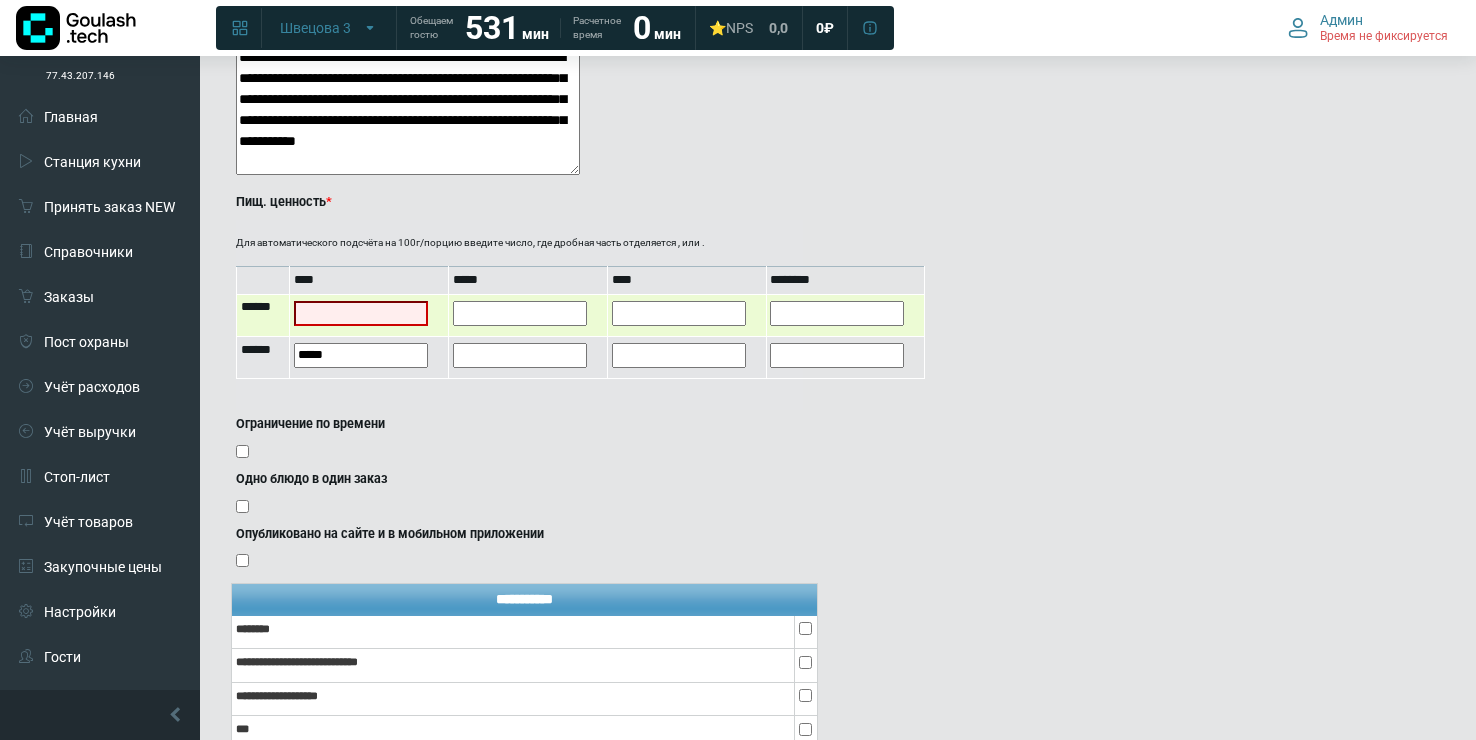 click at bounding box center [520, 313] 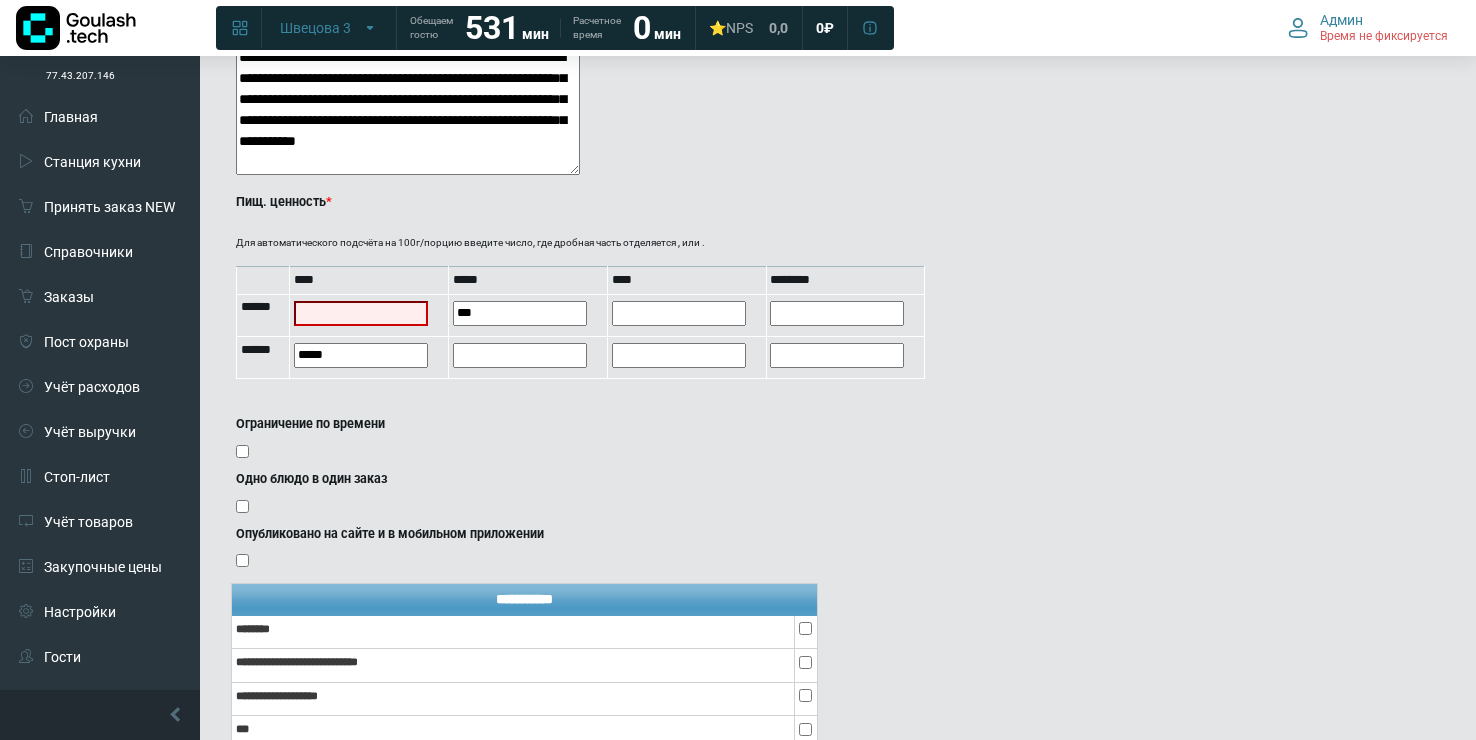 type on "***" 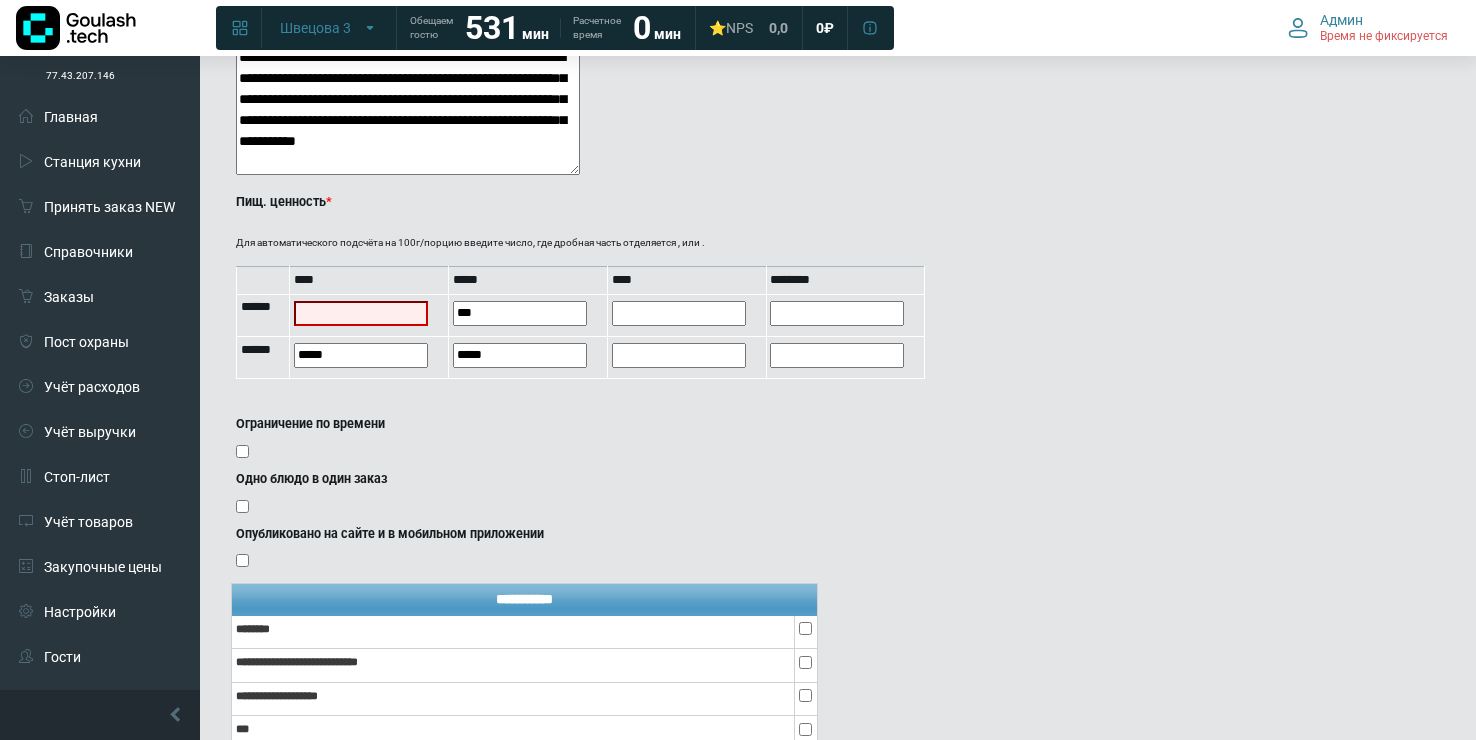click on "Ограничение по времени" at bounding box center [519, 440] 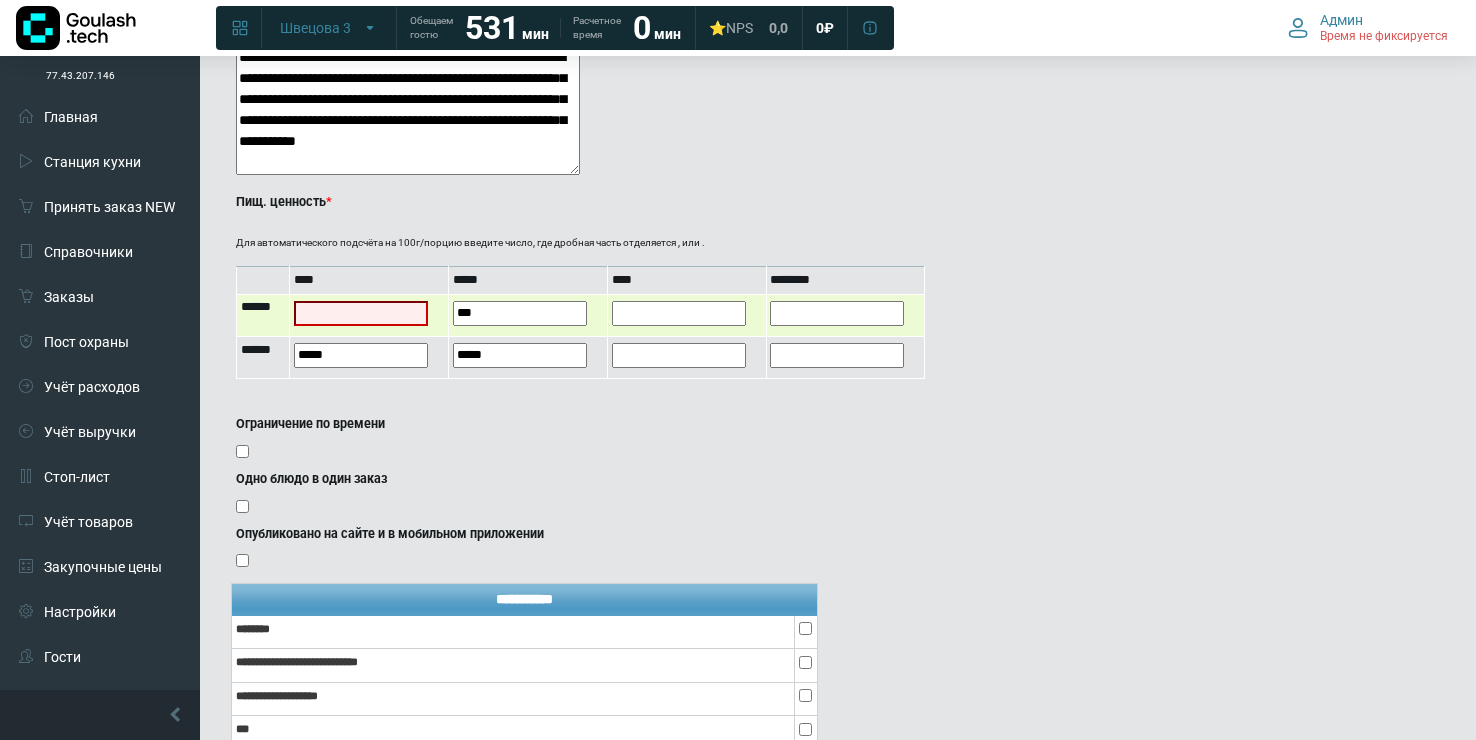 click at bounding box center [679, 313] 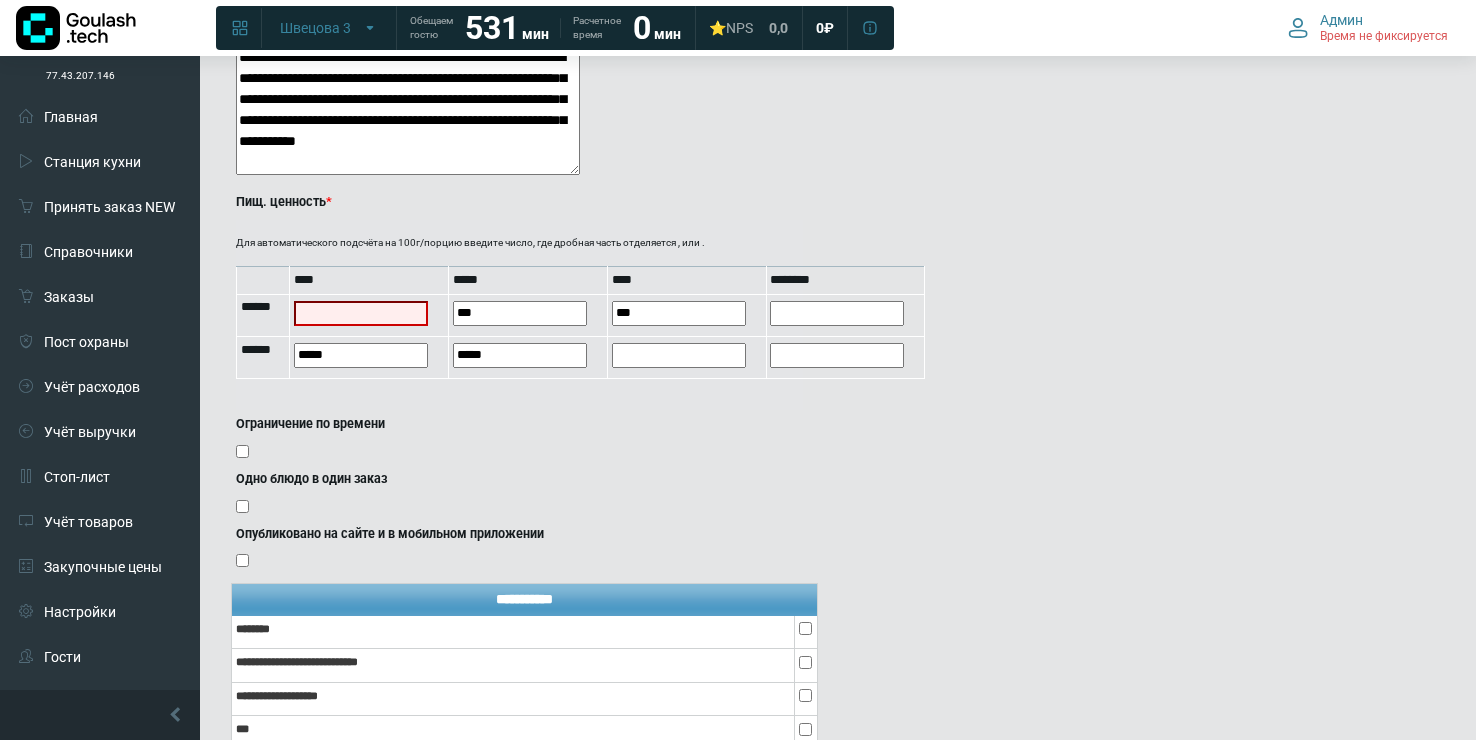 type on "***" 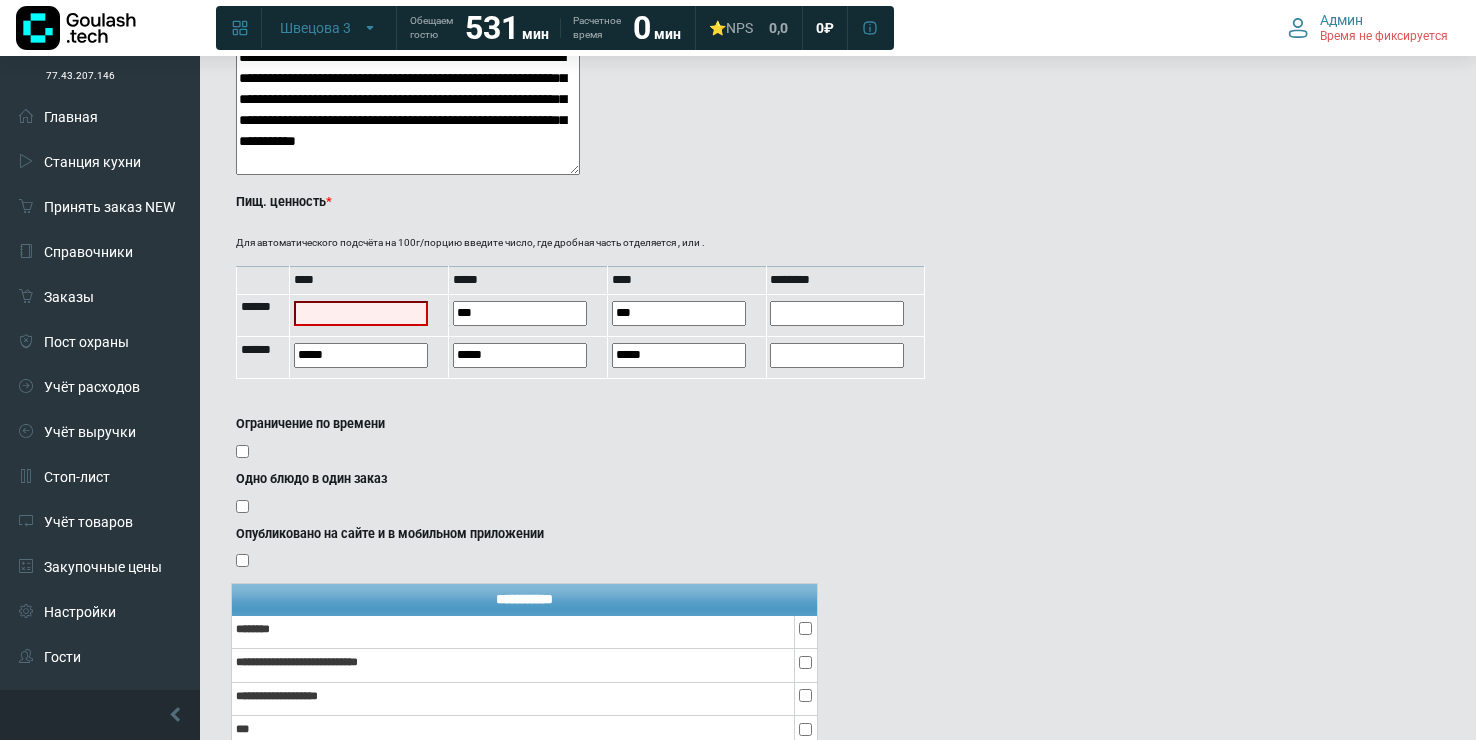 click on "**********" at bounding box center (682, -403) 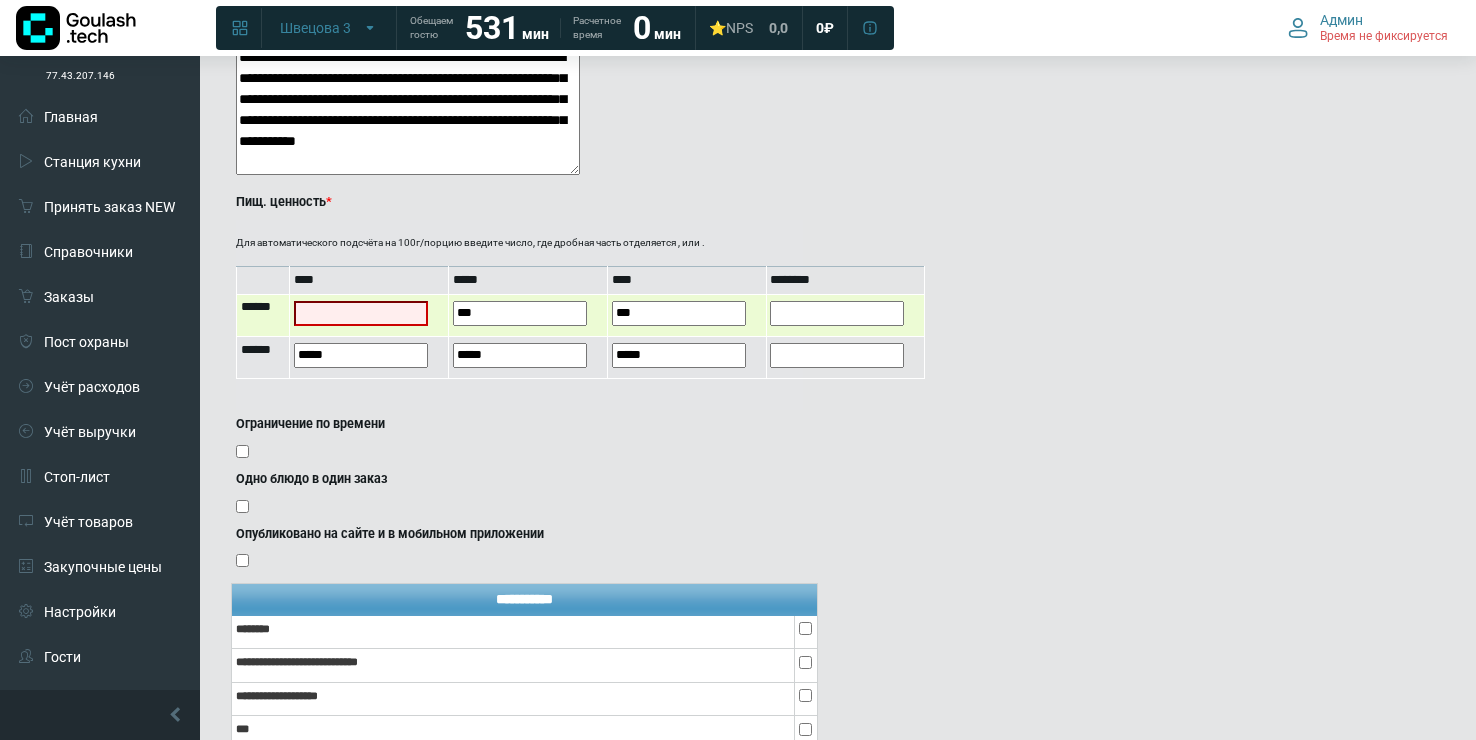 click at bounding box center [837, 313] 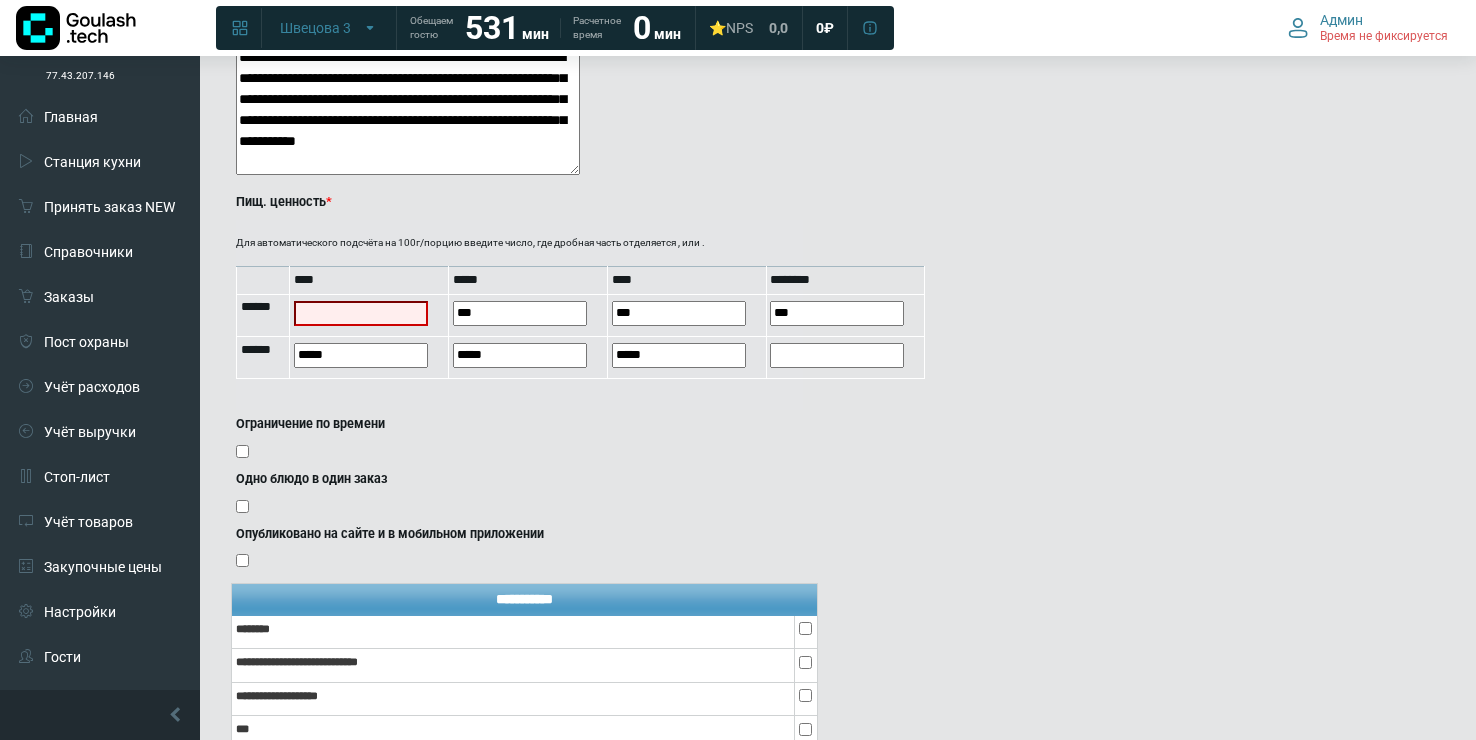 type on "***" 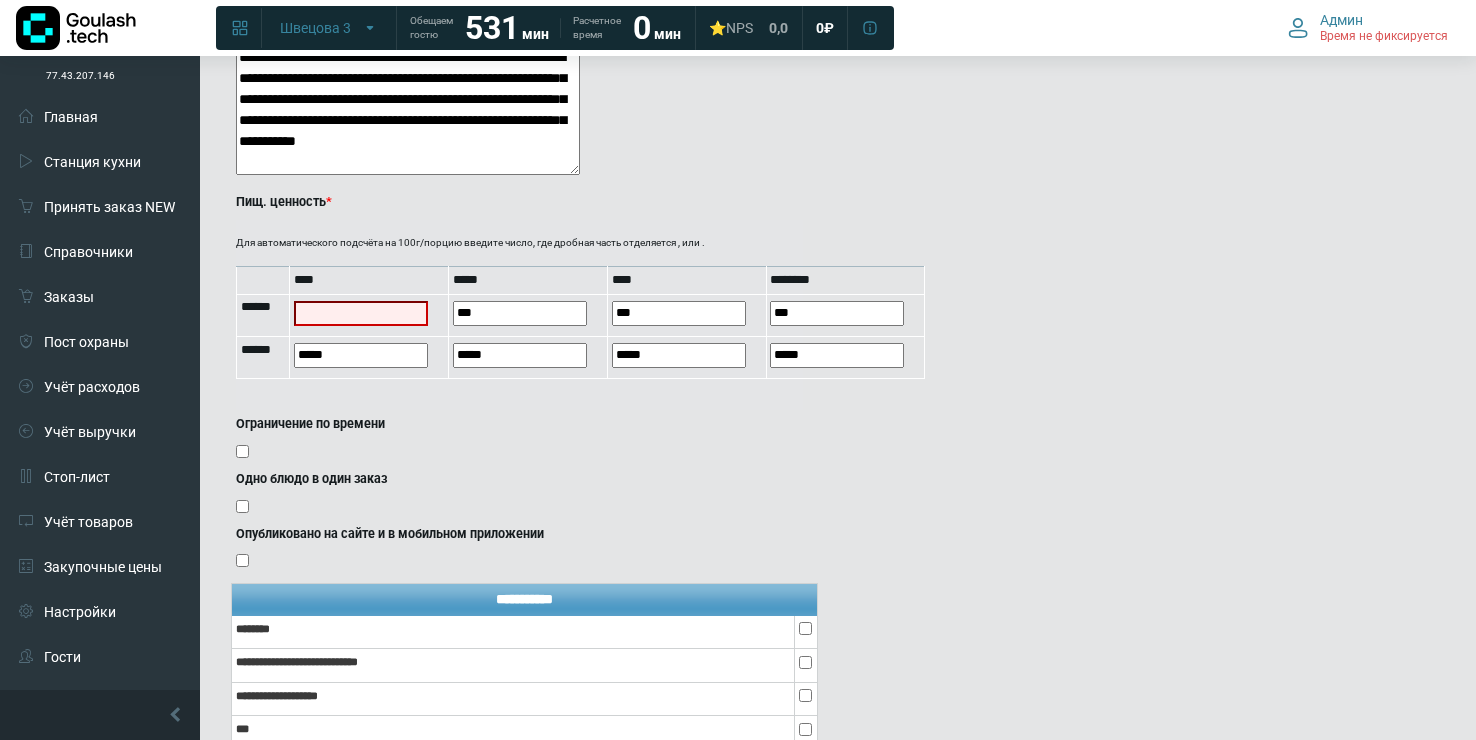 click on "**********" at bounding box center [682, -403] 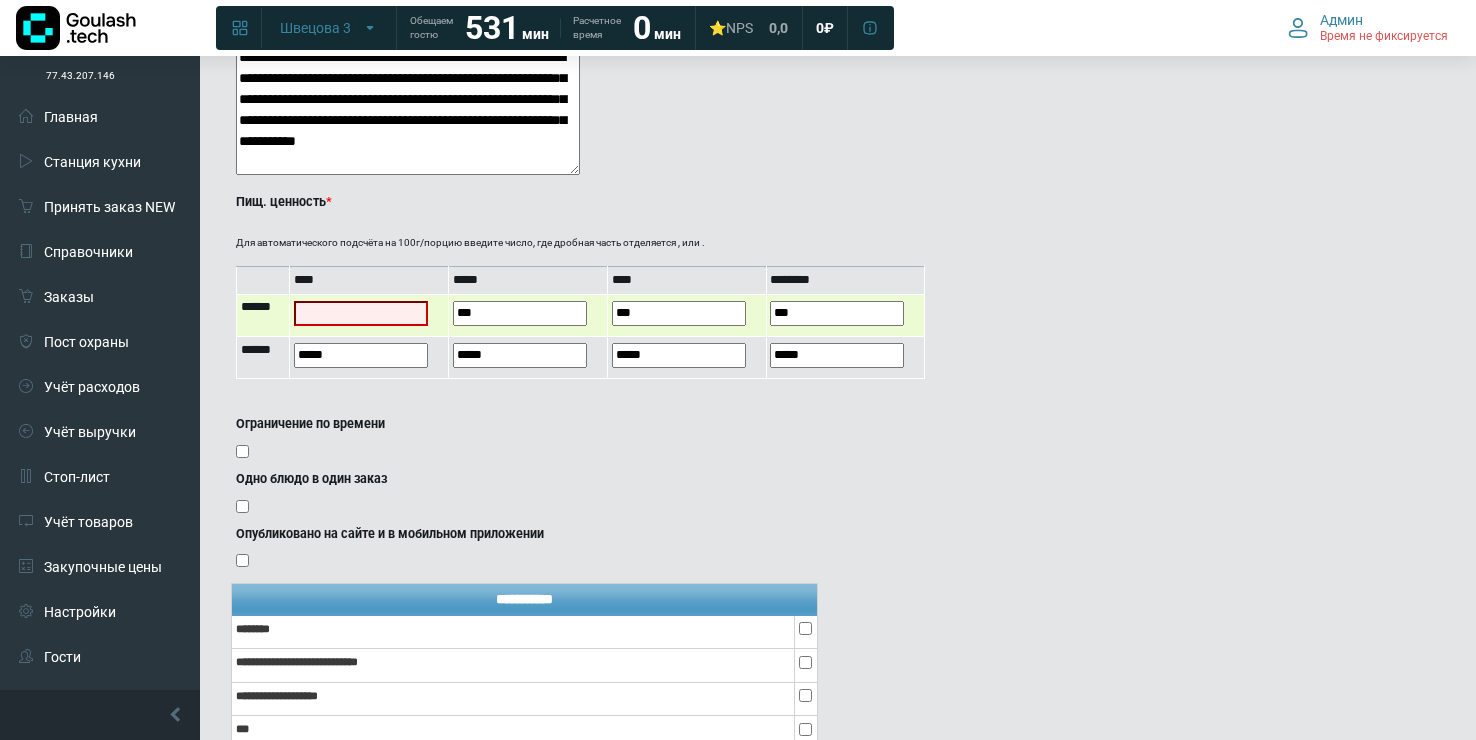 click at bounding box center [361, 313] 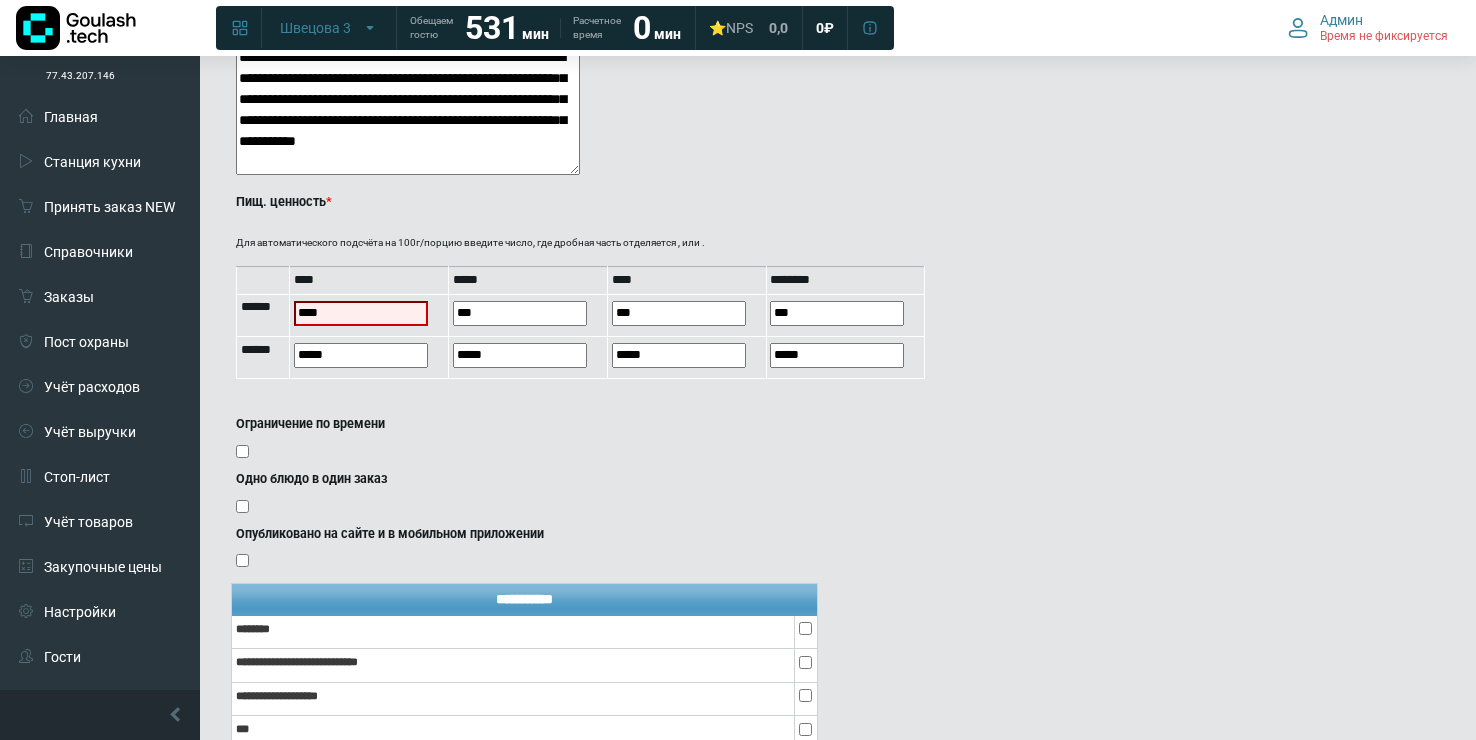 type on "****" 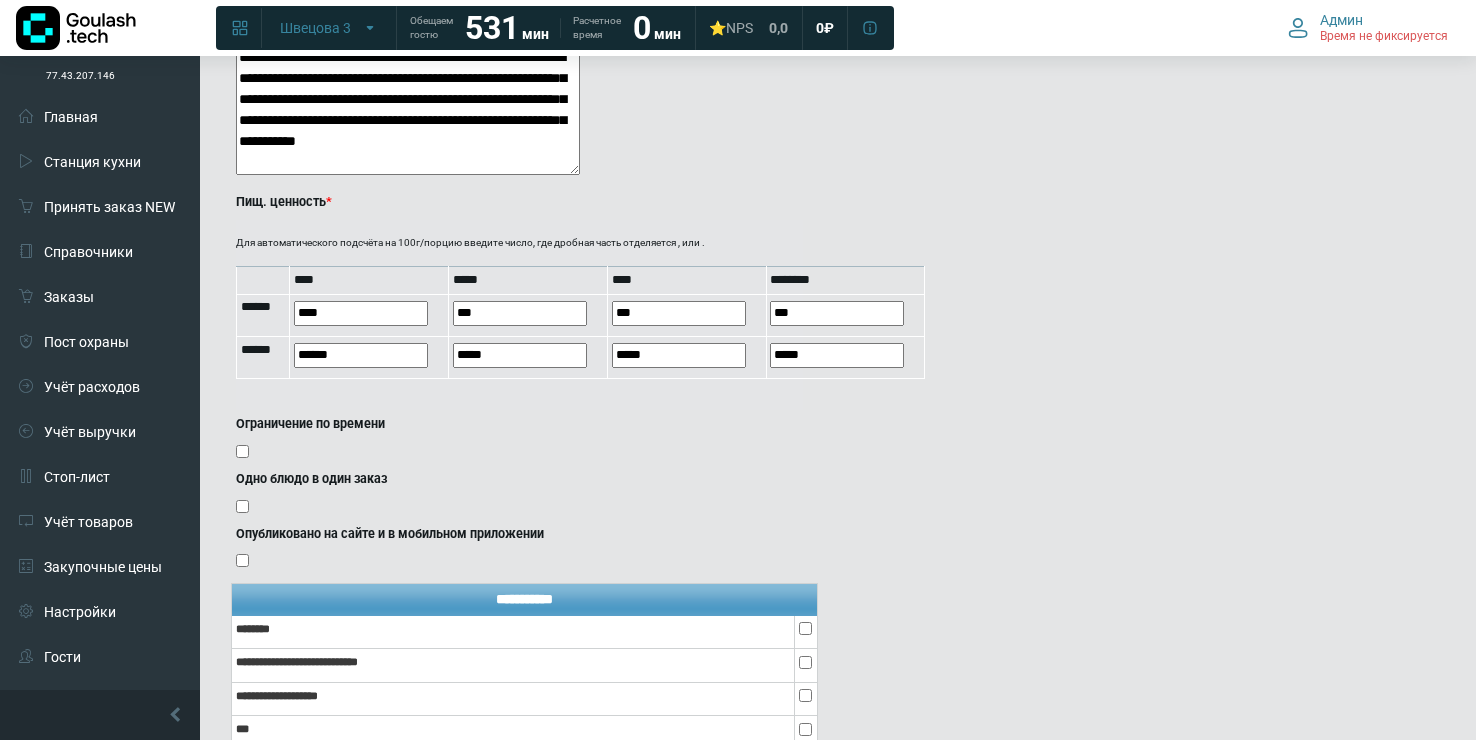click on "**********" at bounding box center (838, -403) 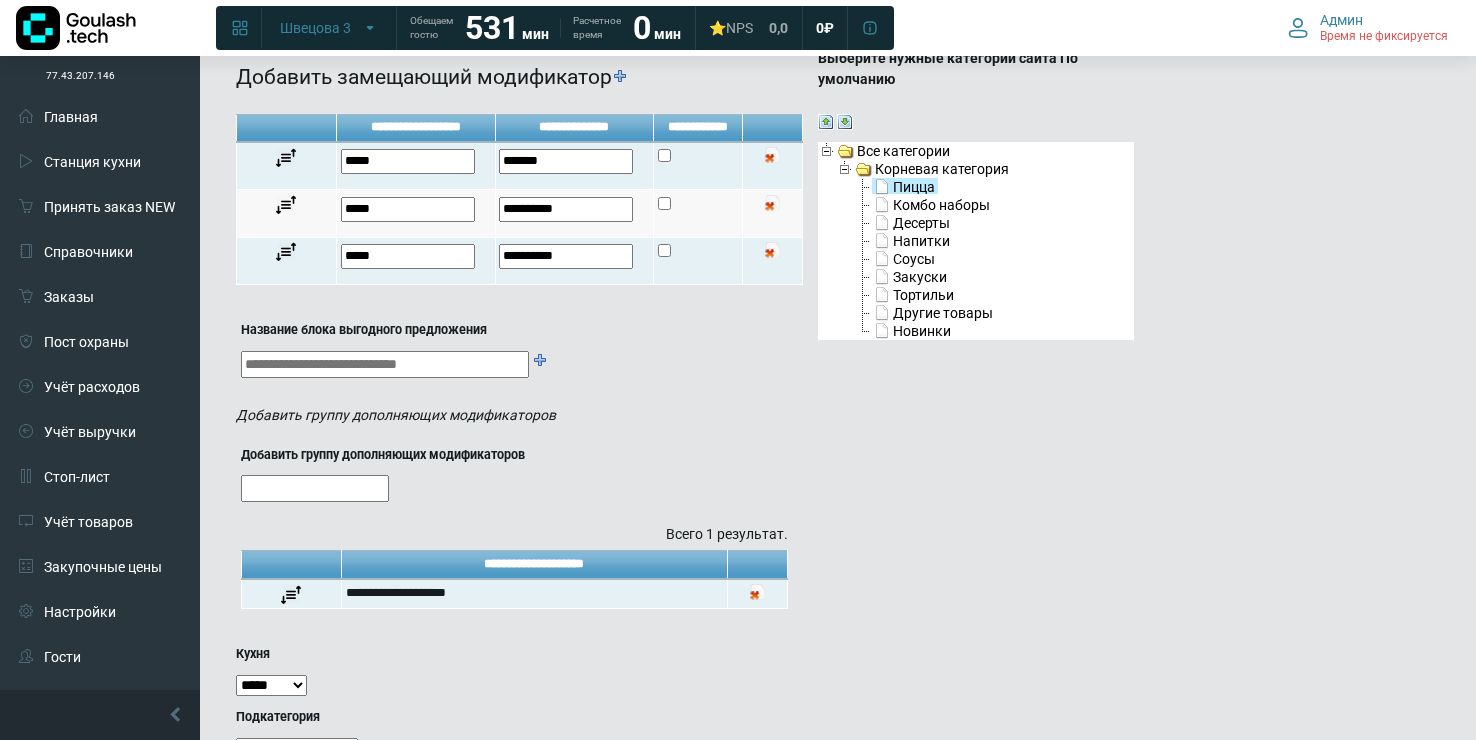 scroll, scrollTop: 0, scrollLeft: 0, axis: both 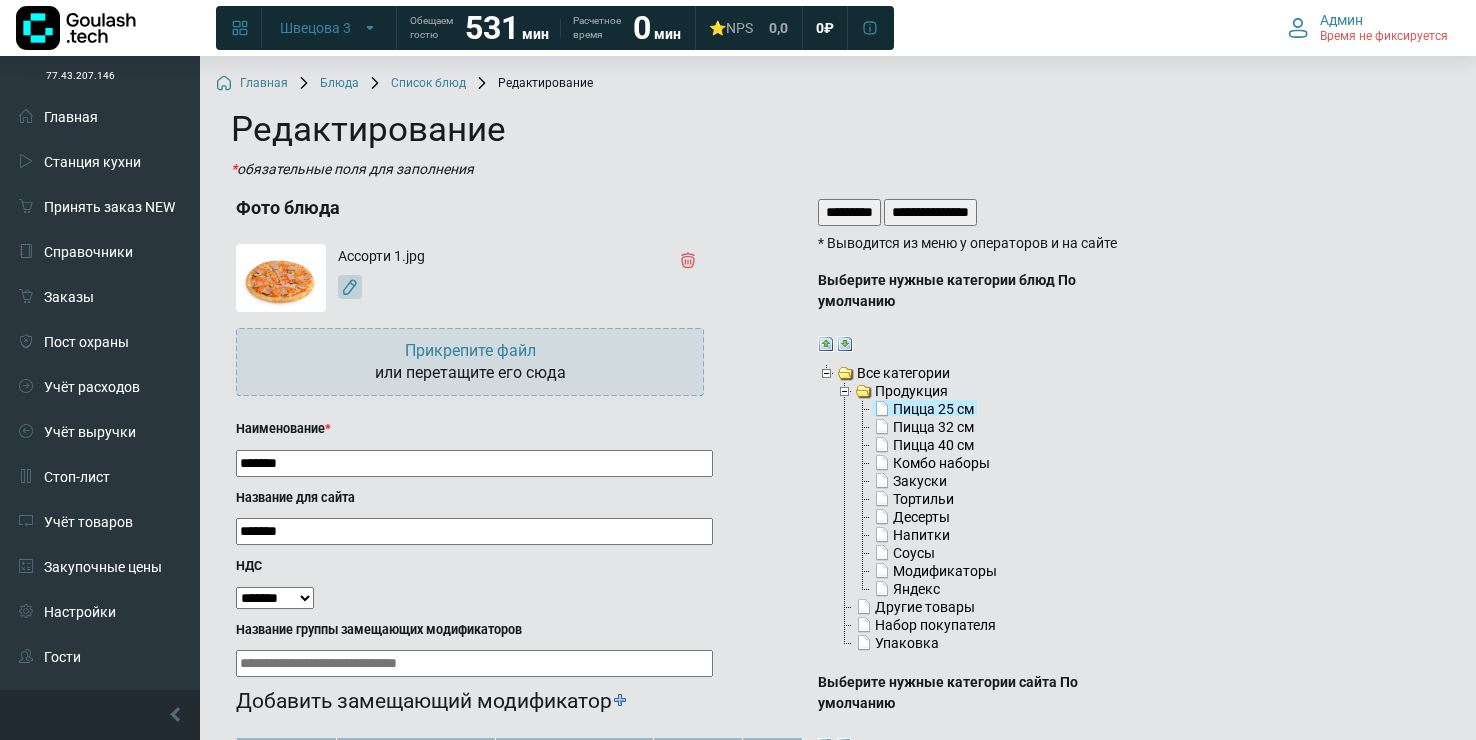 click on "*********" at bounding box center (849, 212) 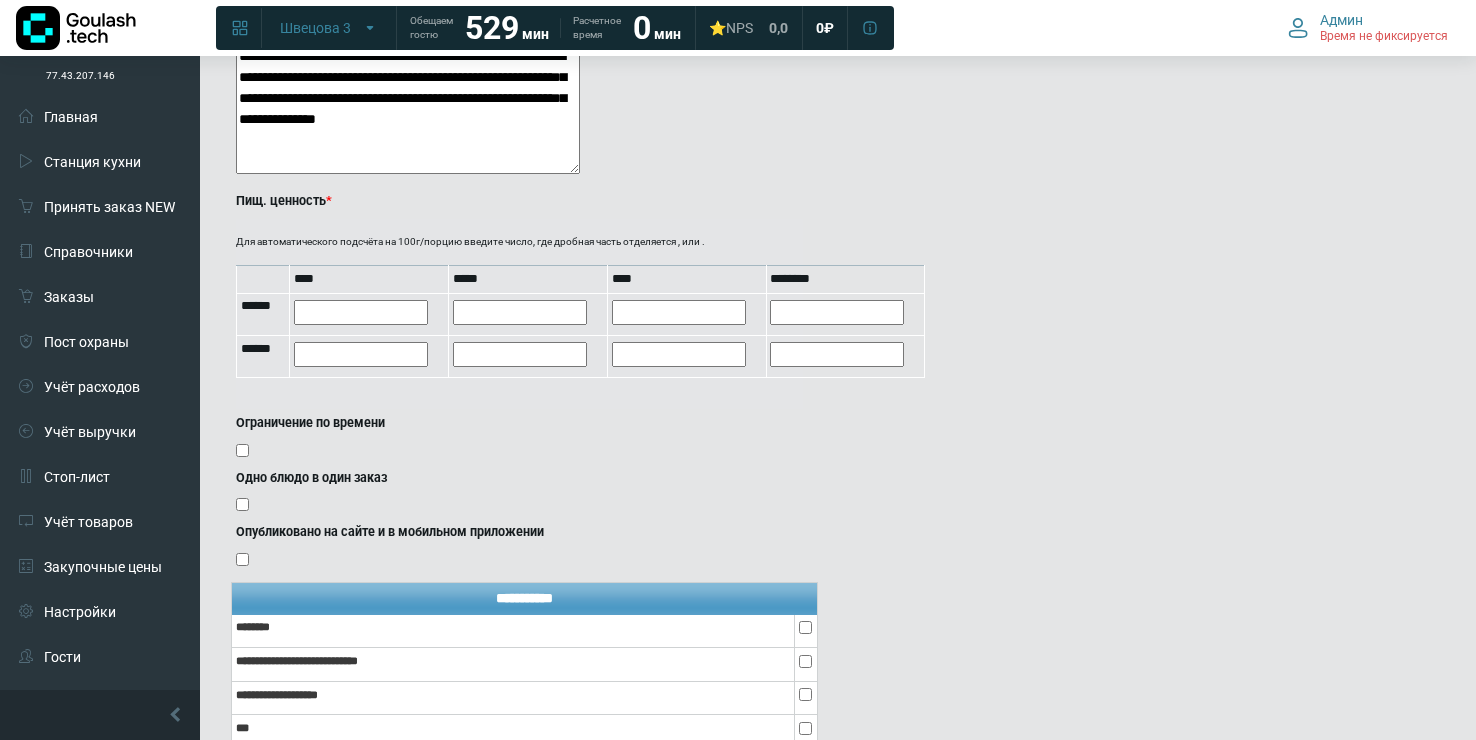 scroll, scrollTop: 1558, scrollLeft: 0, axis: vertical 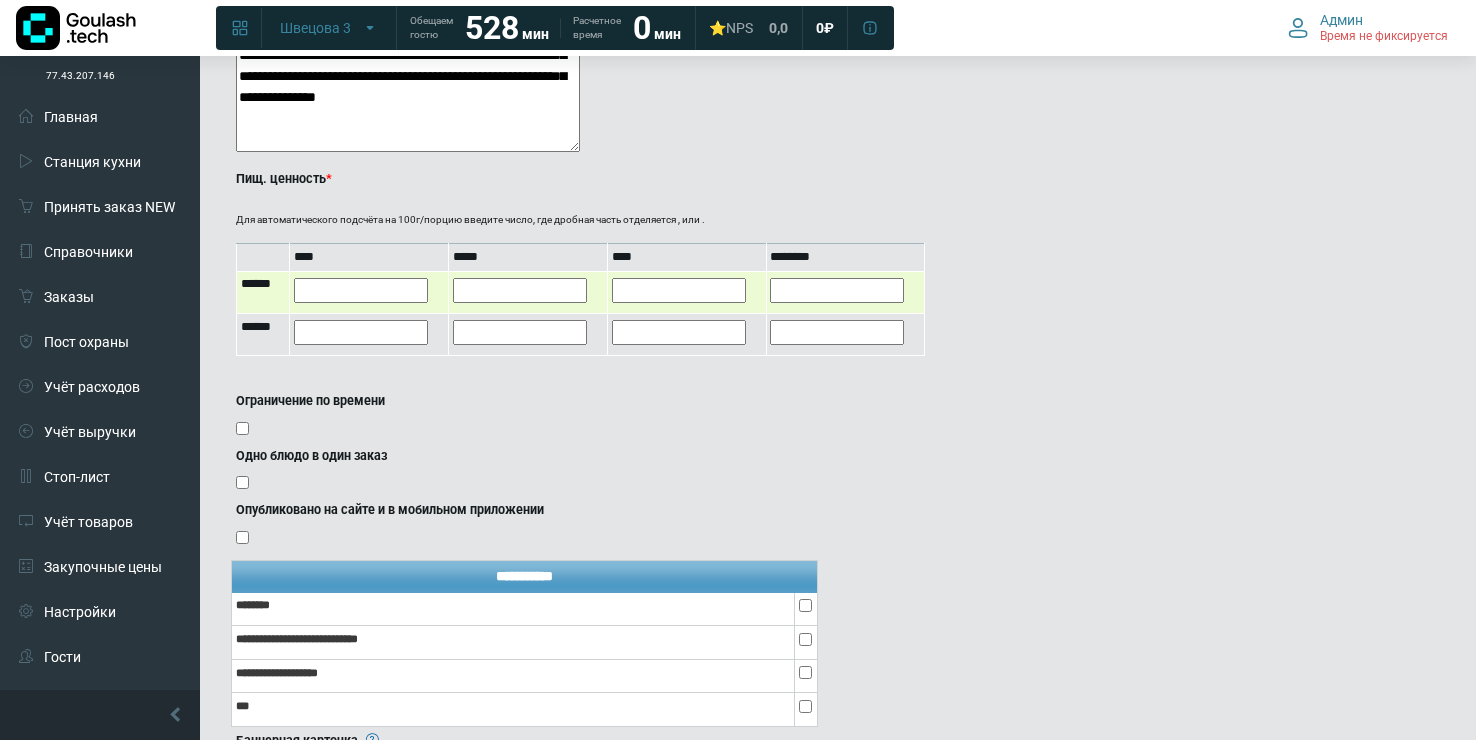 click at bounding box center (520, 290) 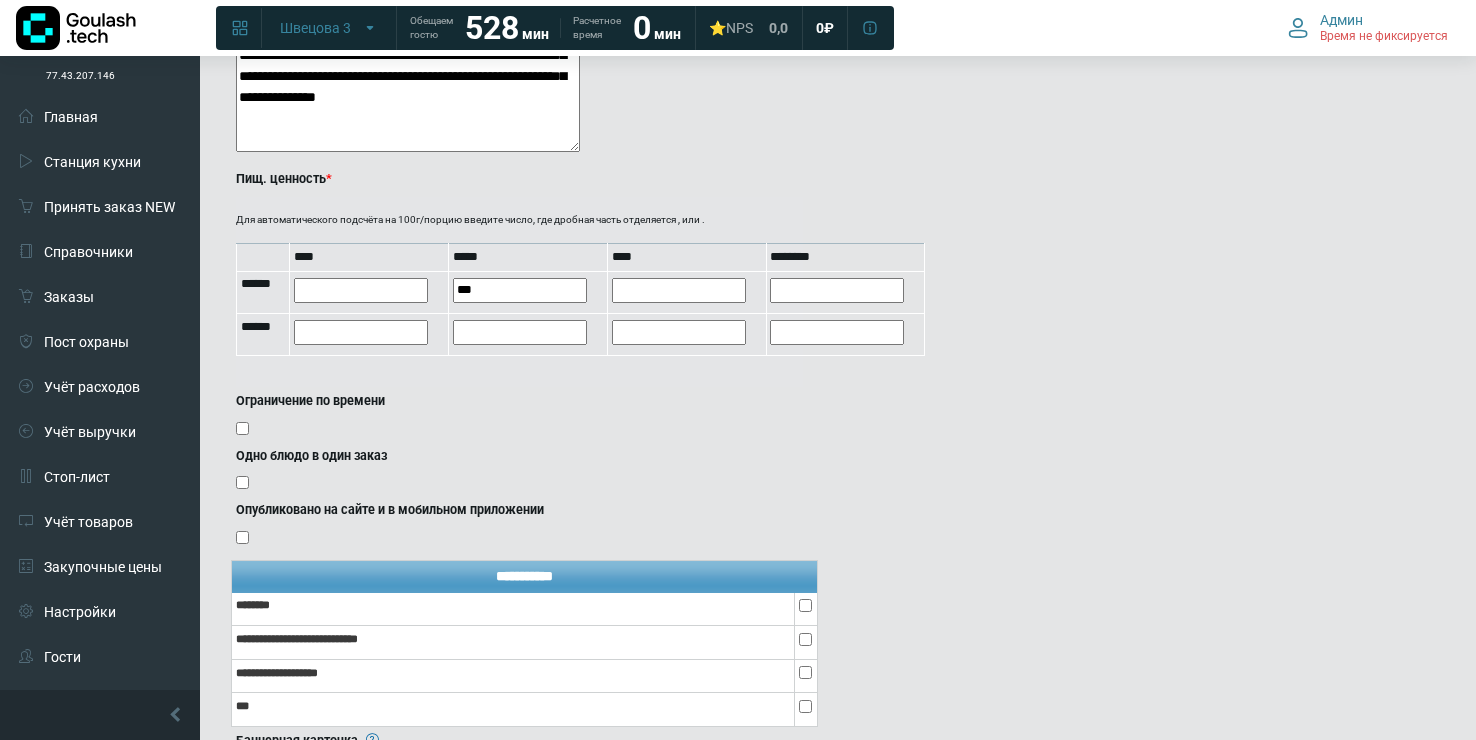 type on "***" 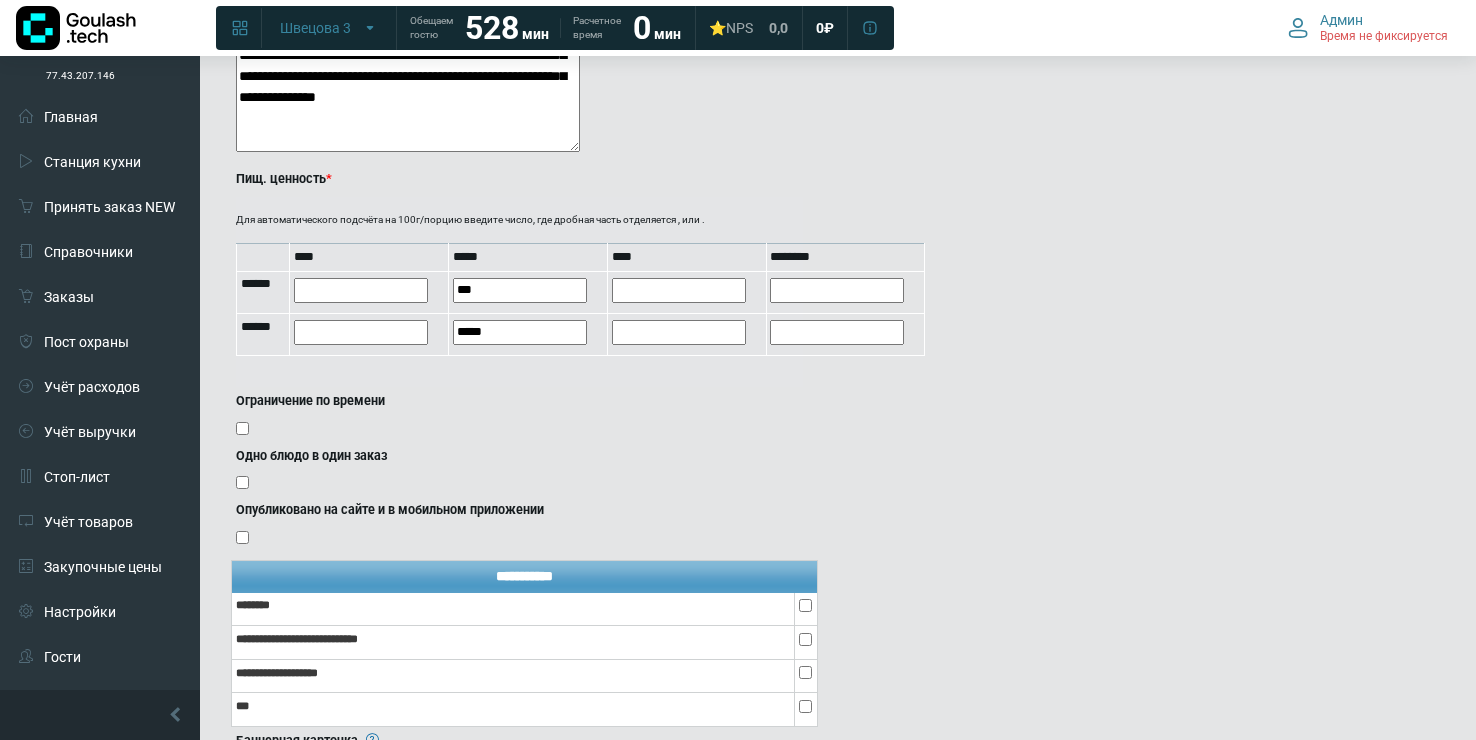 click on "**********" at bounding box center [682, -331] 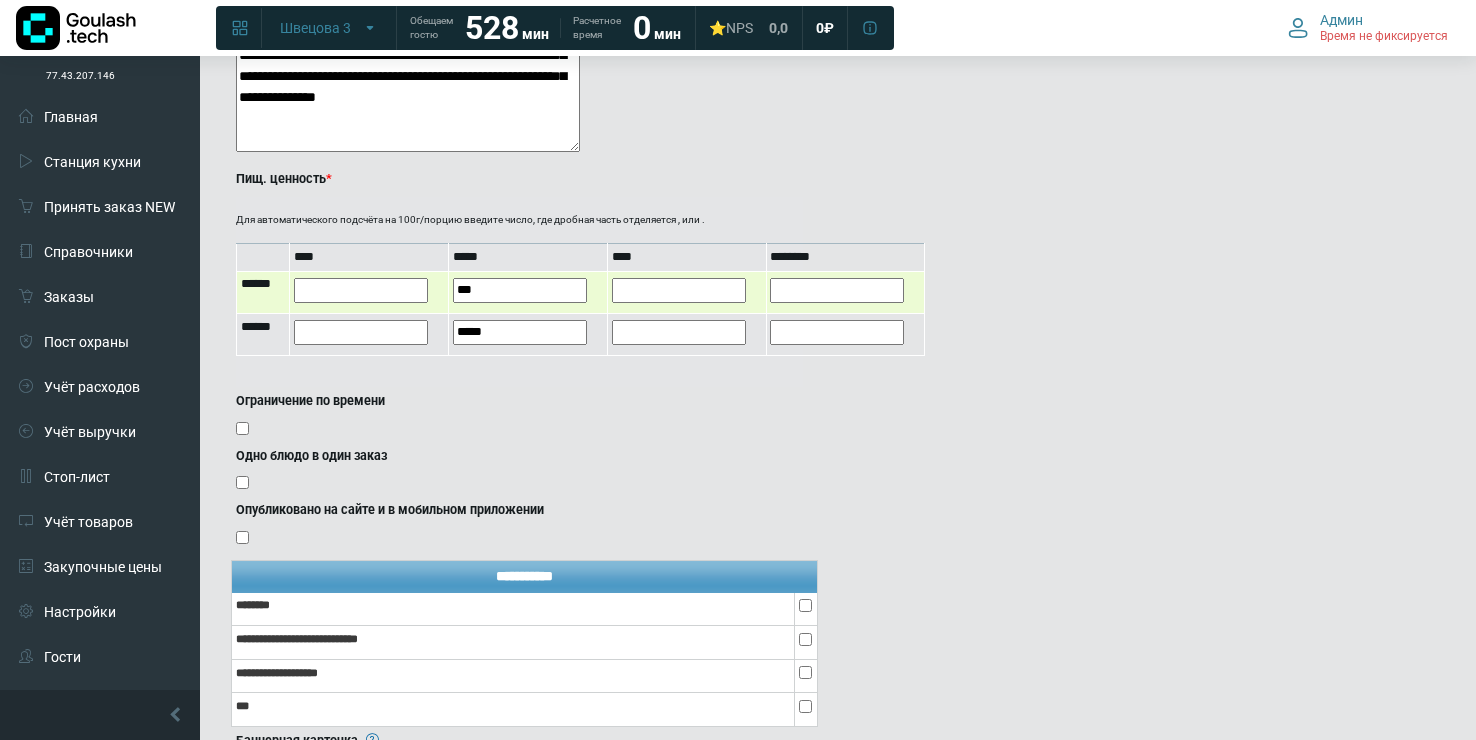 click at bounding box center [679, 290] 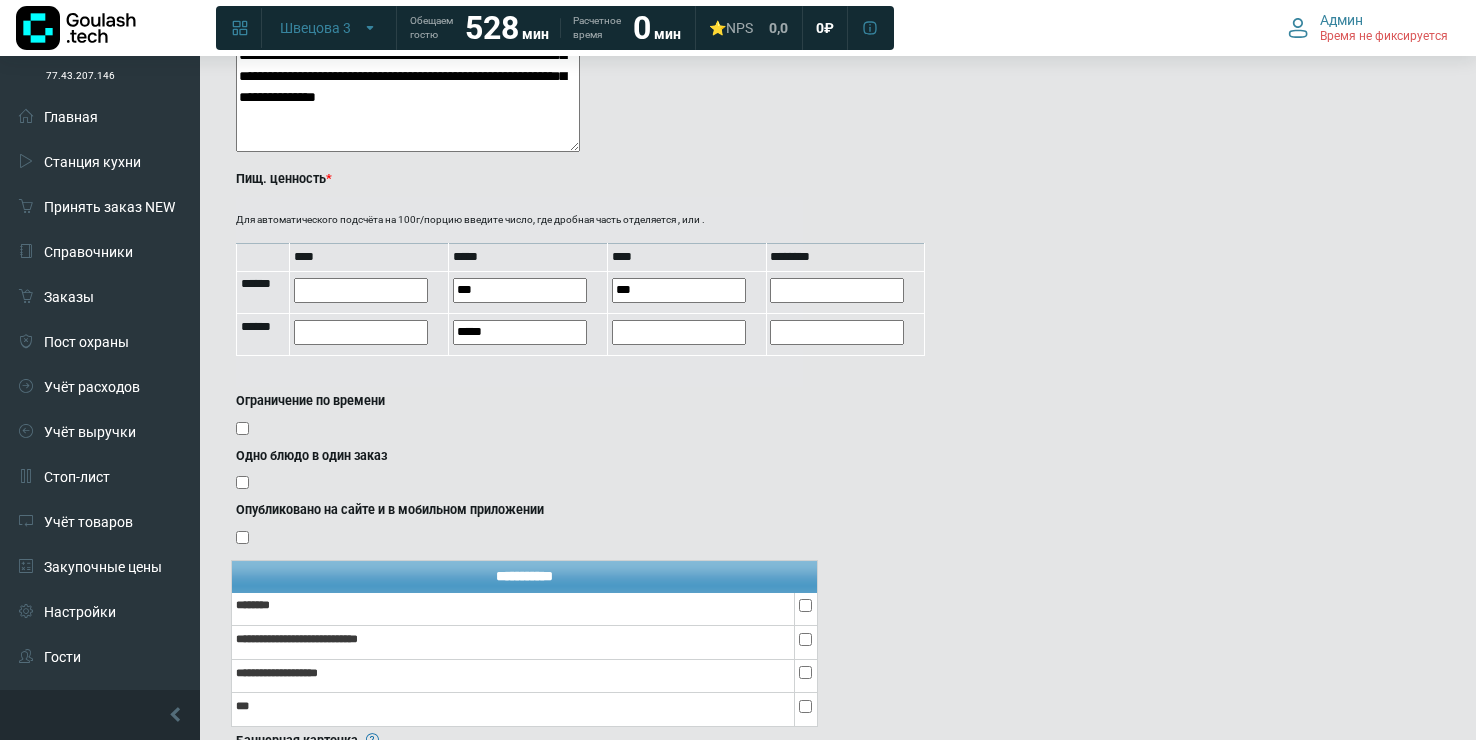 type on "***" 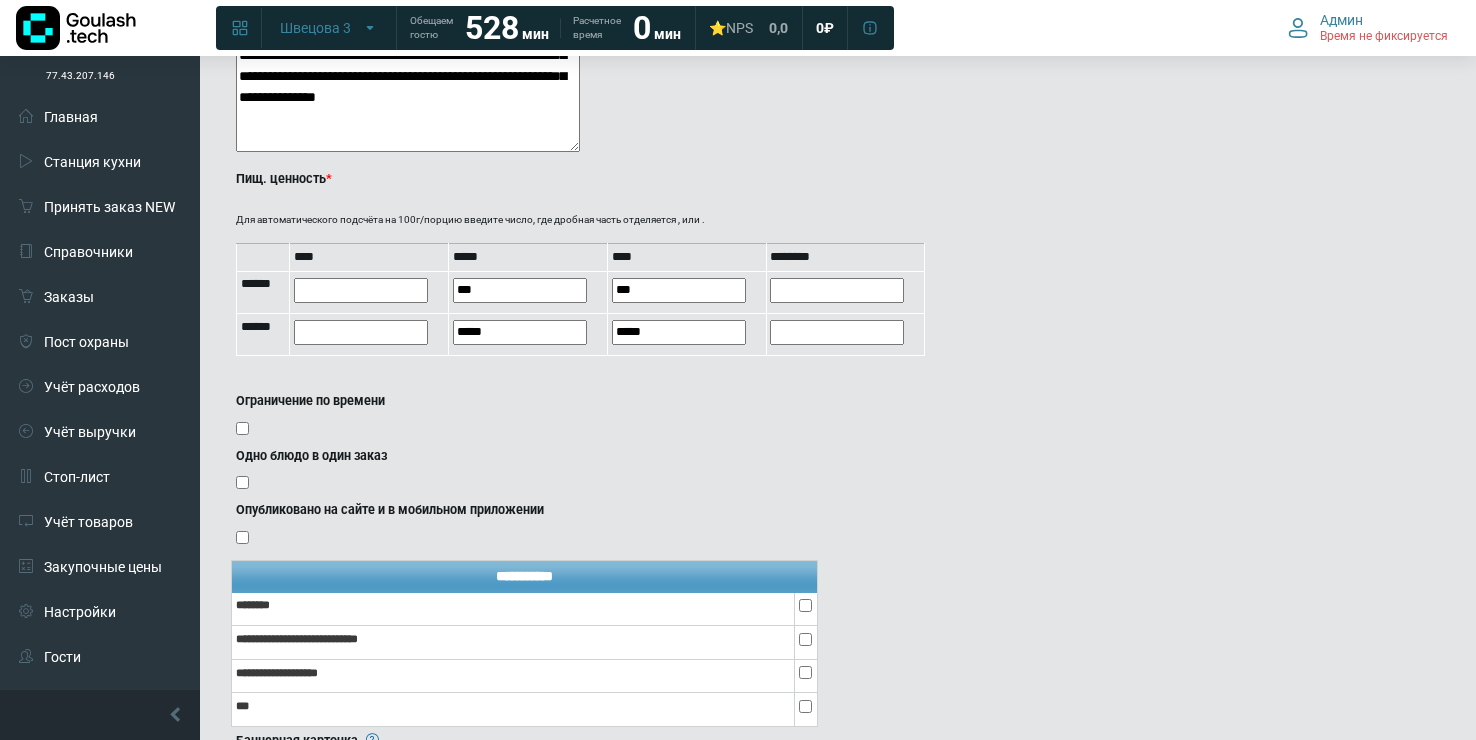 click on "**********" at bounding box center (838, -331) 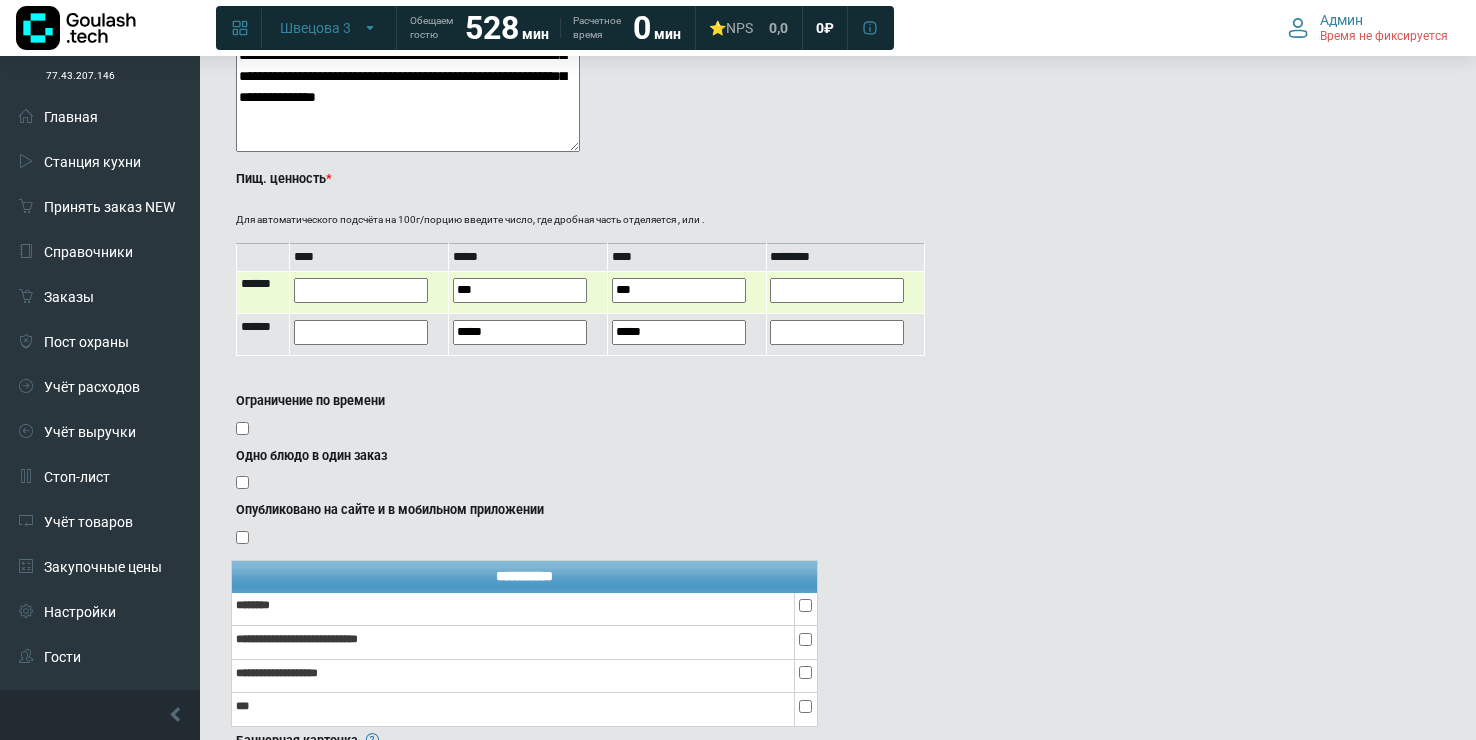 click at bounding box center (837, 290) 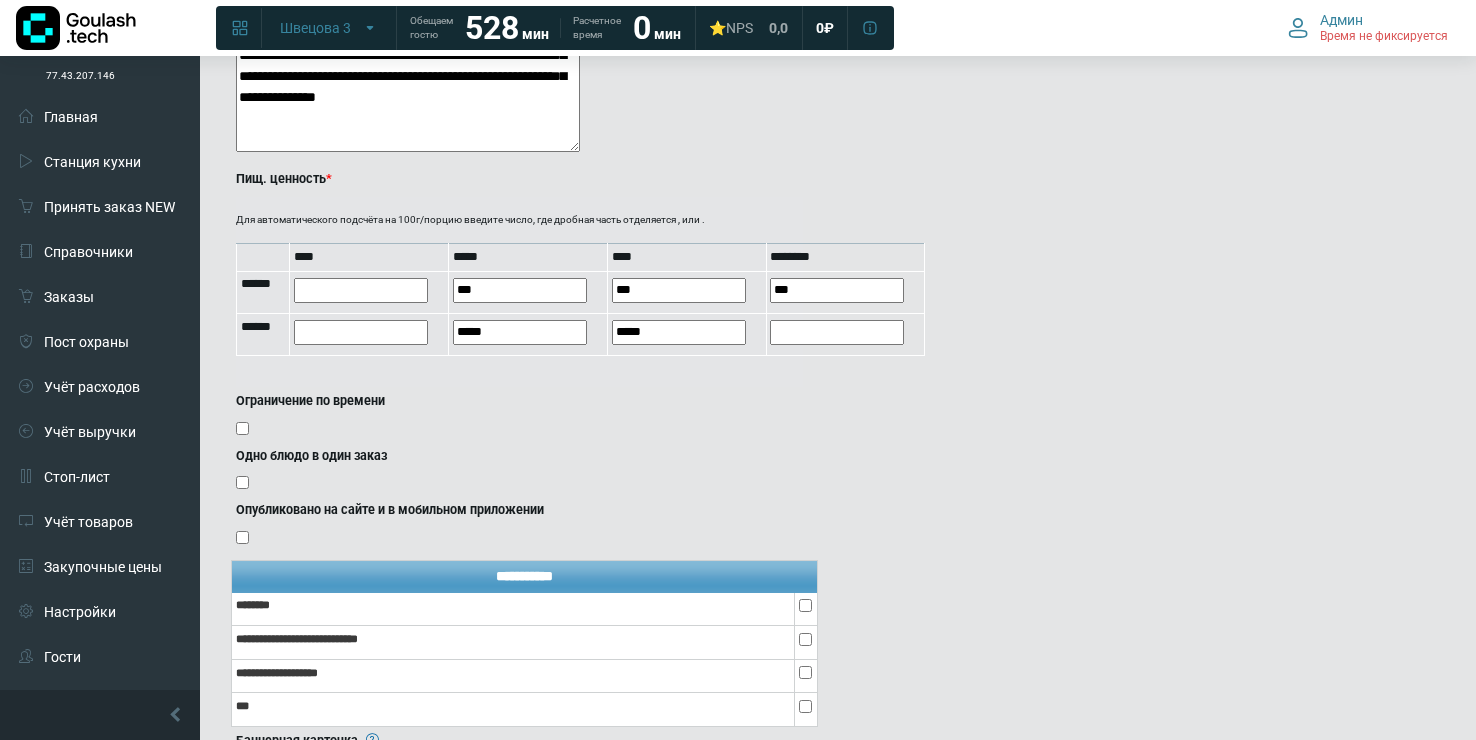 type on "***" 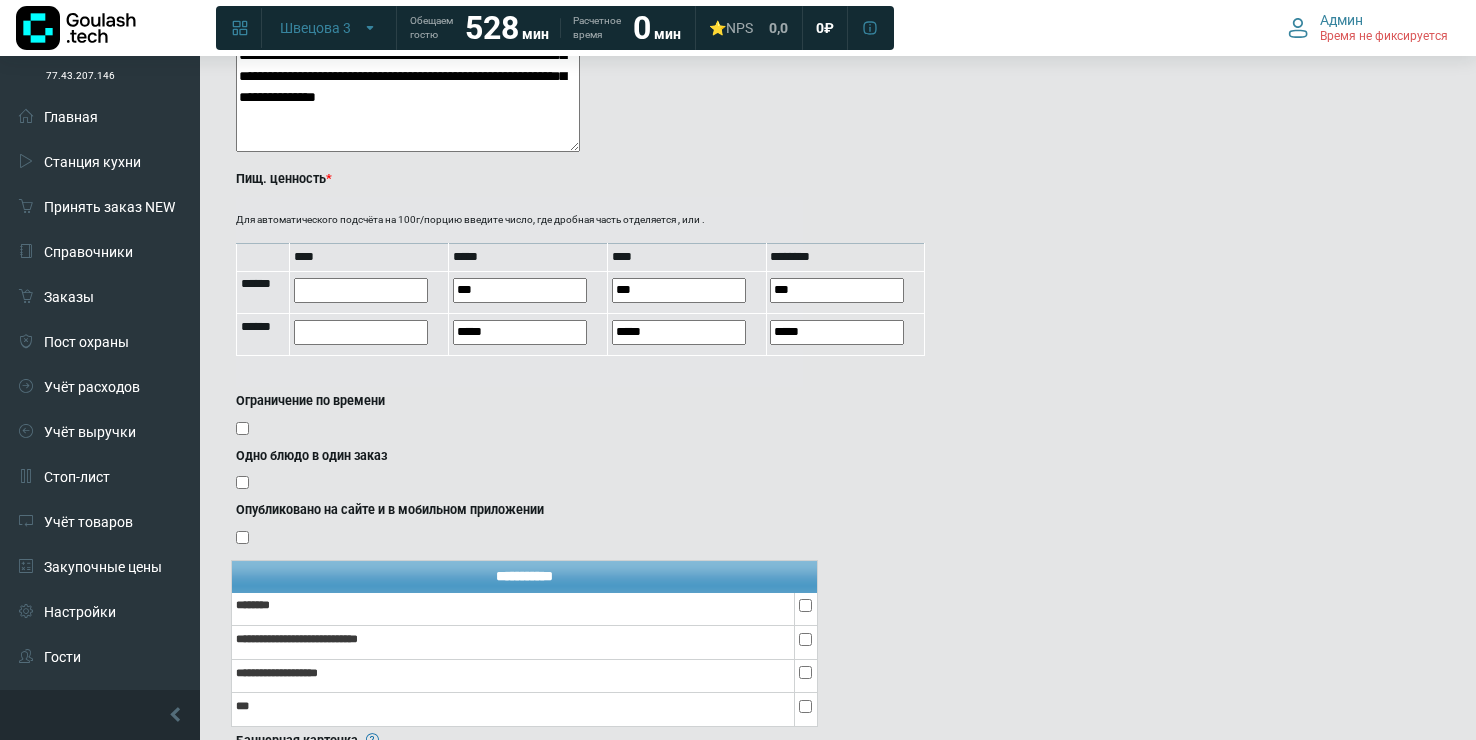 click on "**********" at bounding box center [682, -331] 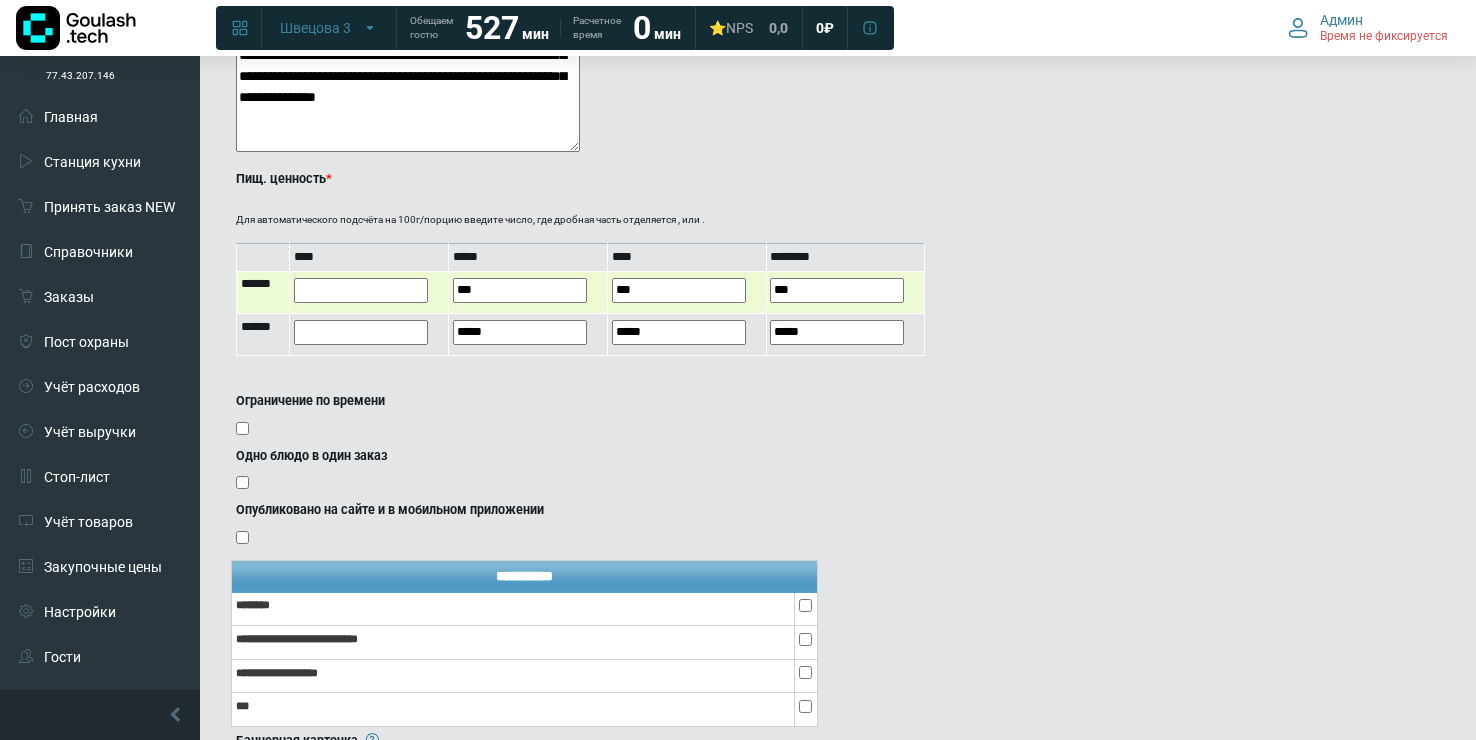 click at bounding box center [361, 290] 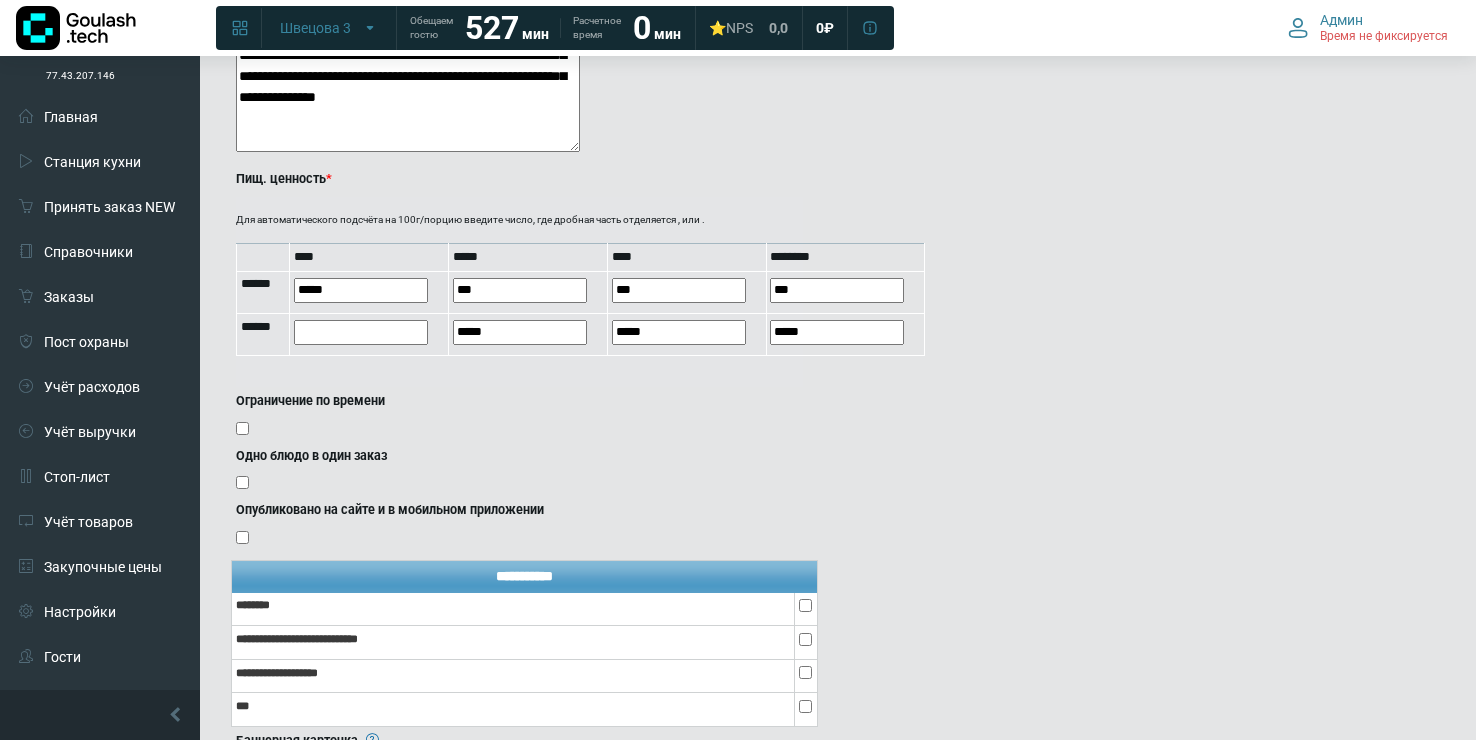 type on "*****" 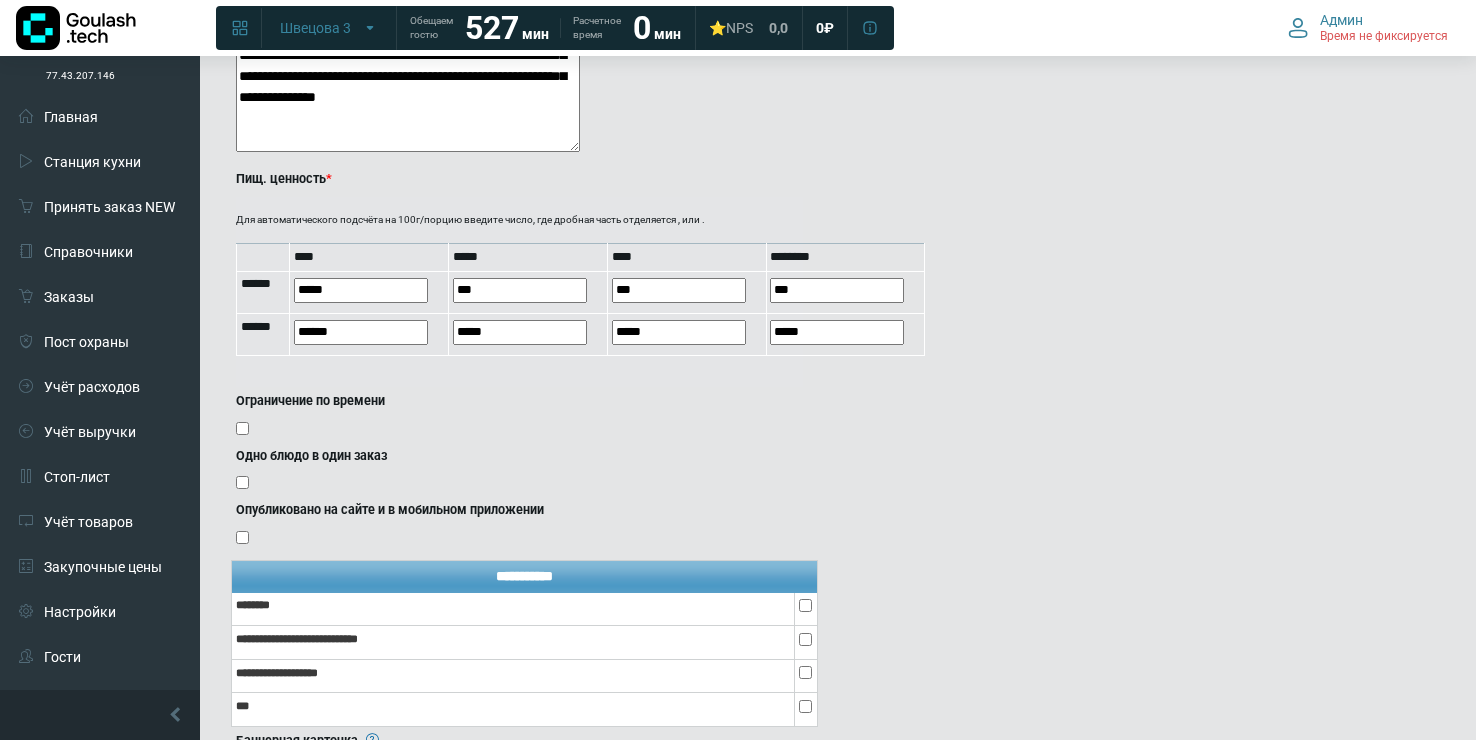 click on "**********" at bounding box center (682, -331) 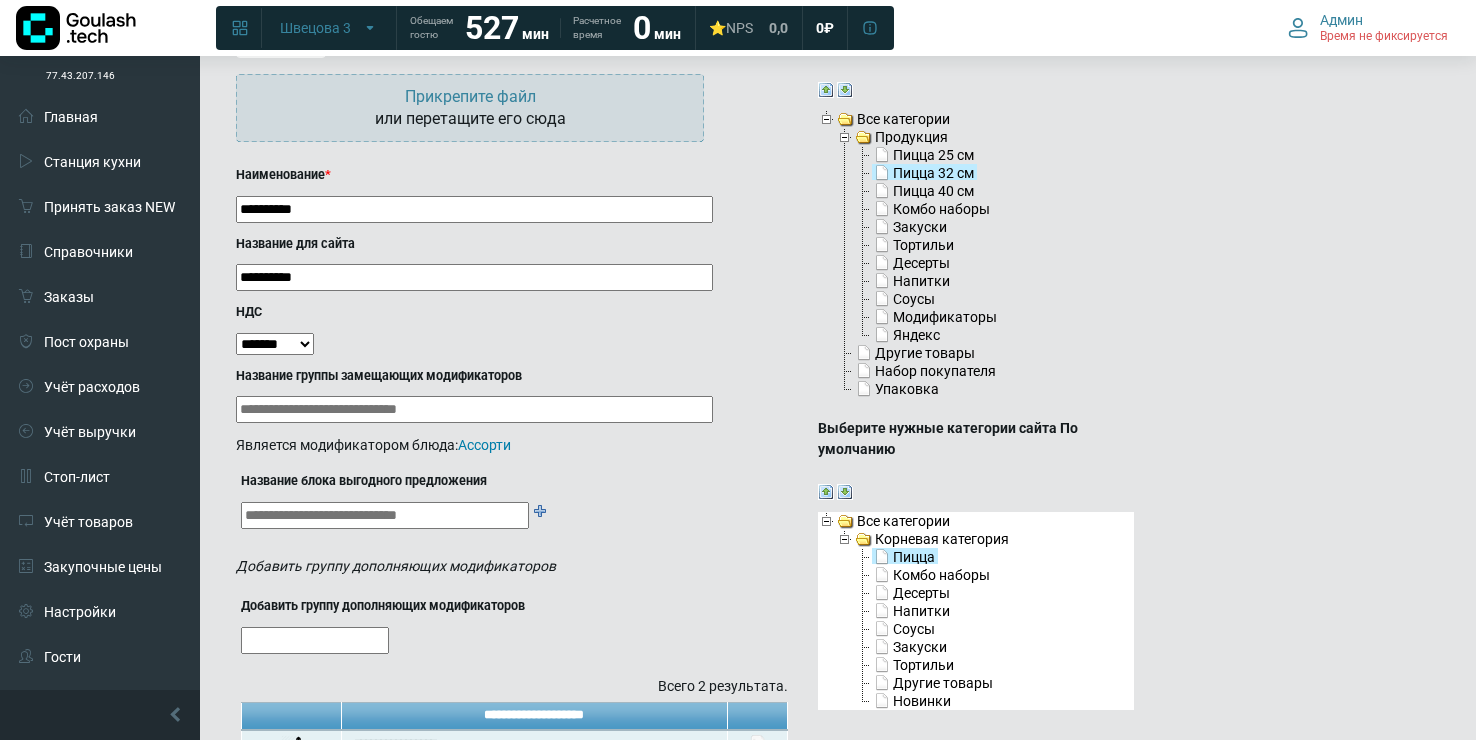 scroll, scrollTop: 0, scrollLeft: 0, axis: both 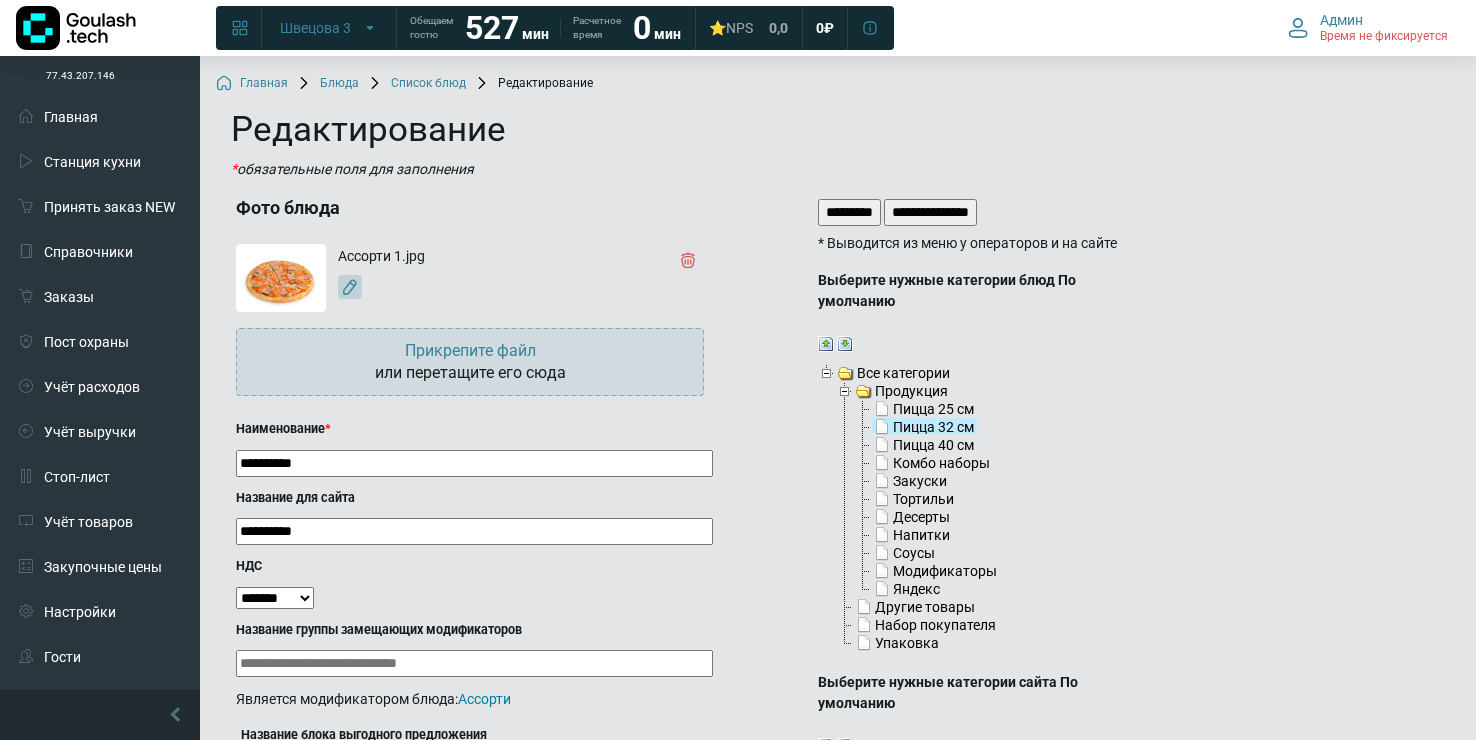 click on "*********" at bounding box center (849, 212) 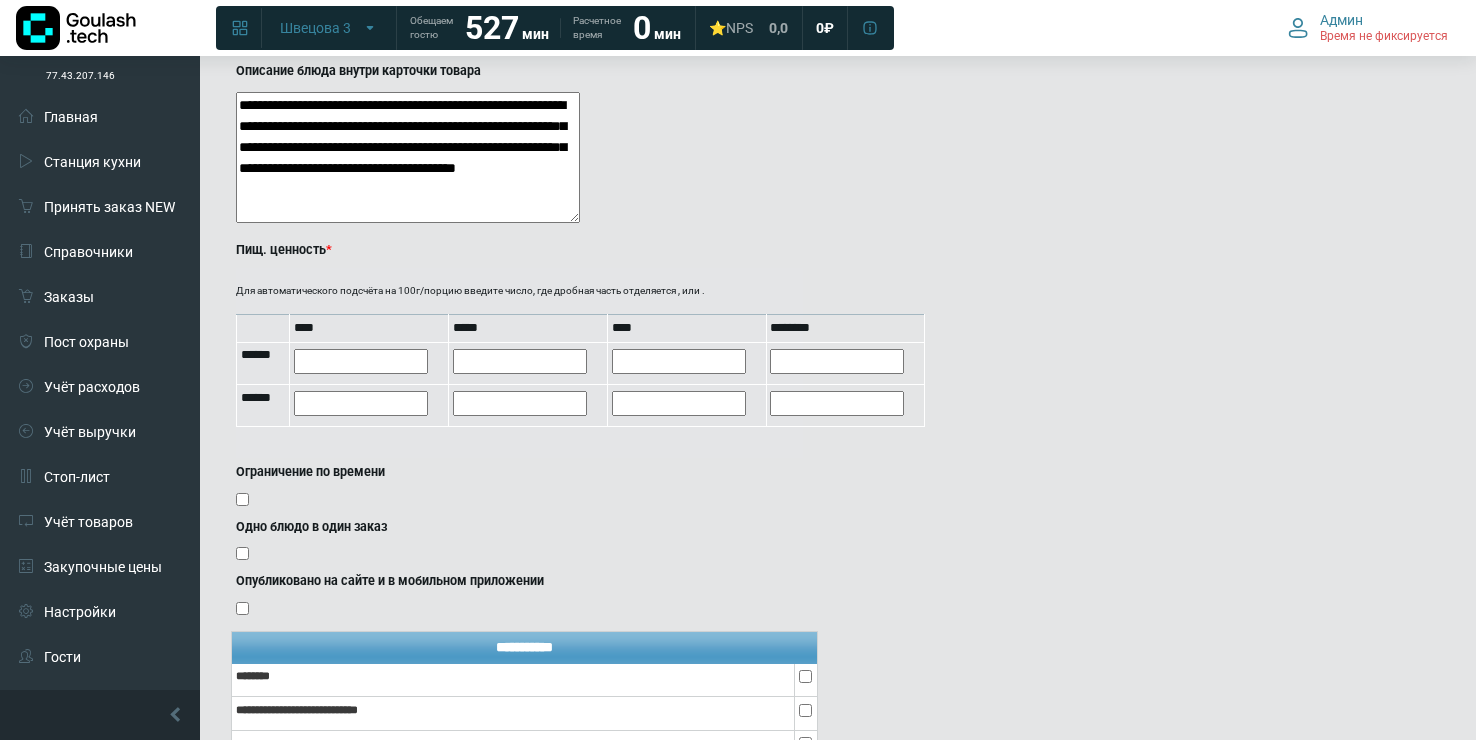 scroll, scrollTop: 1488, scrollLeft: 0, axis: vertical 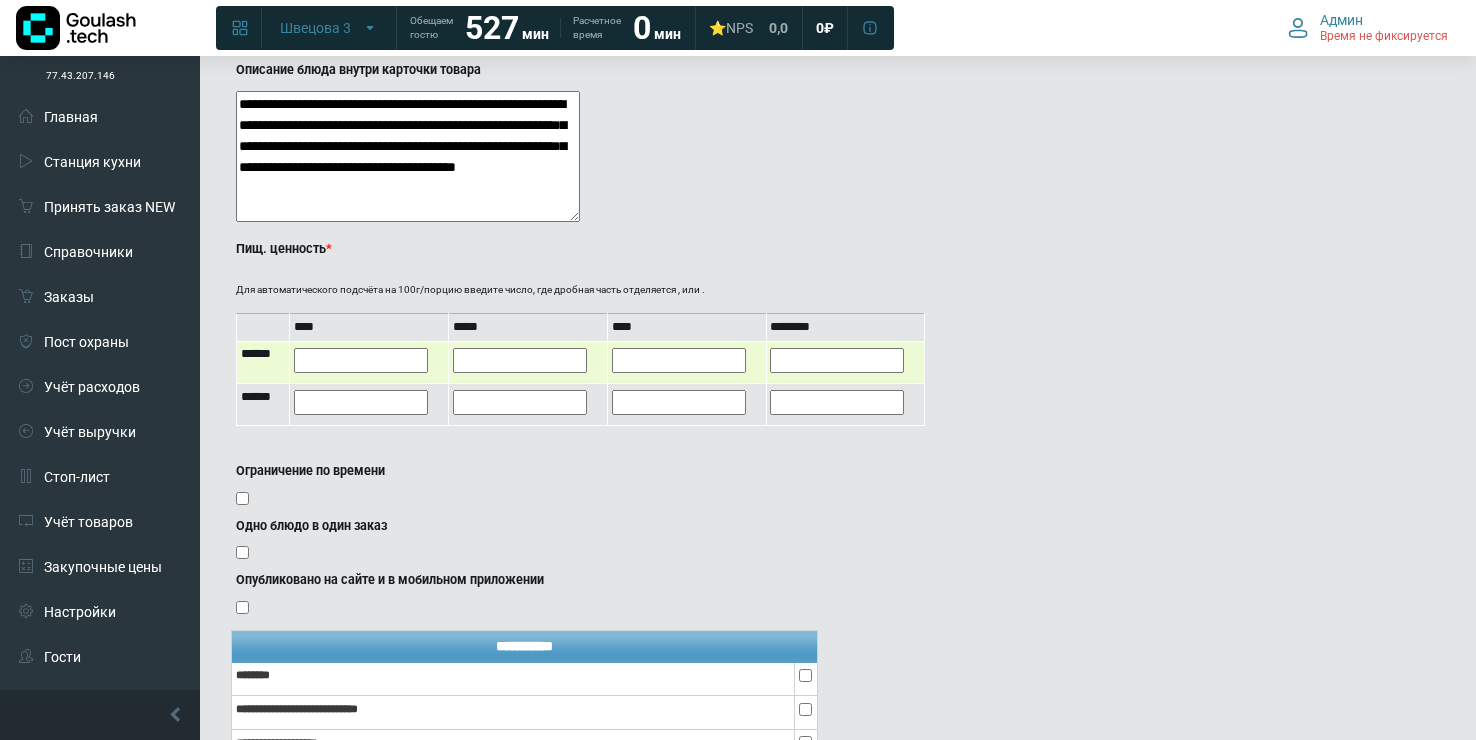 click at bounding box center (520, 360) 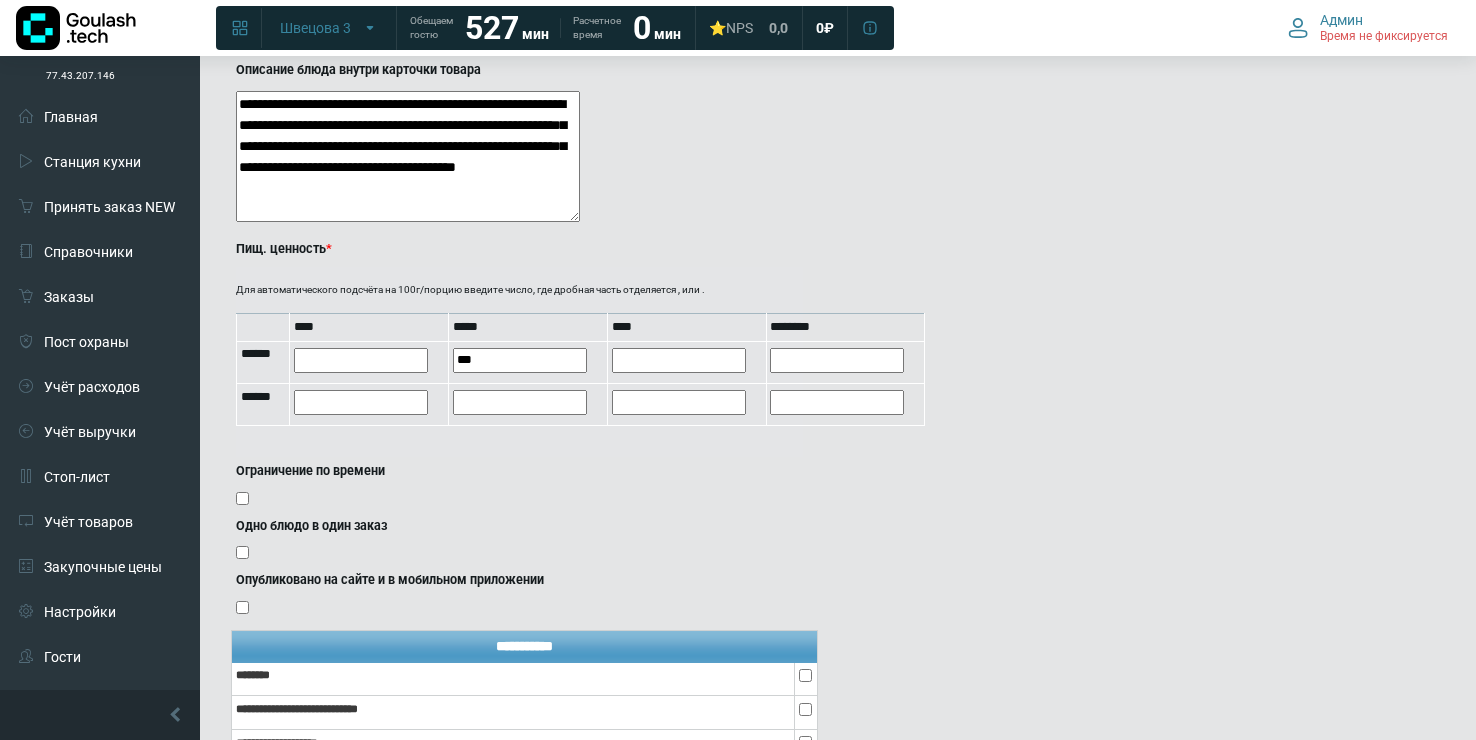 type on "***" 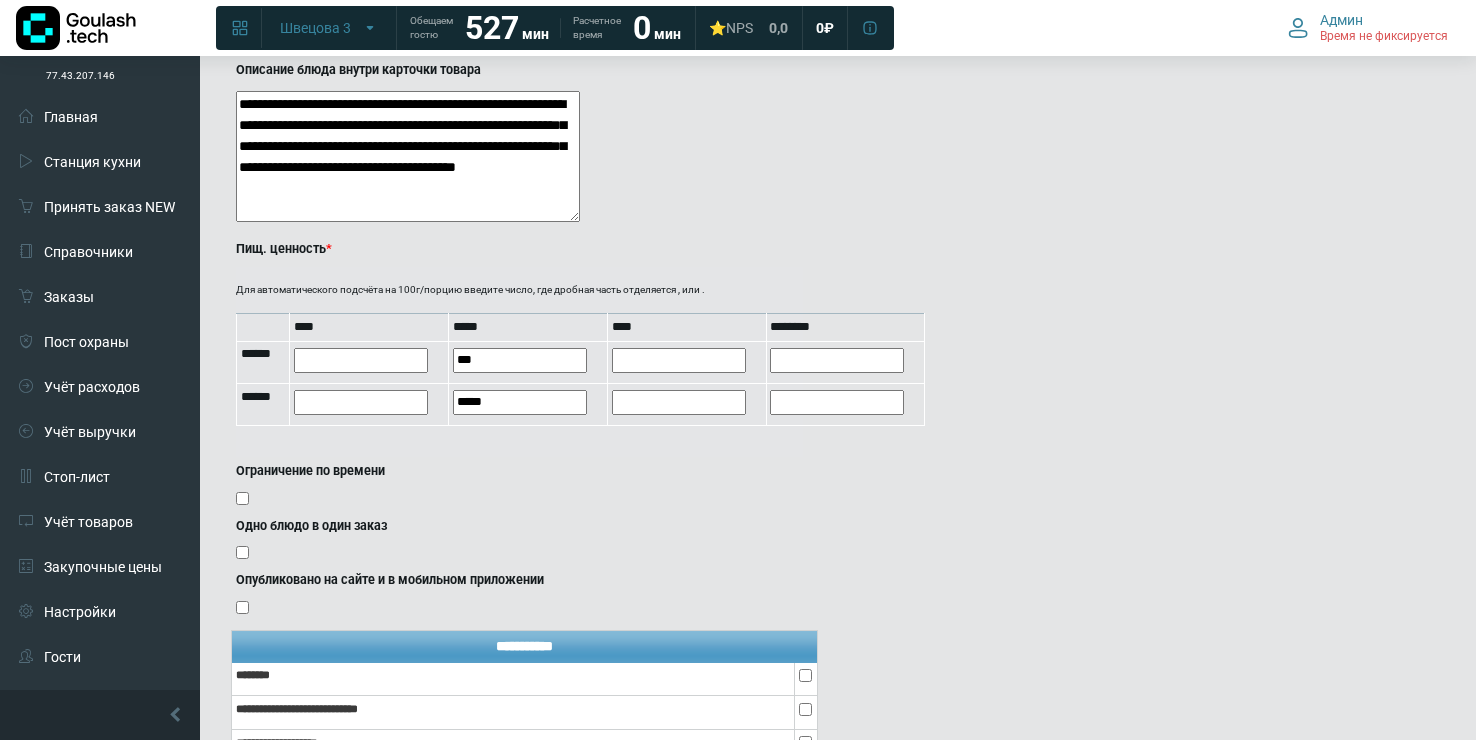 click on "Ограничение по времени" at bounding box center [519, 487] 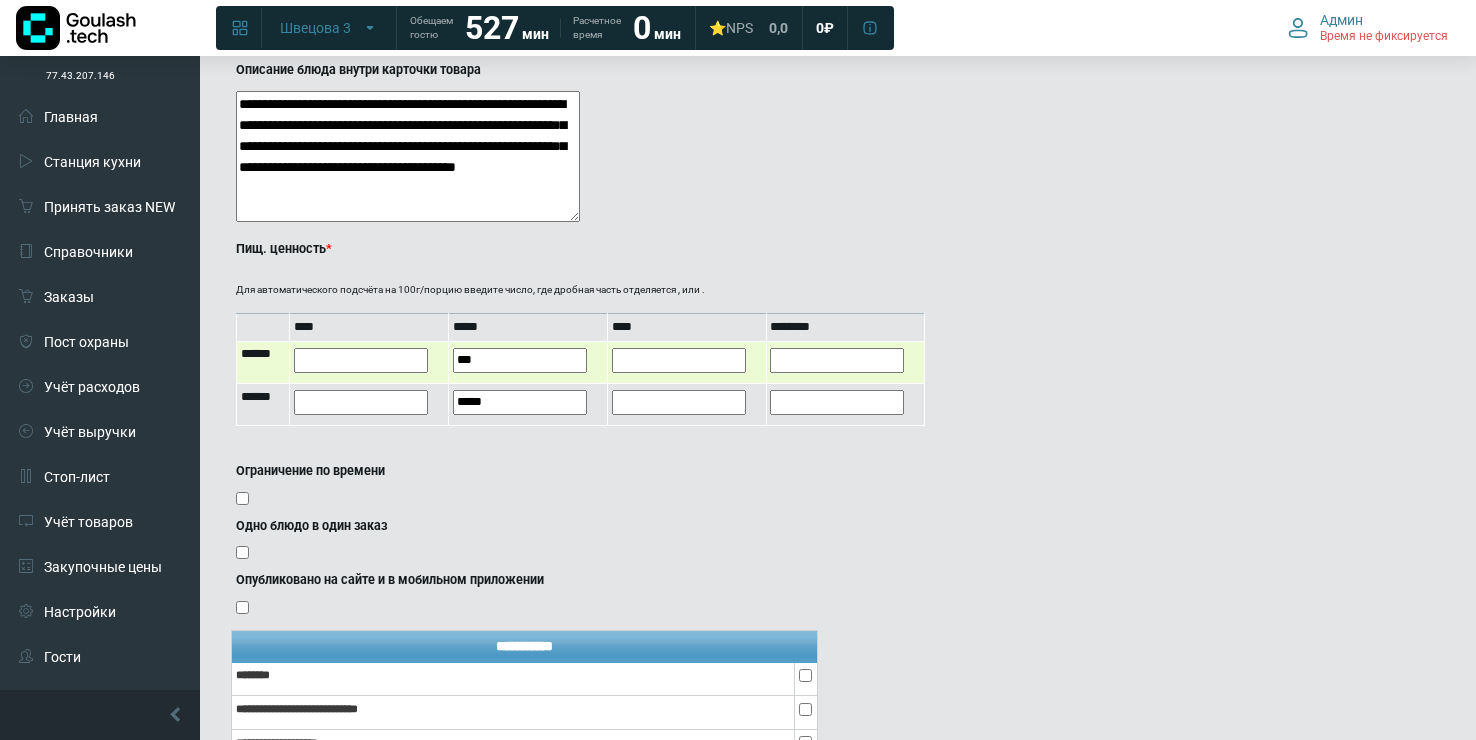 click at bounding box center [679, 360] 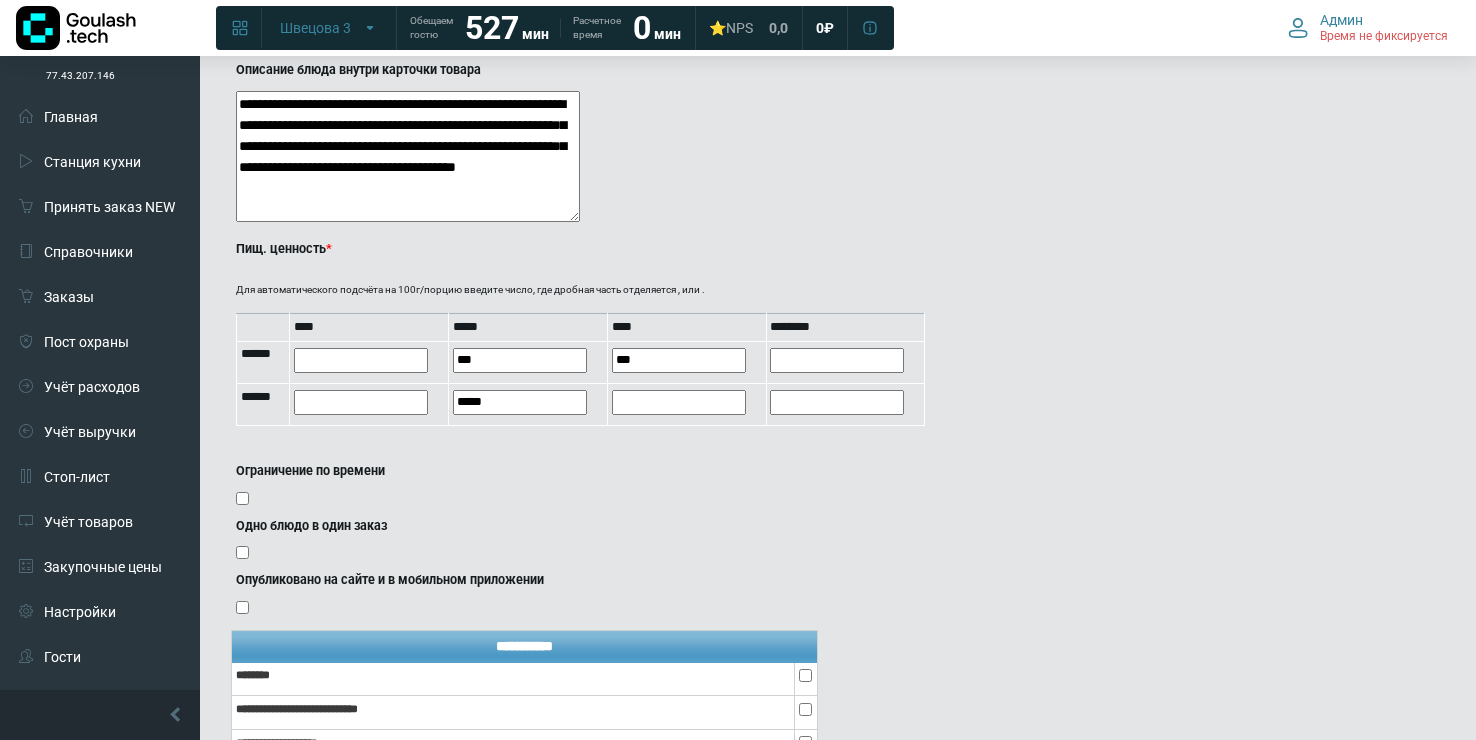 type on "***" 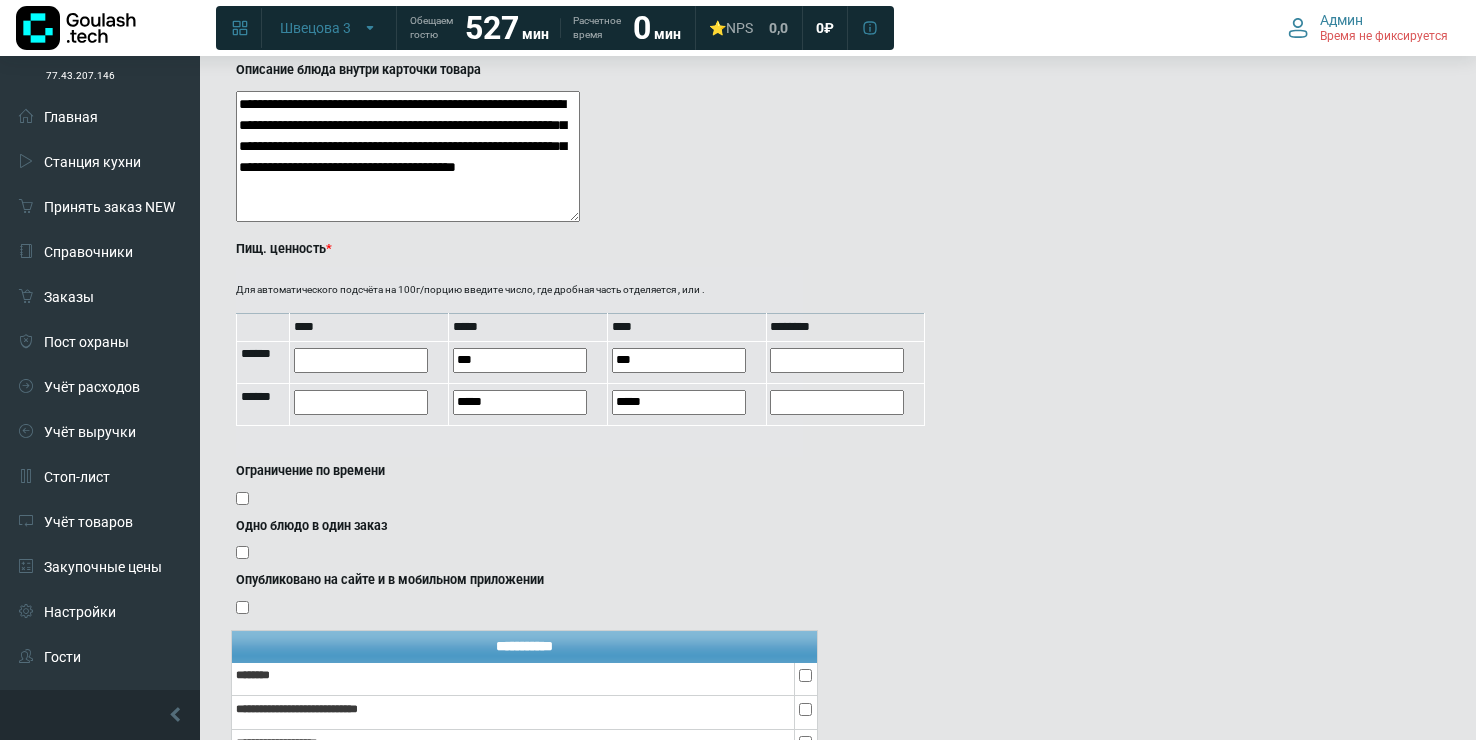 click on "**********" at bounding box center [682, -261] 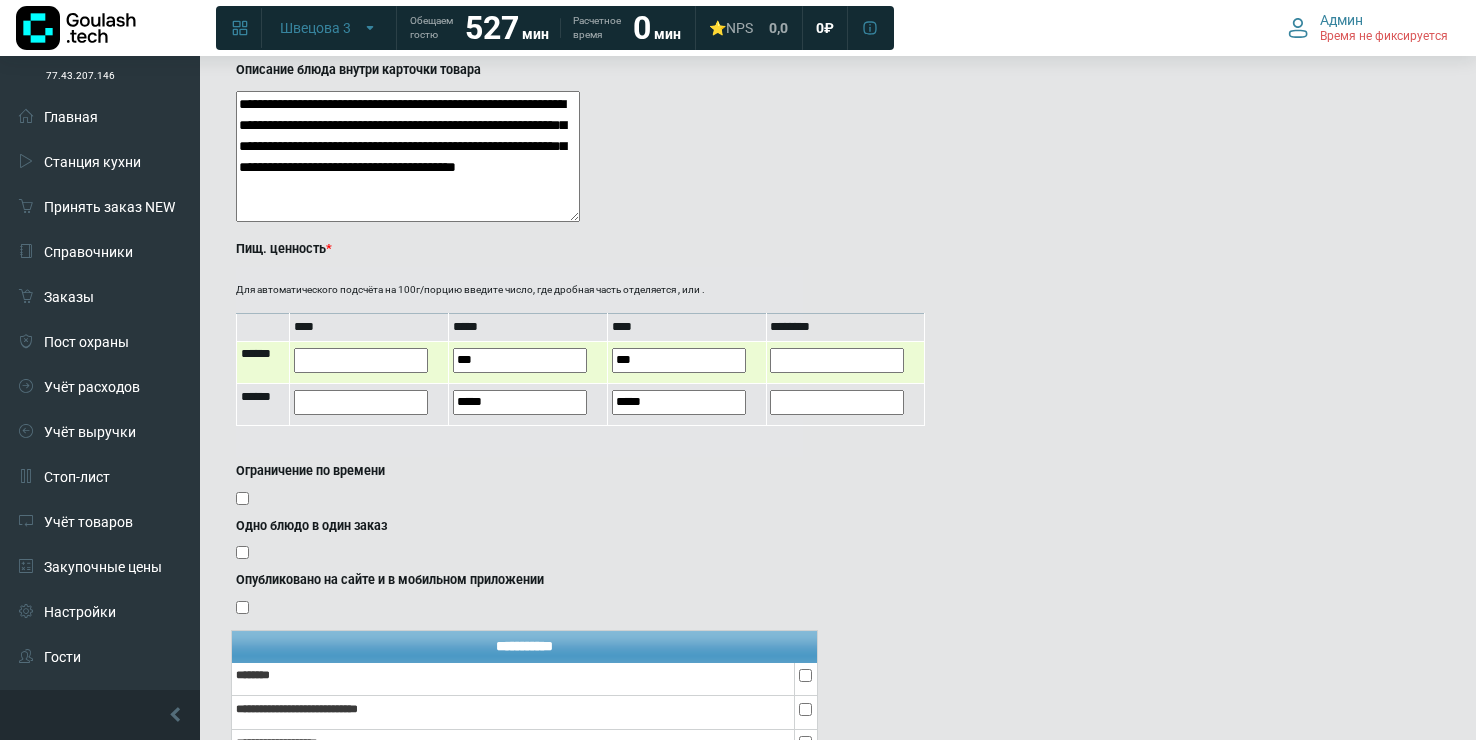click at bounding box center (837, 360) 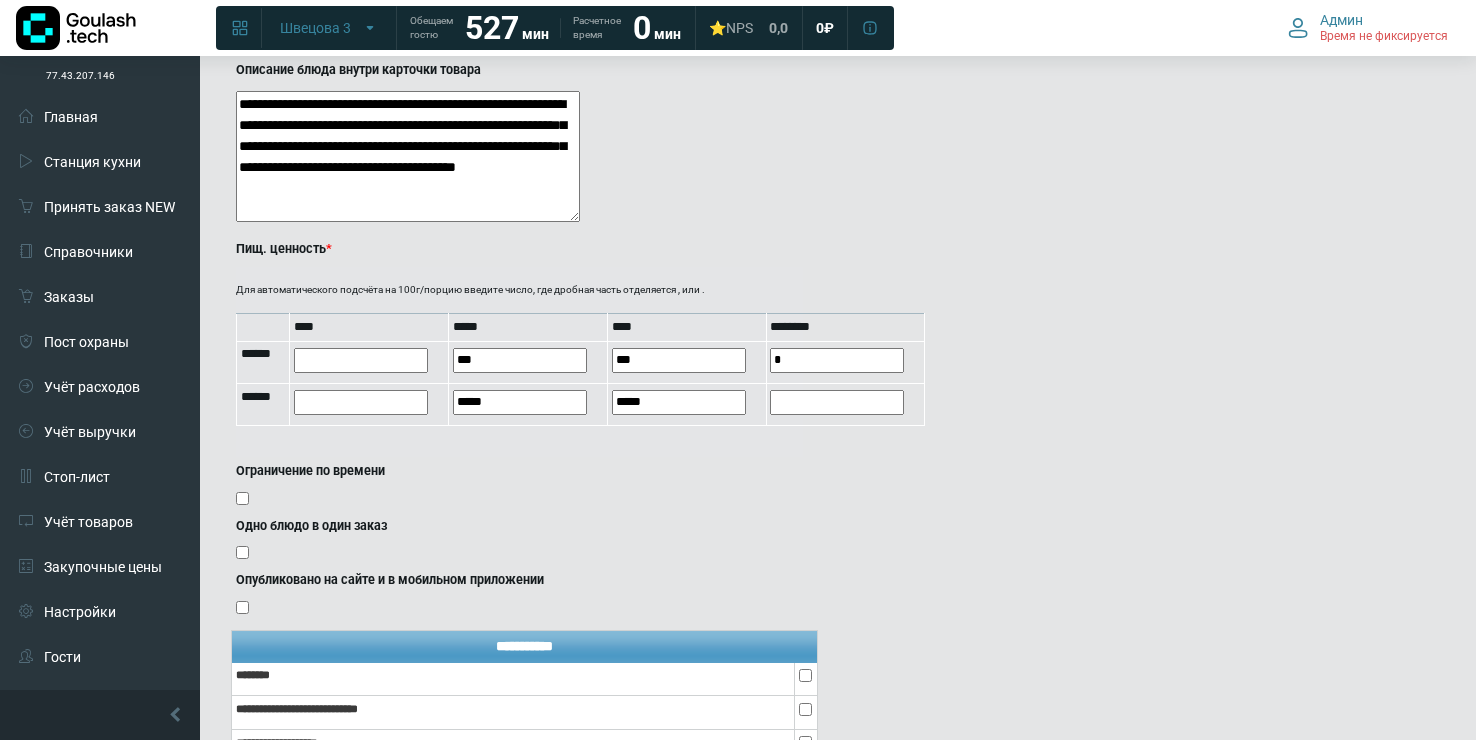 type on "*" 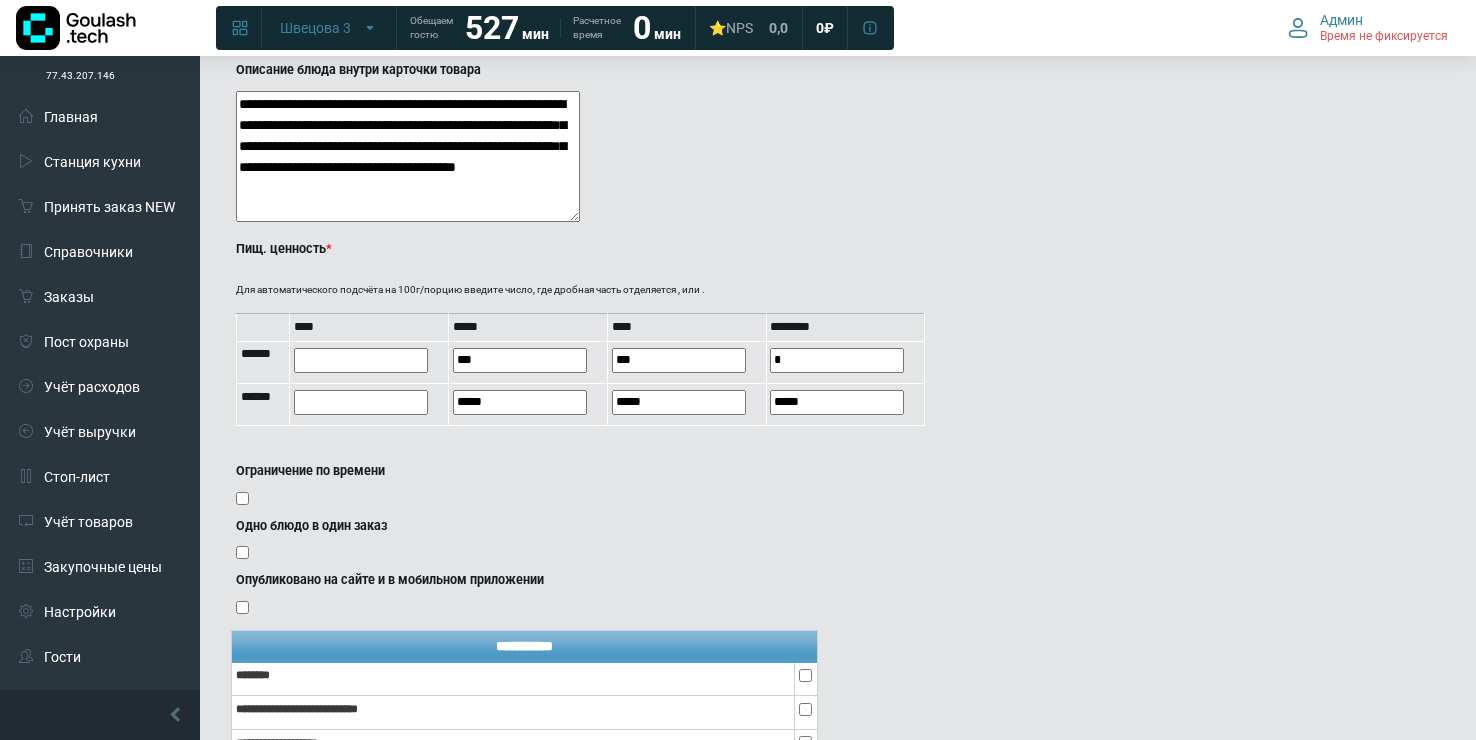 click on "**********" at bounding box center (682, -261) 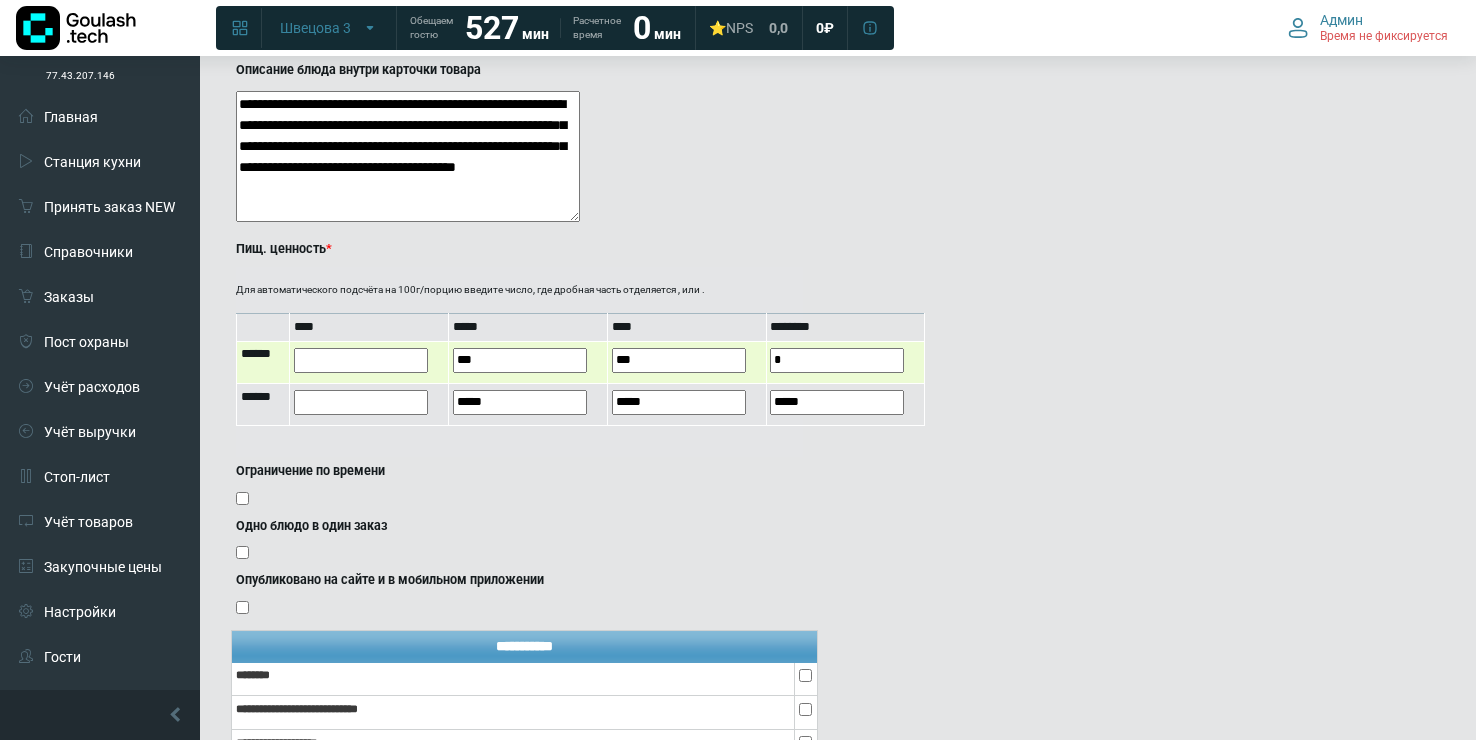 click at bounding box center [361, 360] 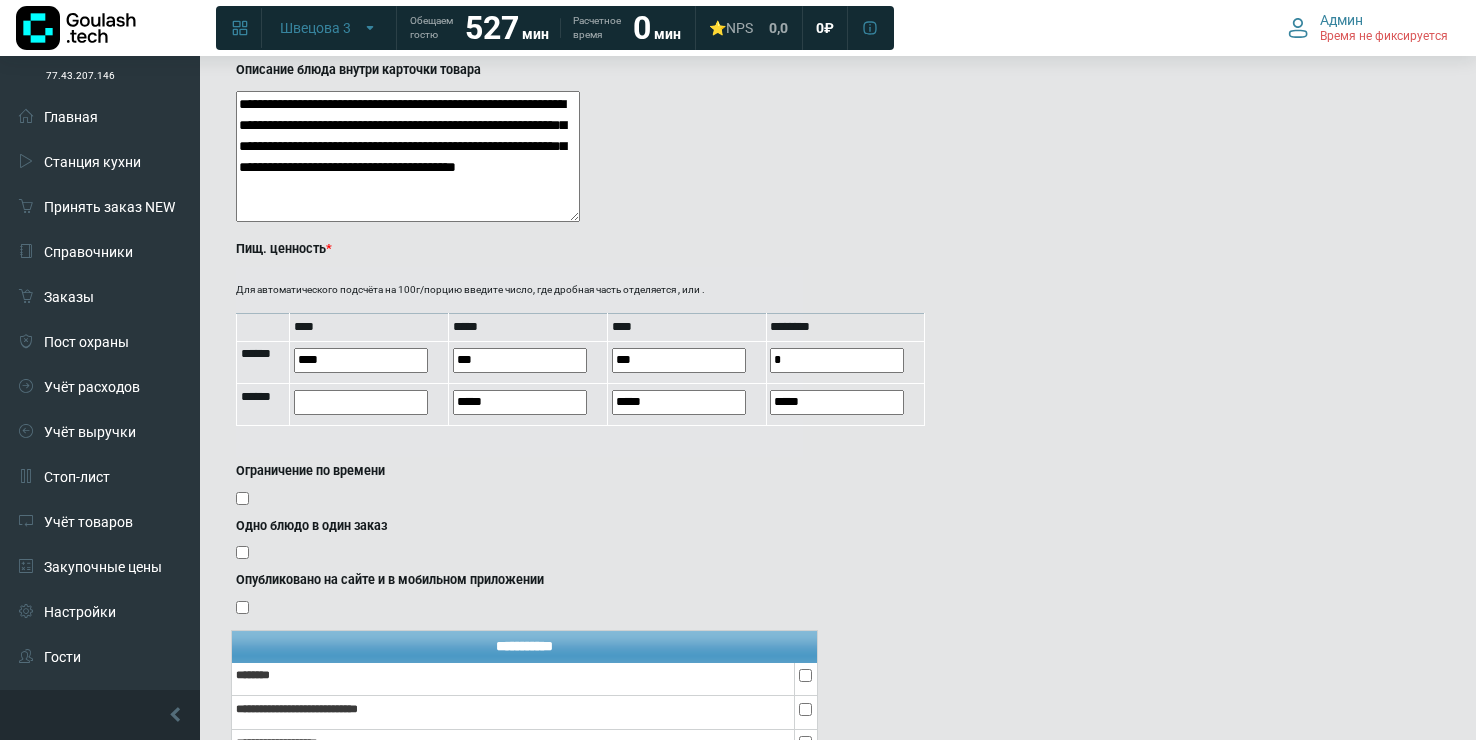 type on "****" 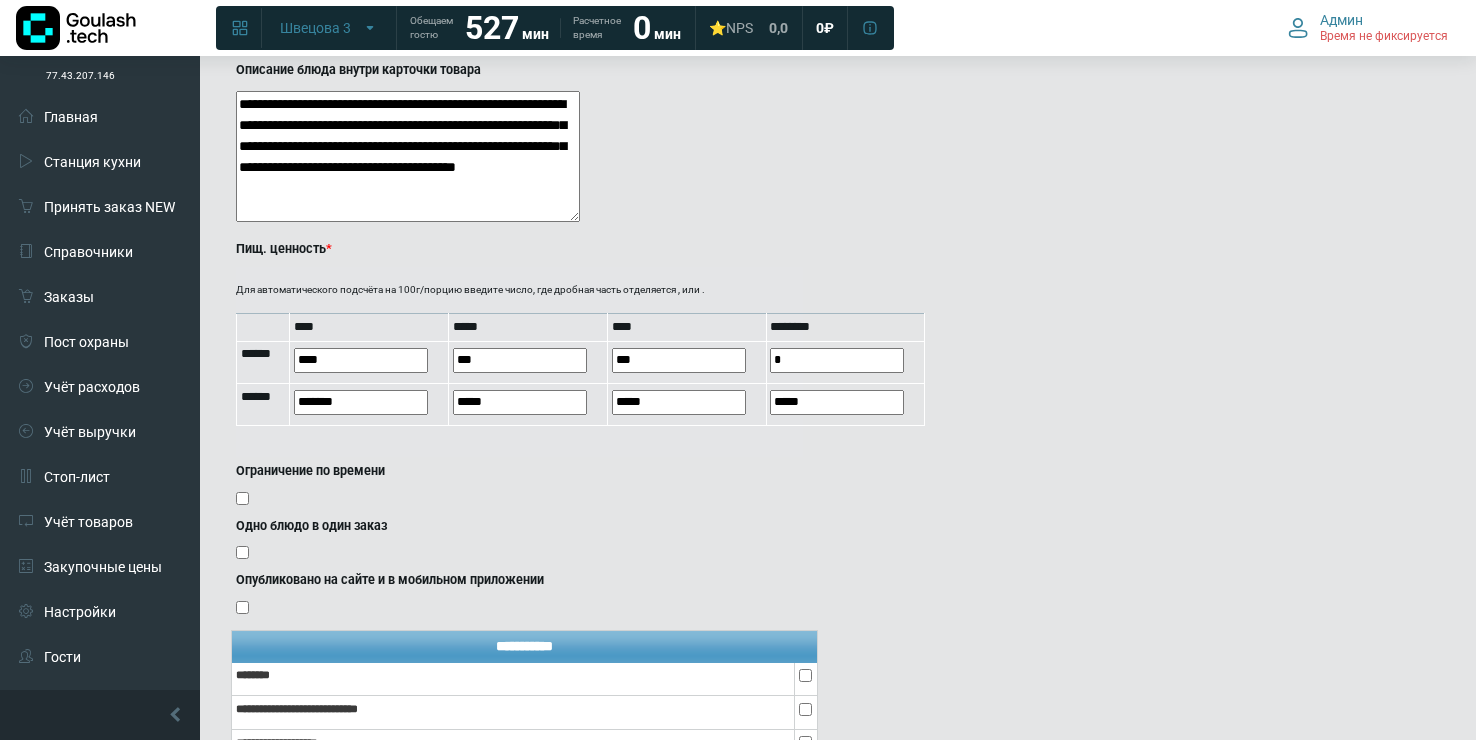 click on "**********" at bounding box center (838, -261) 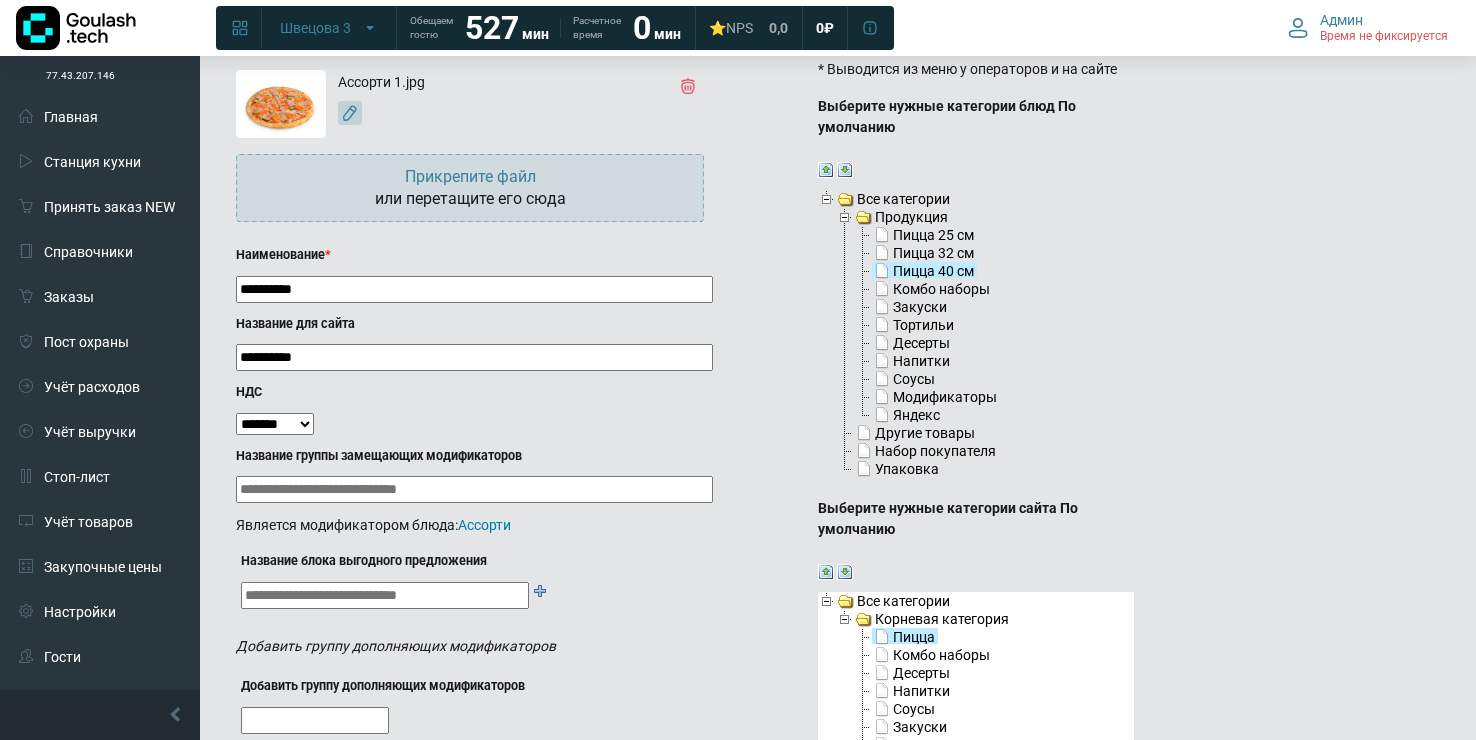 scroll, scrollTop: 0, scrollLeft: 0, axis: both 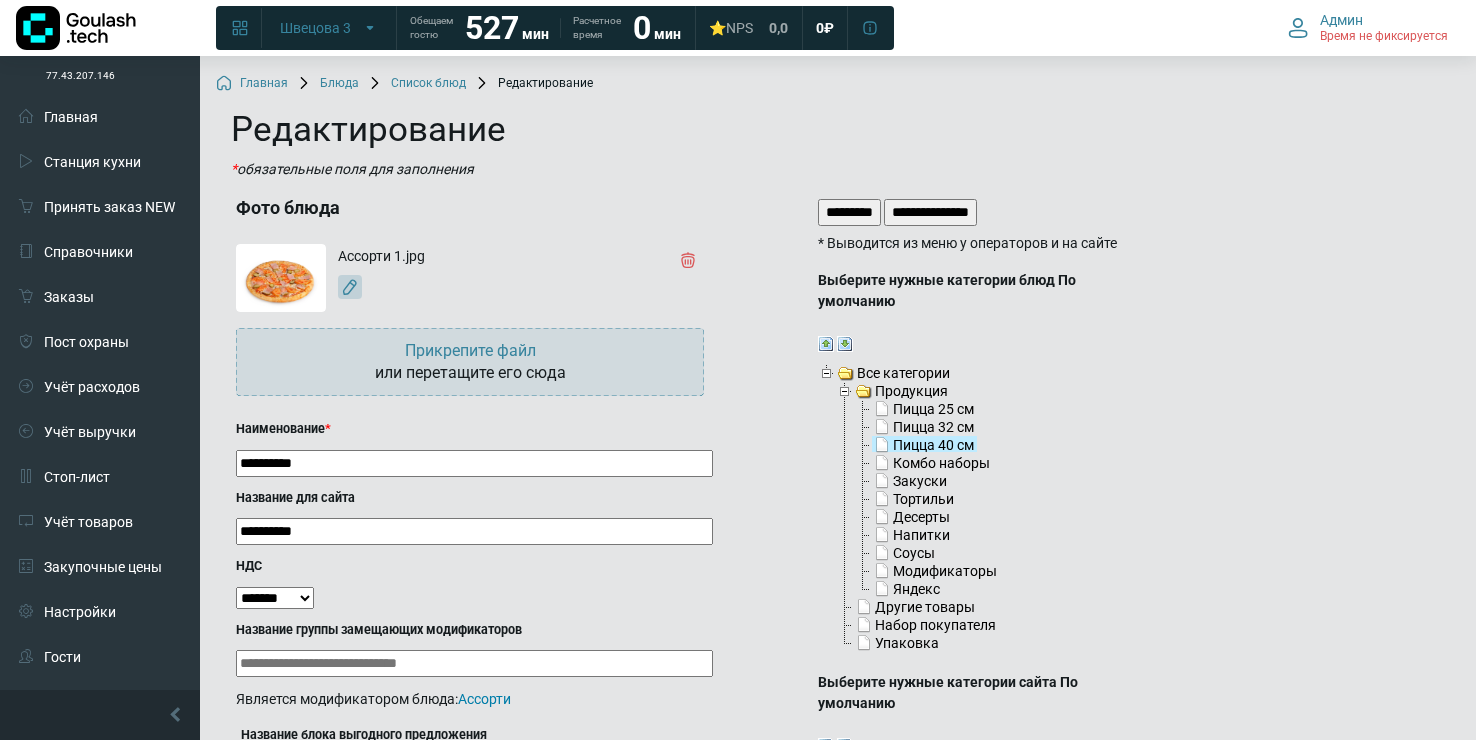 click on "*********" at bounding box center (849, 212) 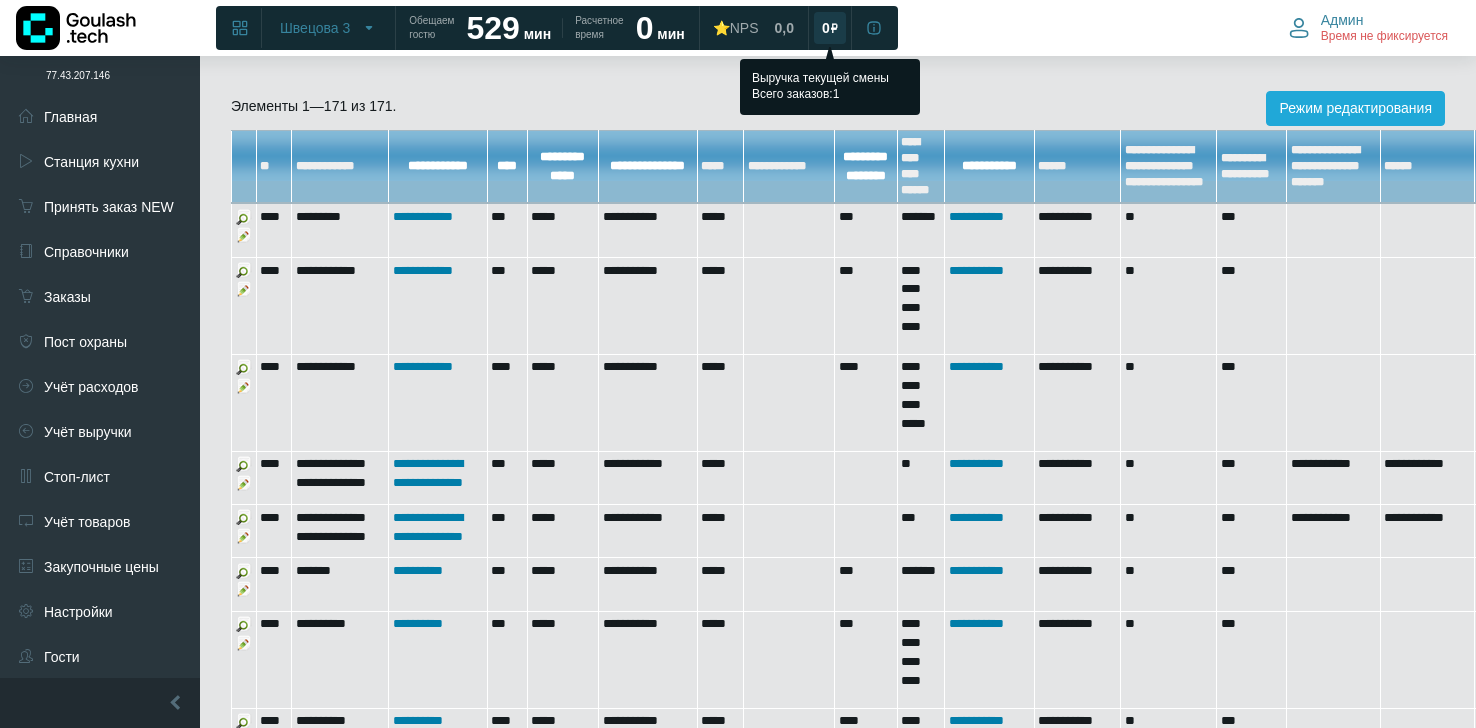 scroll, scrollTop: 800, scrollLeft: 0, axis: vertical 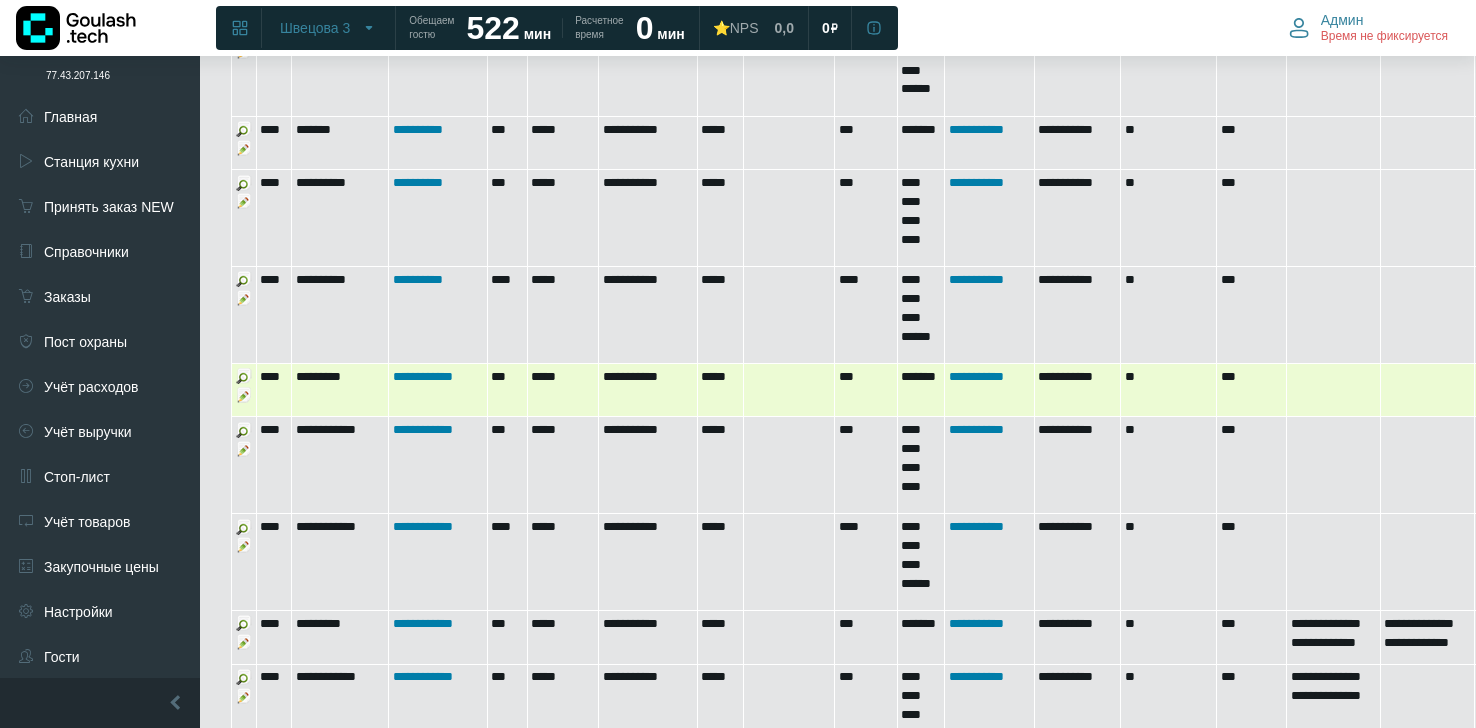 click at bounding box center [244, 395] 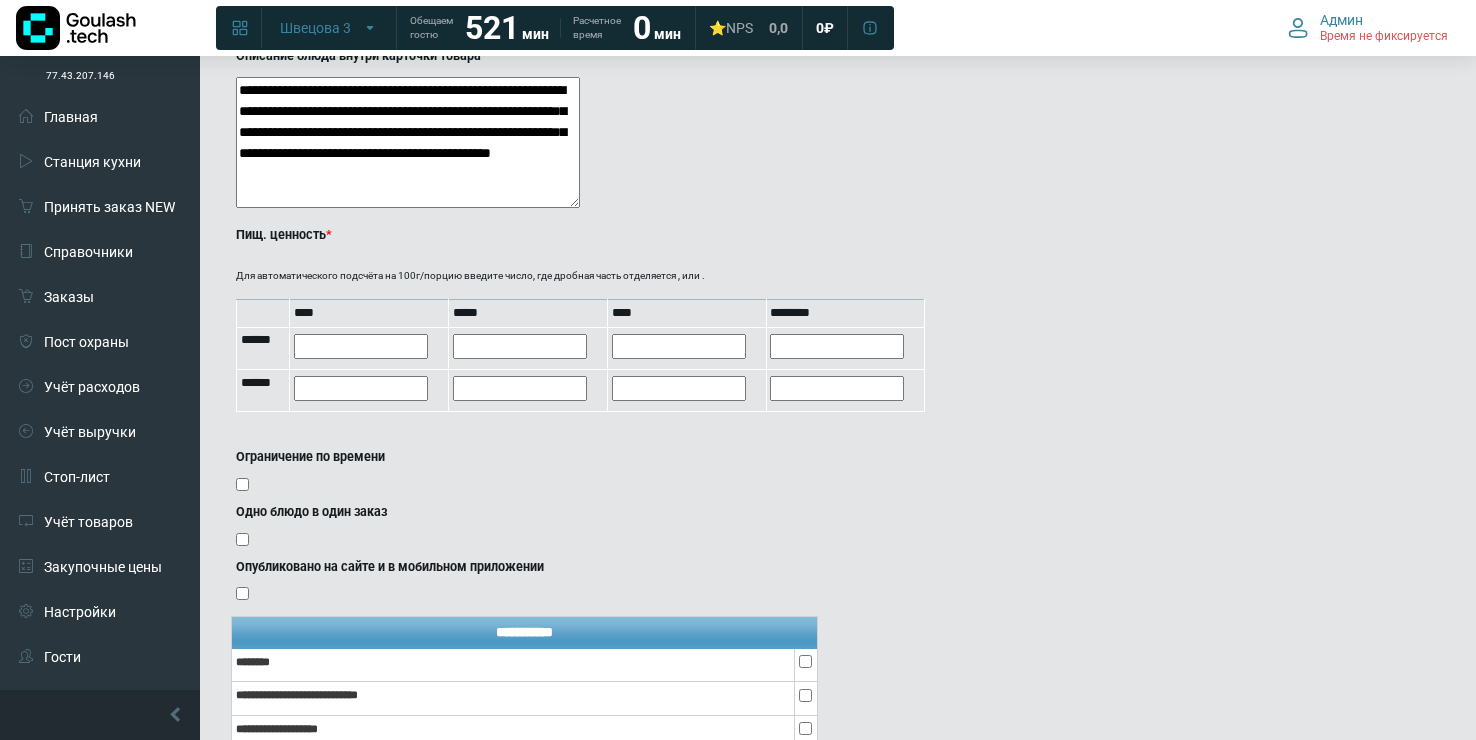 scroll, scrollTop: 1692, scrollLeft: 0, axis: vertical 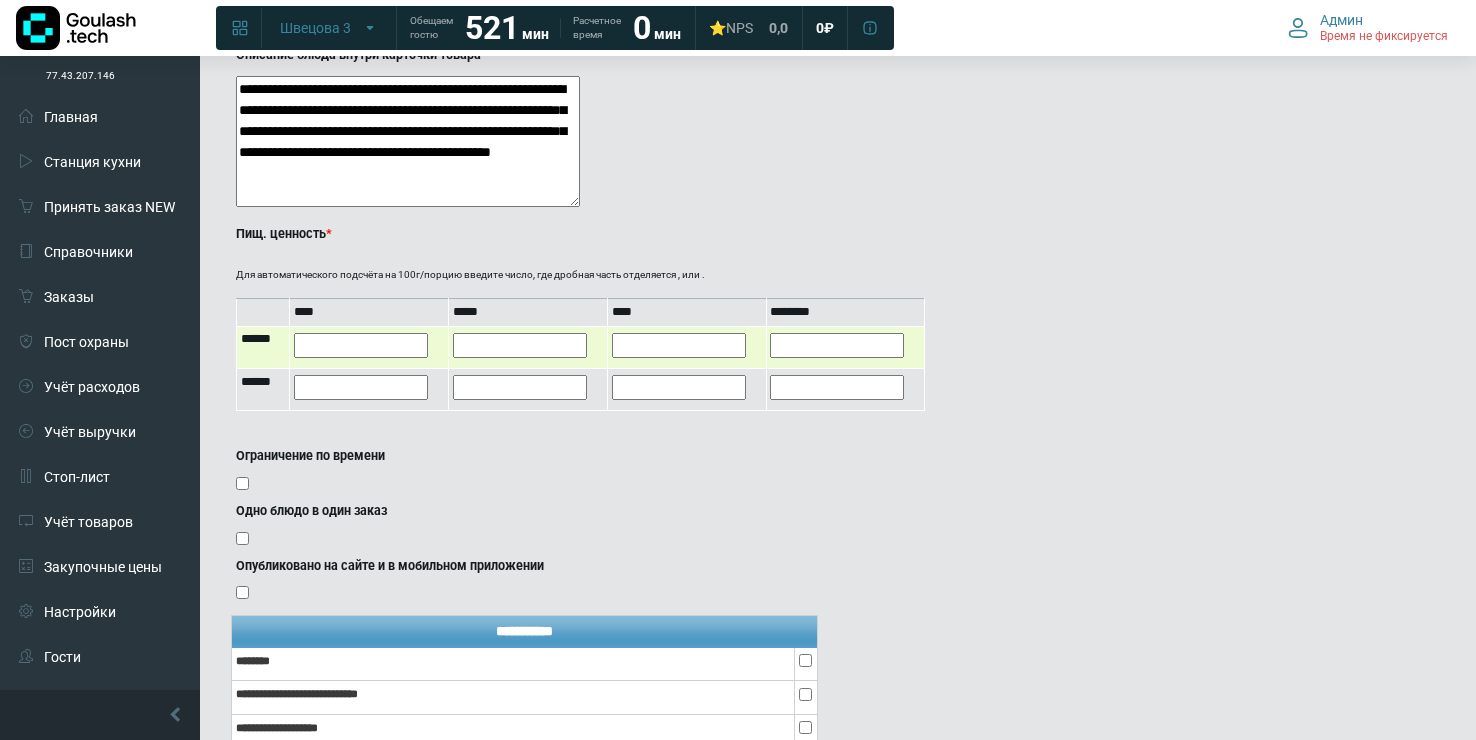 drag, startPoint x: 383, startPoint y: 330, endPoint x: 548, endPoint y: 338, distance: 165.19383 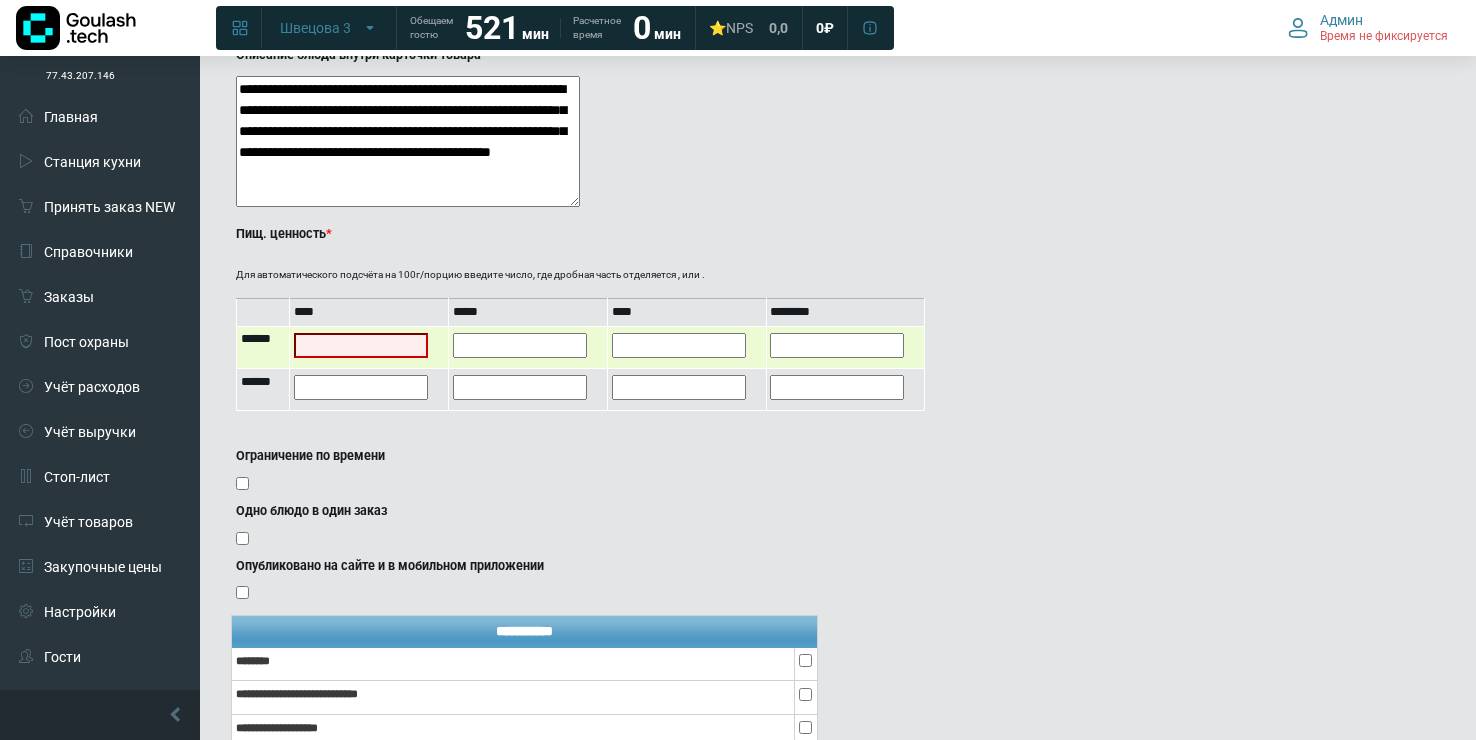 click at bounding box center (520, 345) 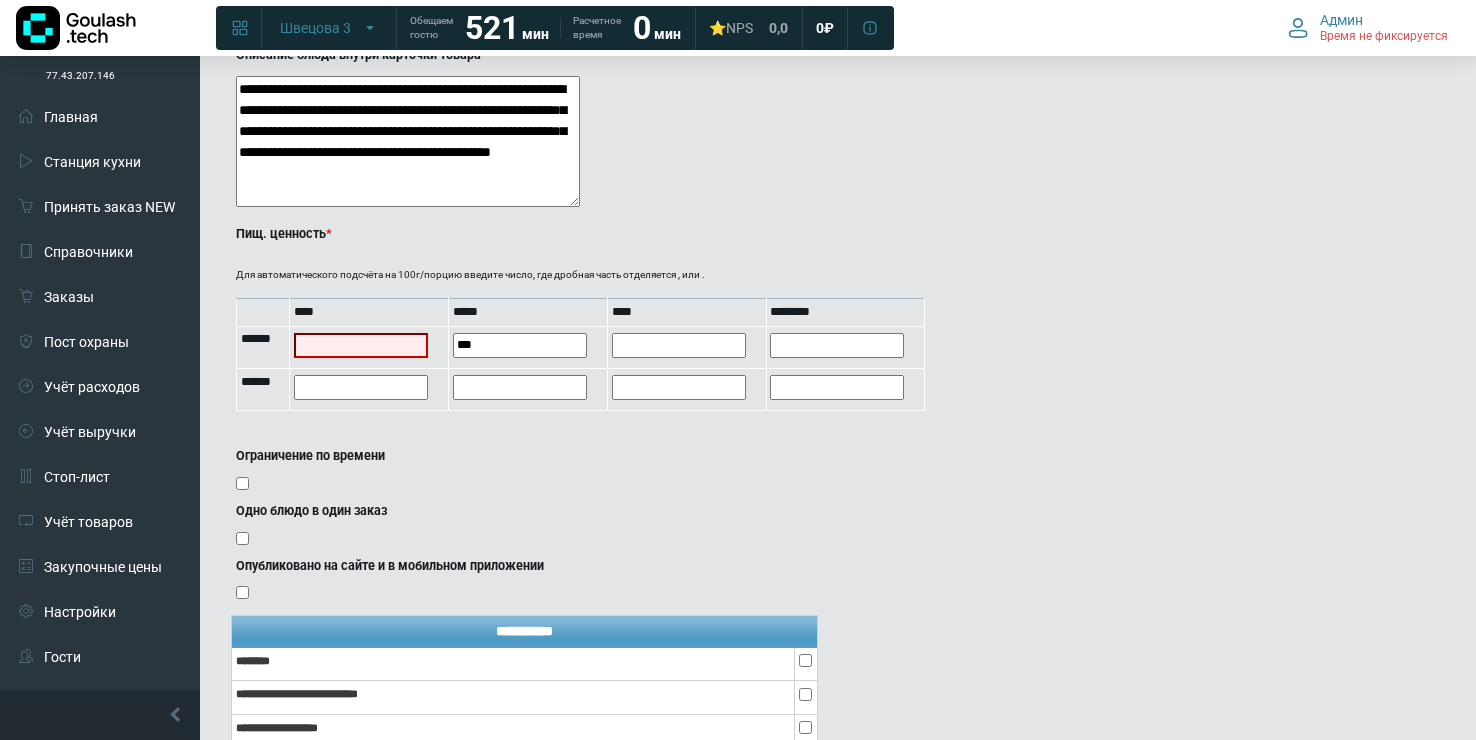 type on "***" 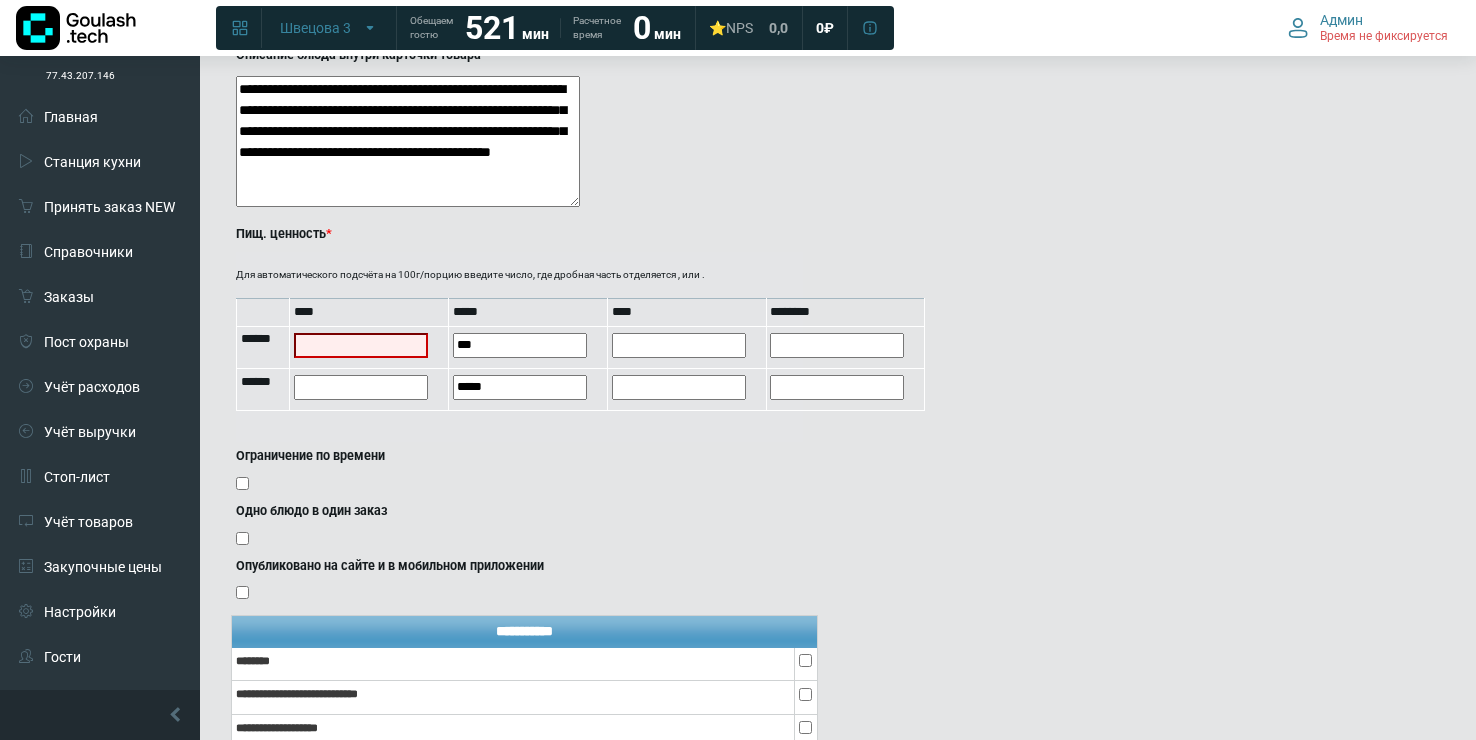 click on "**********" at bounding box center [682, -371] 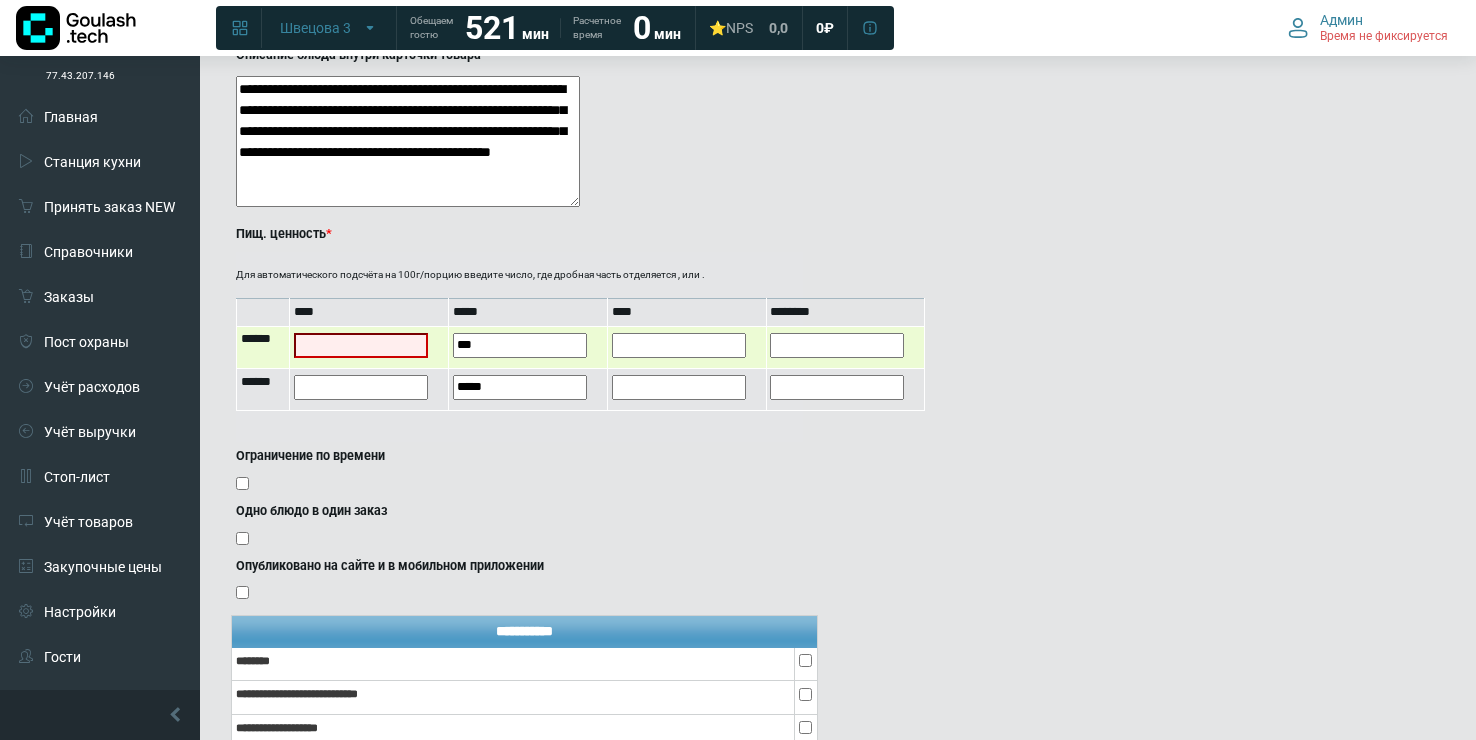 click at bounding box center [679, 345] 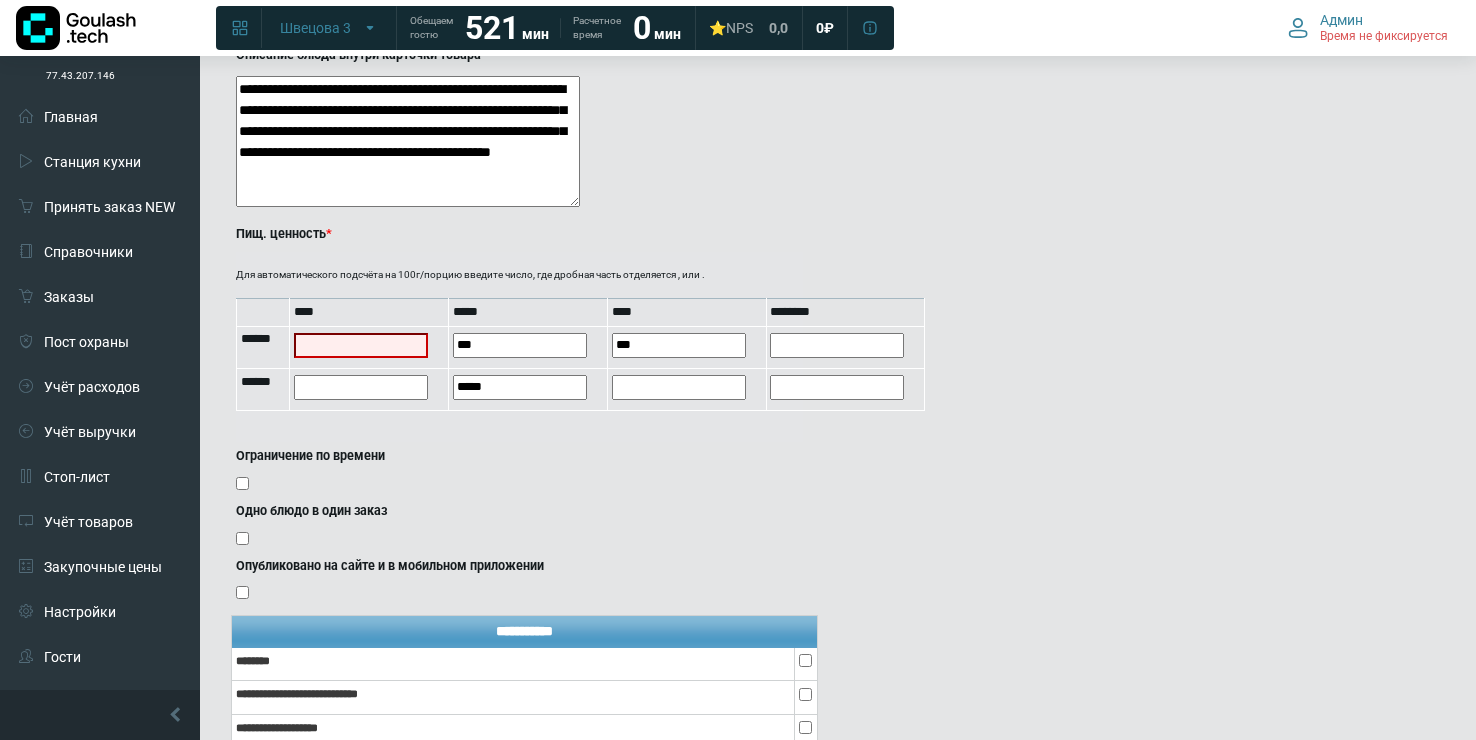 type on "***" 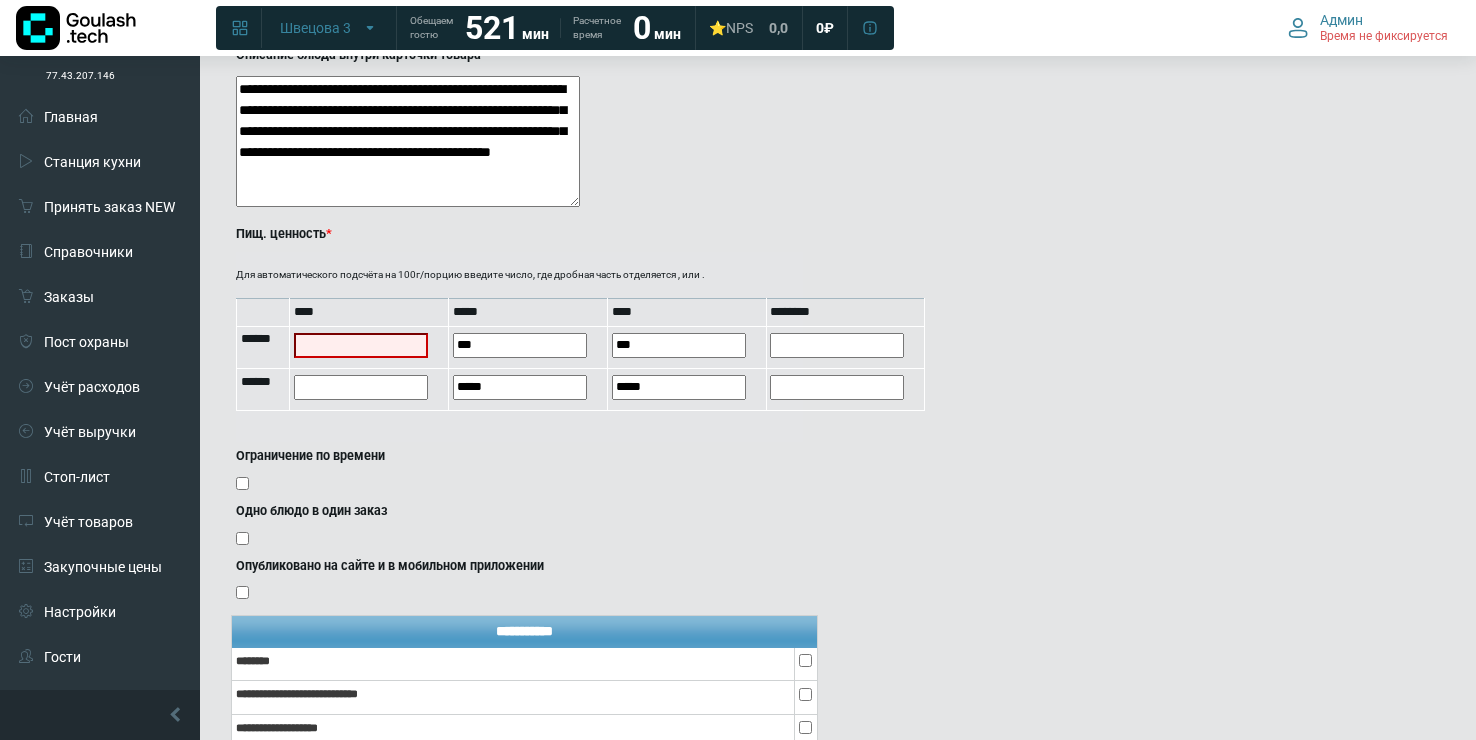 click on "**********" at bounding box center (682, -371) 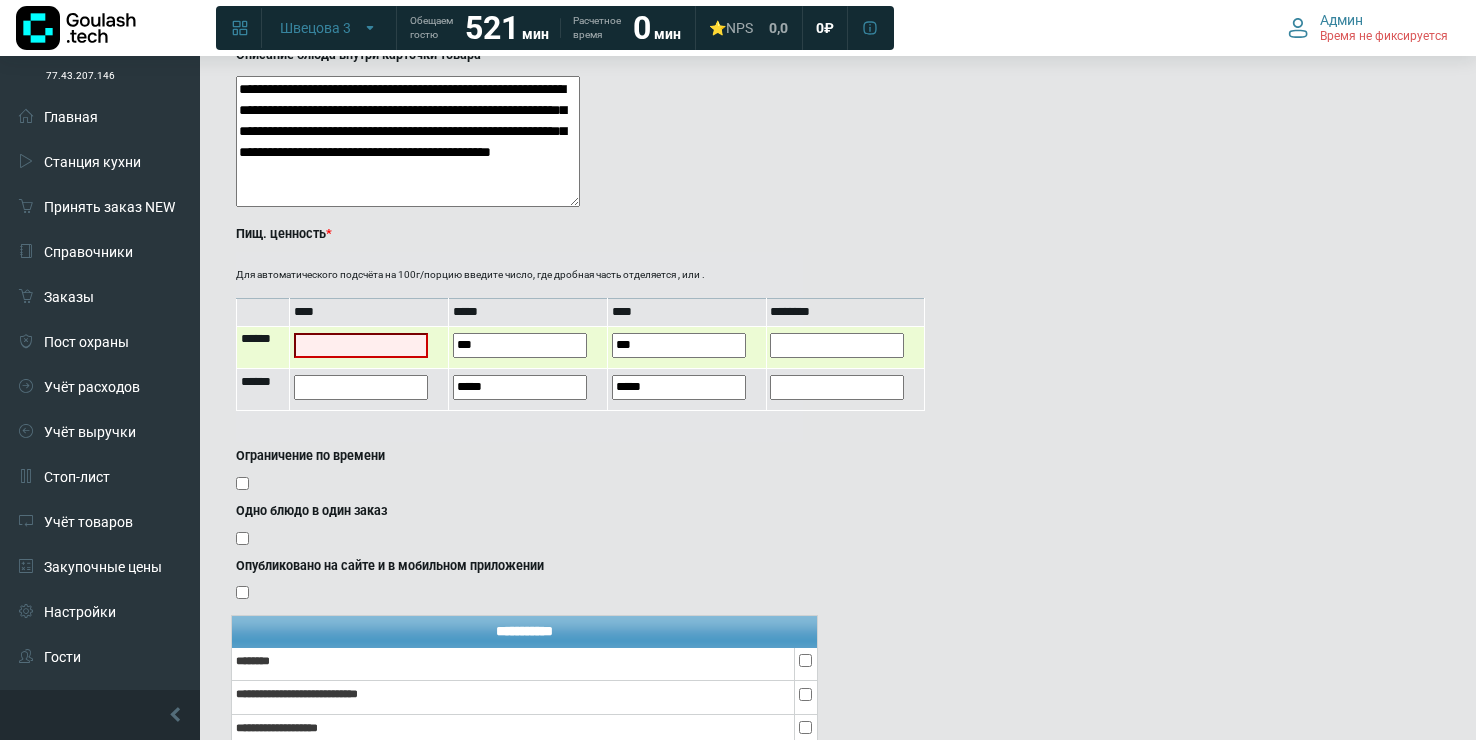 click at bounding box center [837, 345] 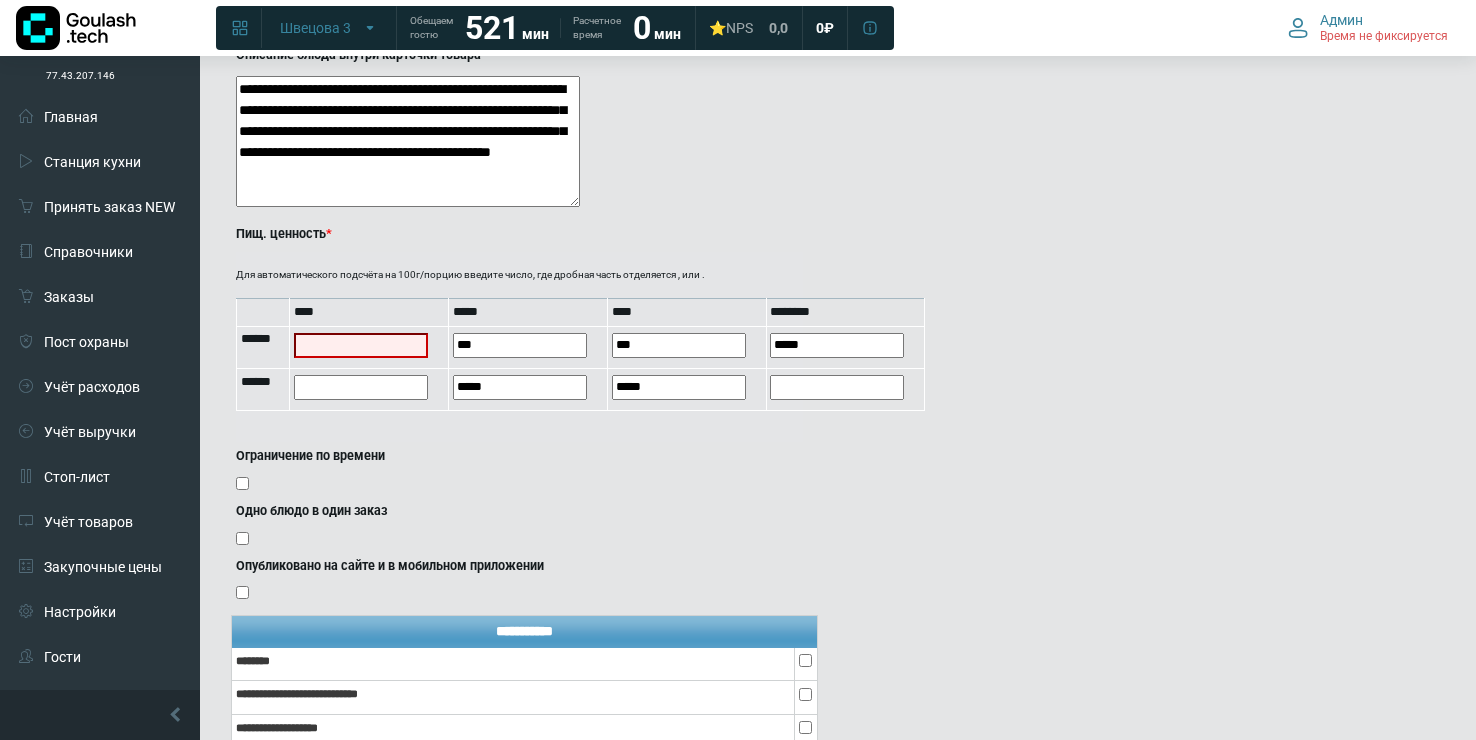 type on "*****" 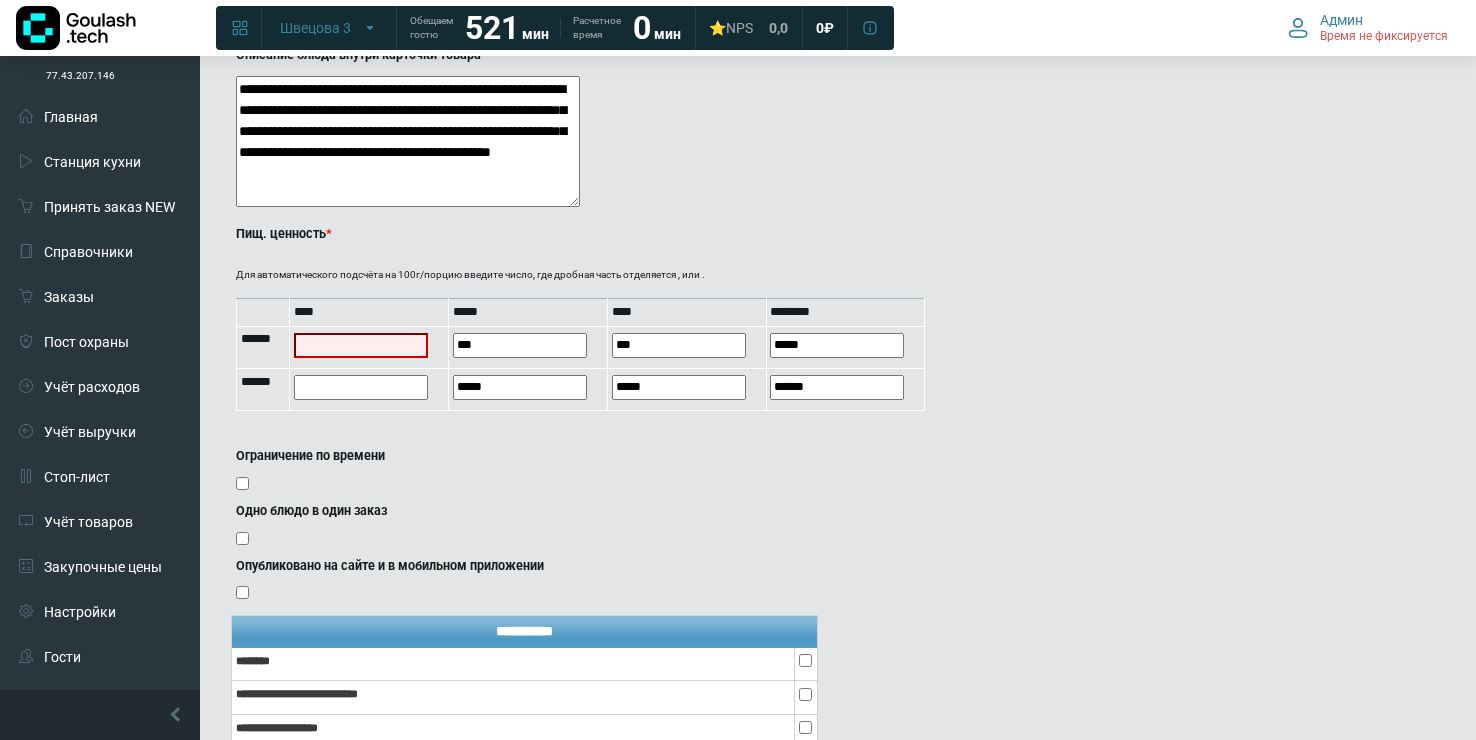click on "**********" at bounding box center (682, -371) 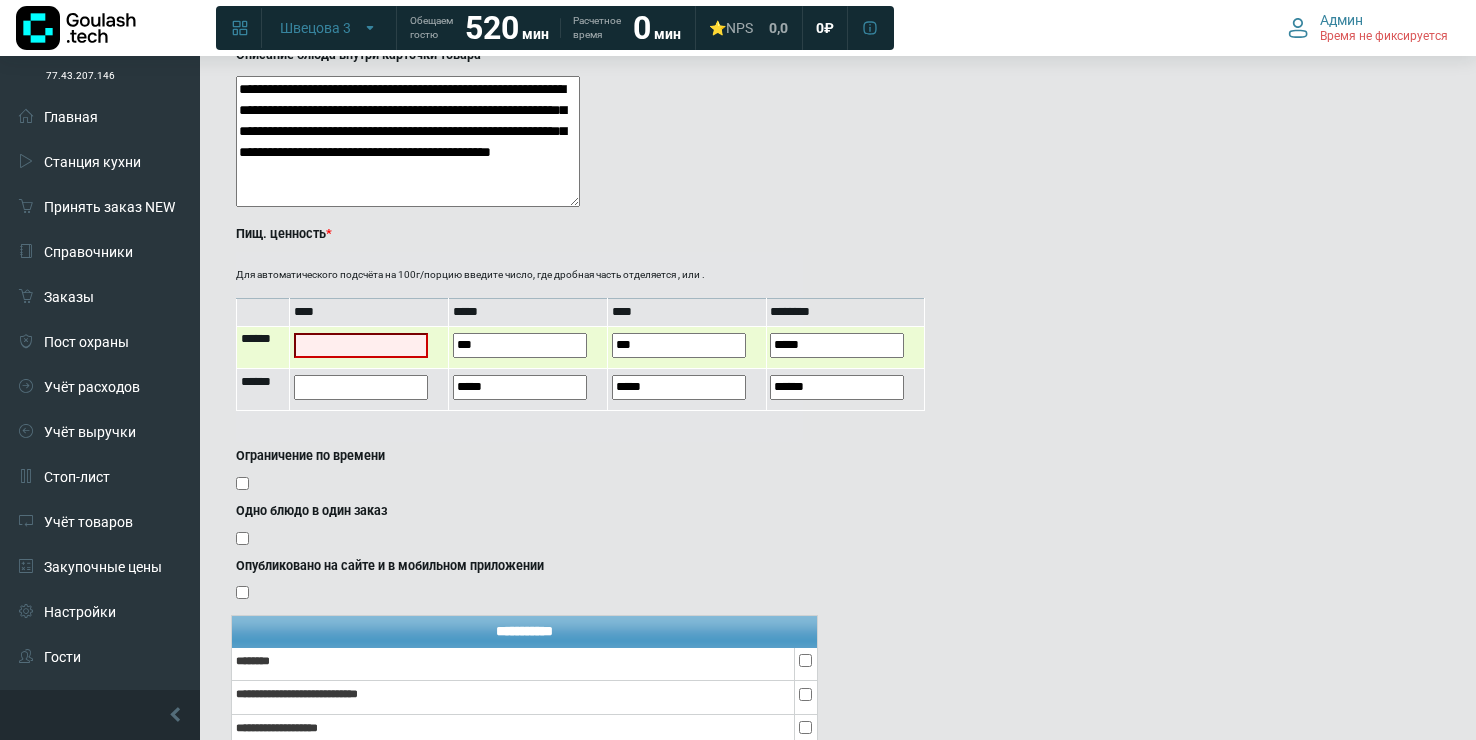 click at bounding box center (361, 345) 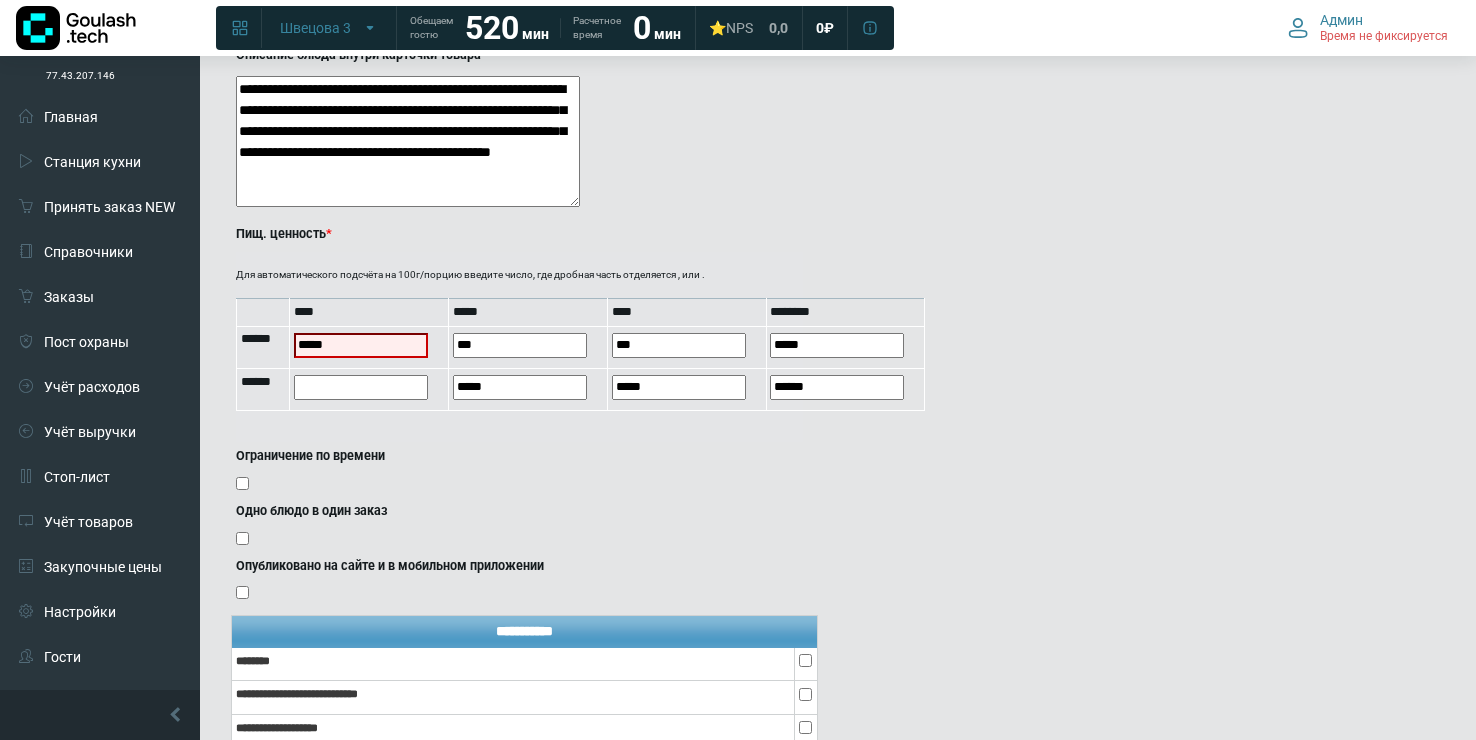 type on "*****" 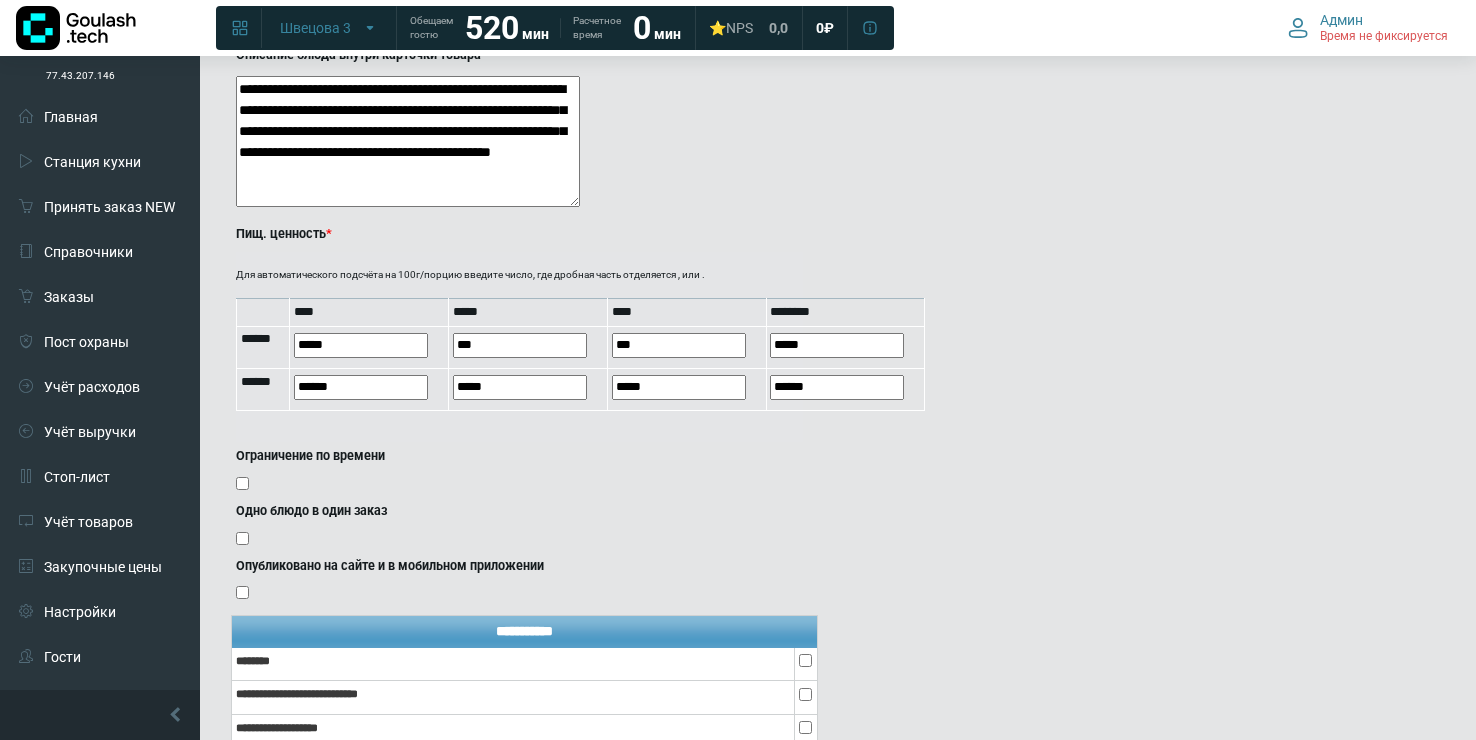 click on "**********" at bounding box center [682, -371] 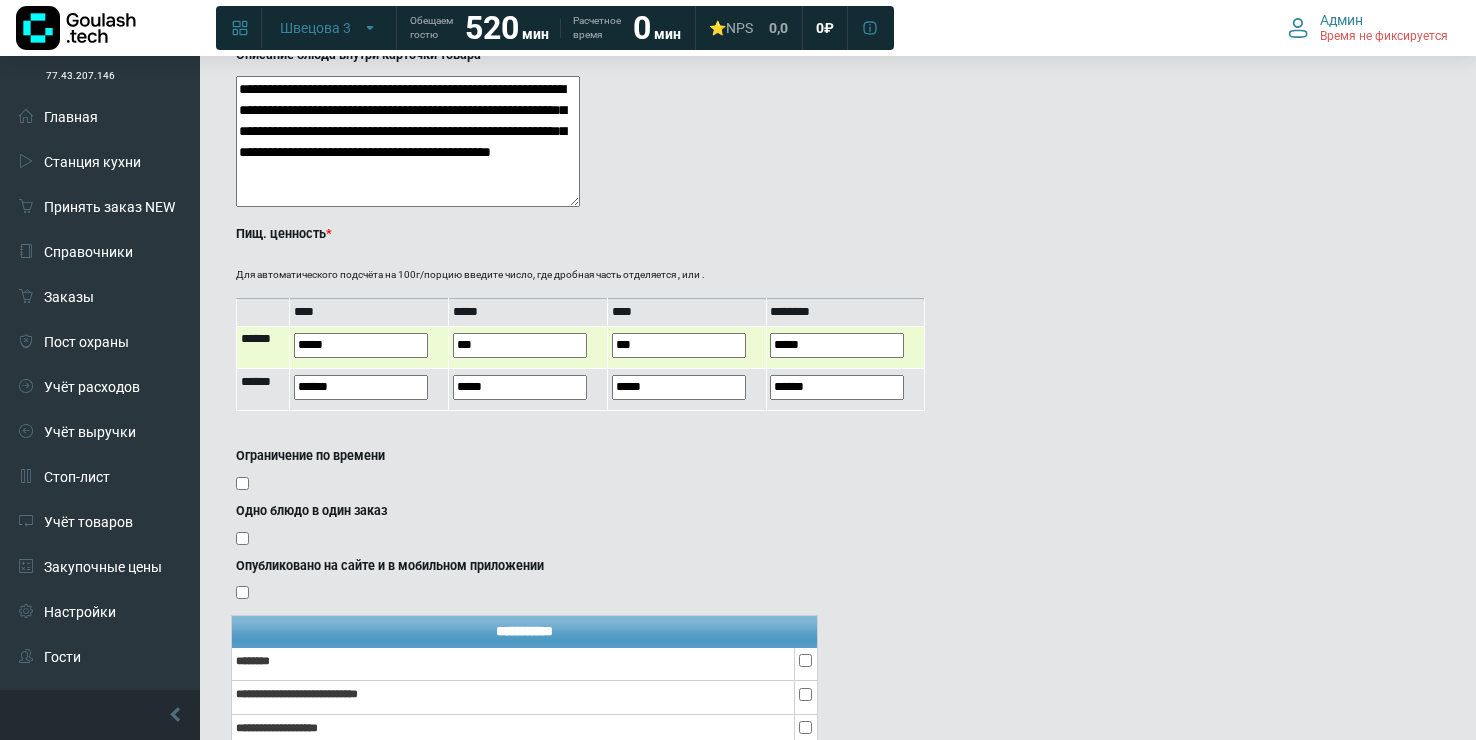 click on "*****" at bounding box center [837, 345] 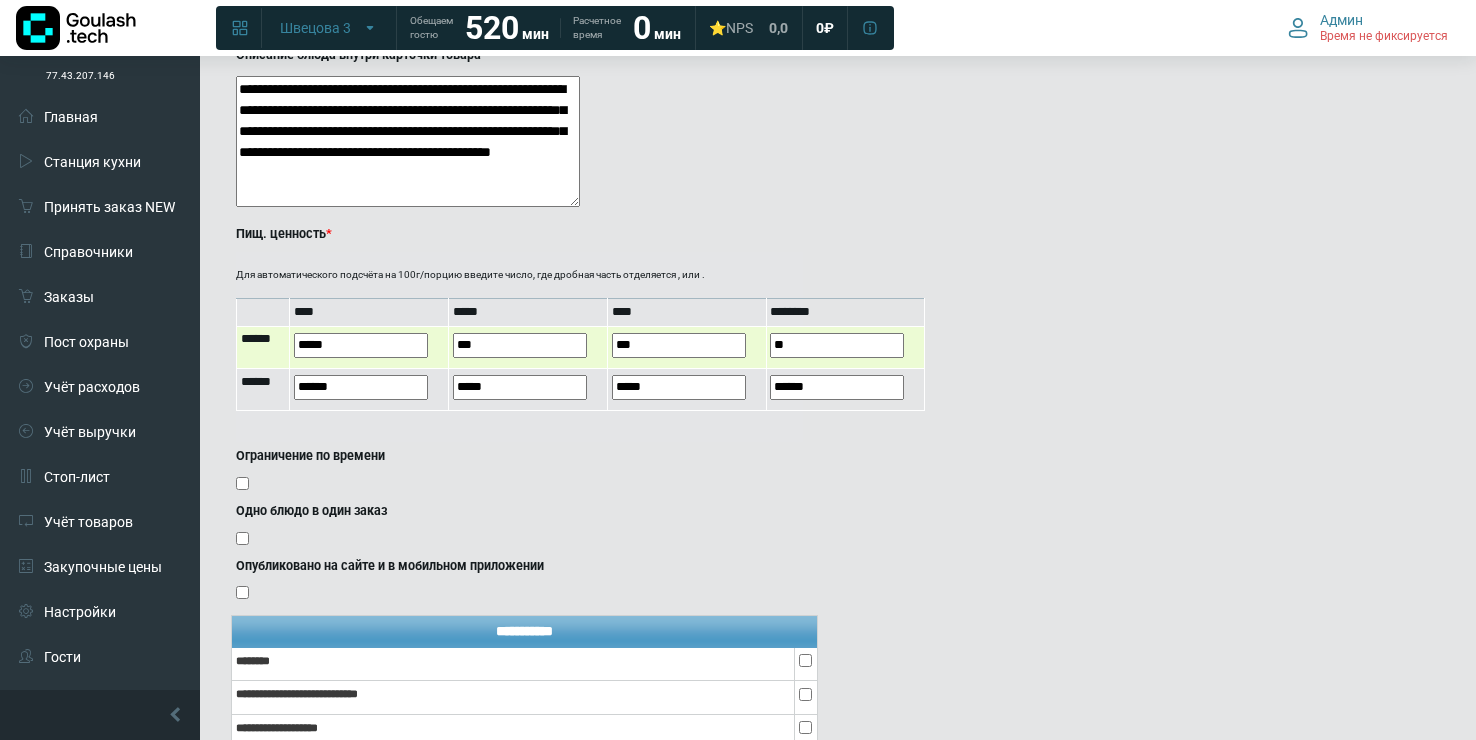 type on "*" 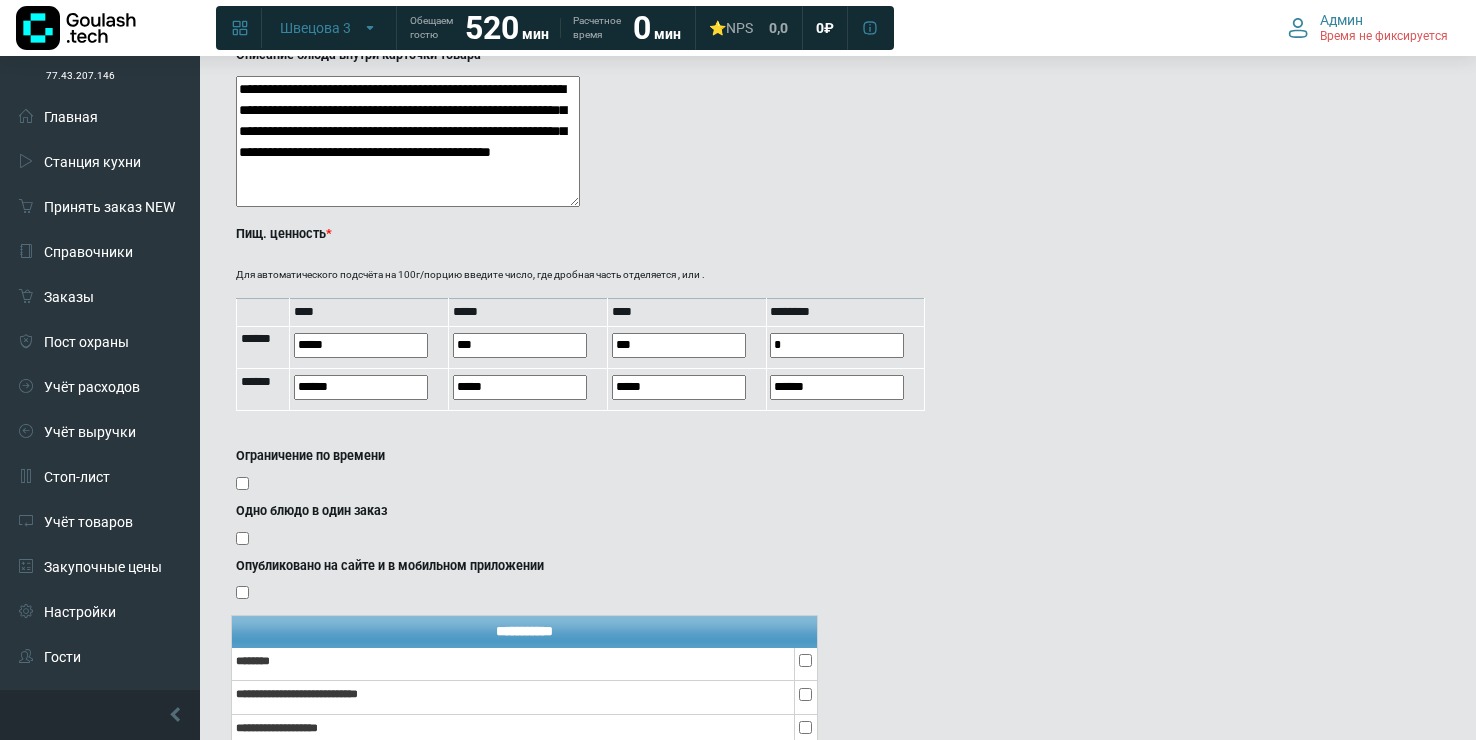 type on "*" 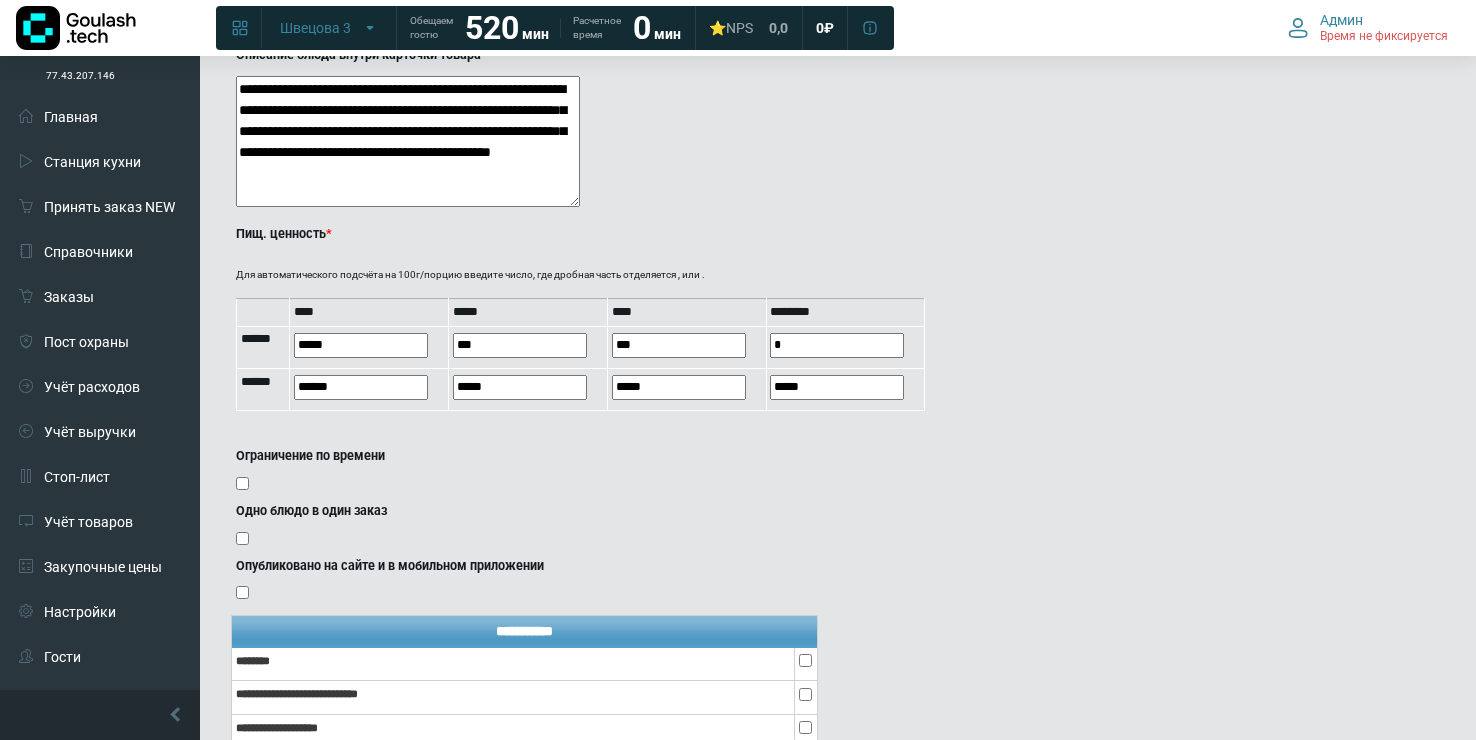 click on "**********" at bounding box center [838, -371] 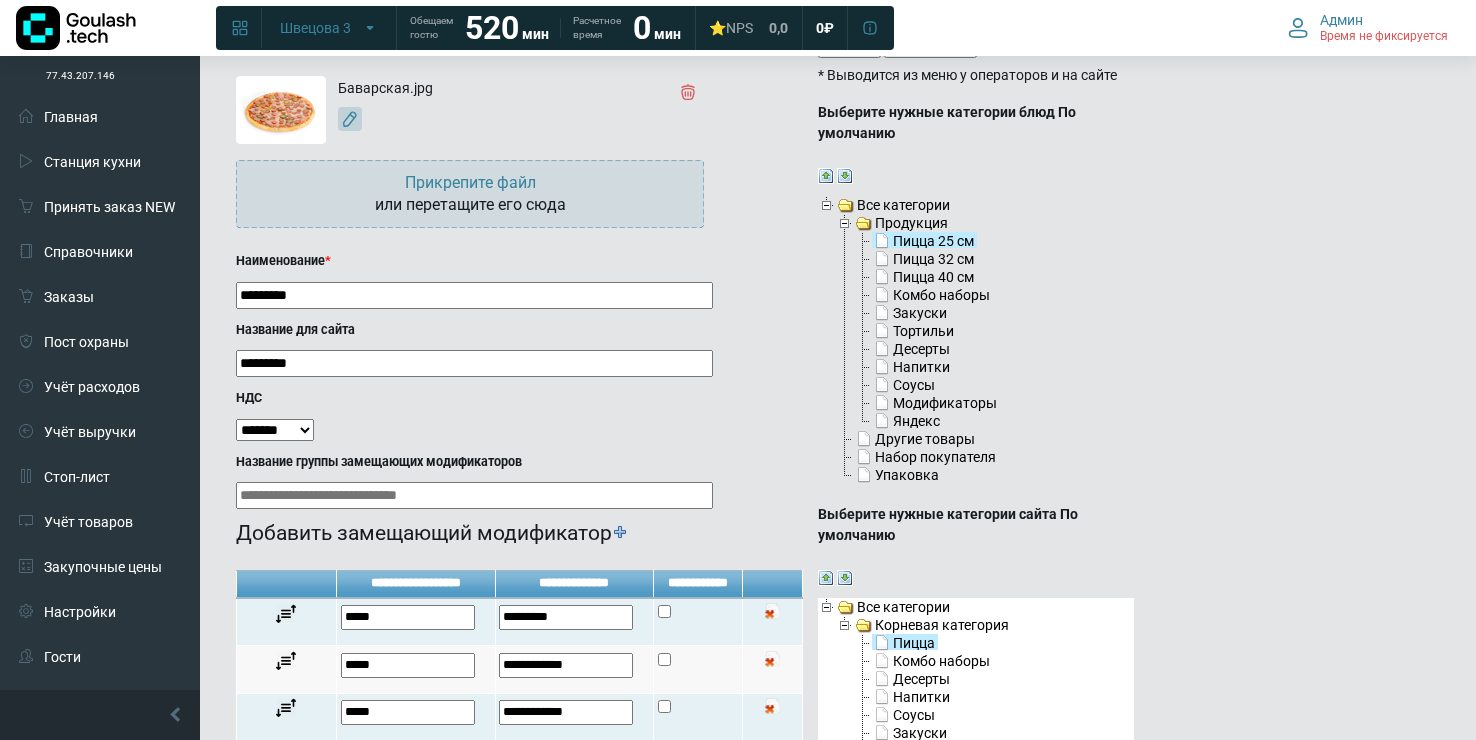 scroll, scrollTop: 0, scrollLeft: 0, axis: both 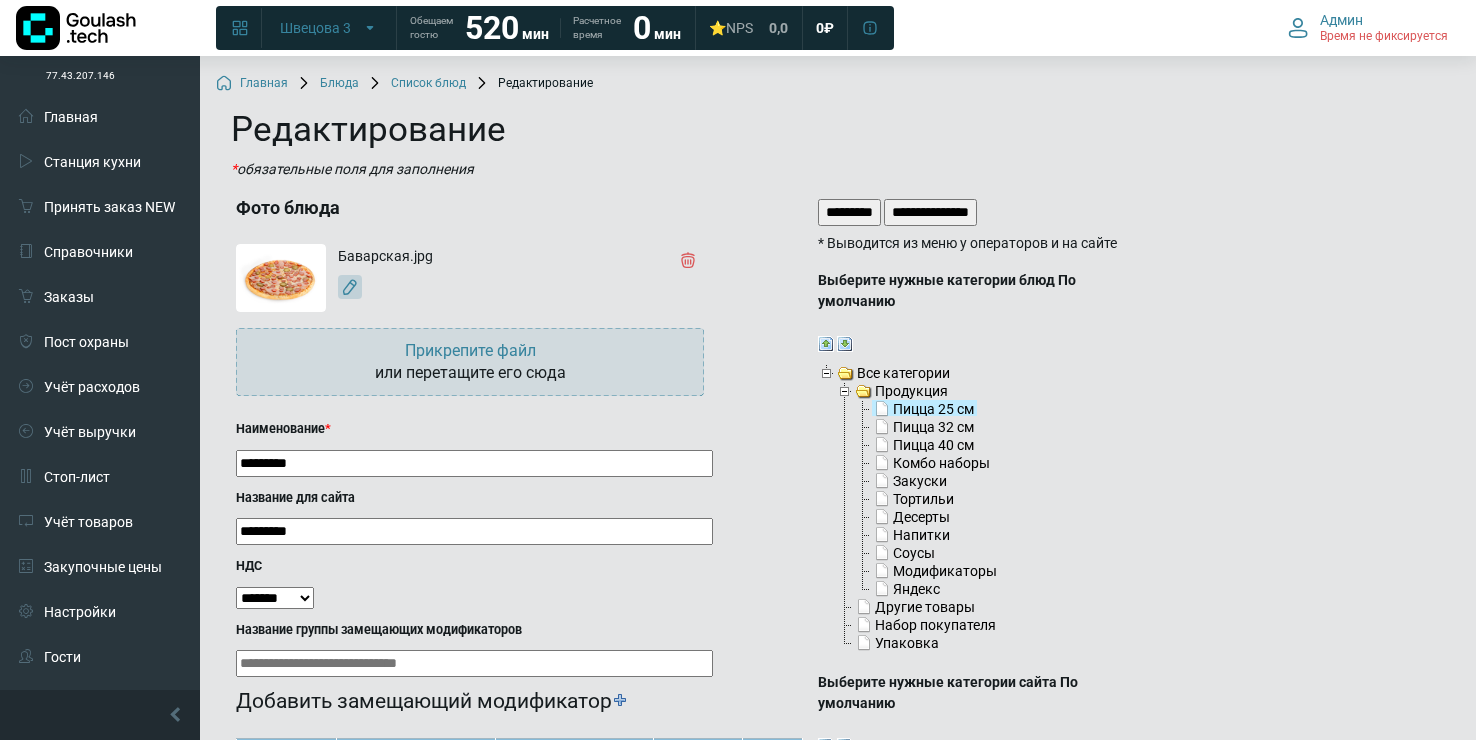 click on "*********" at bounding box center (849, 212) 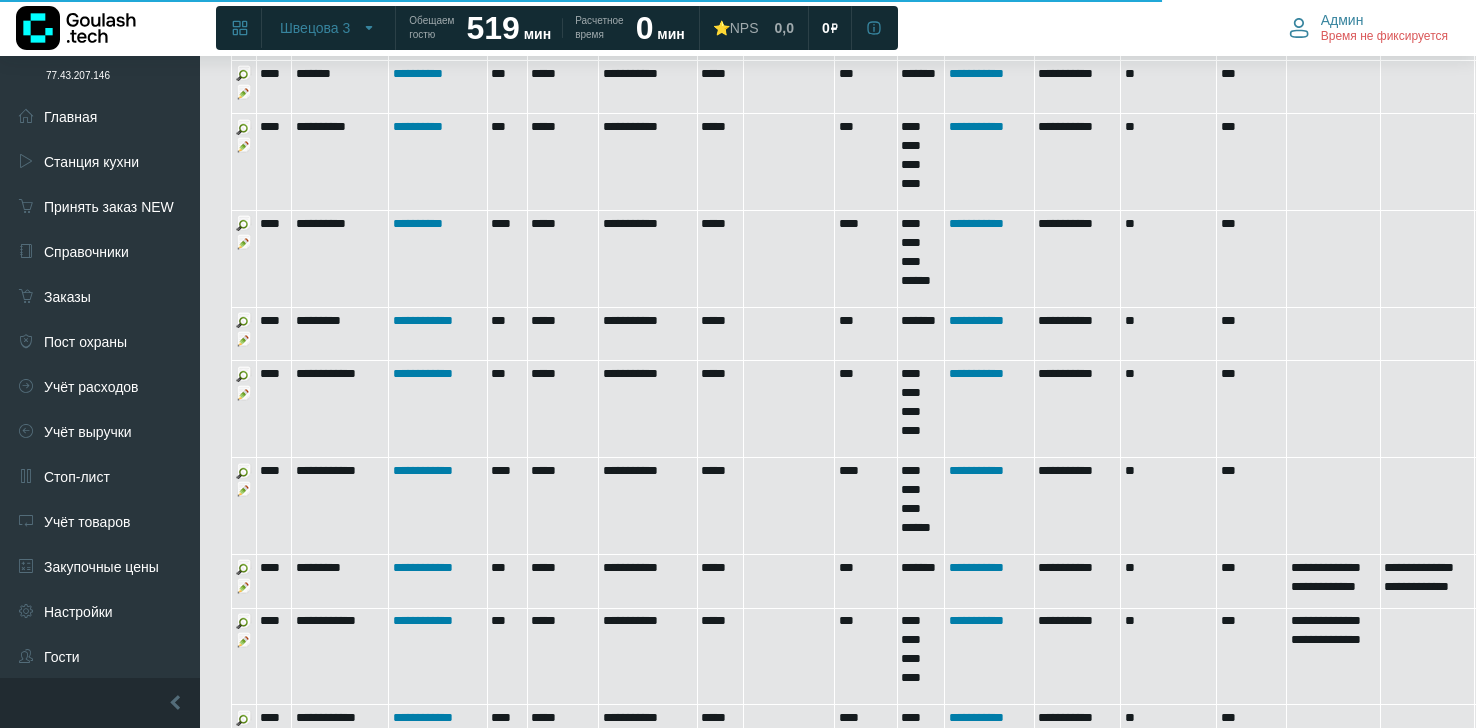 scroll, scrollTop: 2444, scrollLeft: 0, axis: vertical 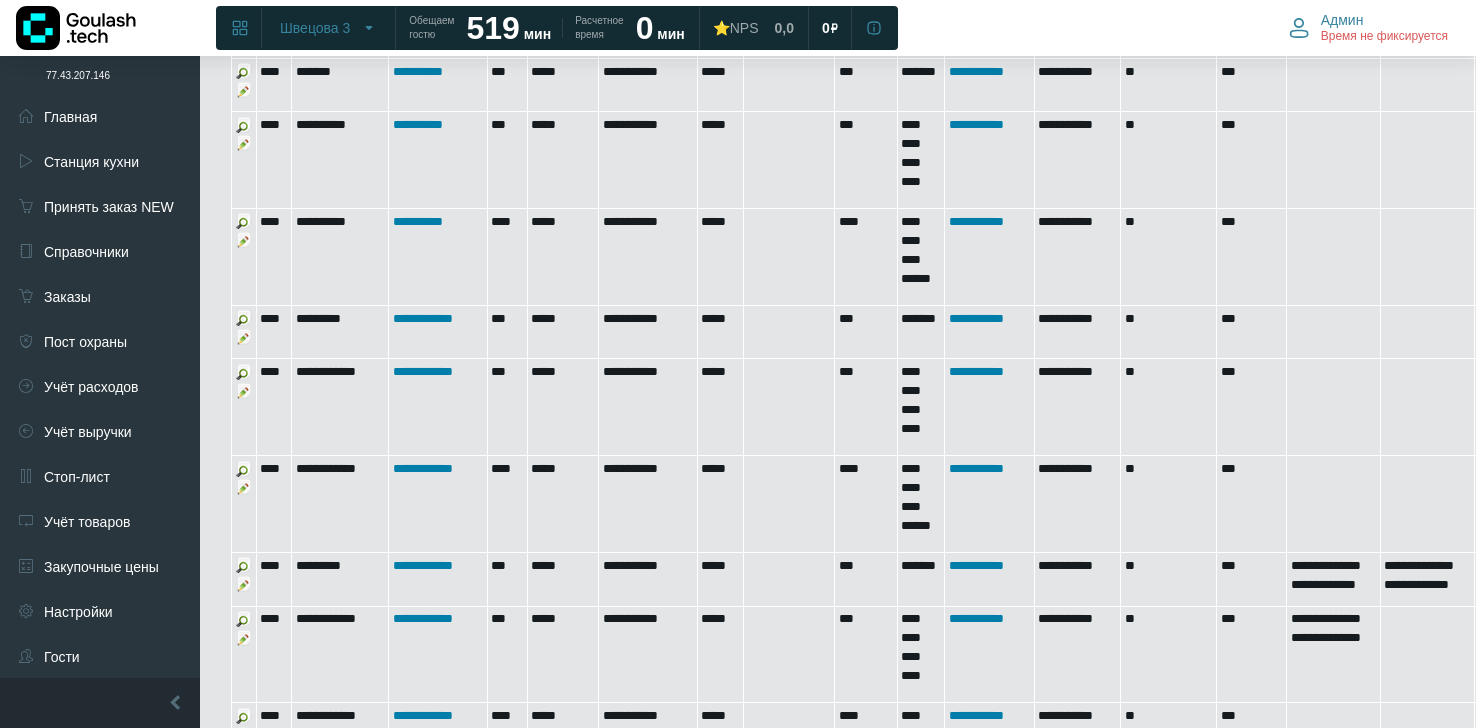 click at bounding box center [244, 391] 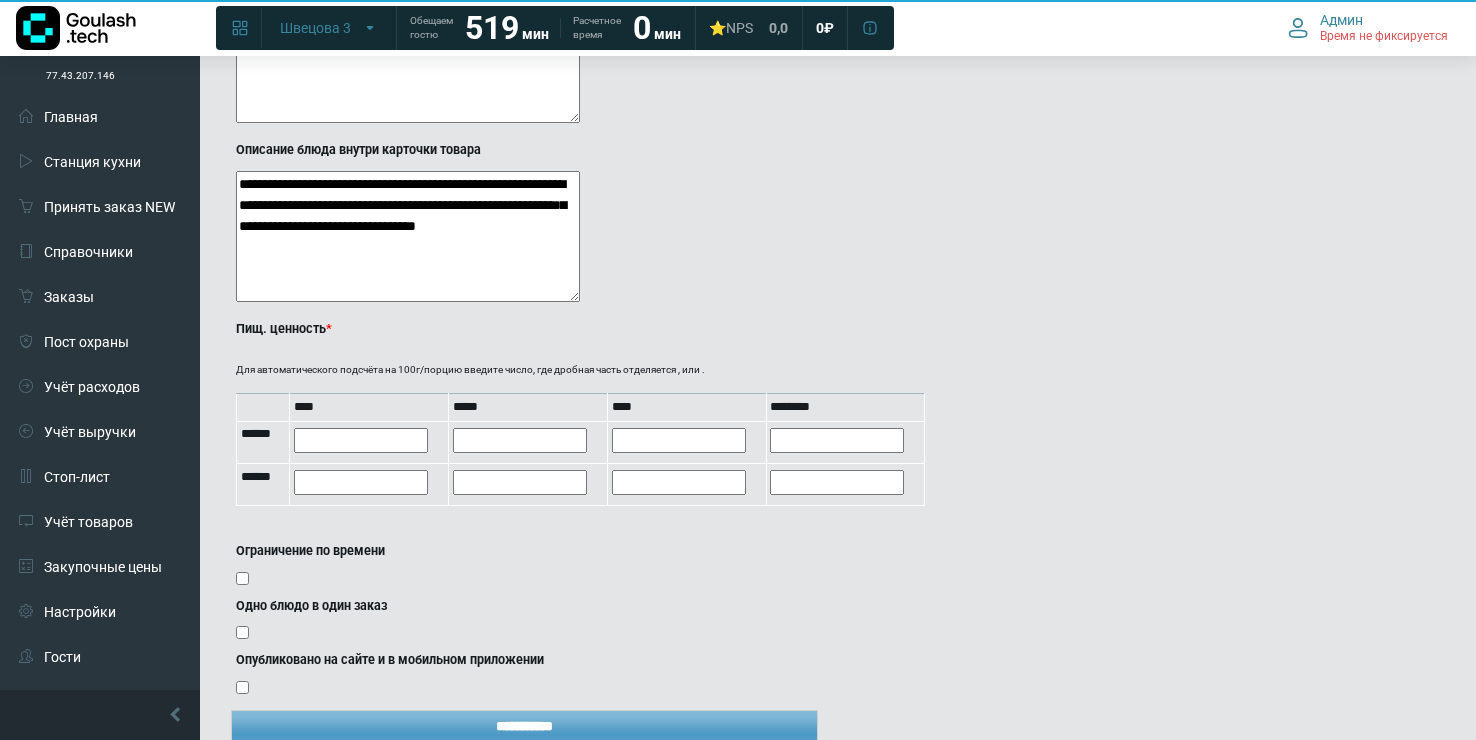 scroll, scrollTop: 1456, scrollLeft: 0, axis: vertical 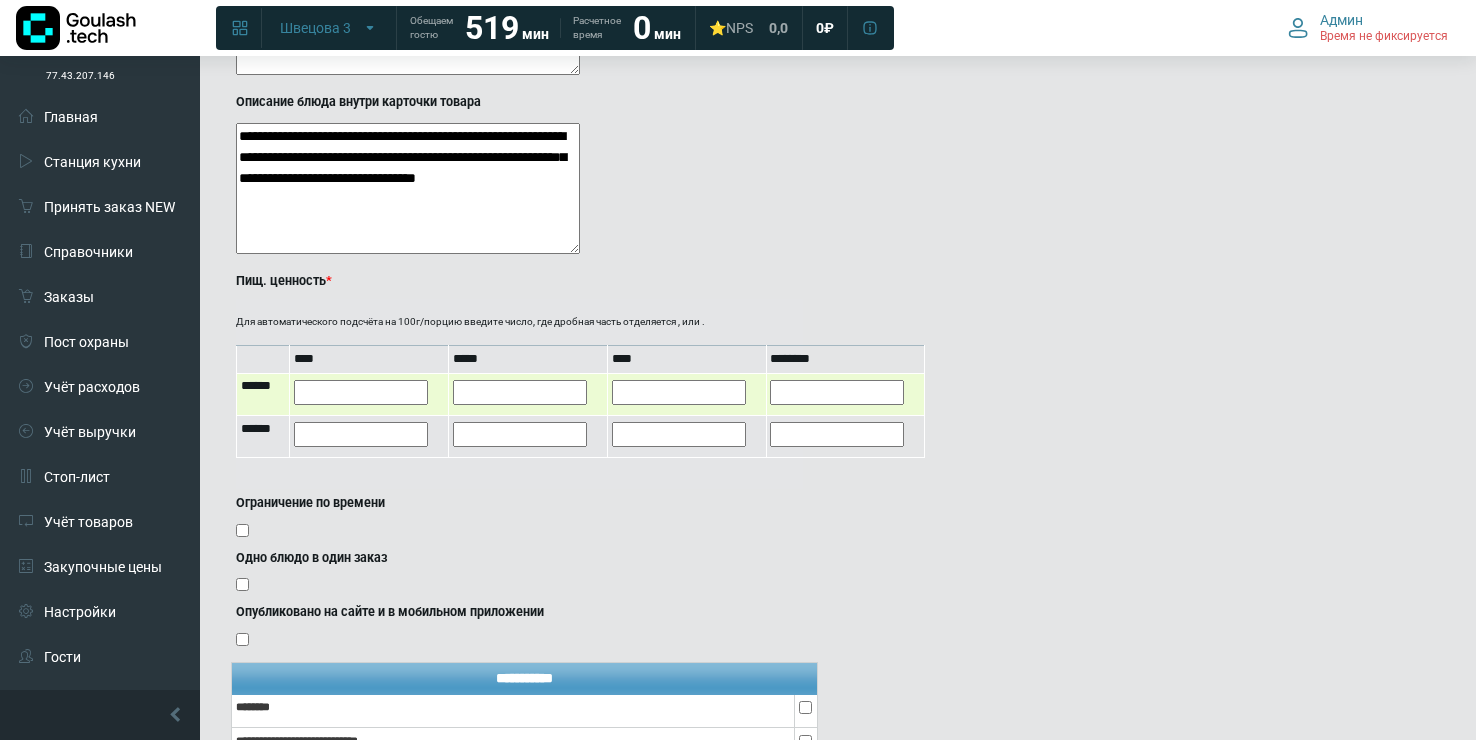 click at bounding box center [520, 392] 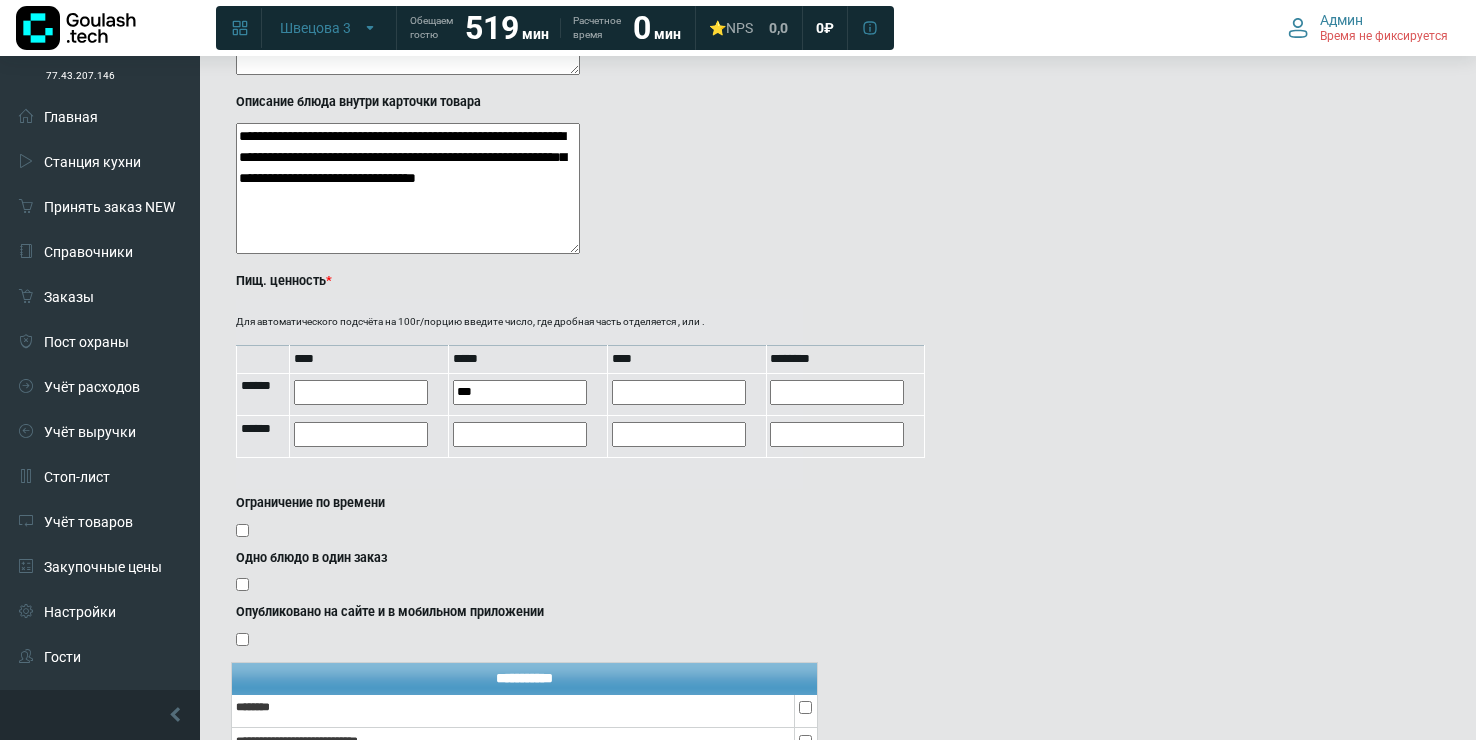 type on "***" 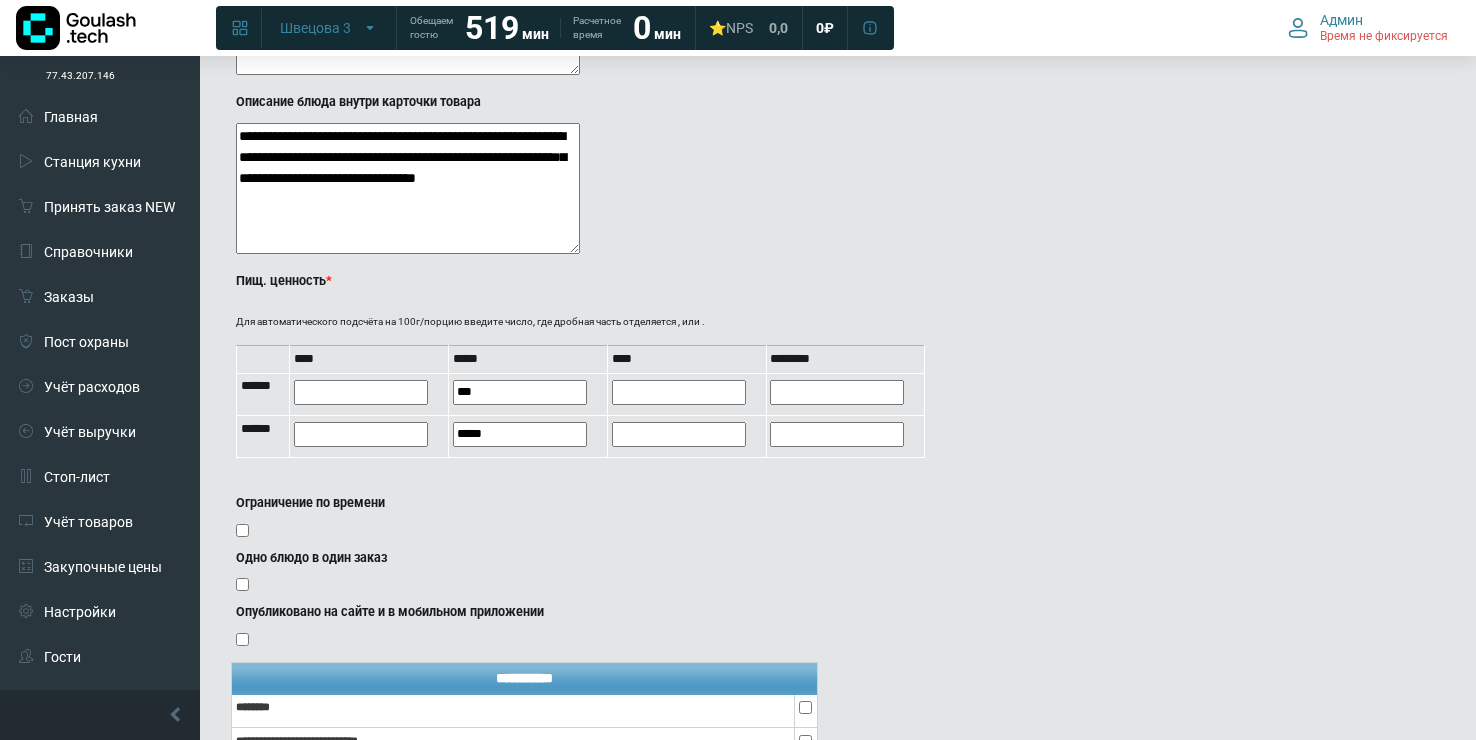 click on "**********" at bounding box center (682, -229) 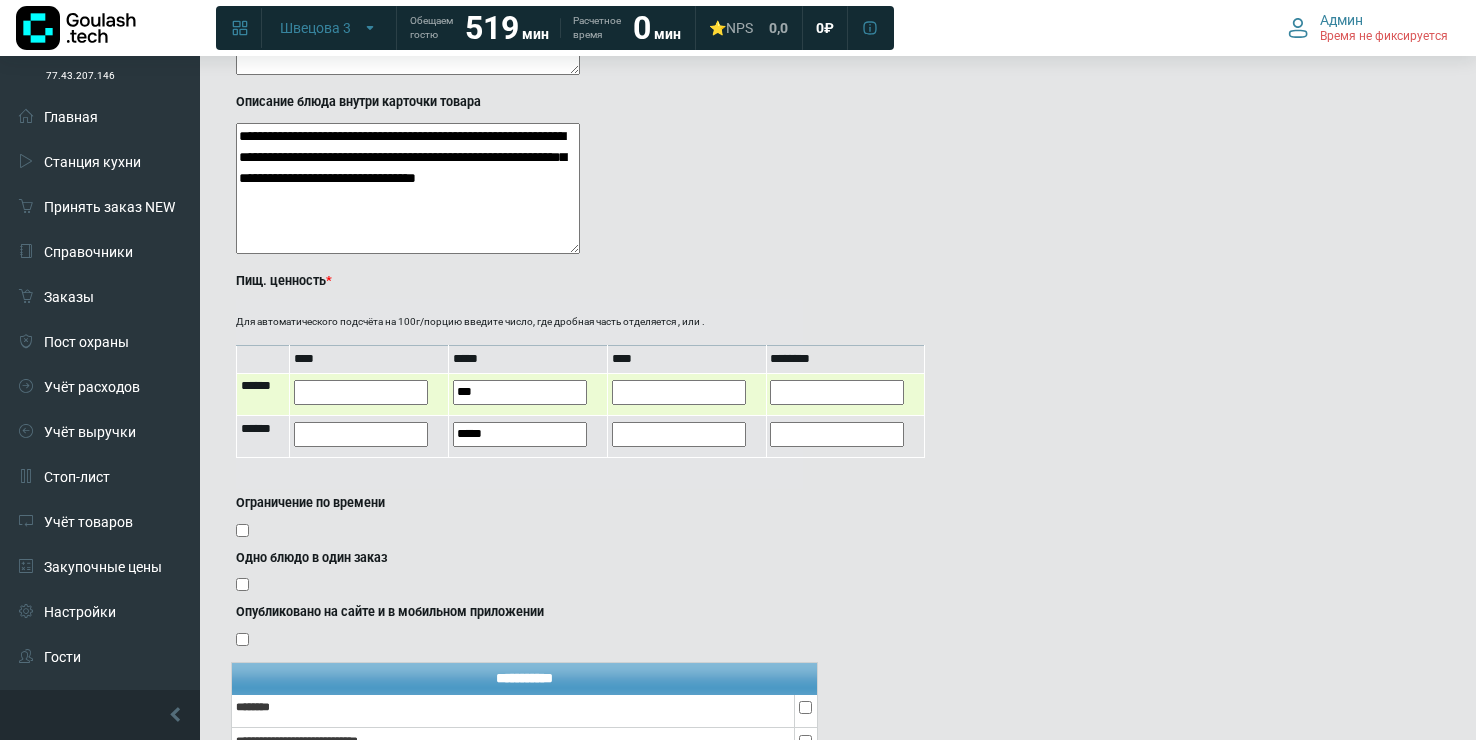 click at bounding box center [679, 392] 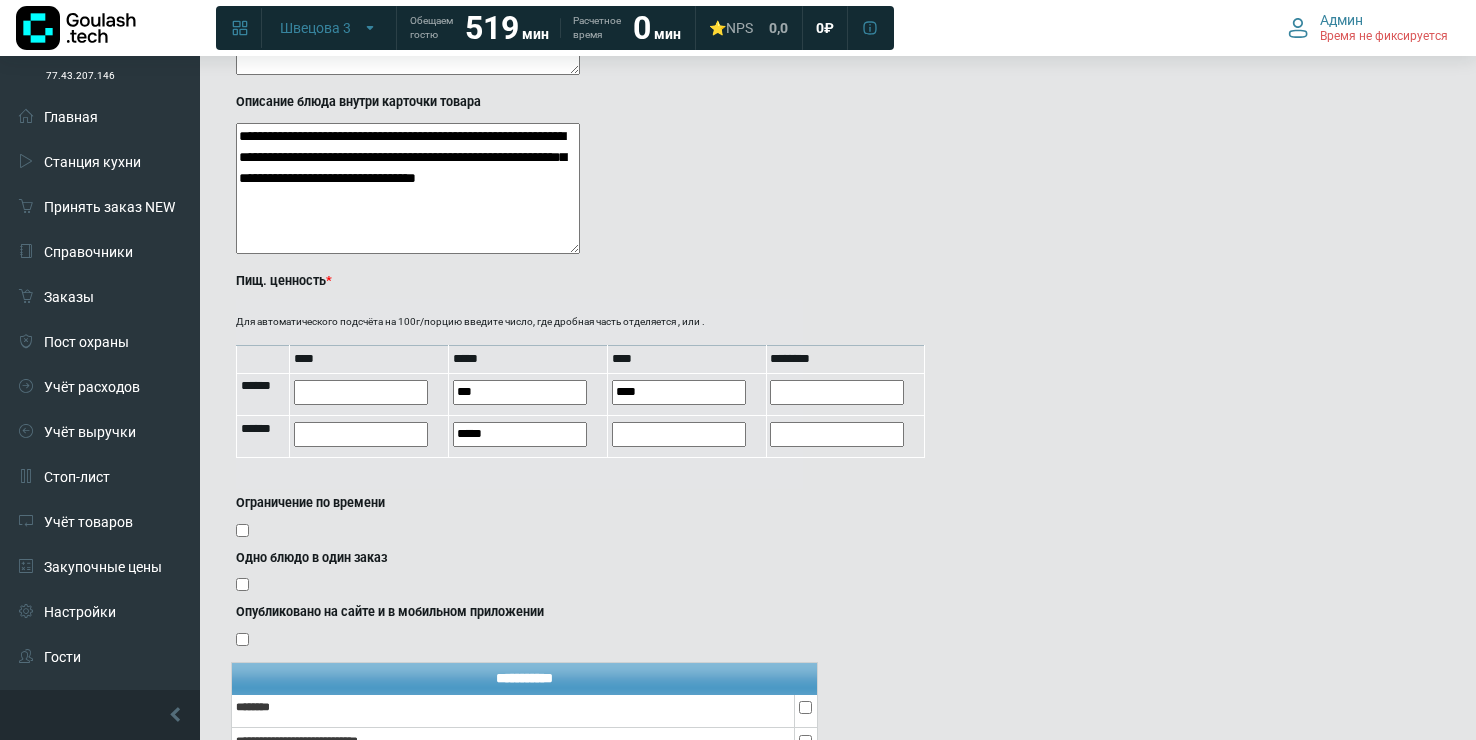 type on "****" 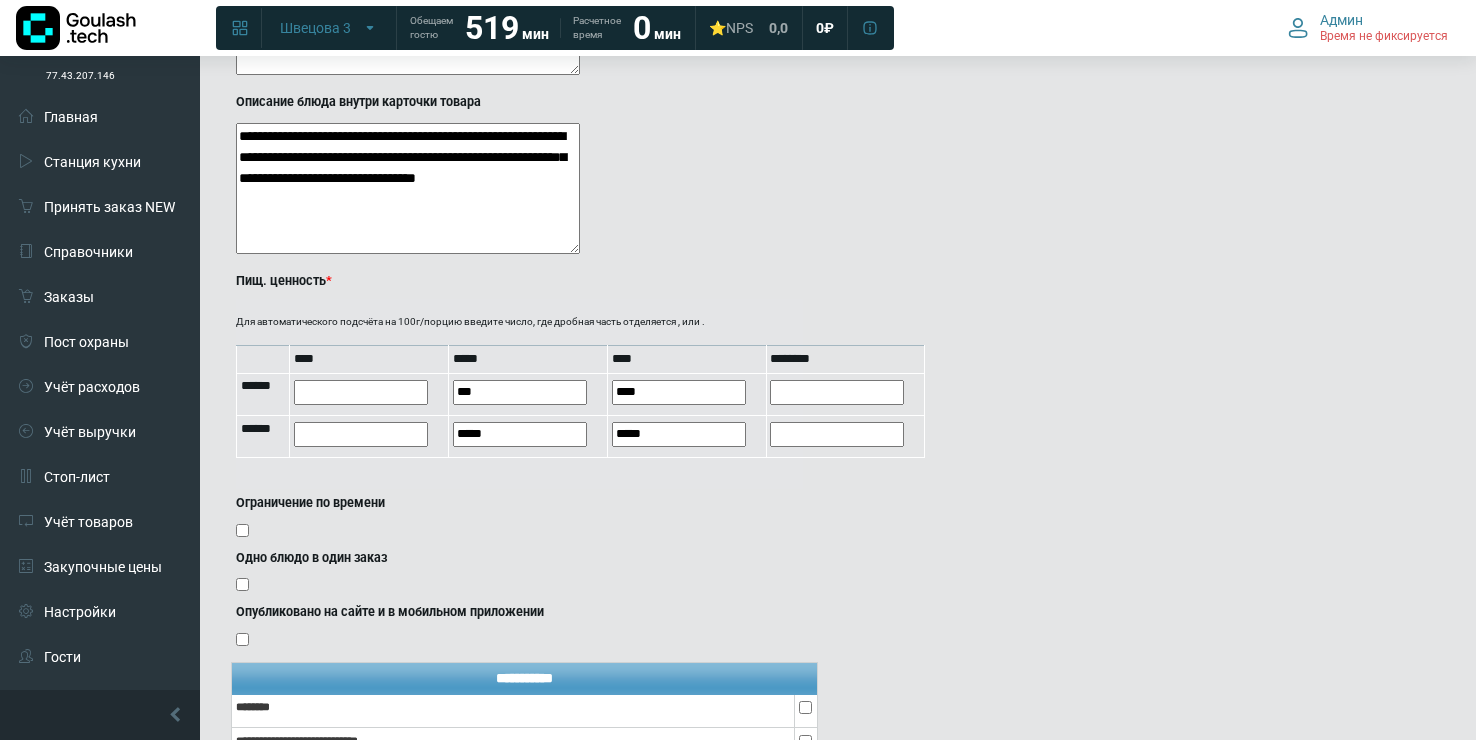 click on "**********" at bounding box center (682, -229) 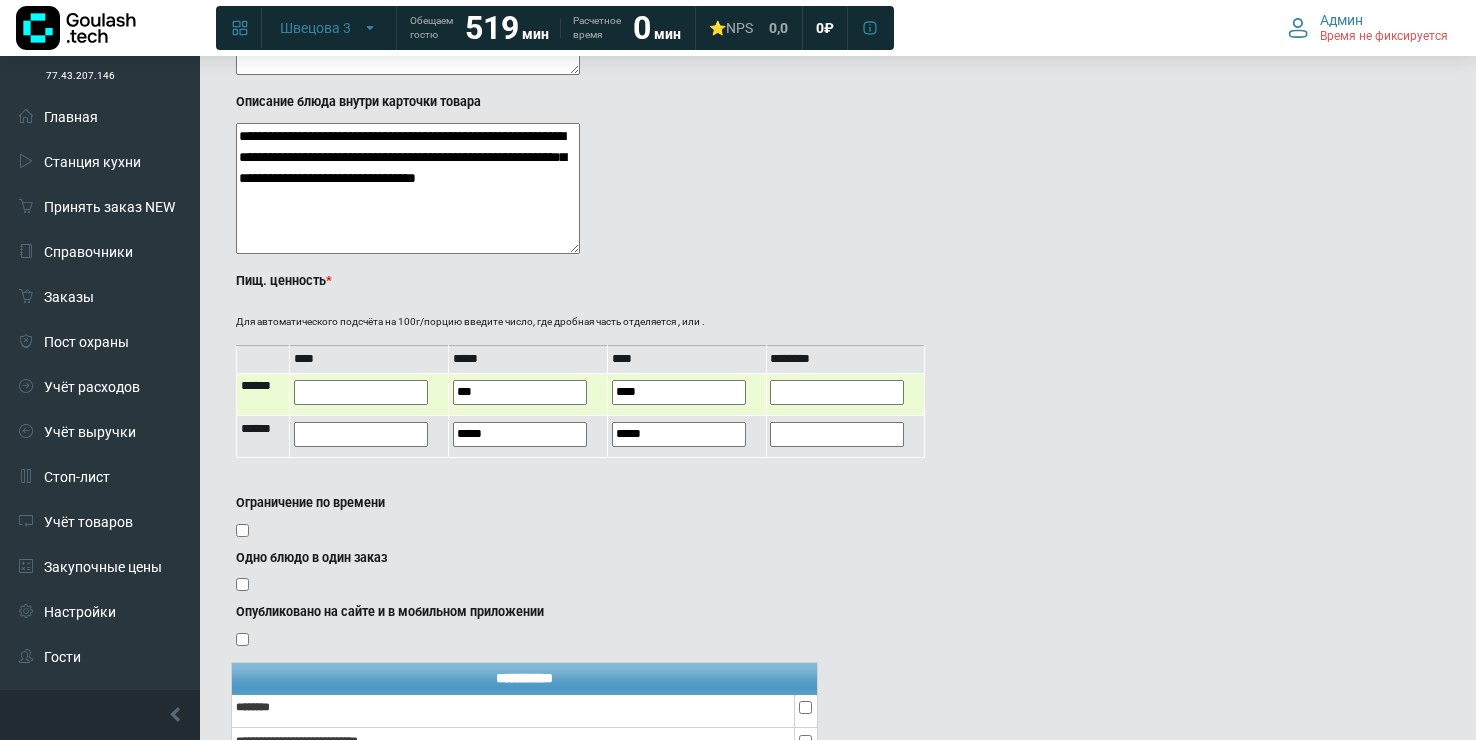 click at bounding box center (837, 392) 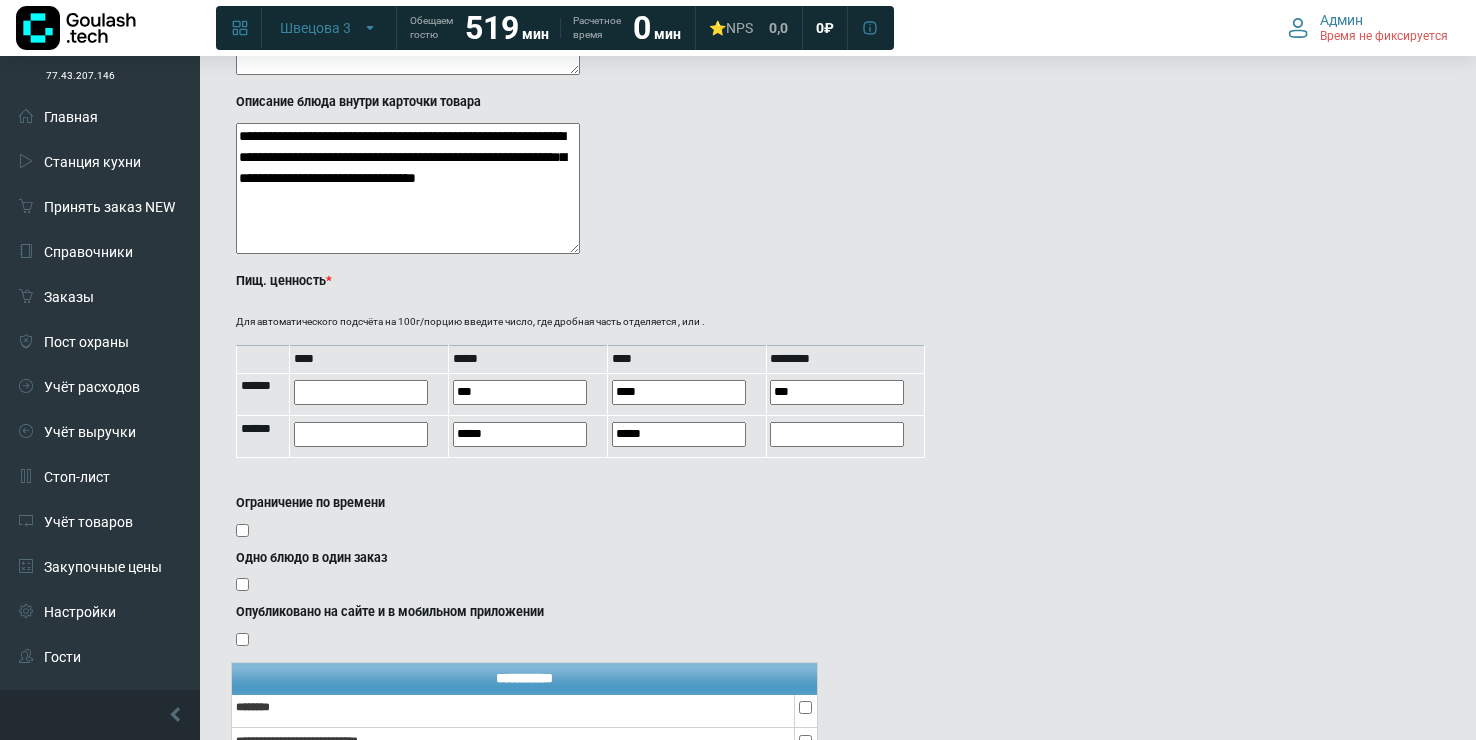 type on "***" 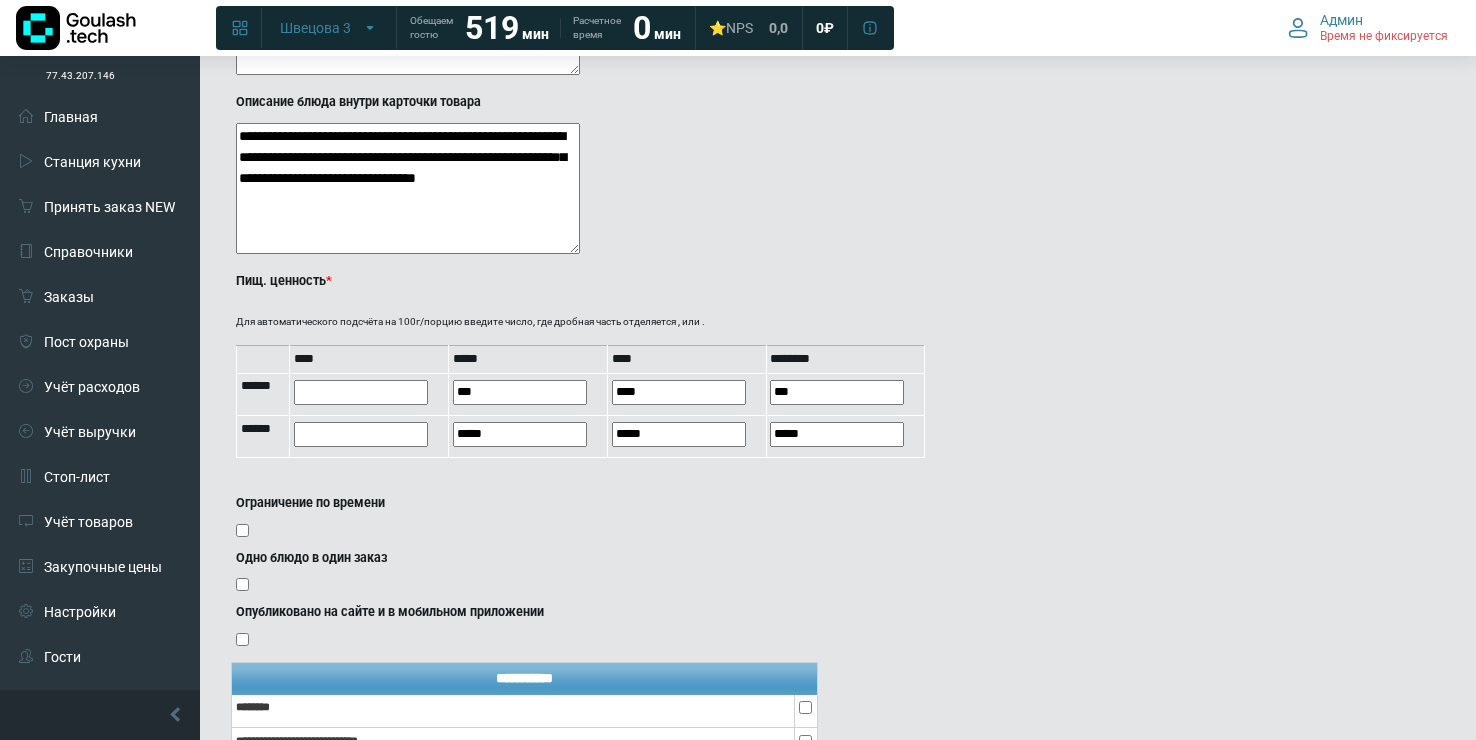 click on "**********" at bounding box center [682, -229] 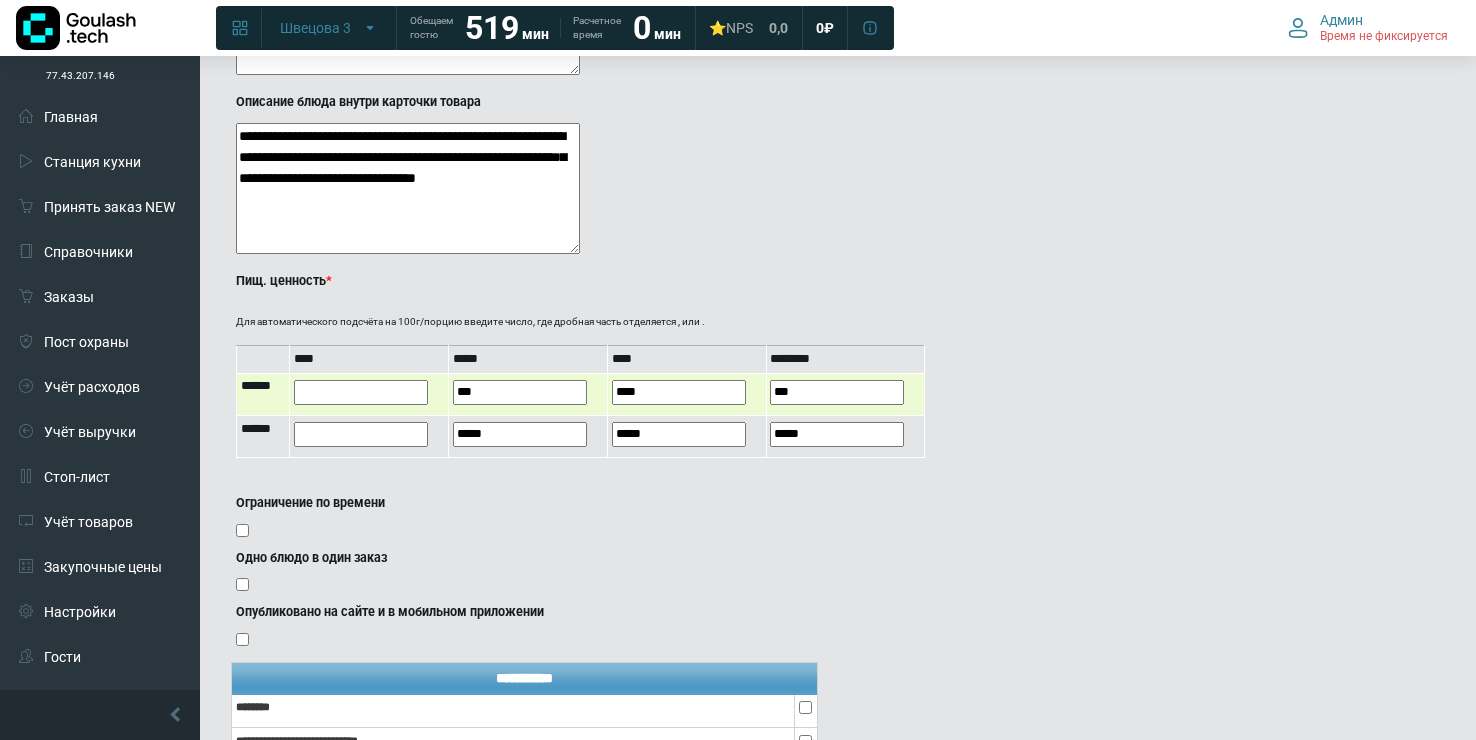 click at bounding box center (361, 392) 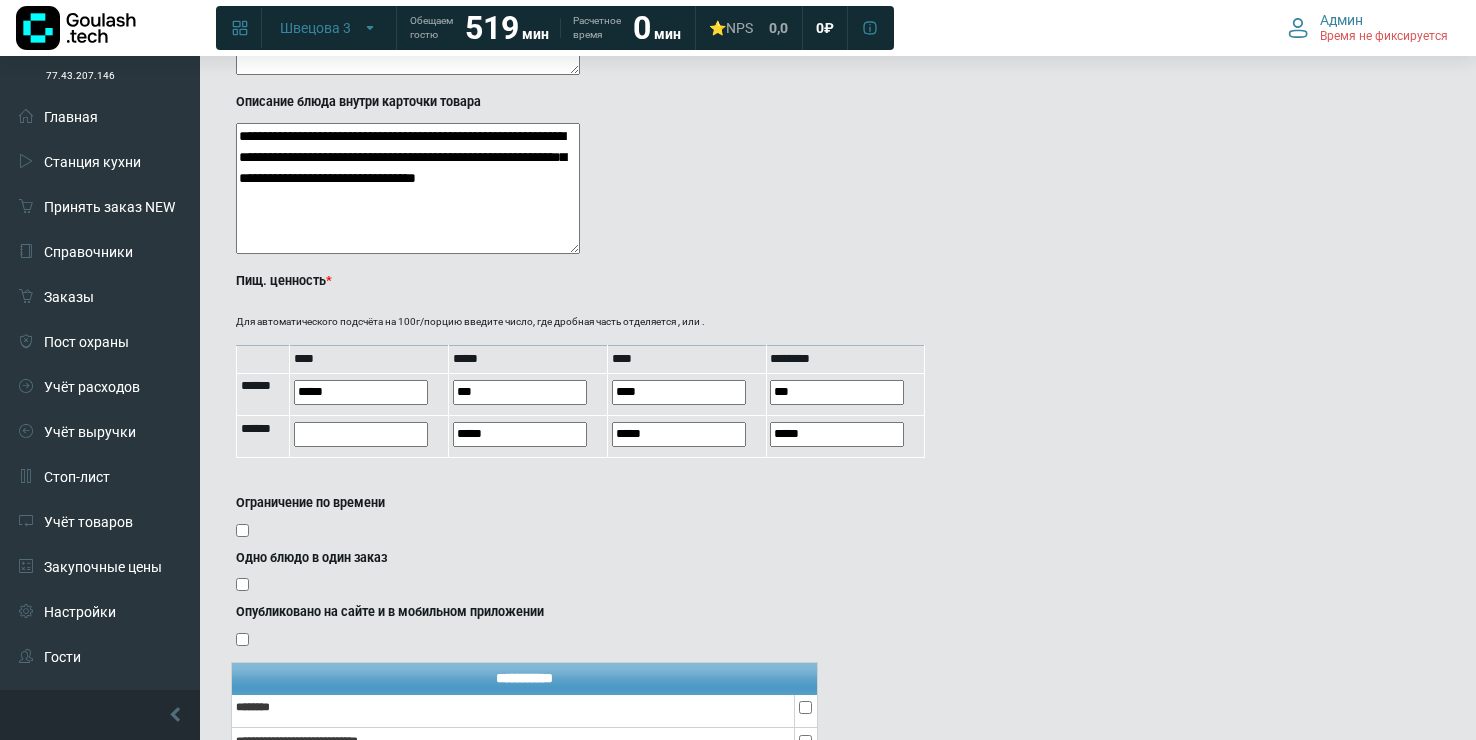 type on "*****" 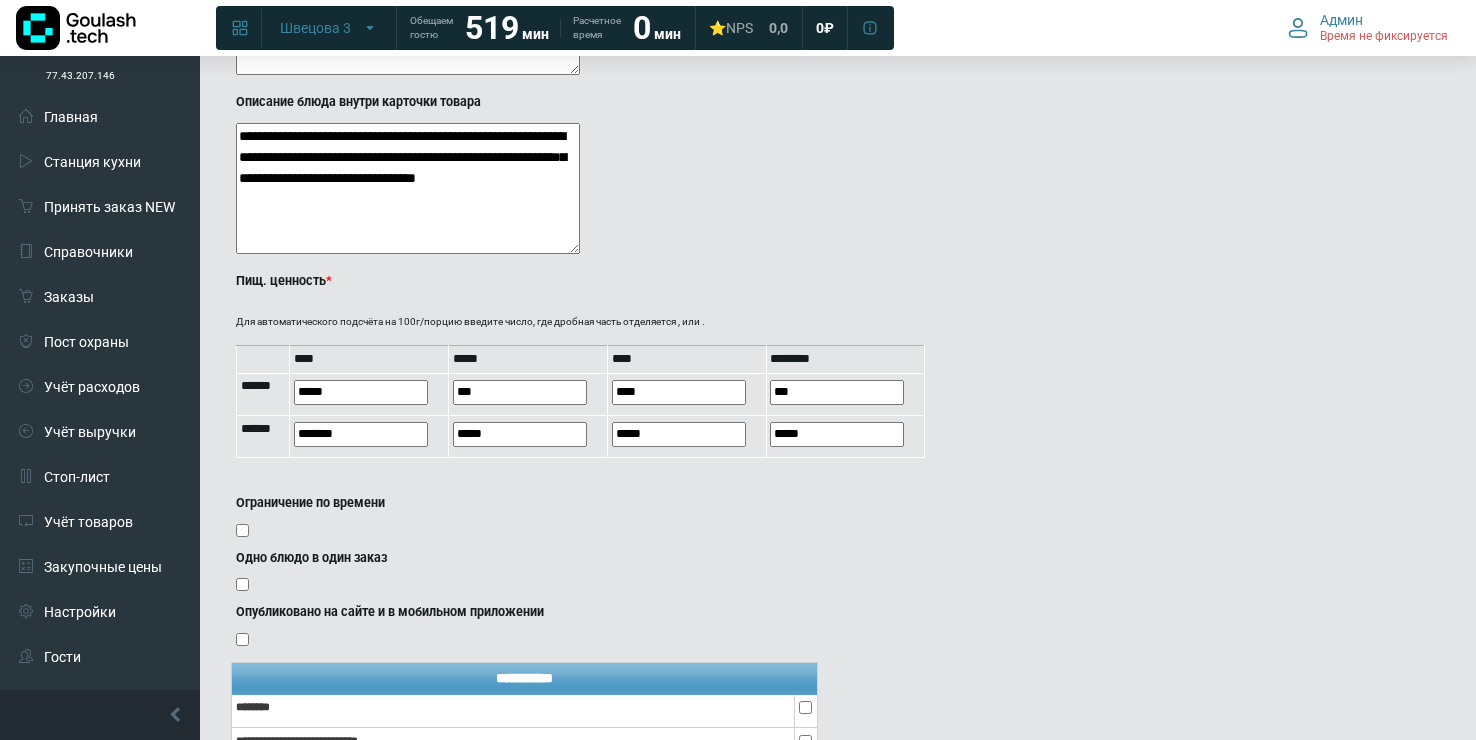 click on "**********" at bounding box center (519, 180) 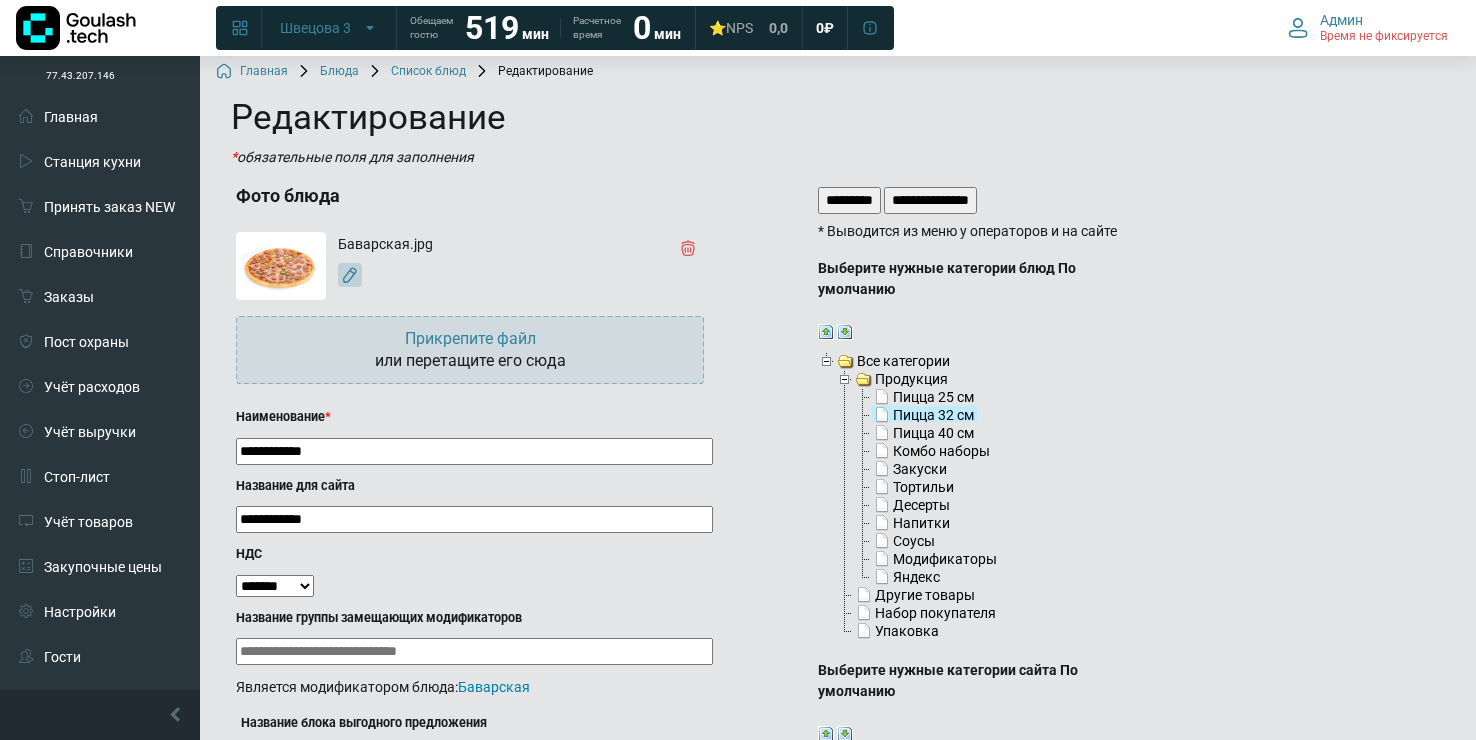 scroll, scrollTop: 0, scrollLeft: 0, axis: both 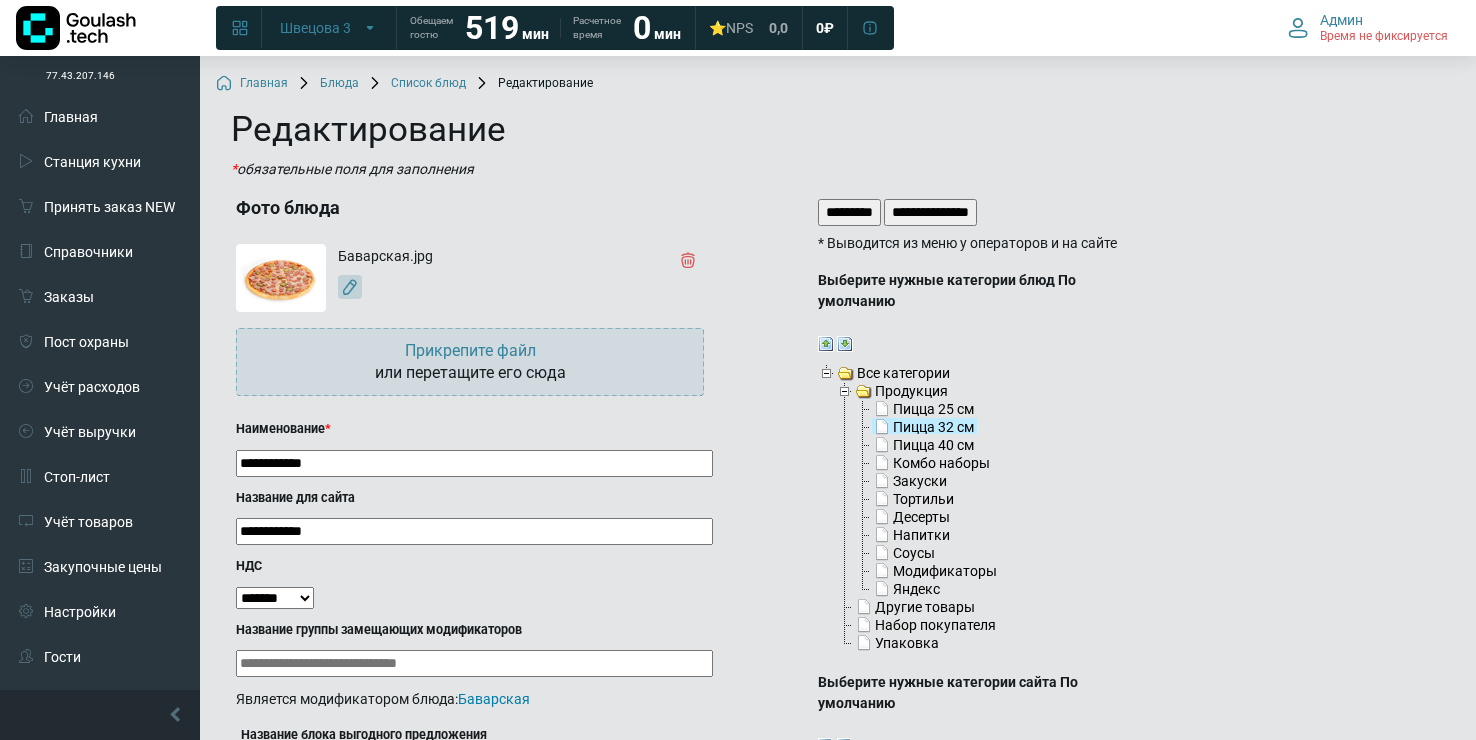 click on "*********" at bounding box center [849, 212] 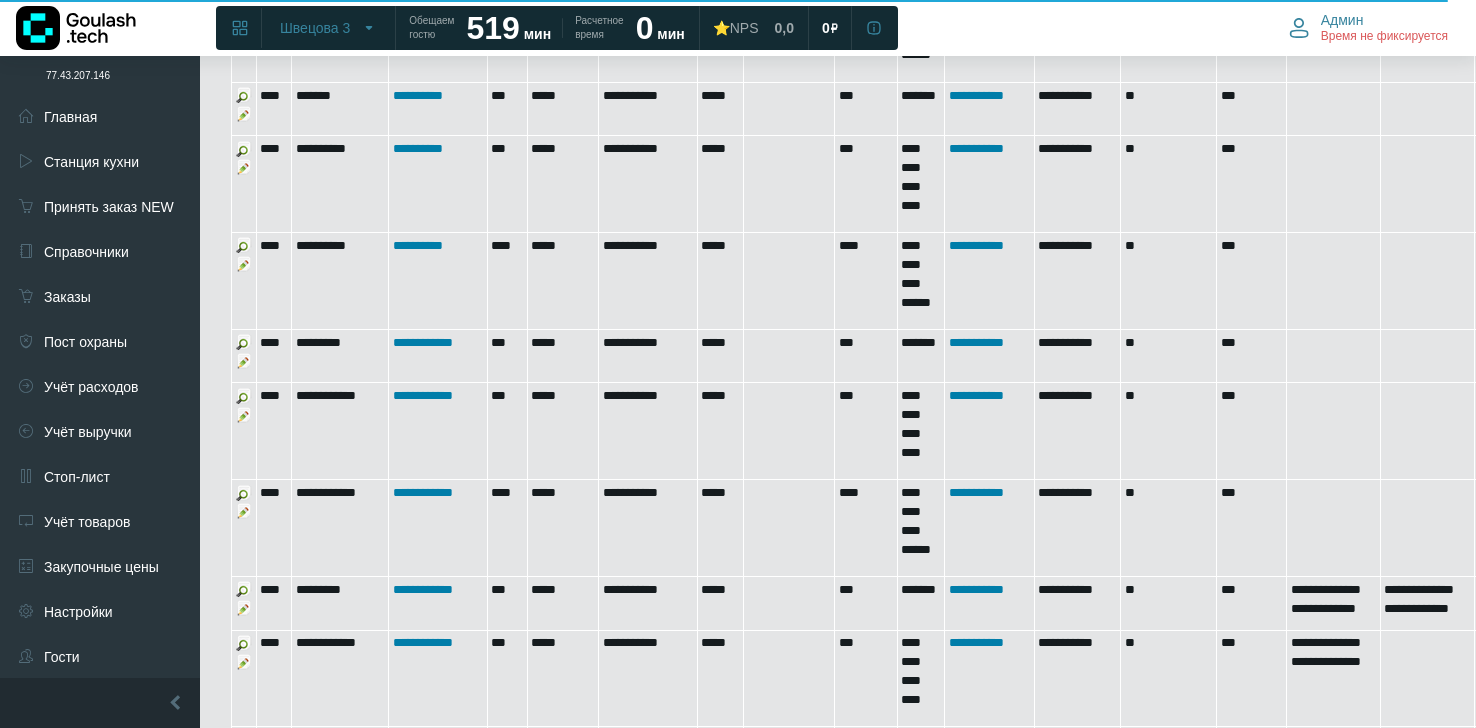 scroll, scrollTop: 2580, scrollLeft: 0, axis: vertical 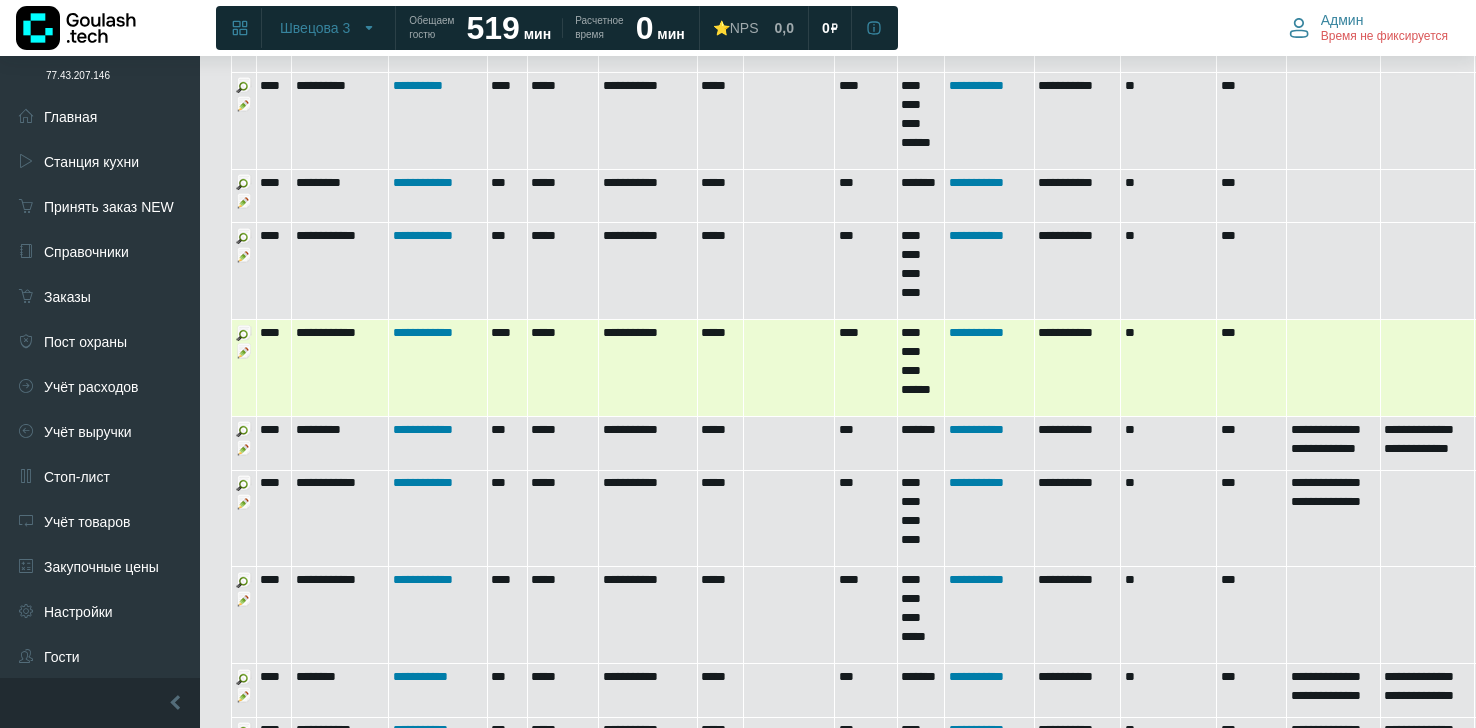 click at bounding box center (244, 351) 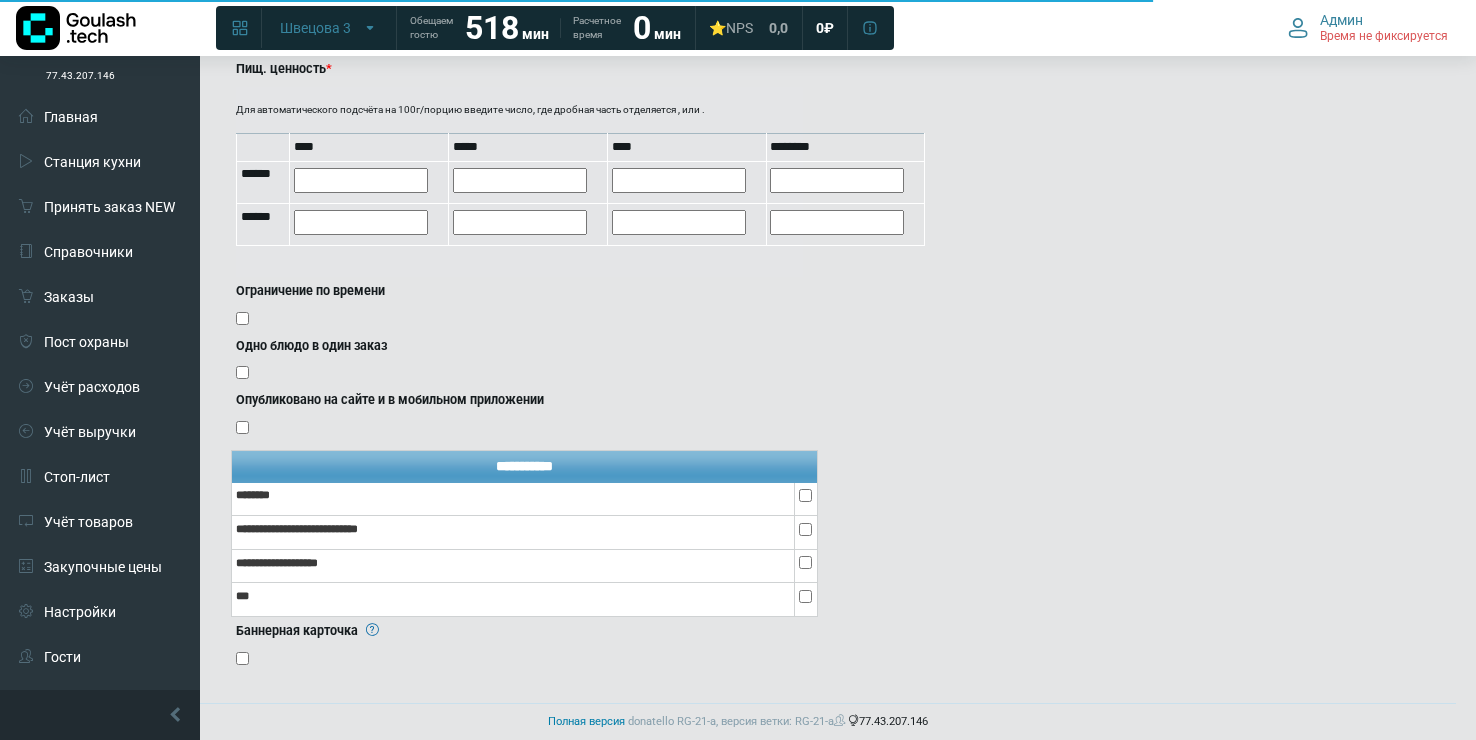 scroll, scrollTop: 1536, scrollLeft: 0, axis: vertical 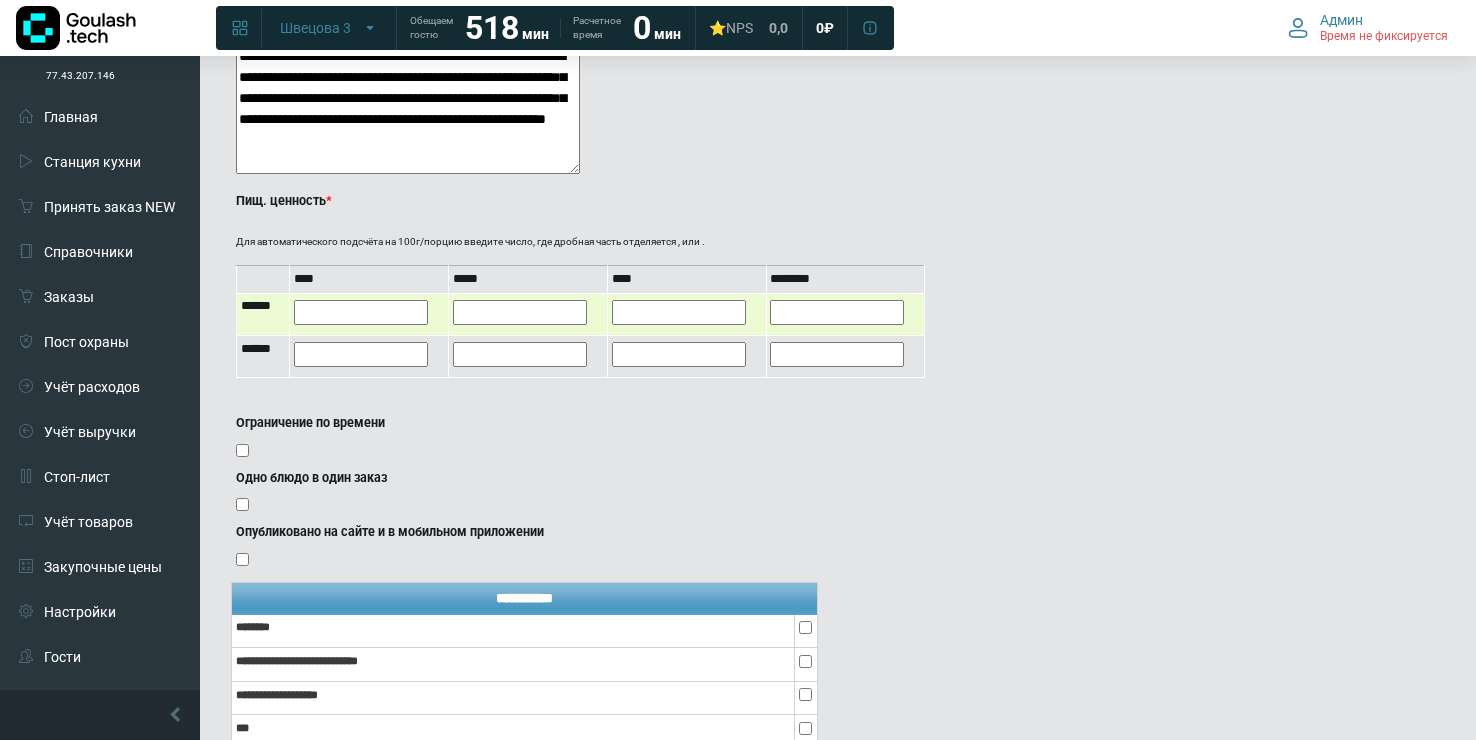 click at bounding box center [520, 312] 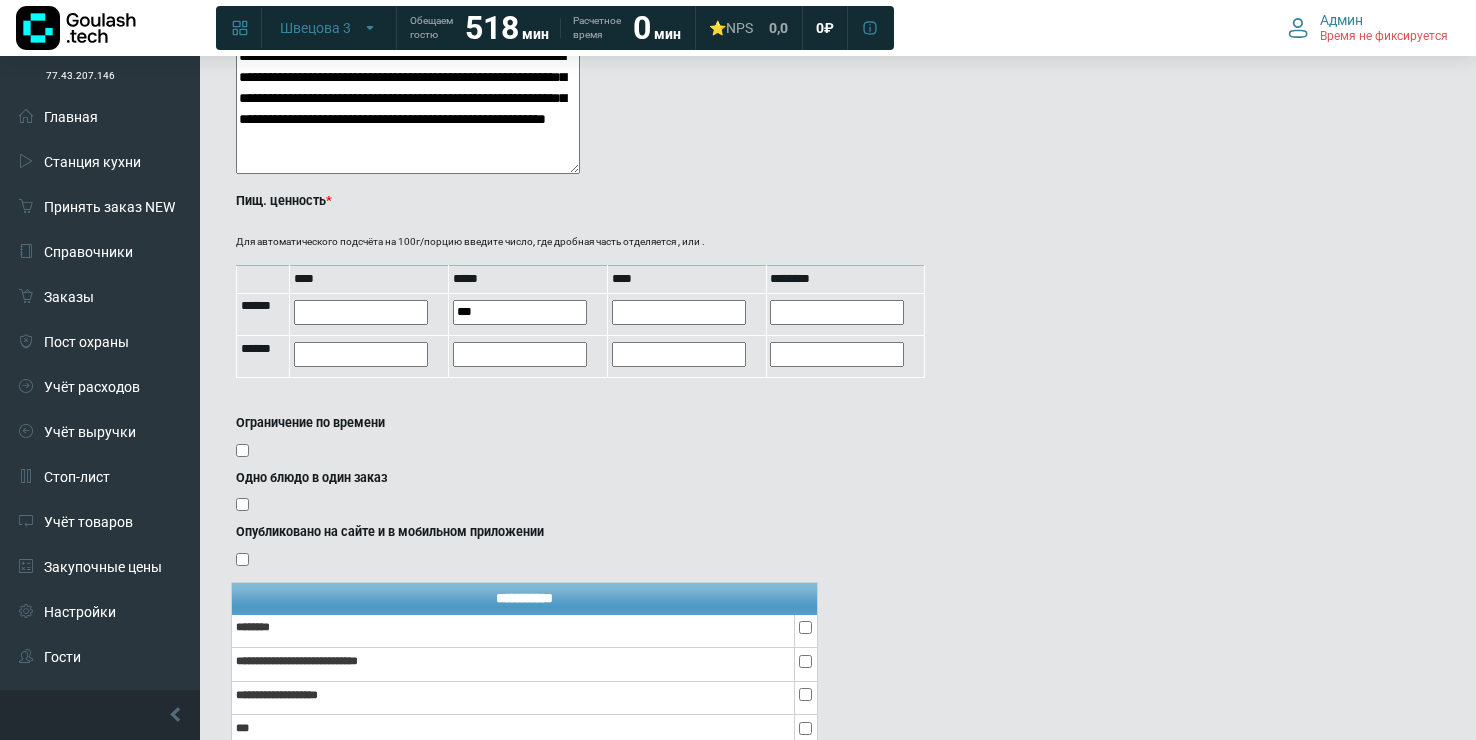 type on "***" 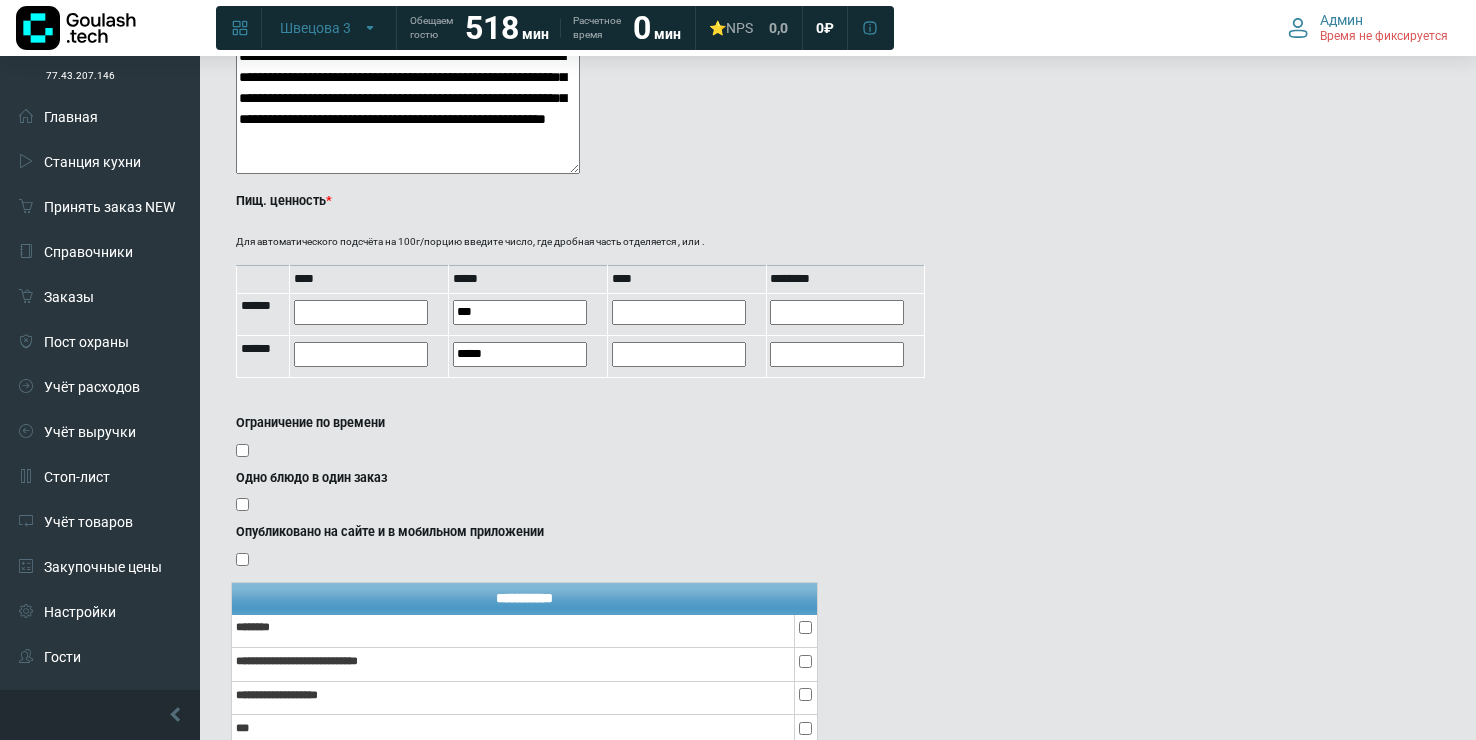 click on "Для автоматического подсчёта на 100г/порцию введите число, где дробная часть отделяется , или .
****
*****
****
********
******
***
******
*****" at bounding box center (519, 314) 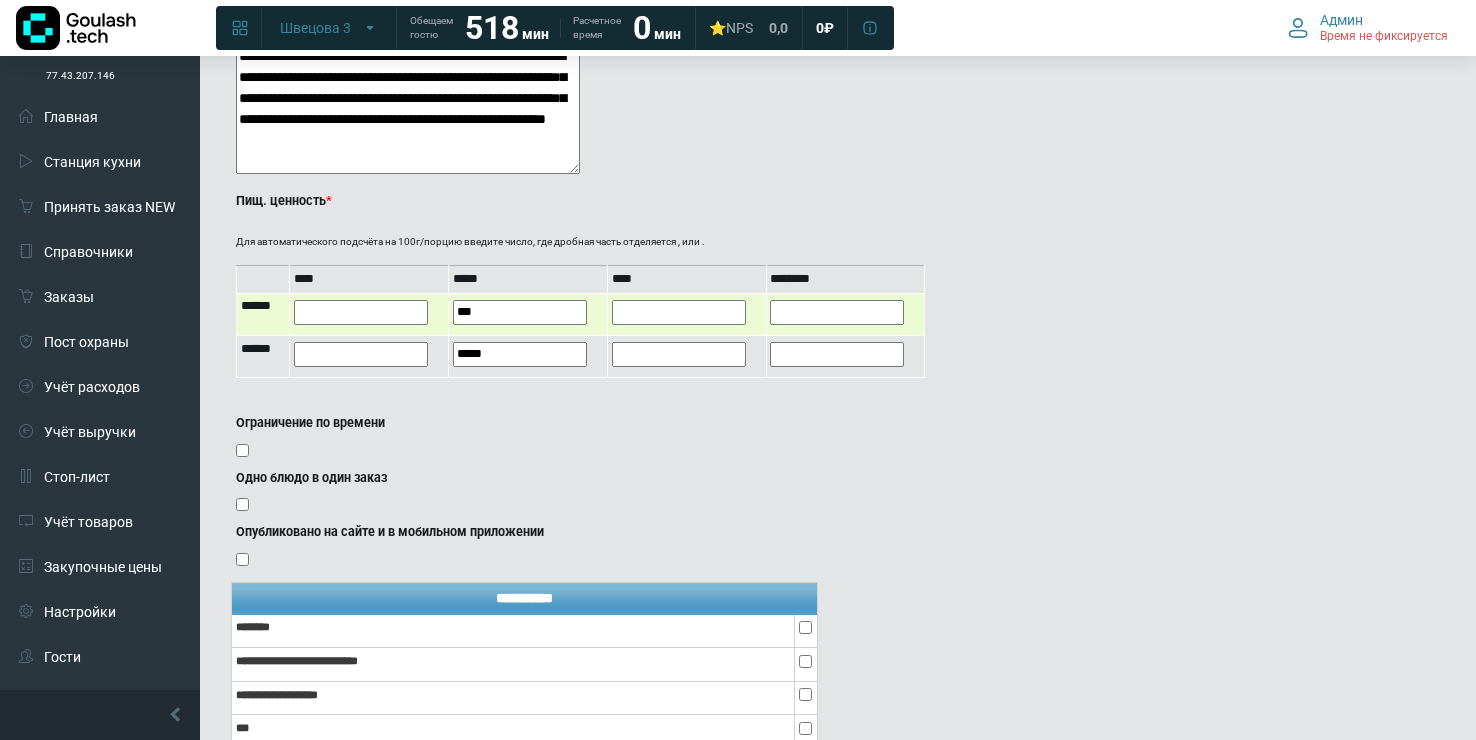 click at bounding box center (837, 312) 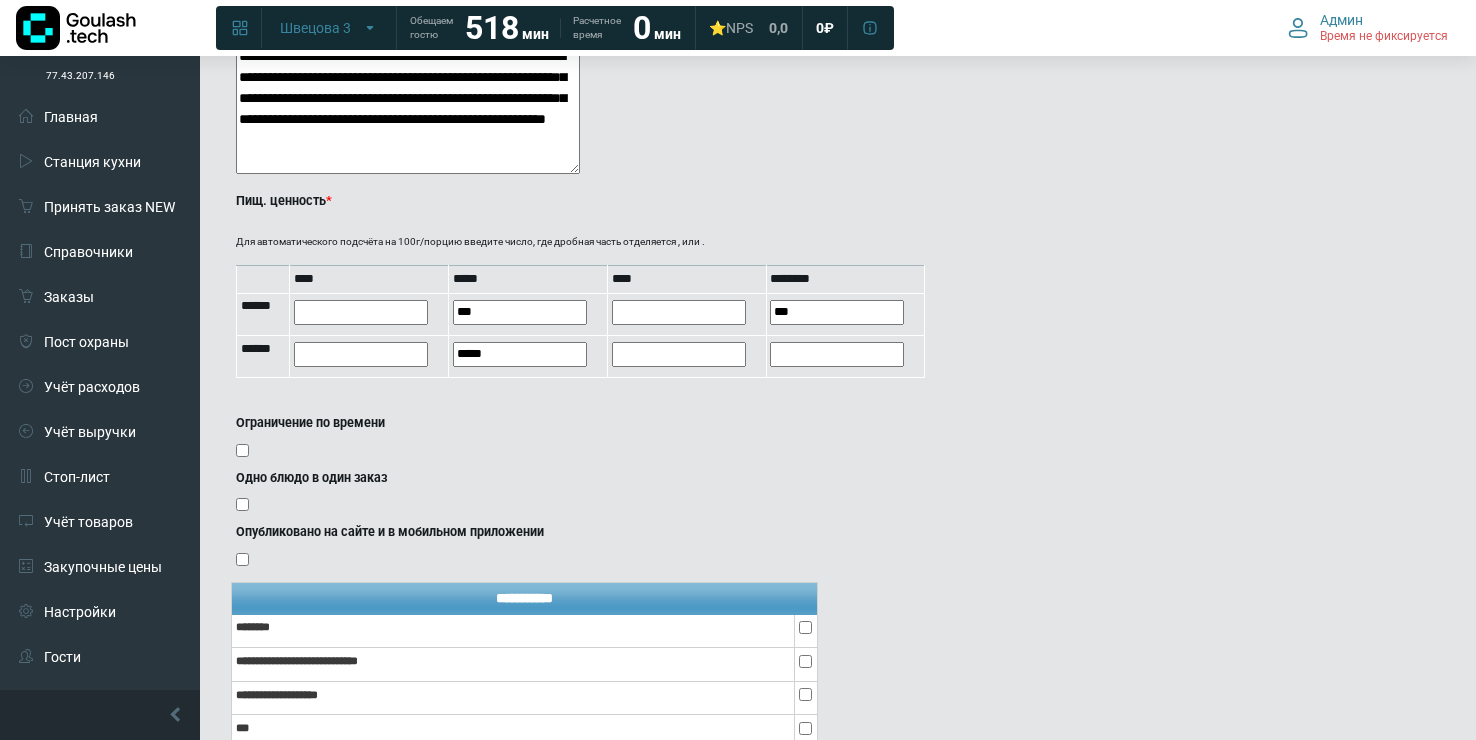 type on "***" 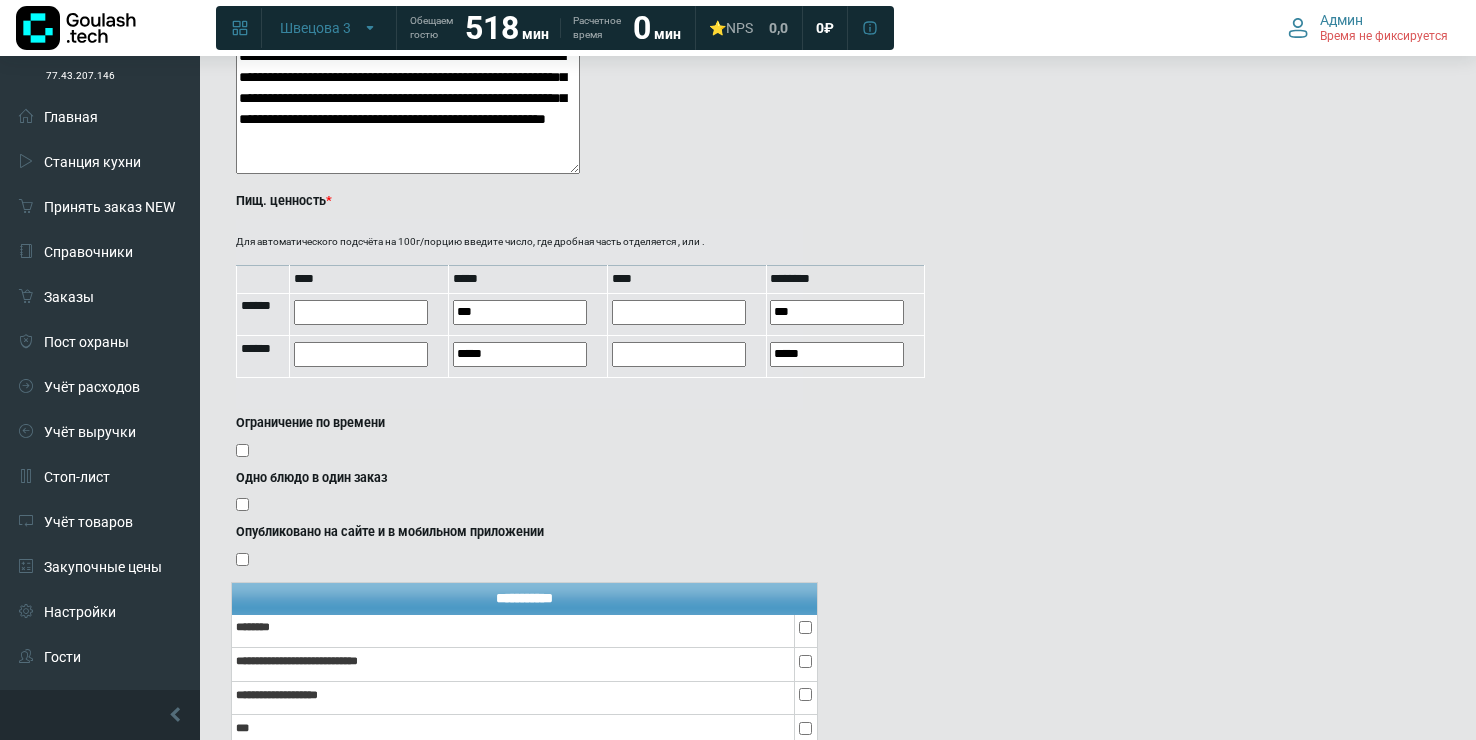 click on "**********" at bounding box center [682, -309] 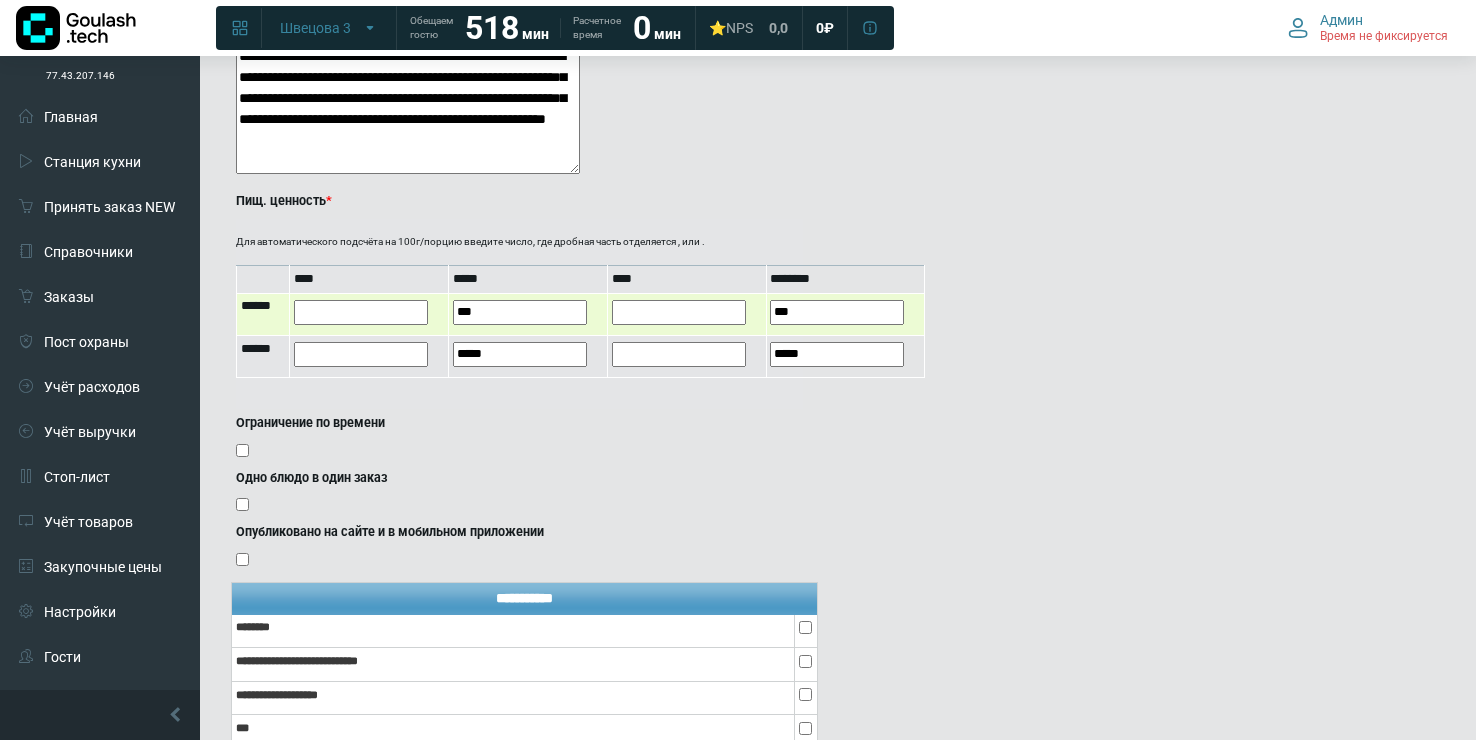 click at bounding box center [679, 312] 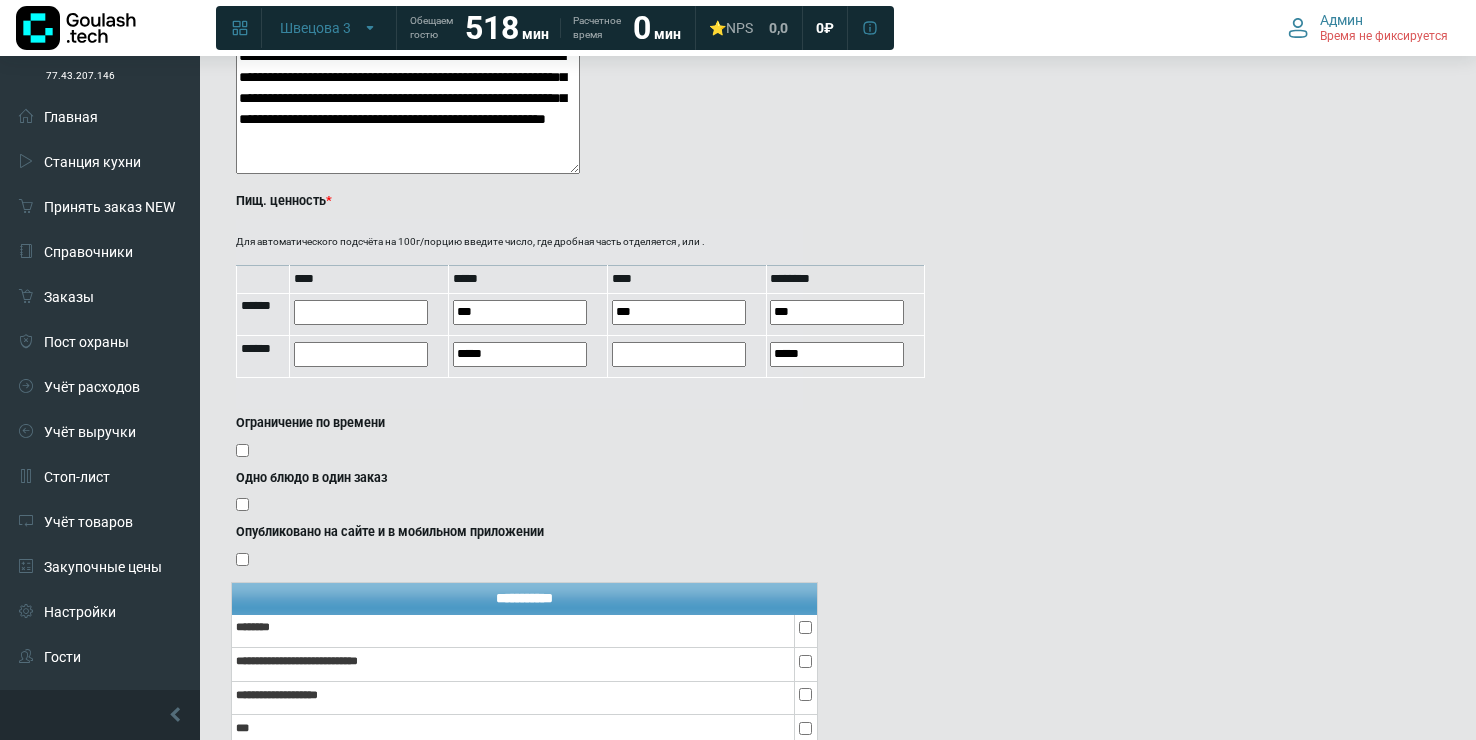 type on "***" 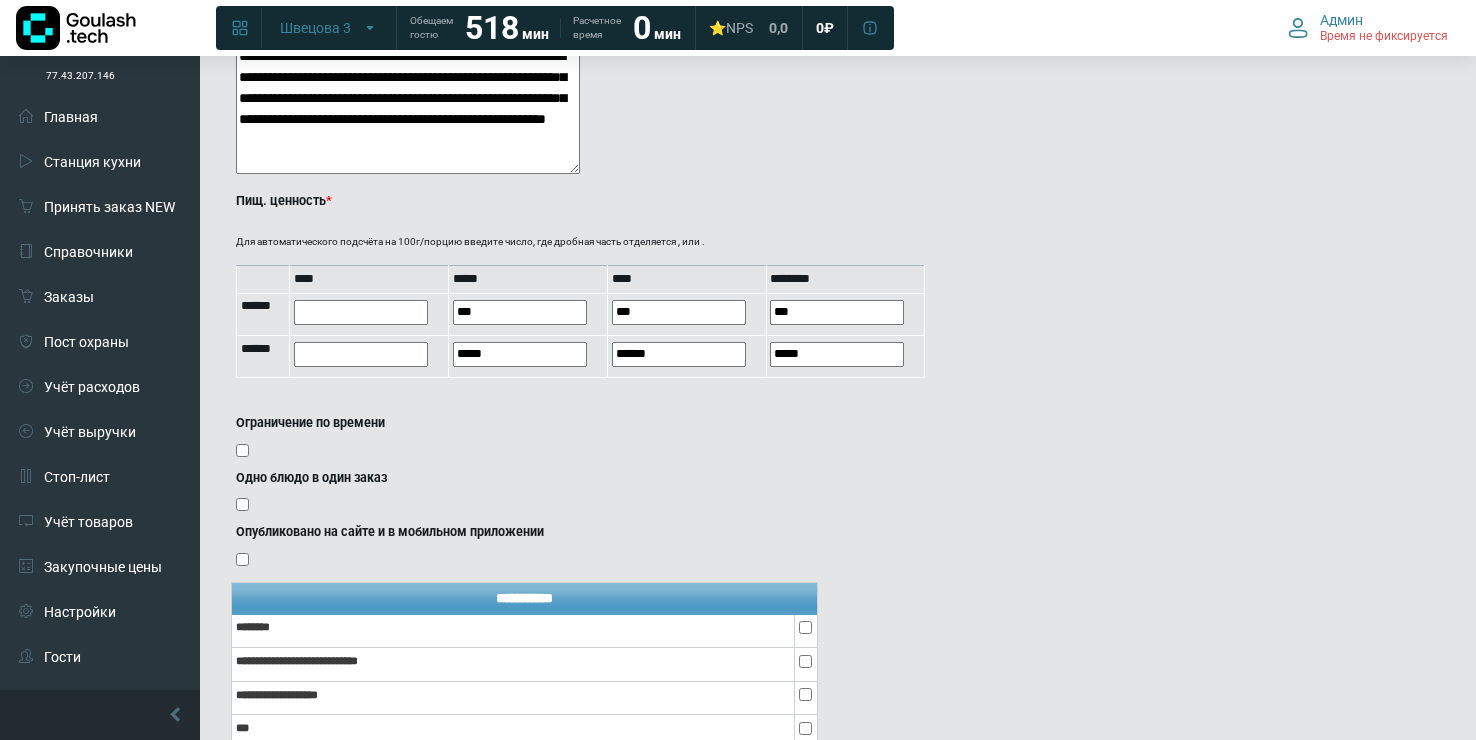 click on "**********" at bounding box center (682, -309) 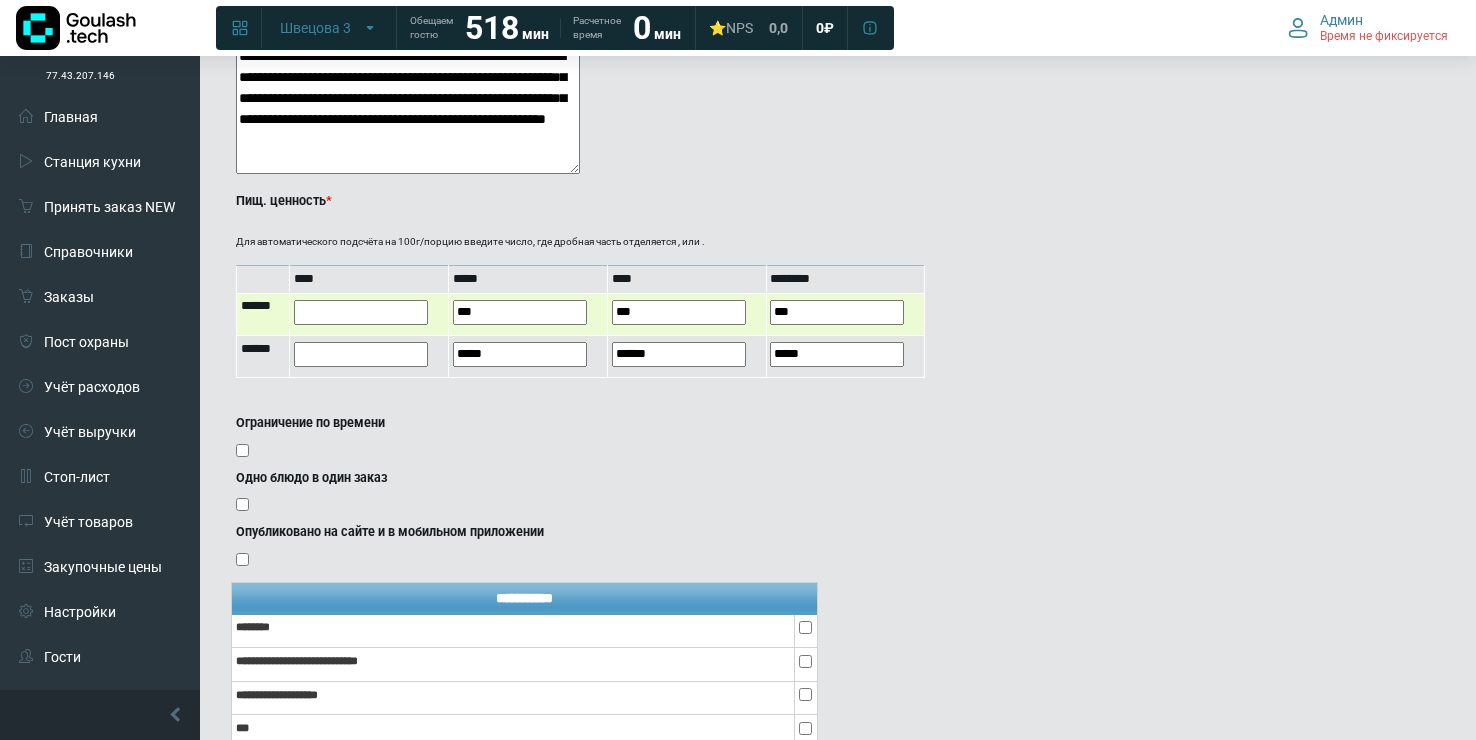 click at bounding box center [361, 312] 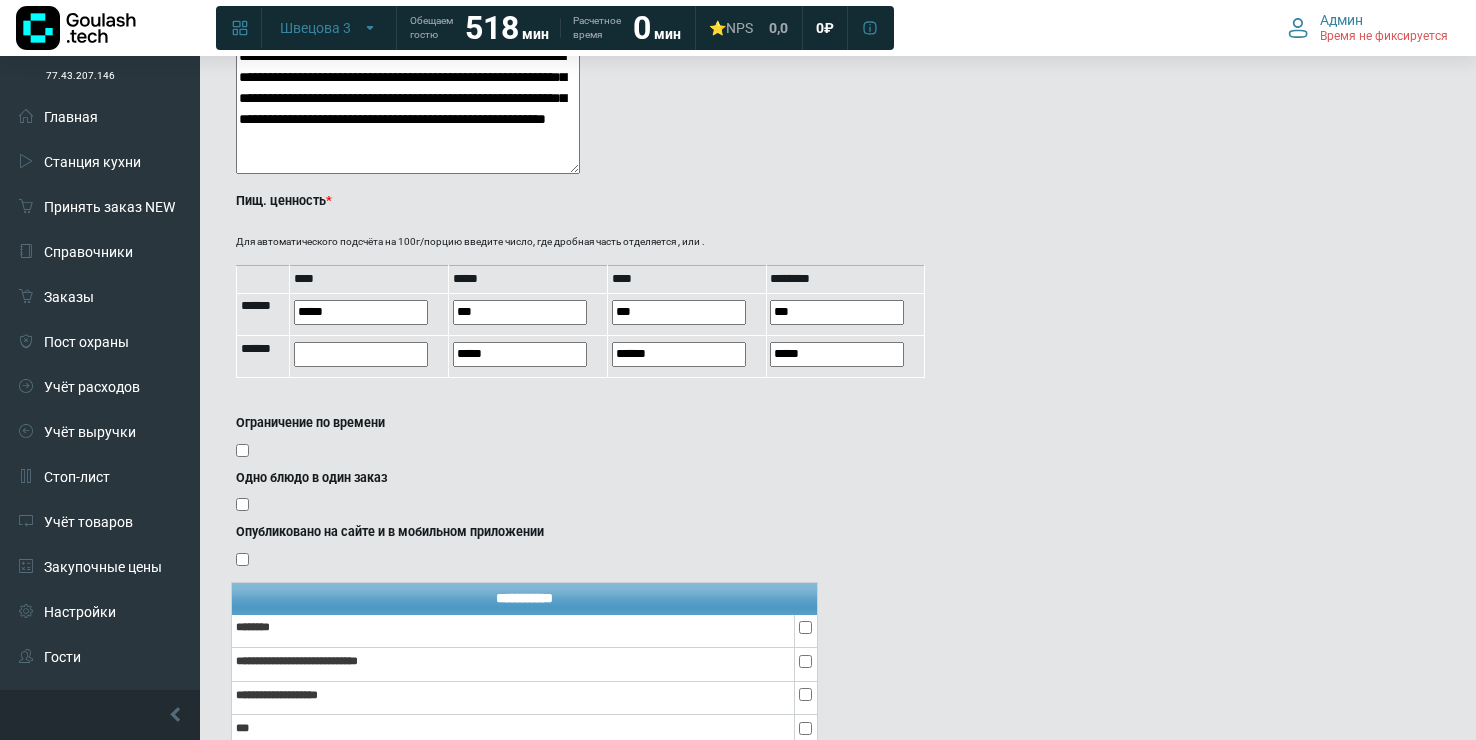 type on "*****" 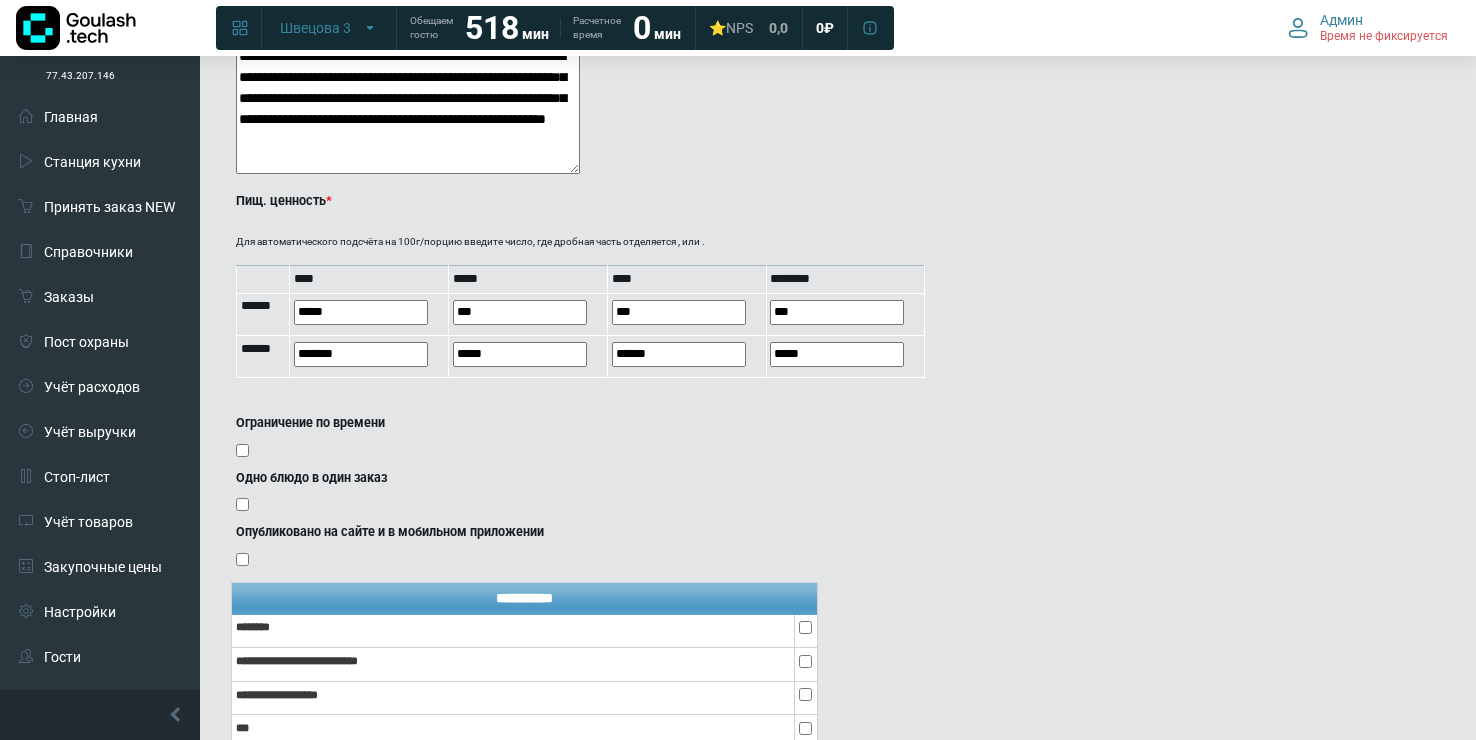 click on "**********" at bounding box center (682, -309) 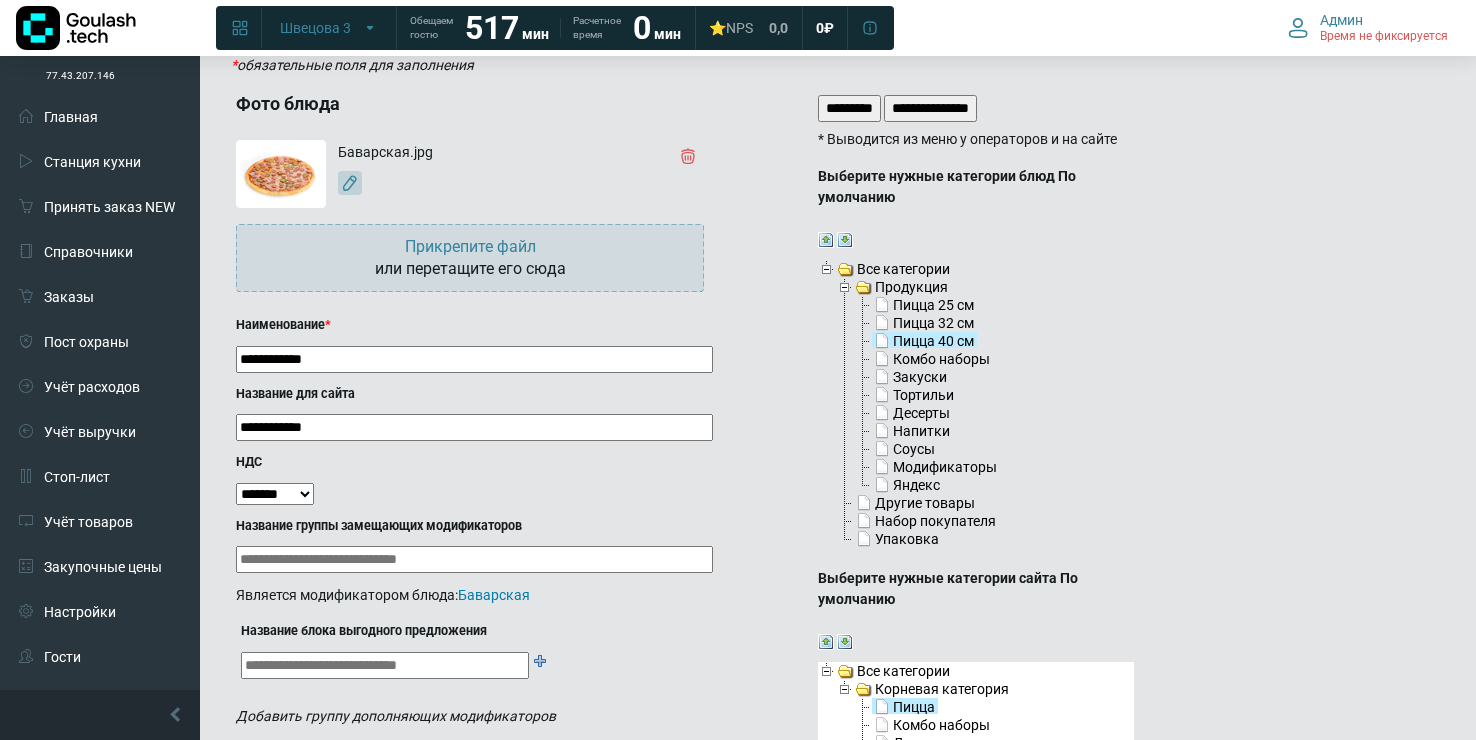 scroll, scrollTop: 0, scrollLeft: 0, axis: both 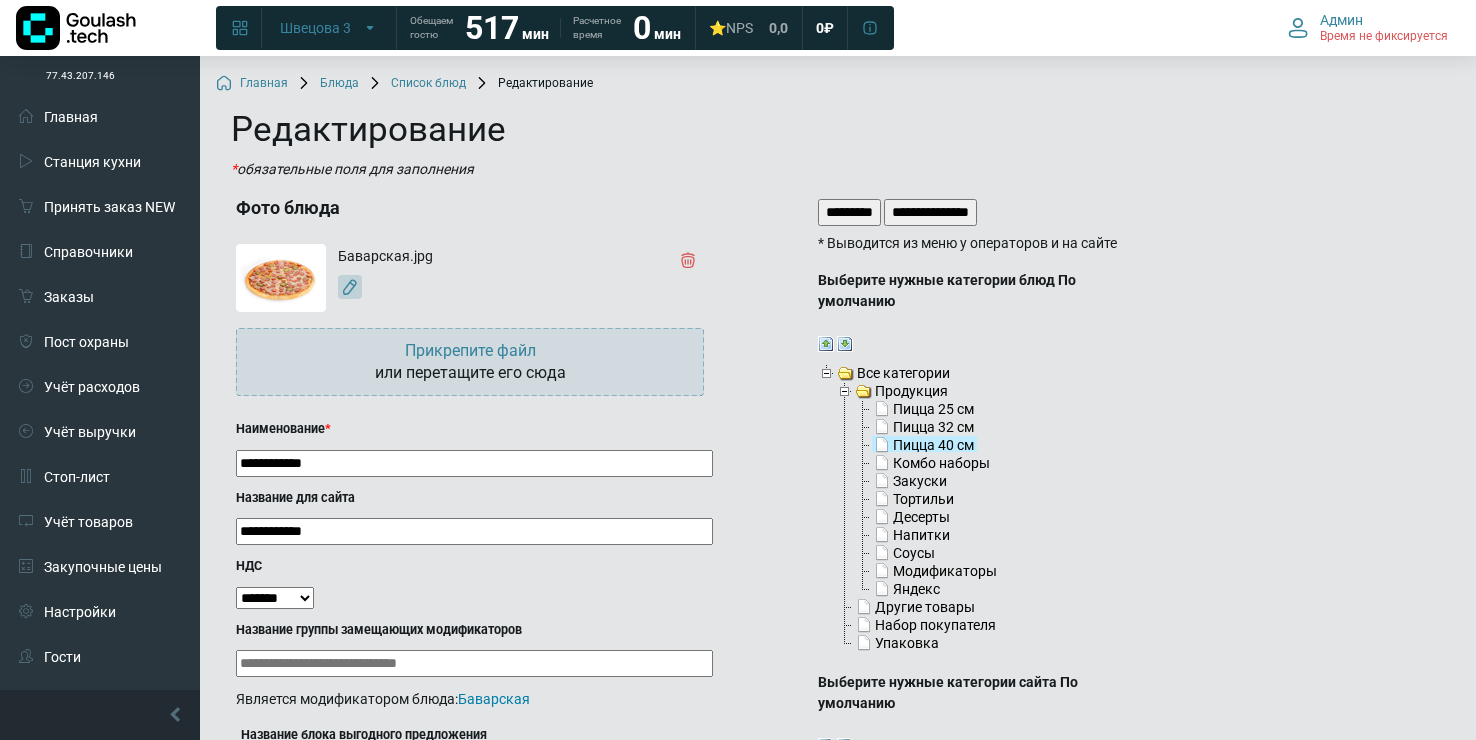 click on "*********" at bounding box center [849, 212] 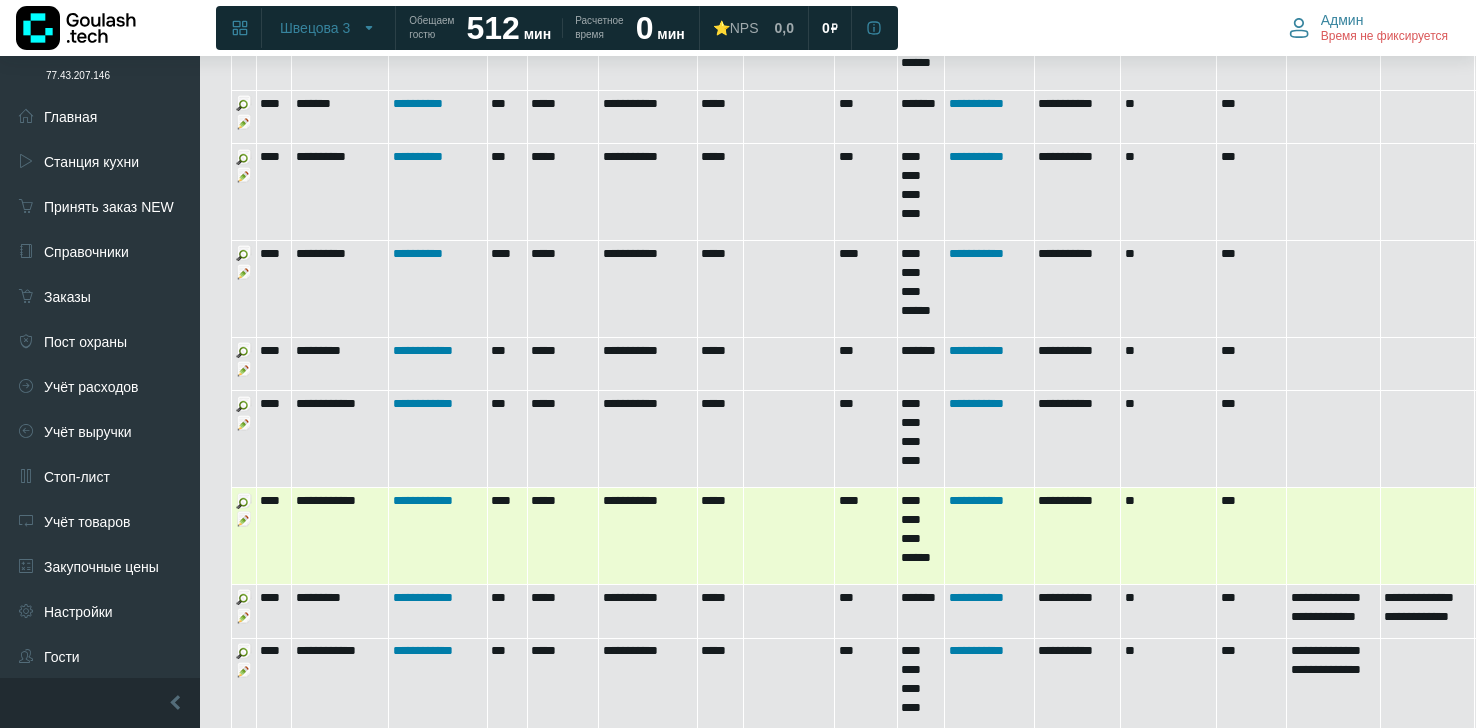 scroll, scrollTop: 2414, scrollLeft: 0, axis: vertical 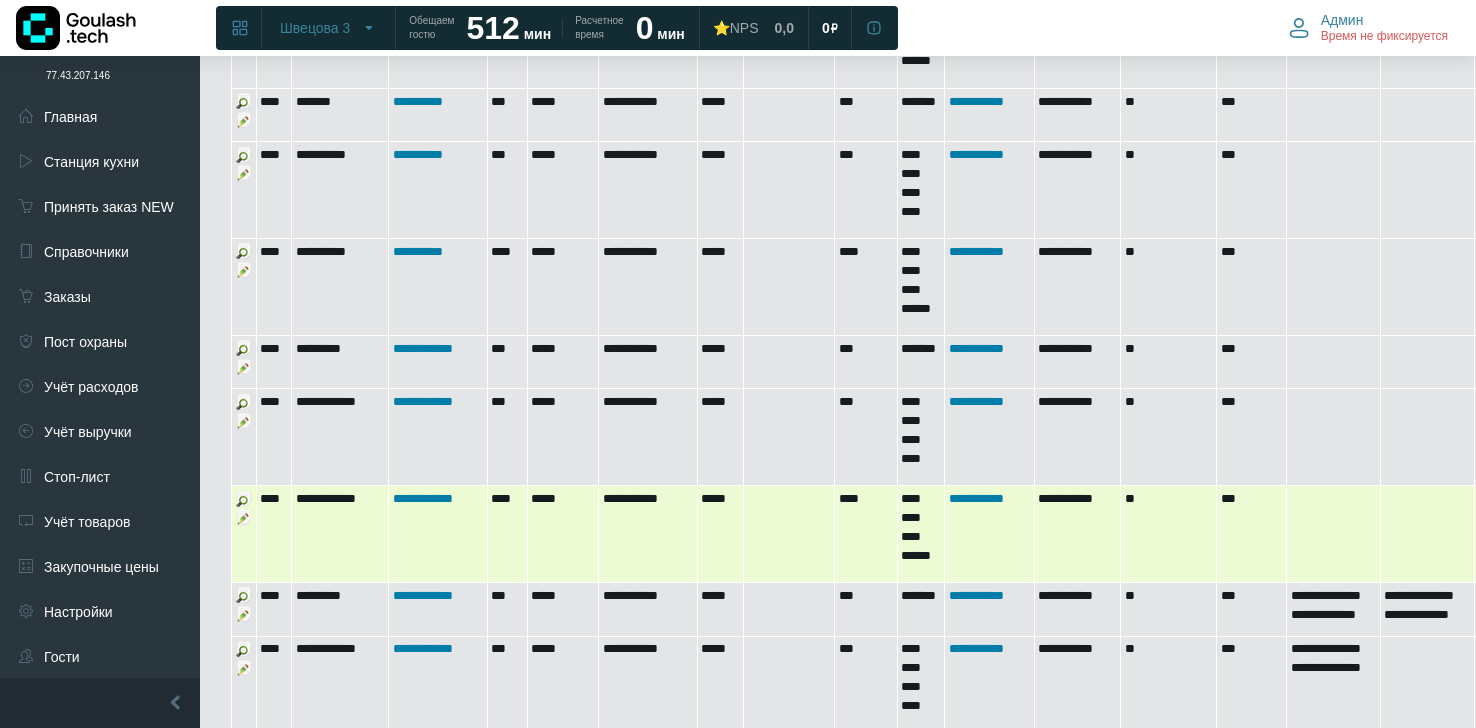 click at bounding box center (244, 517) 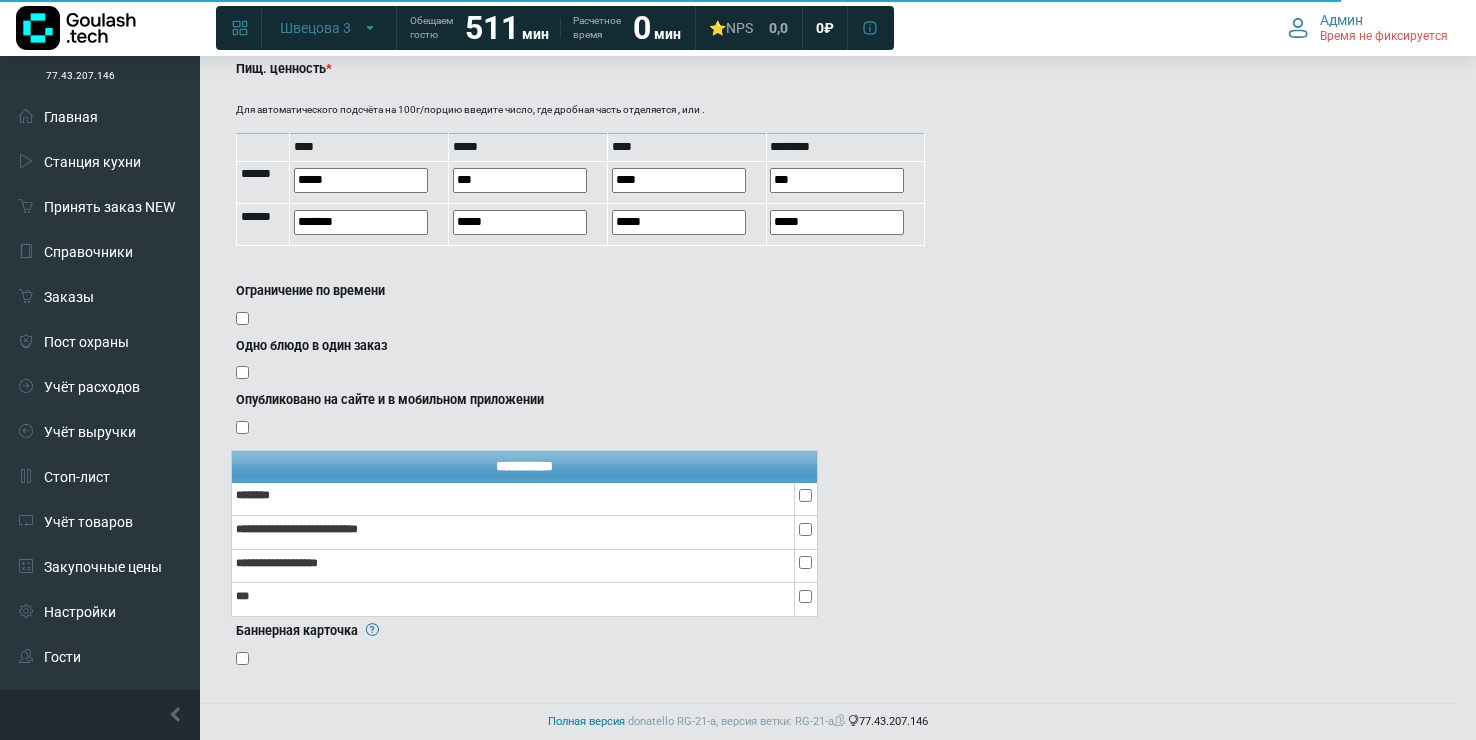 scroll, scrollTop: 1588, scrollLeft: 0, axis: vertical 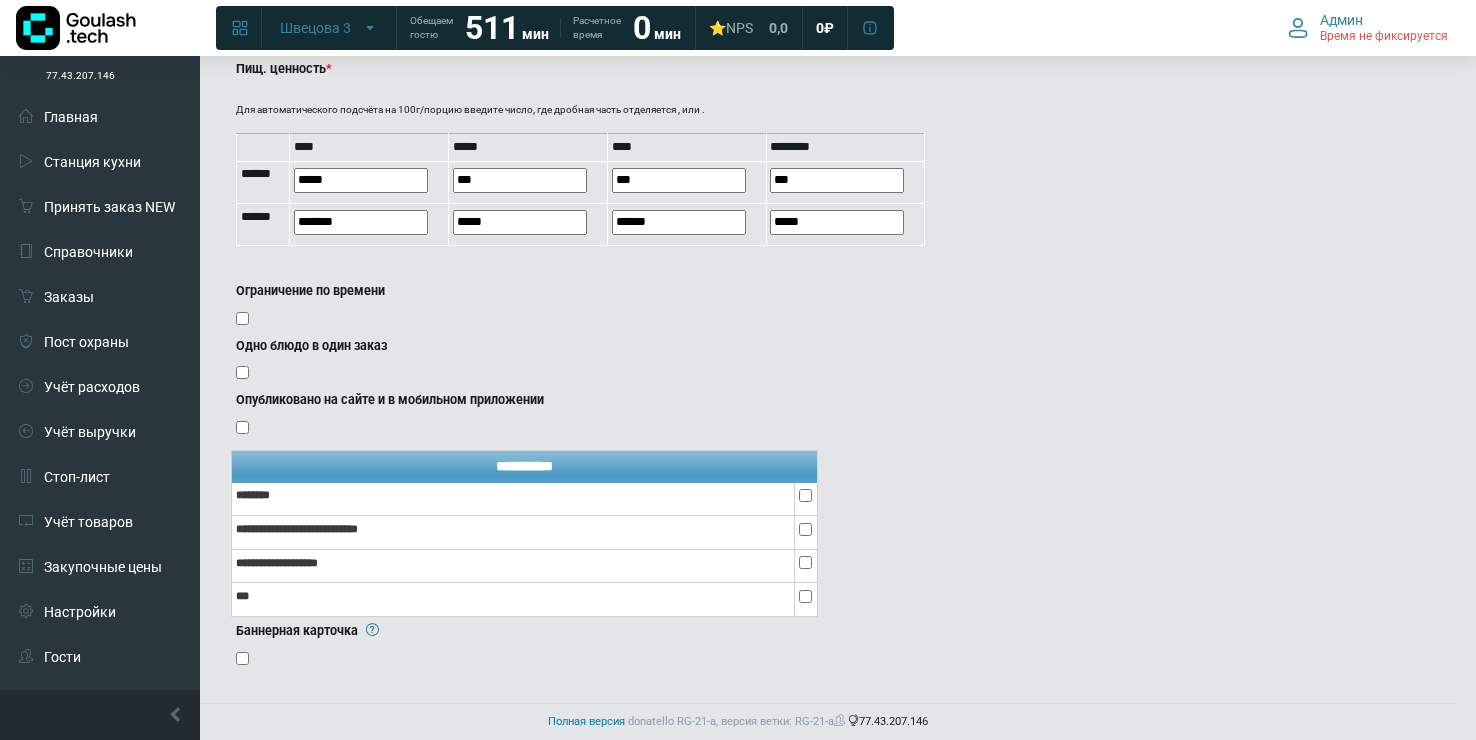 click on "**********" at bounding box center (682, -441) 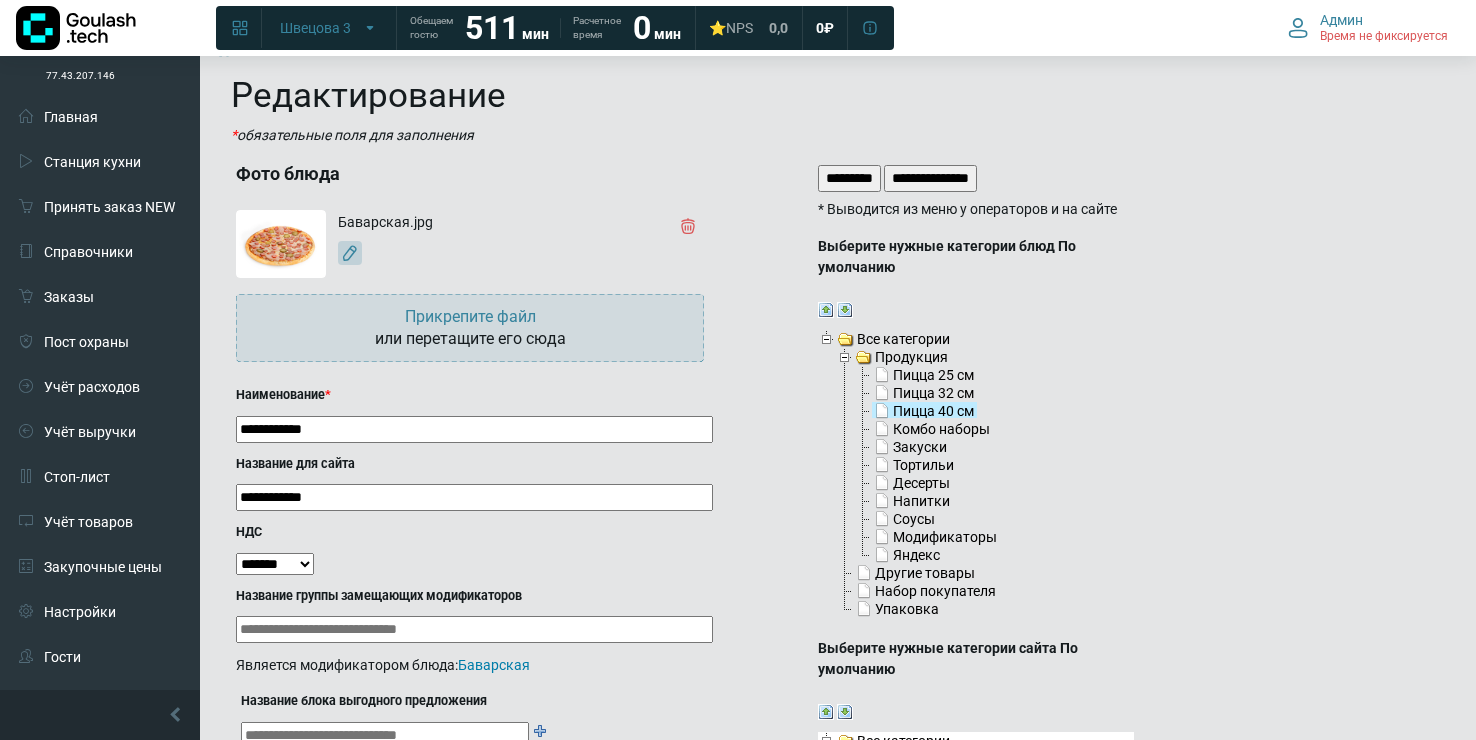 scroll, scrollTop: 0, scrollLeft: 0, axis: both 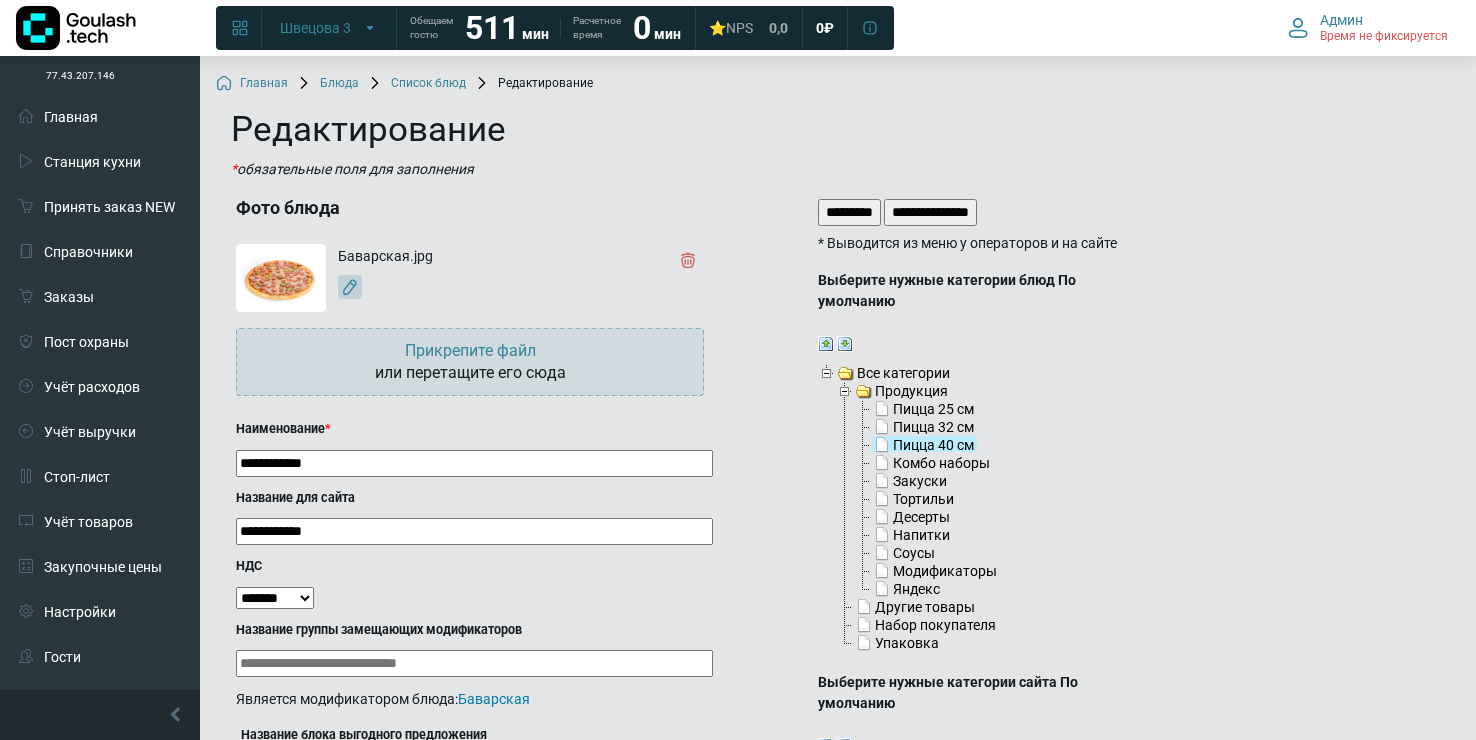 click on "**********" at bounding box center (838, 1227) 